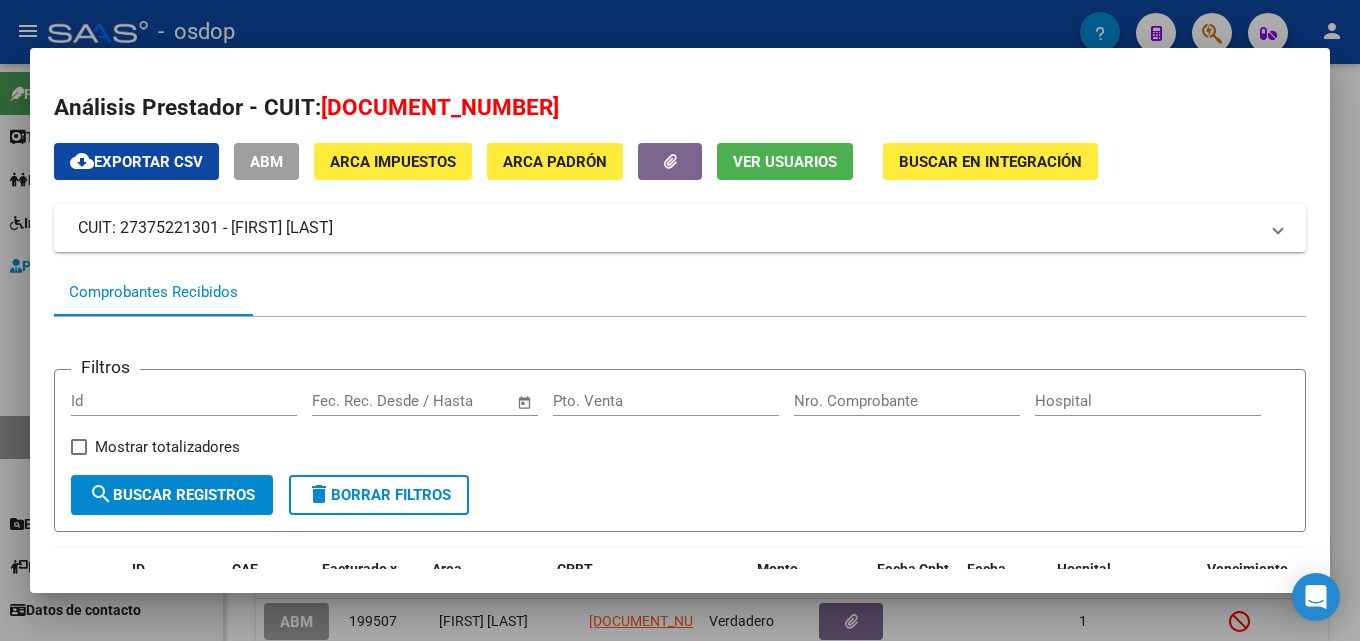 scroll, scrollTop: 0, scrollLeft: 0, axis: both 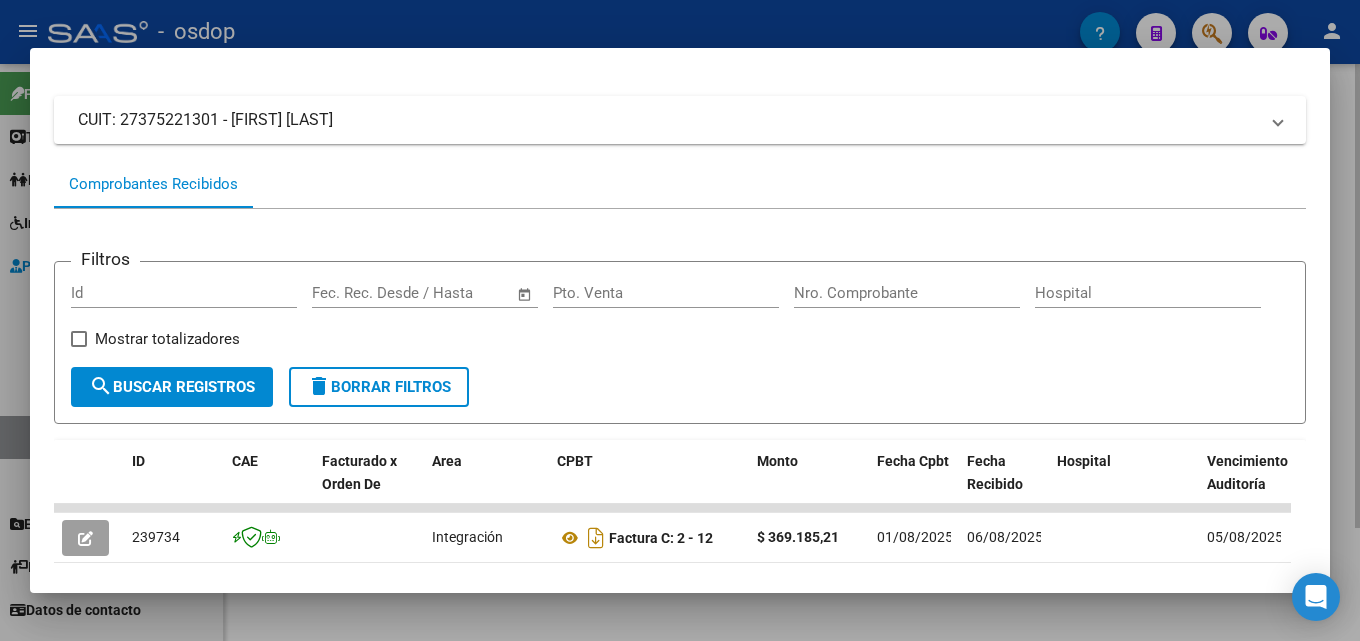 click at bounding box center (680, 320) 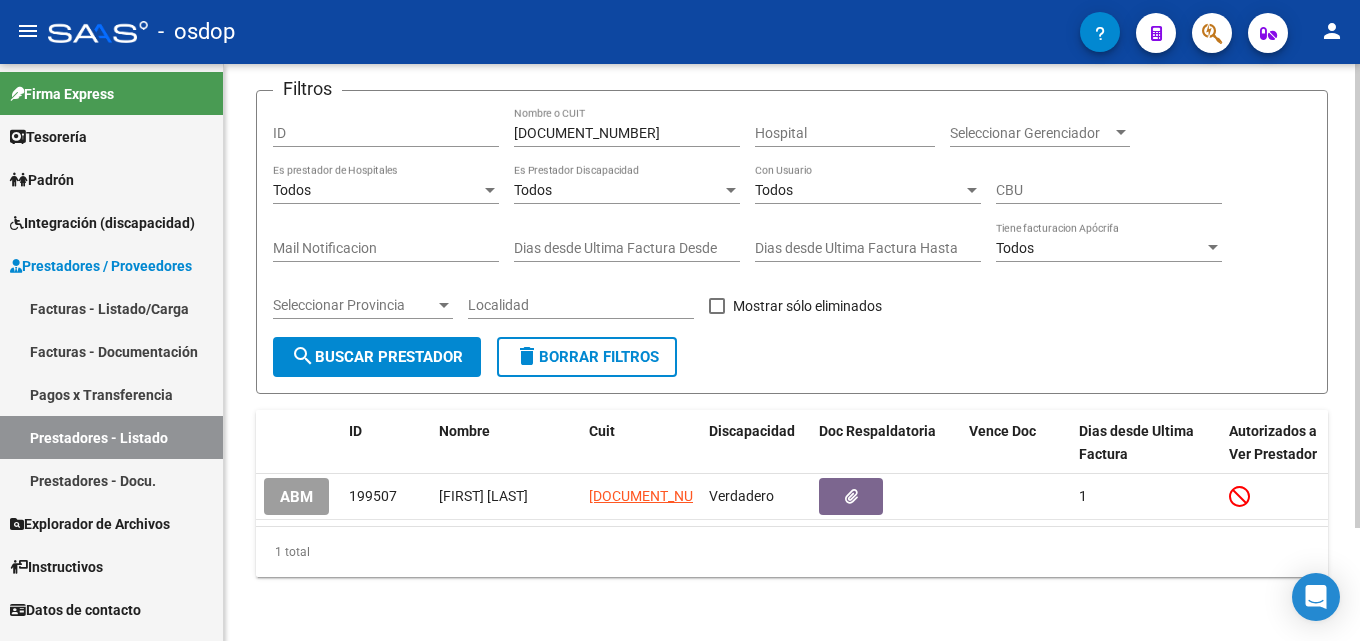 drag, startPoint x: 1354, startPoint y: 359, endPoint x: 1359, endPoint y: 290, distance: 69.18092 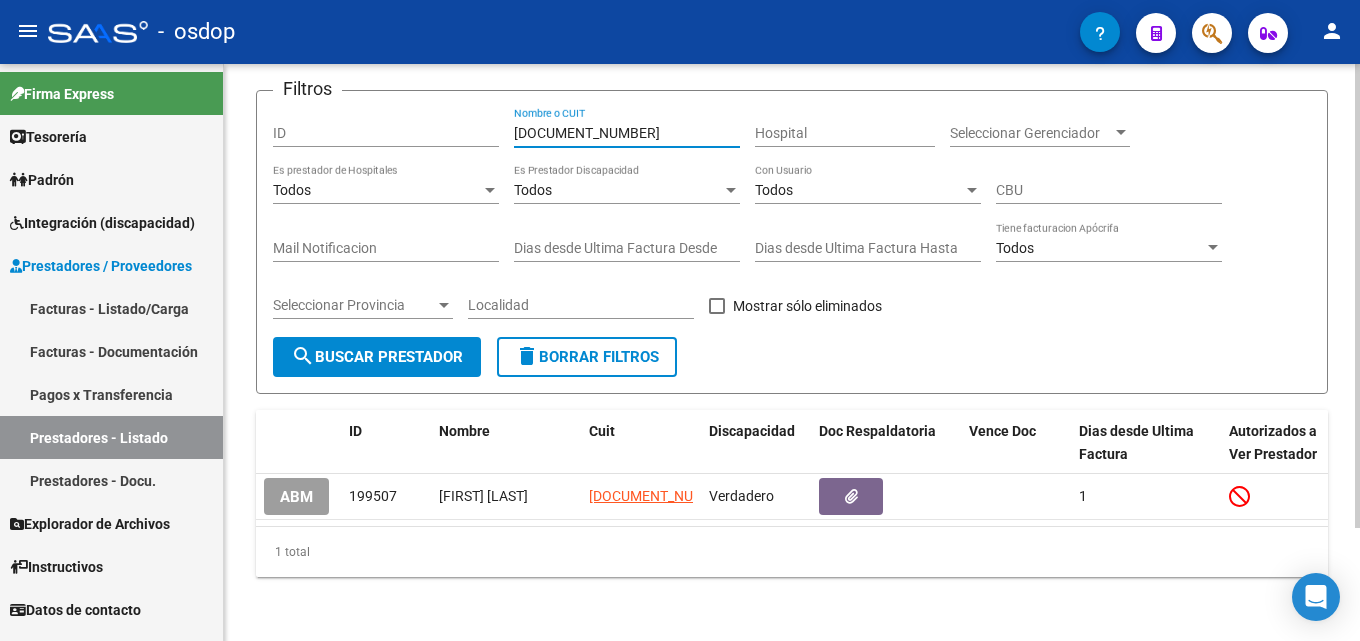 click on "[CUIT]" at bounding box center [627, 133] 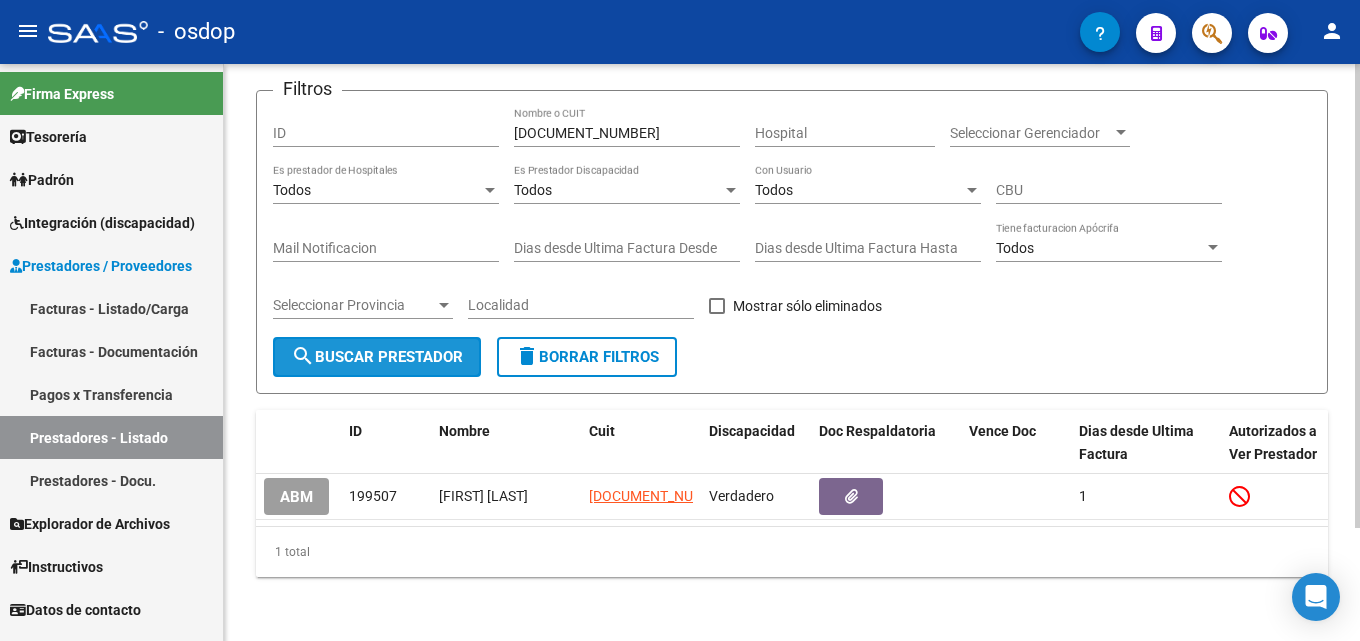 click on "search  Buscar Prestador" 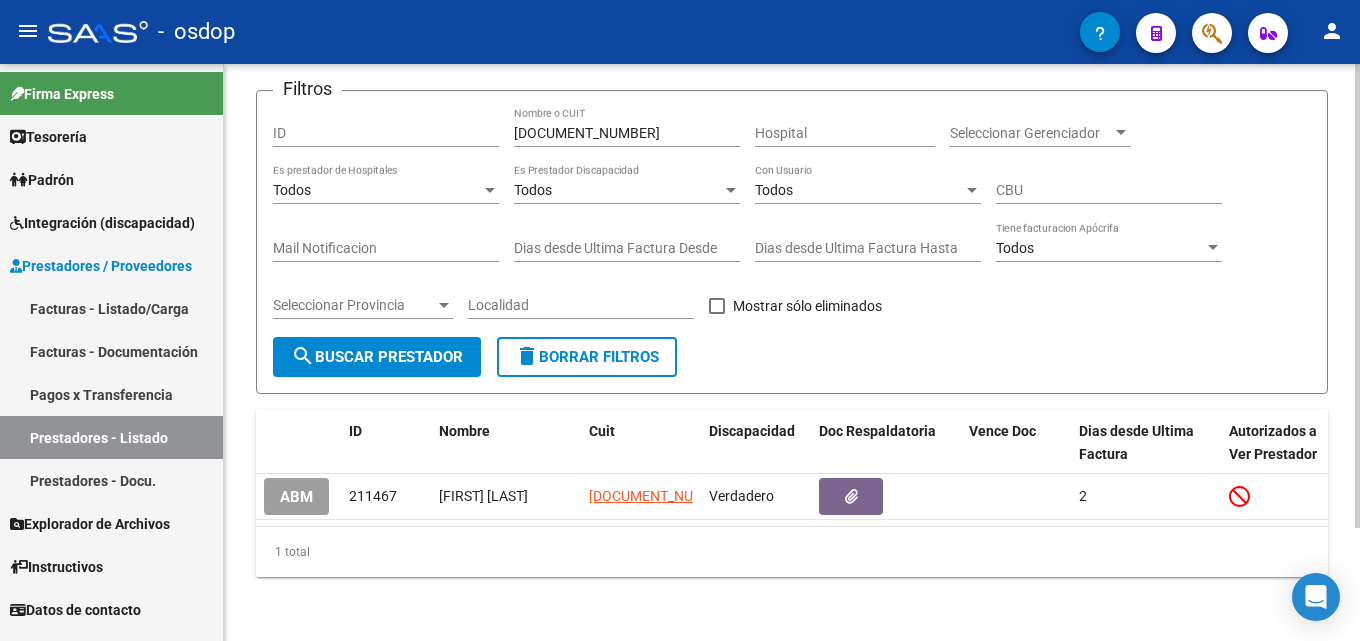click on "search  Buscar Prestador" 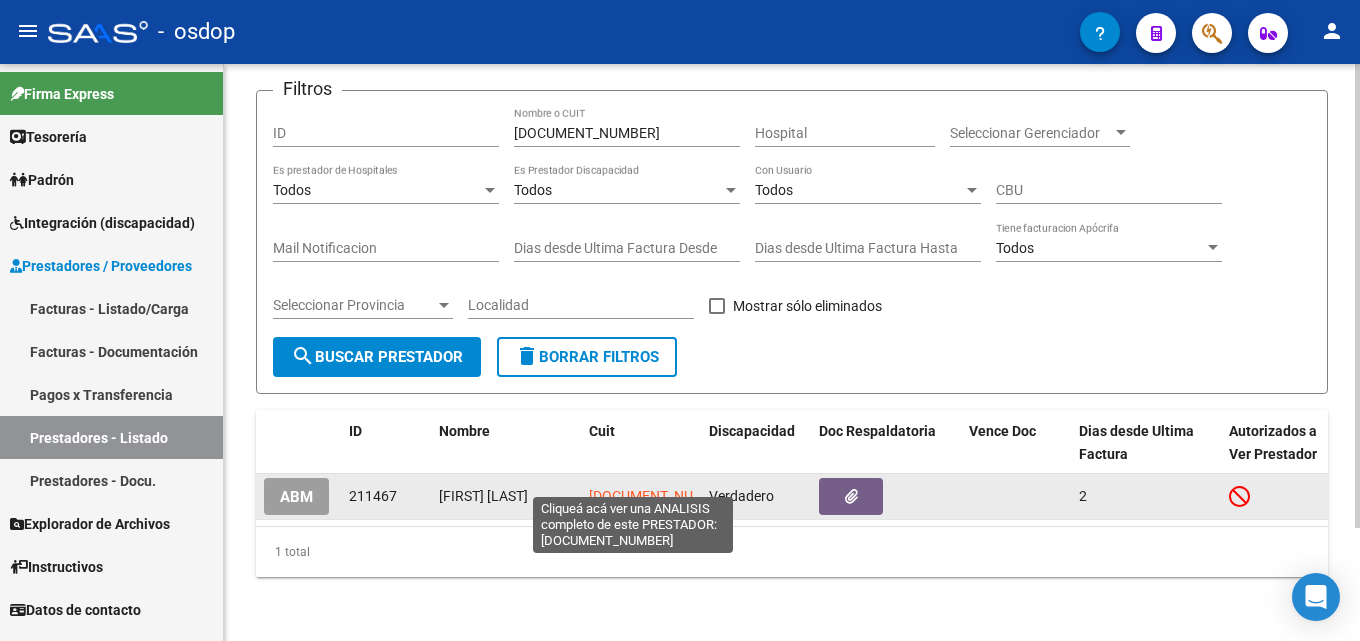 click on "27278795069" 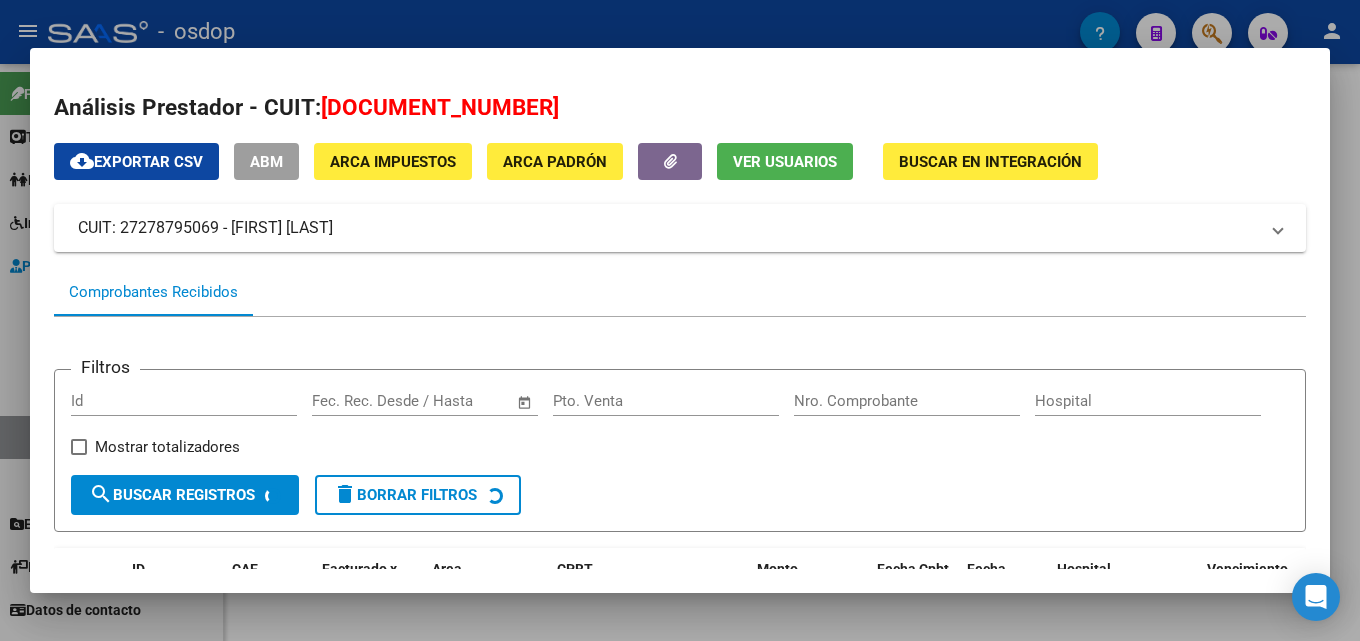 click at bounding box center [680, 320] 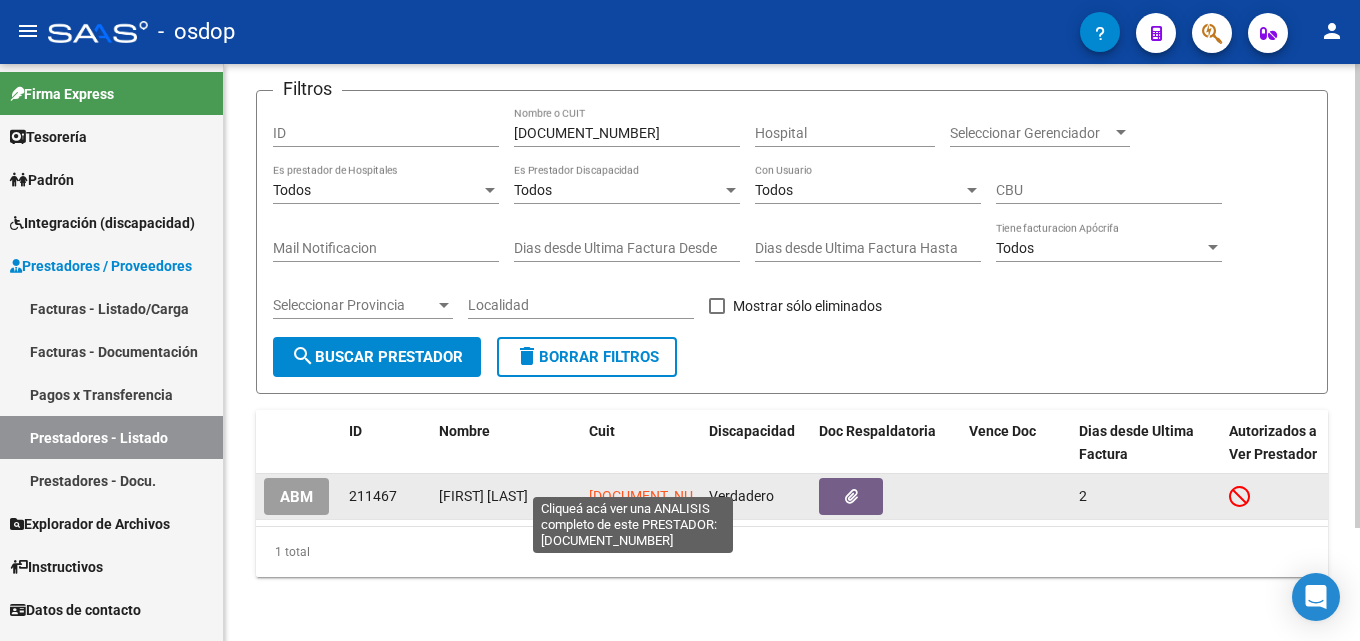 click on "27278795069" 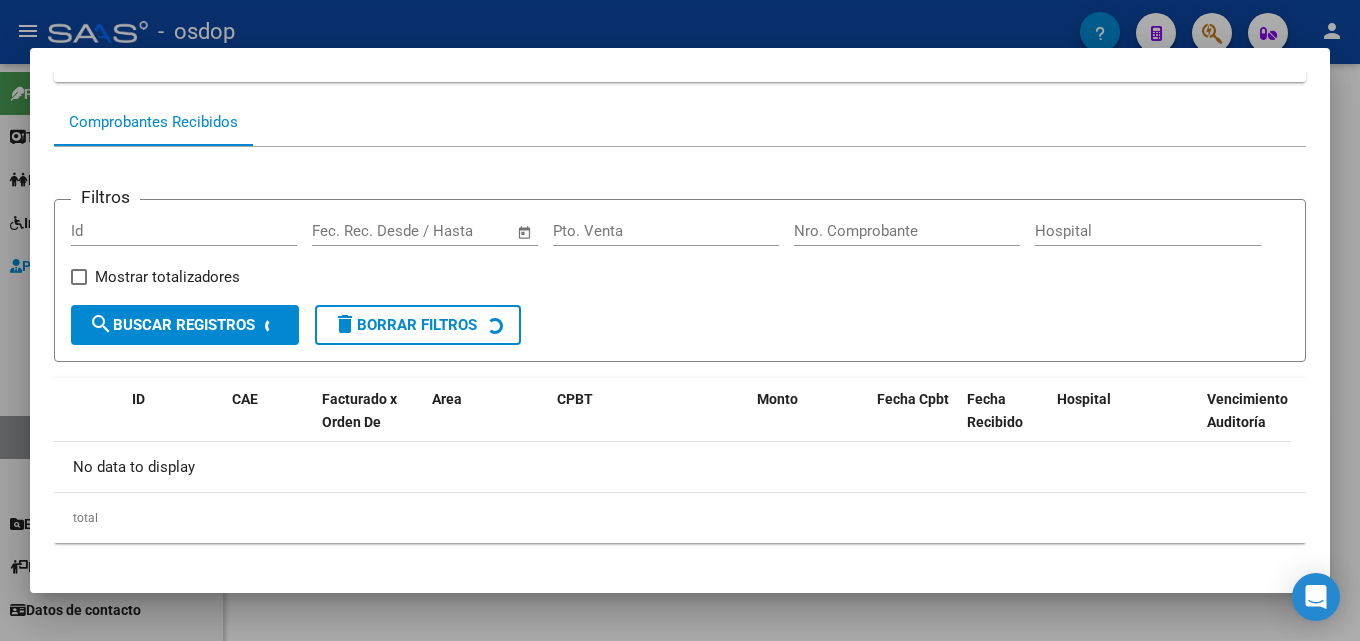 scroll, scrollTop: 191, scrollLeft: 0, axis: vertical 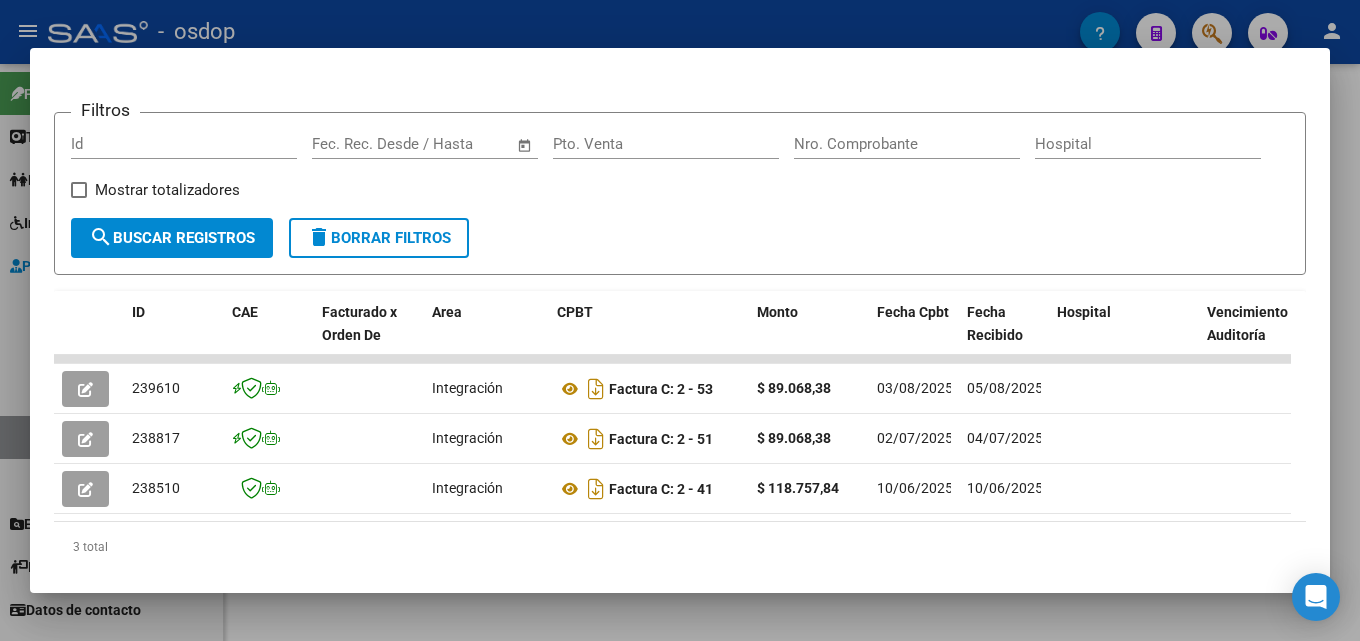 click at bounding box center [680, 320] 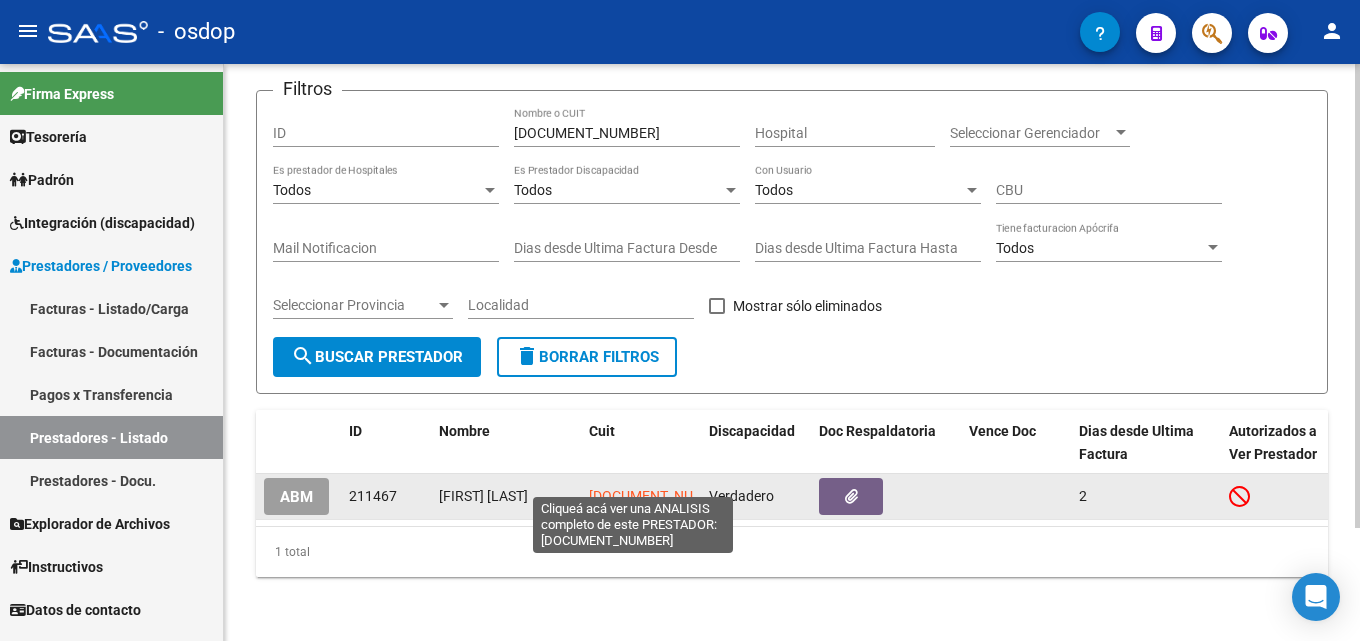 click on "27278795069" 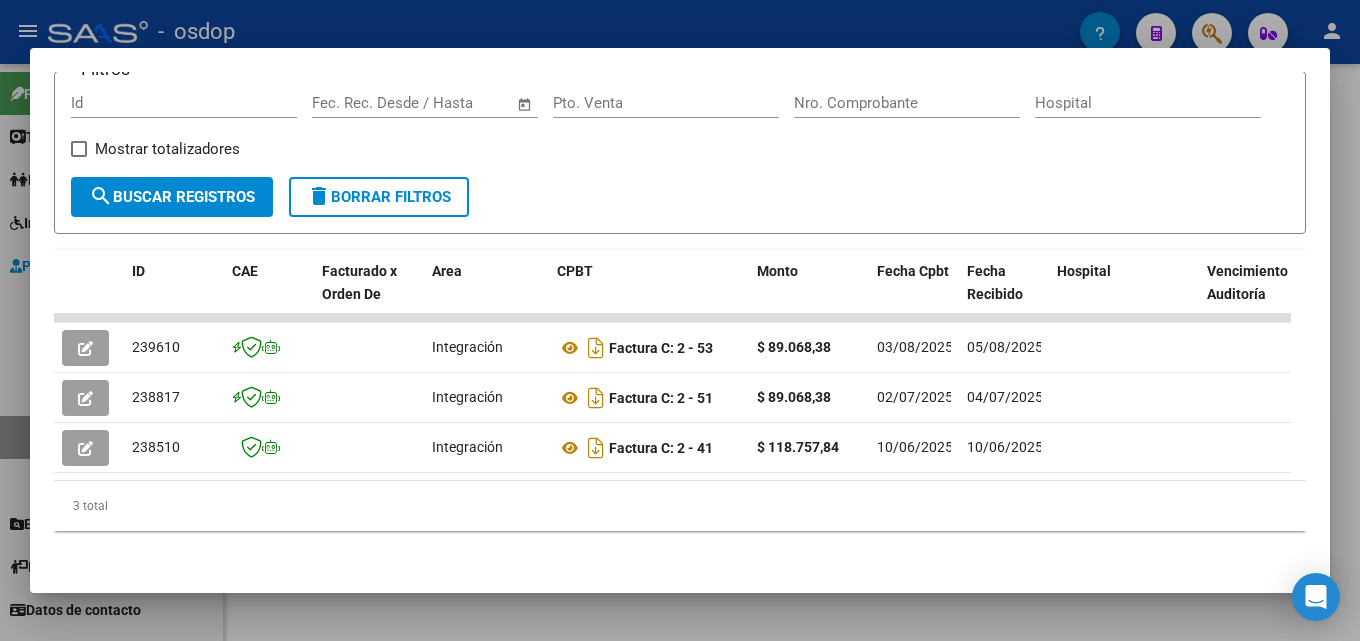 scroll, scrollTop: 308, scrollLeft: 0, axis: vertical 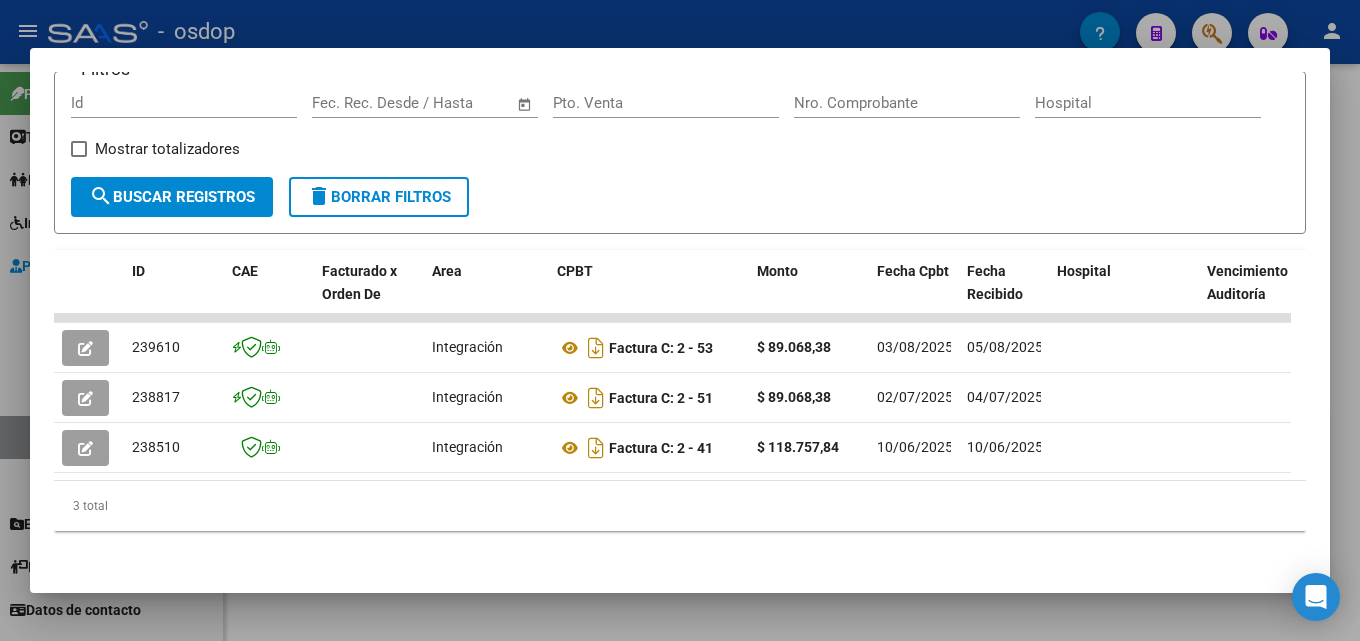click at bounding box center (680, 320) 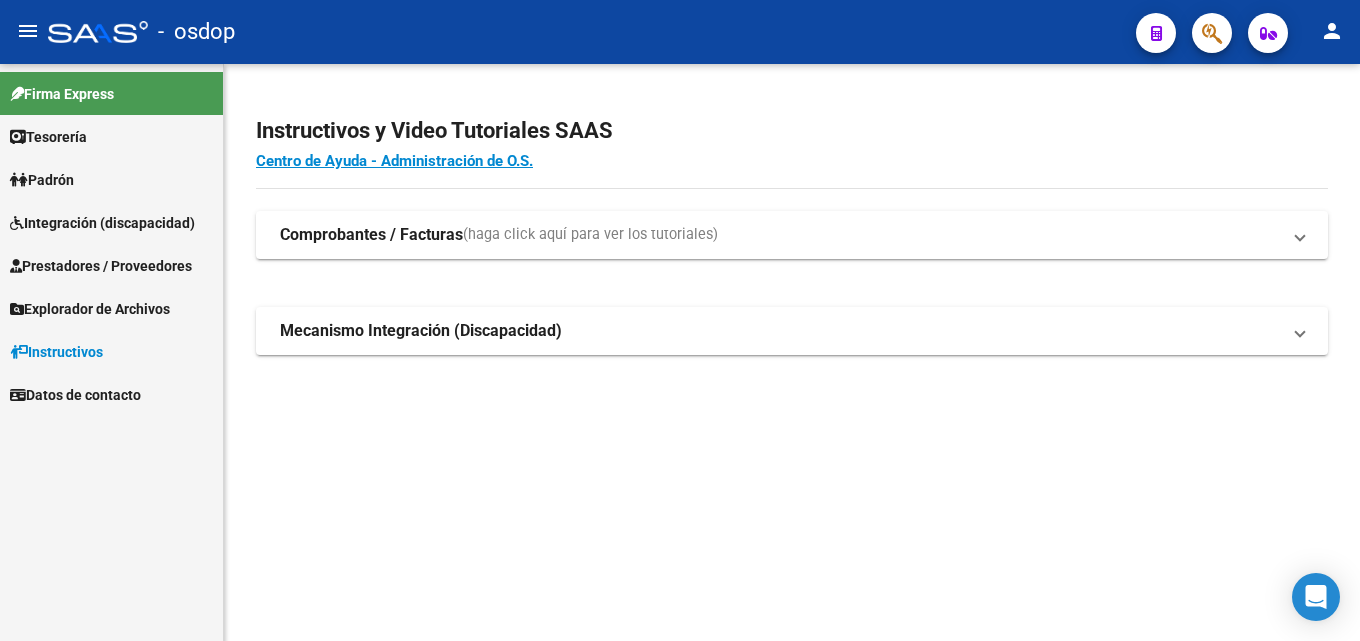scroll, scrollTop: 0, scrollLeft: 0, axis: both 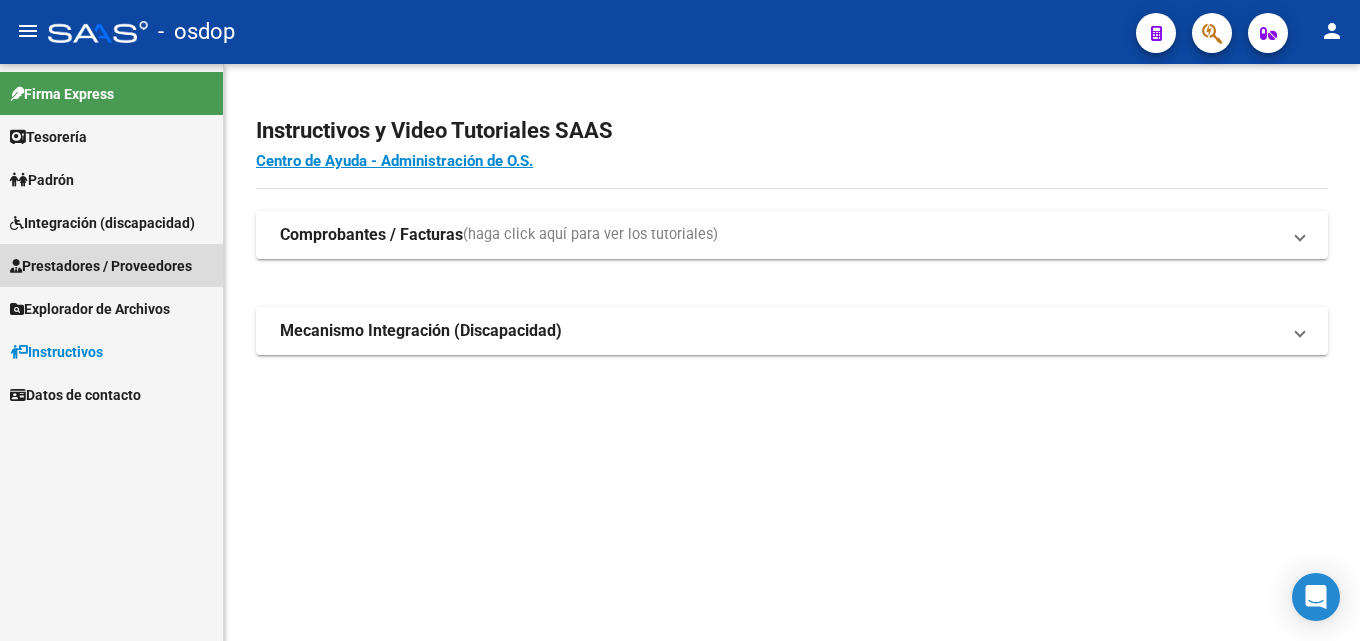 click on "Prestadores / Proveedores" at bounding box center [101, 266] 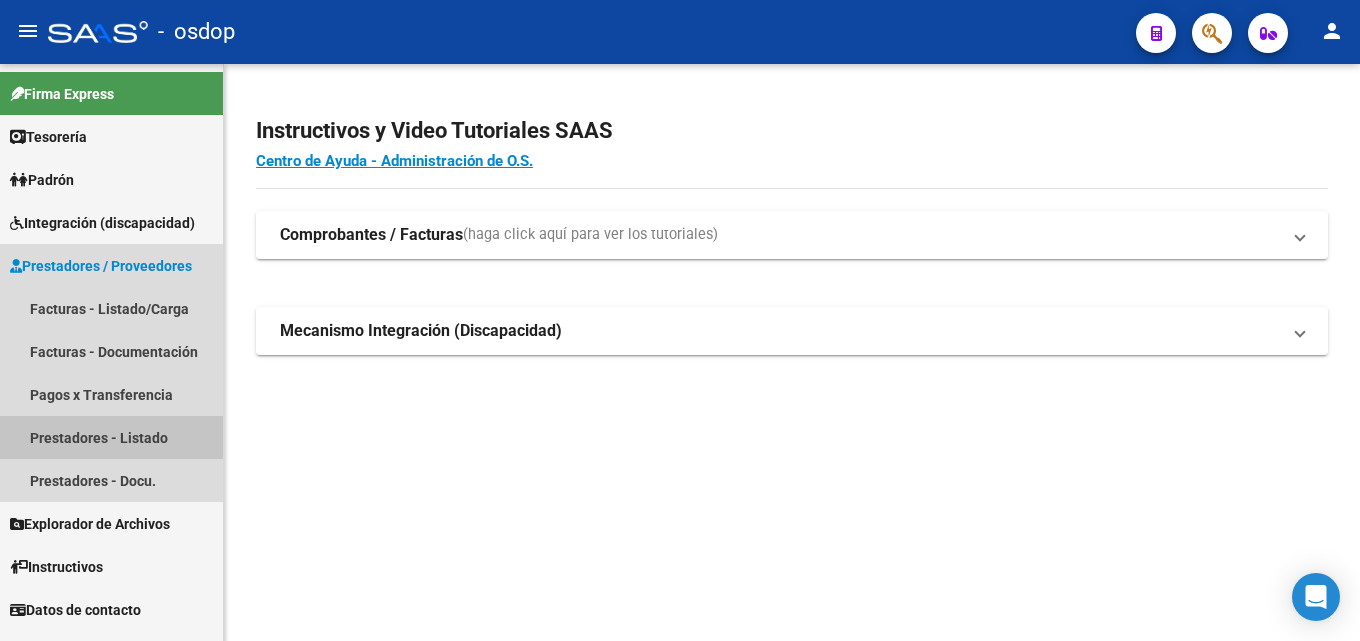 click on "Prestadores - Listado" at bounding box center (111, 437) 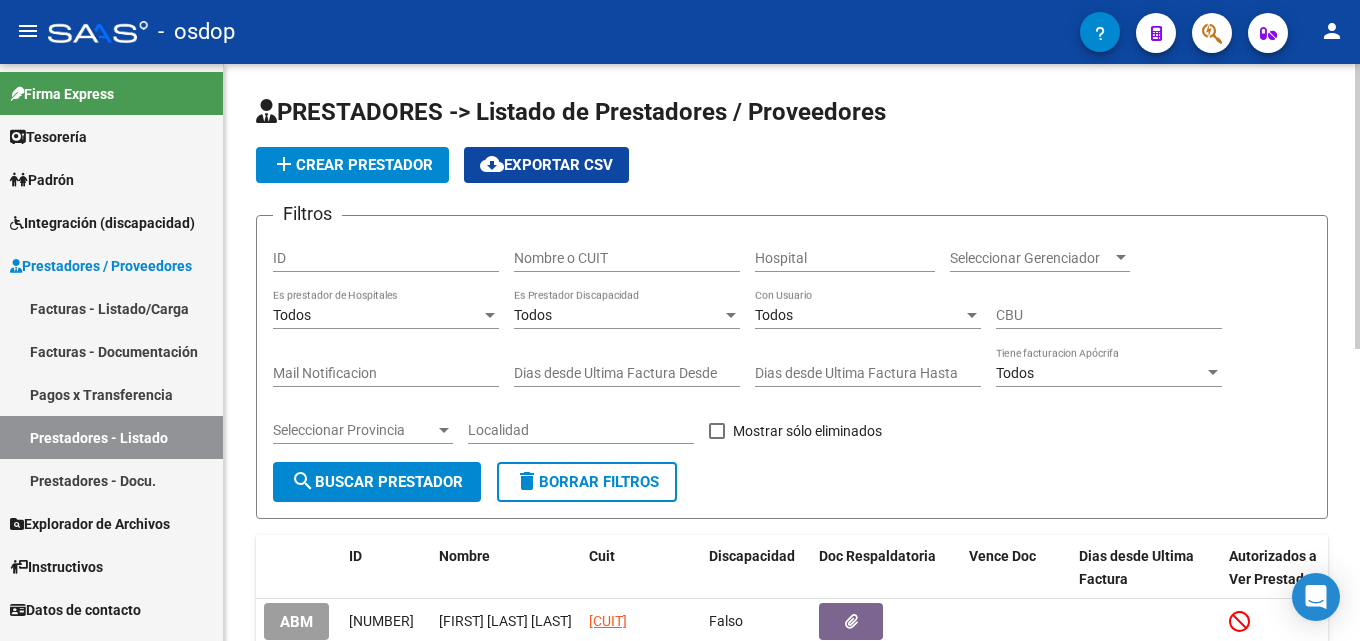 click on "Nombre o CUIT" at bounding box center (627, 258) 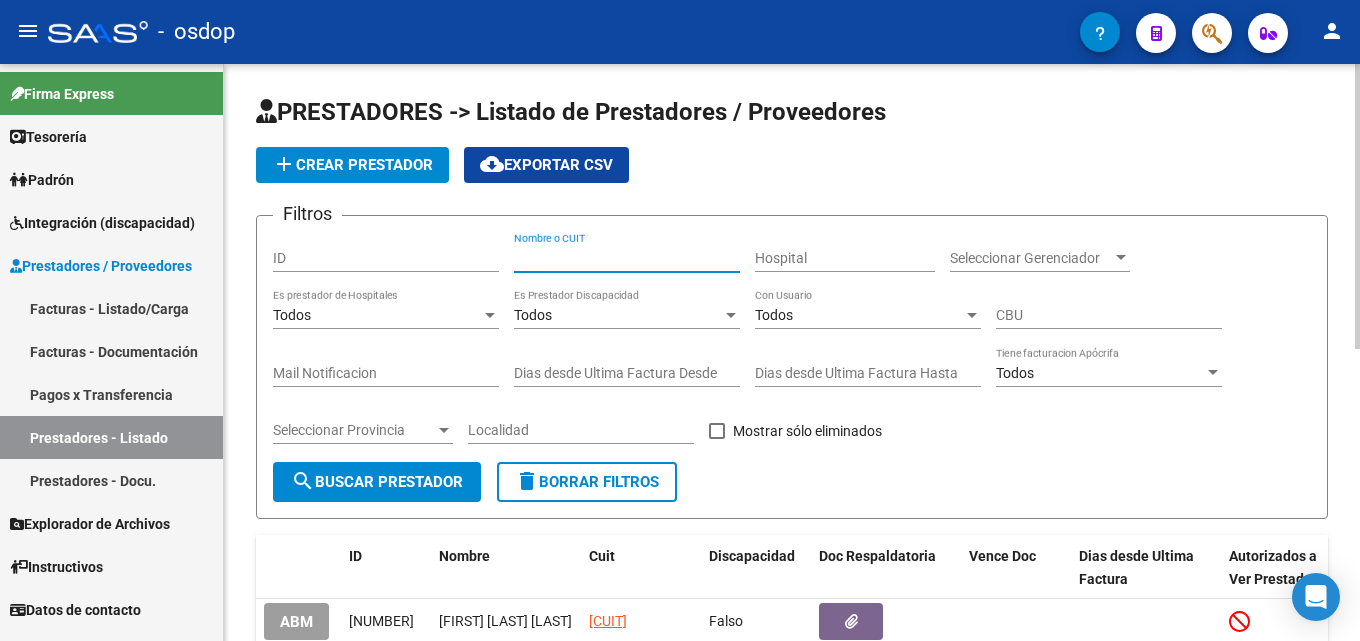 paste on "[CUIT]" 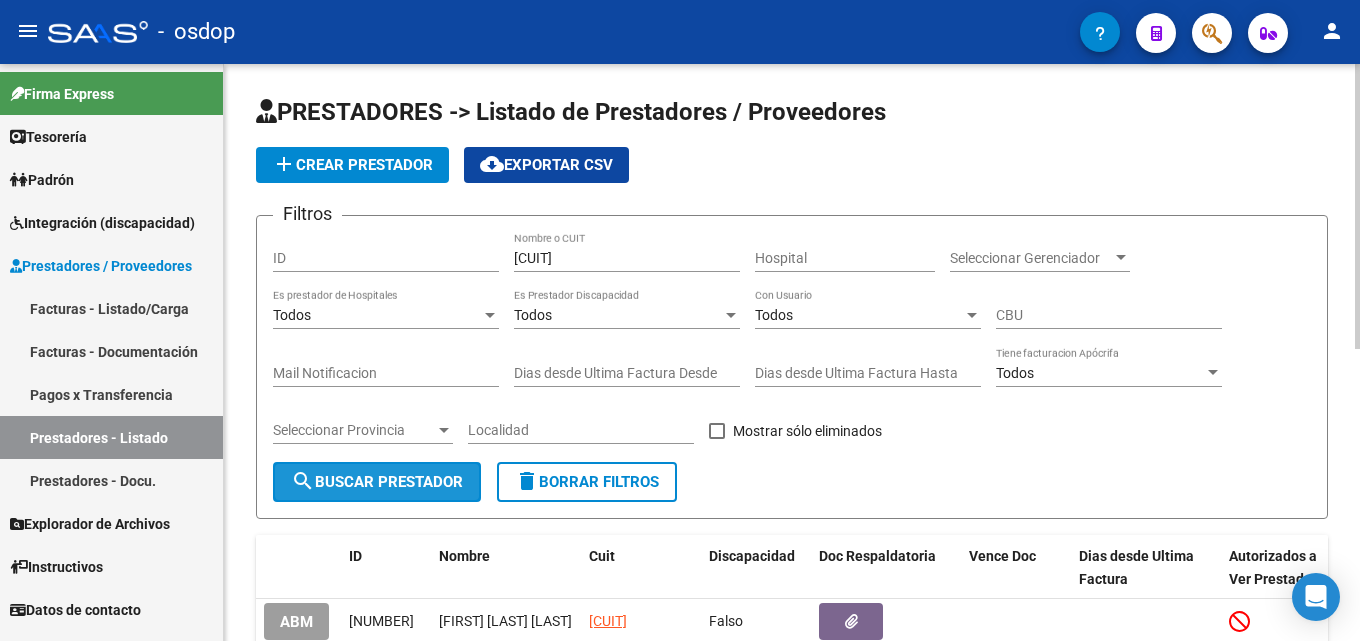 click on "search  Buscar Prestador" 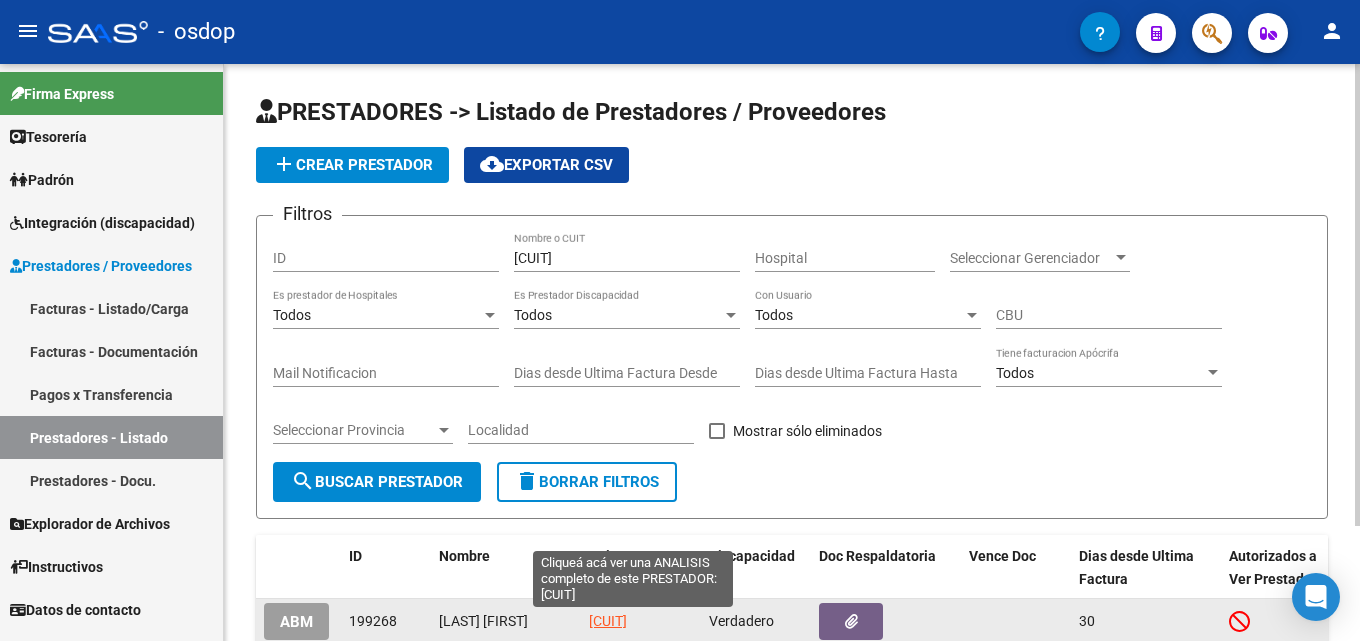 click on "[CUIT]" 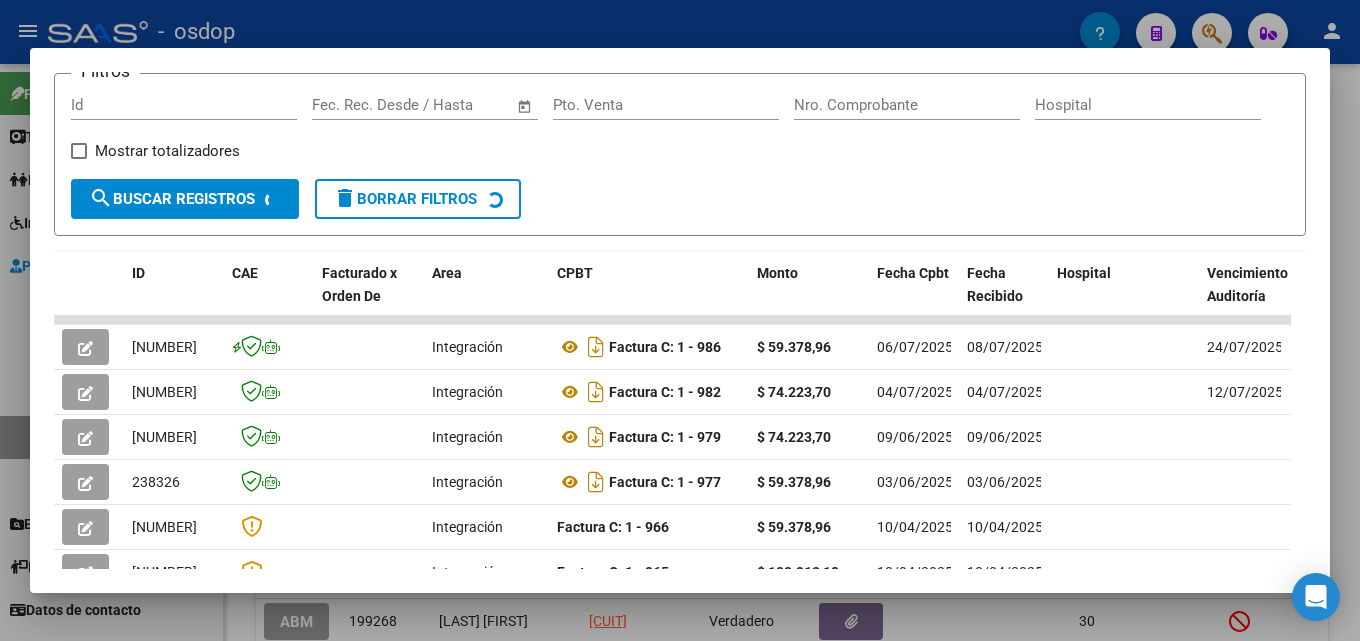 scroll, scrollTop: 311, scrollLeft: 0, axis: vertical 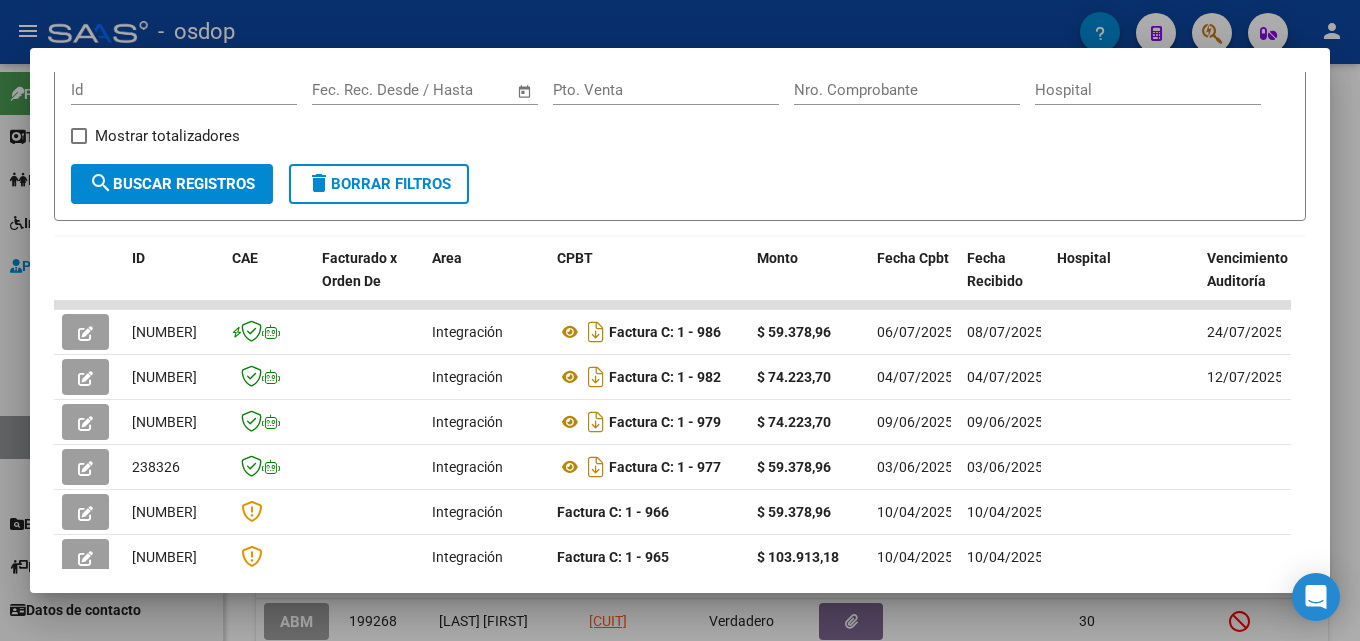 click at bounding box center (680, 320) 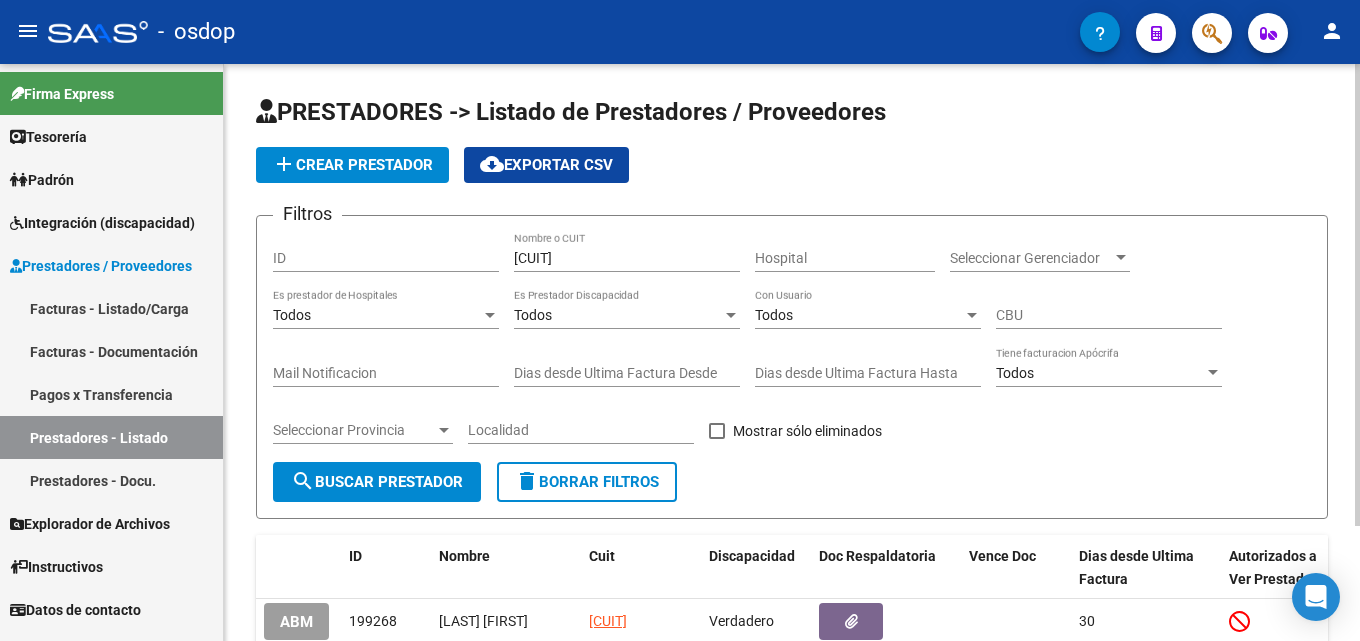 click on "[CUIT]" at bounding box center [627, 258] 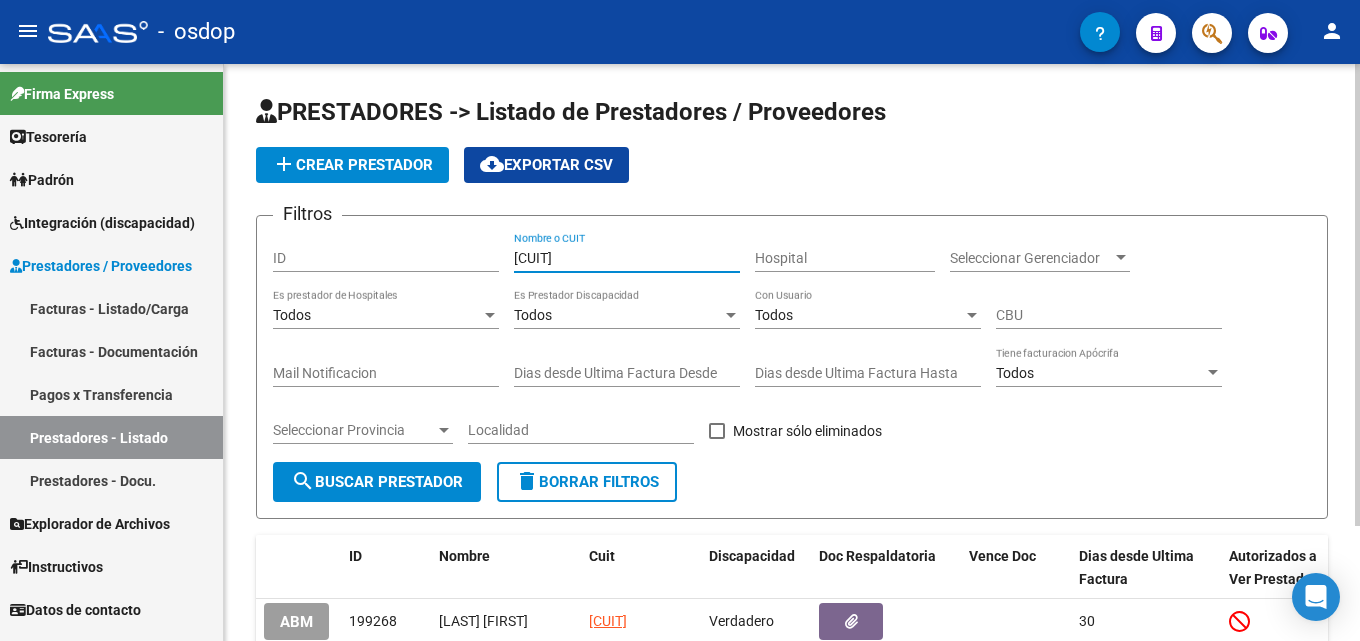 click on "[CUIT]" at bounding box center [627, 258] 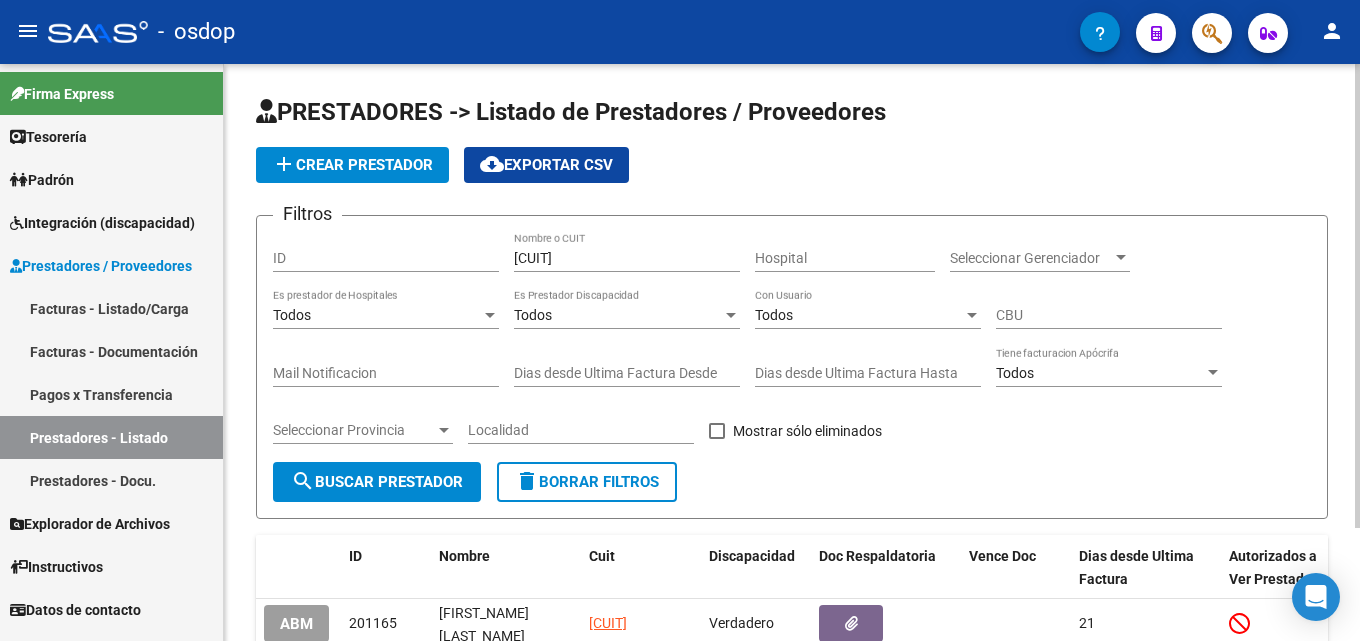 click on "search  Buscar Prestador" 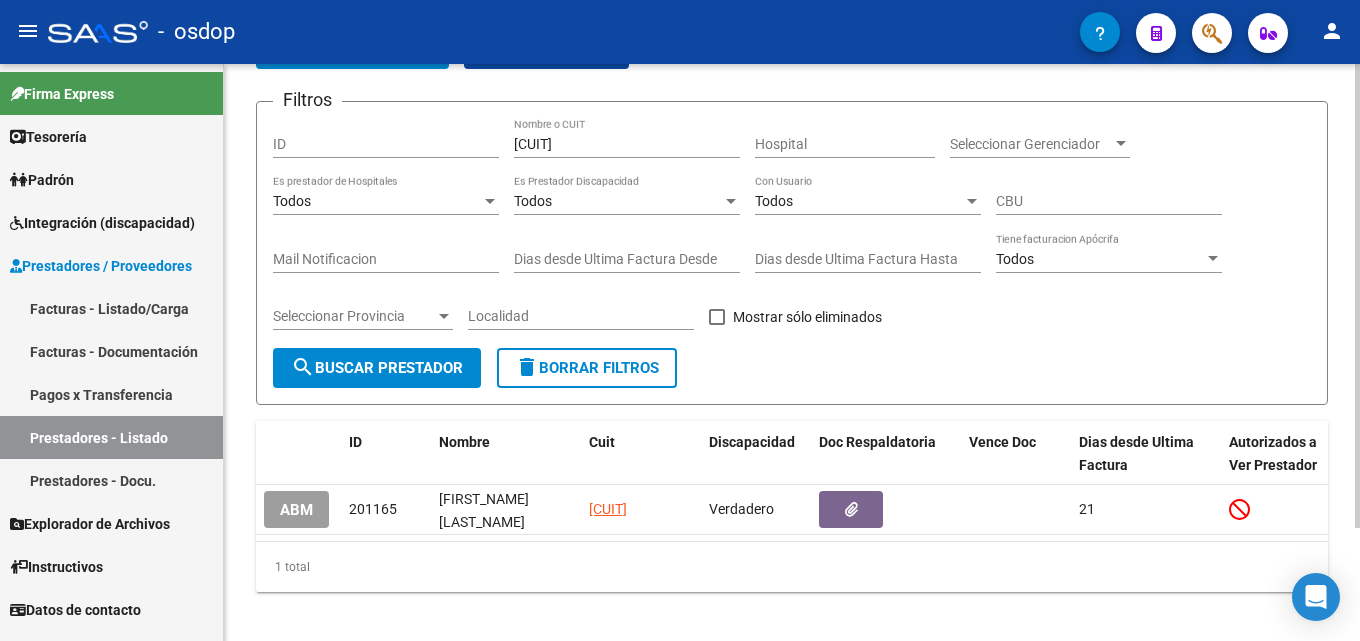 click 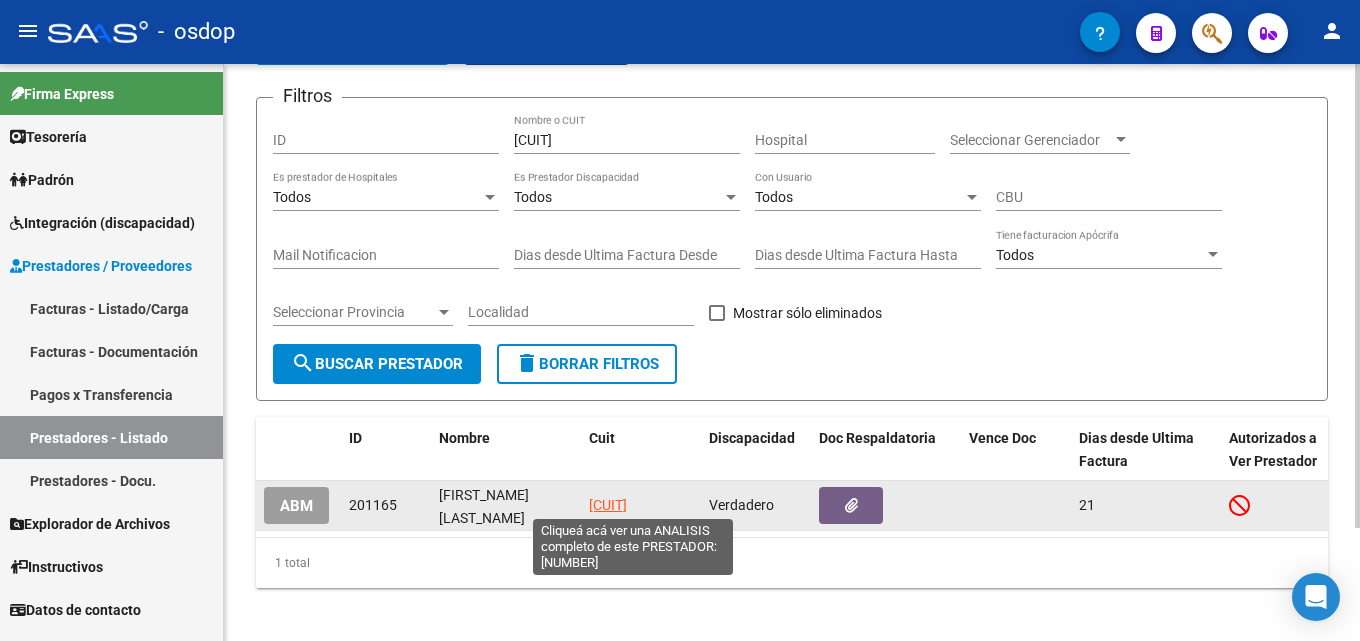click on "[CUIT]" 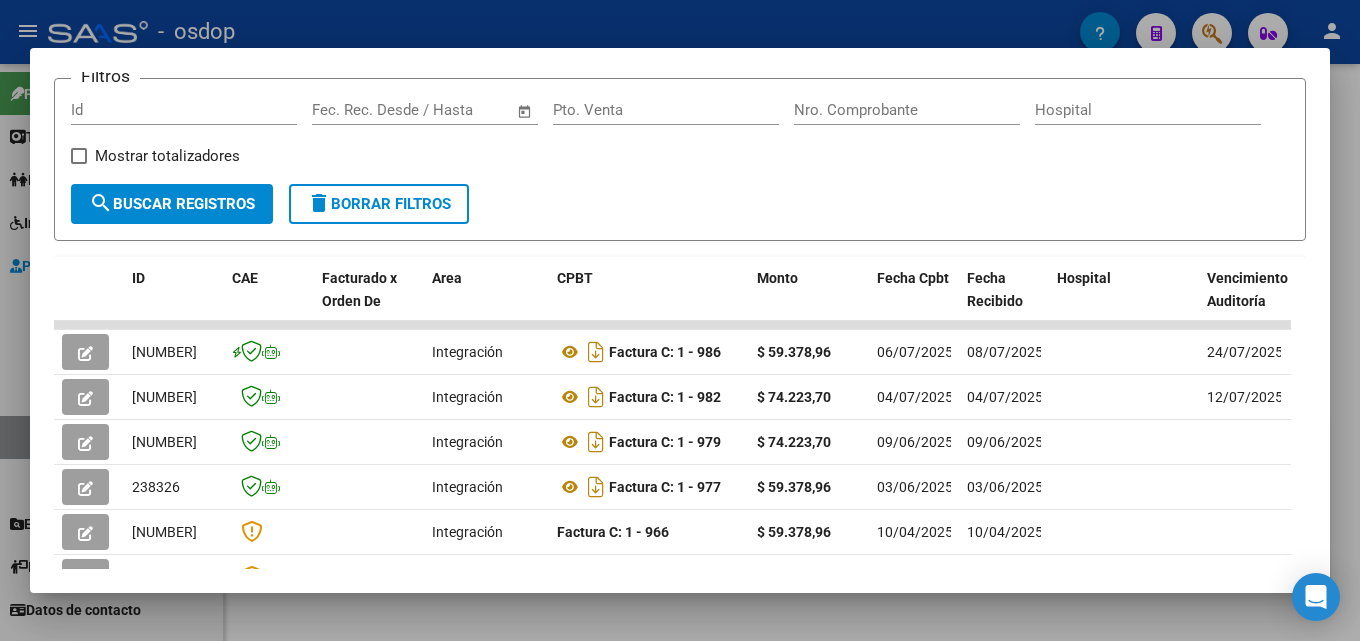 scroll, scrollTop: 296, scrollLeft: 0, axis: vertical 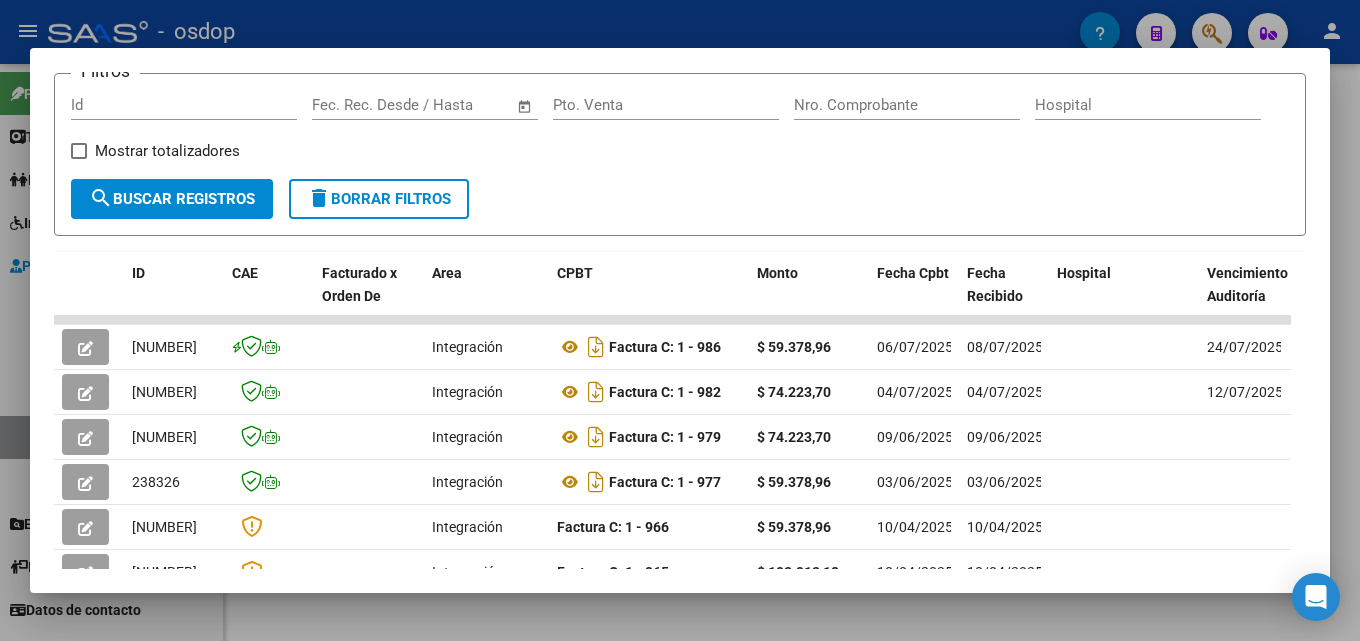 click at bounding box center (680, 320) 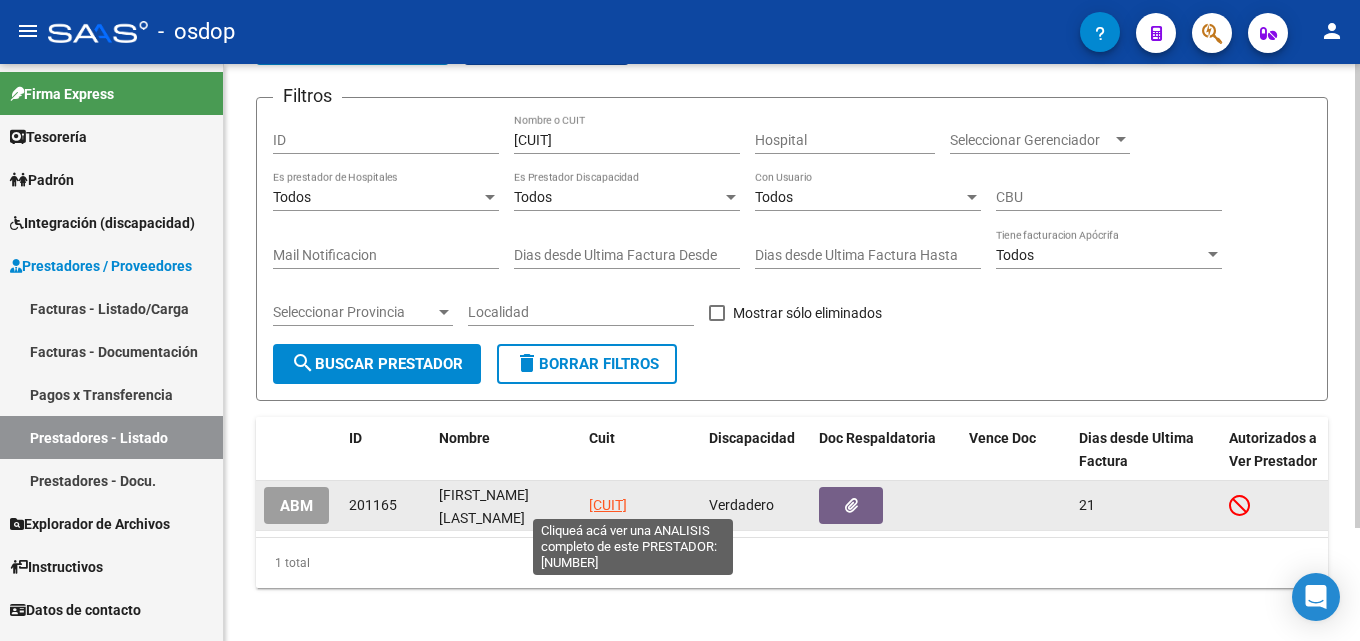 click on "[CUIT]" 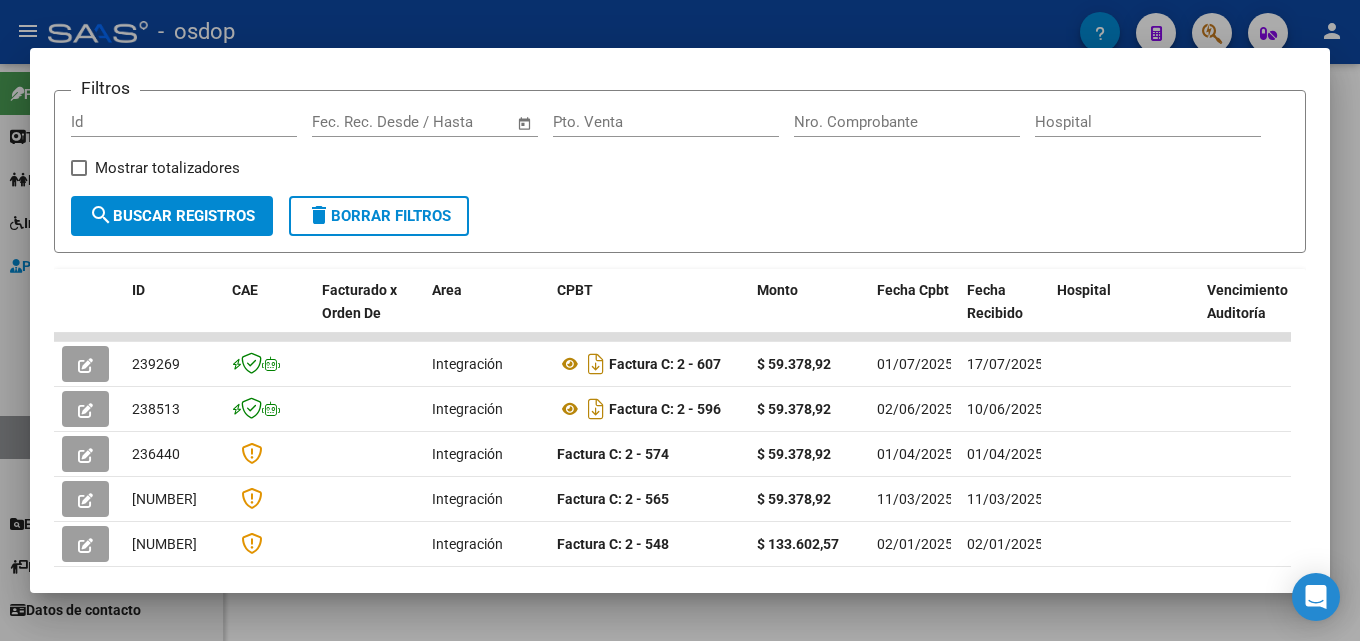 scroll, scrollTop: 306, scrollLeft: 0, axis: vertical 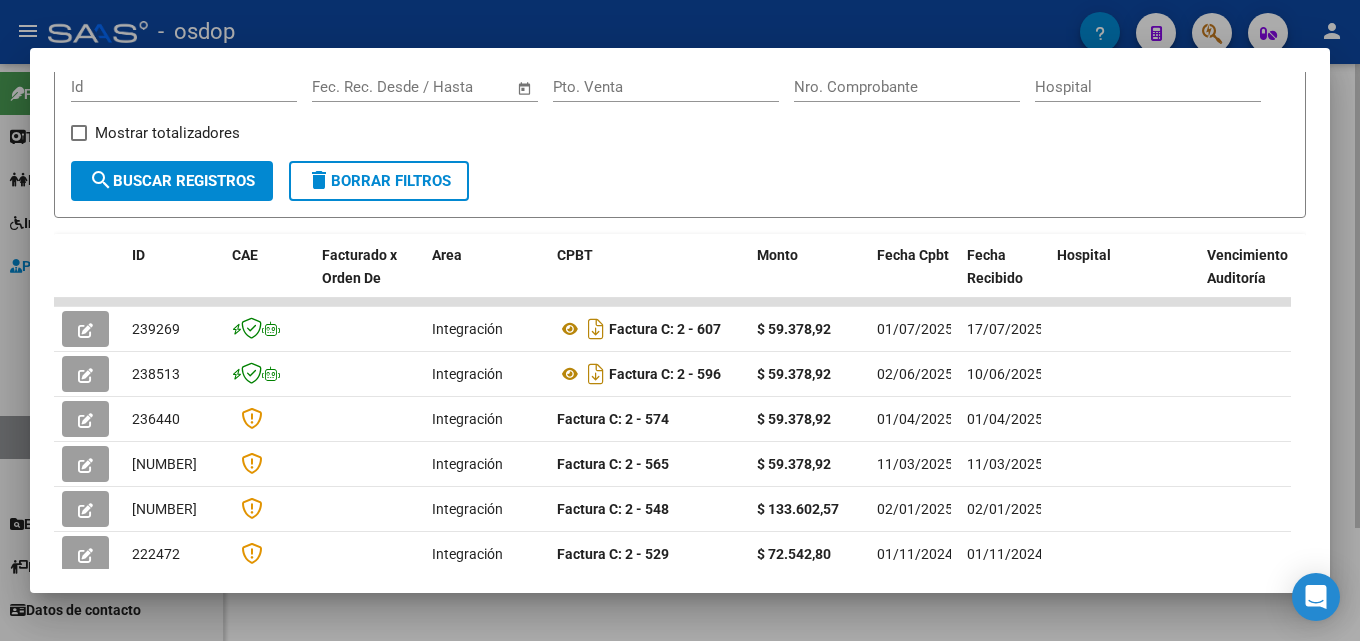 click at bounding box center (680, 320) 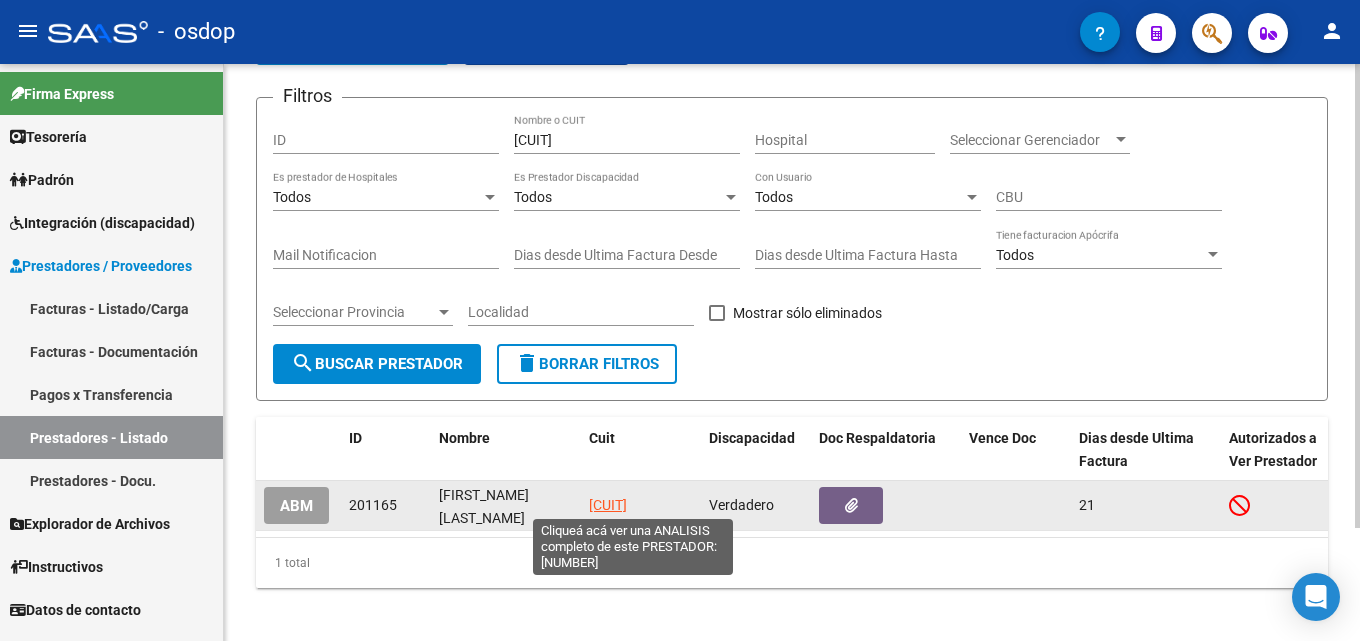 click on "[CUIT]" 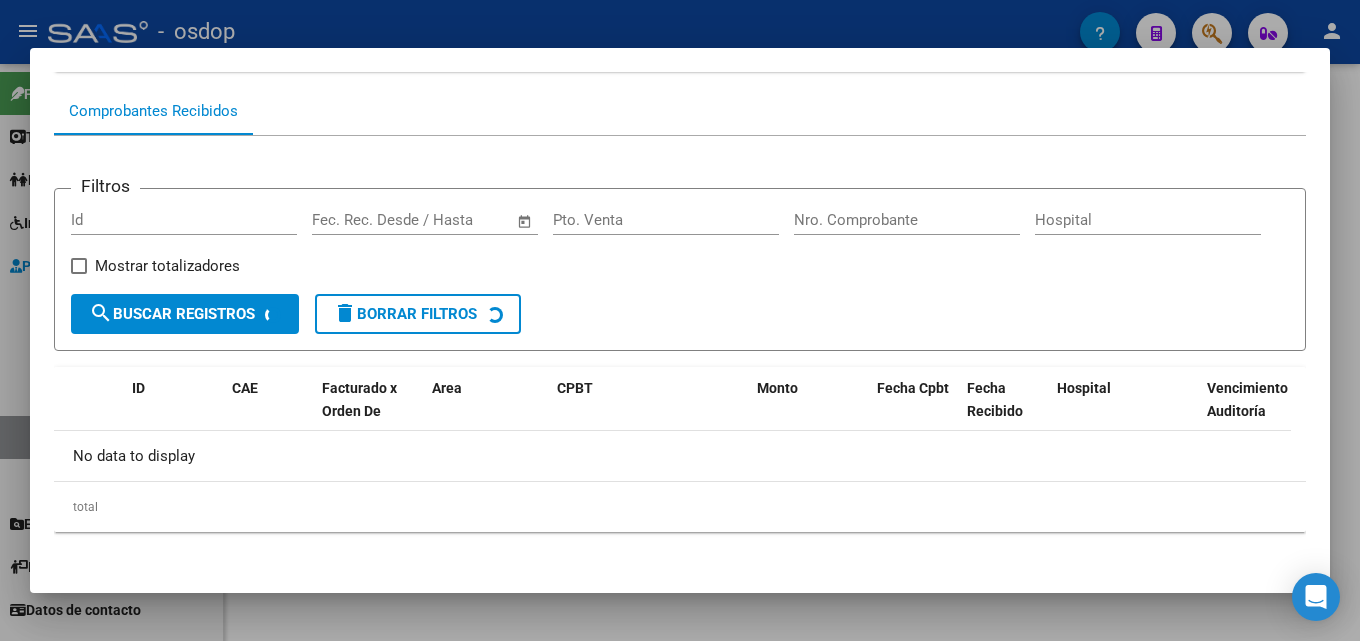 scroll, scrollTop: 191, scrollLeft: 0, axis: vertical 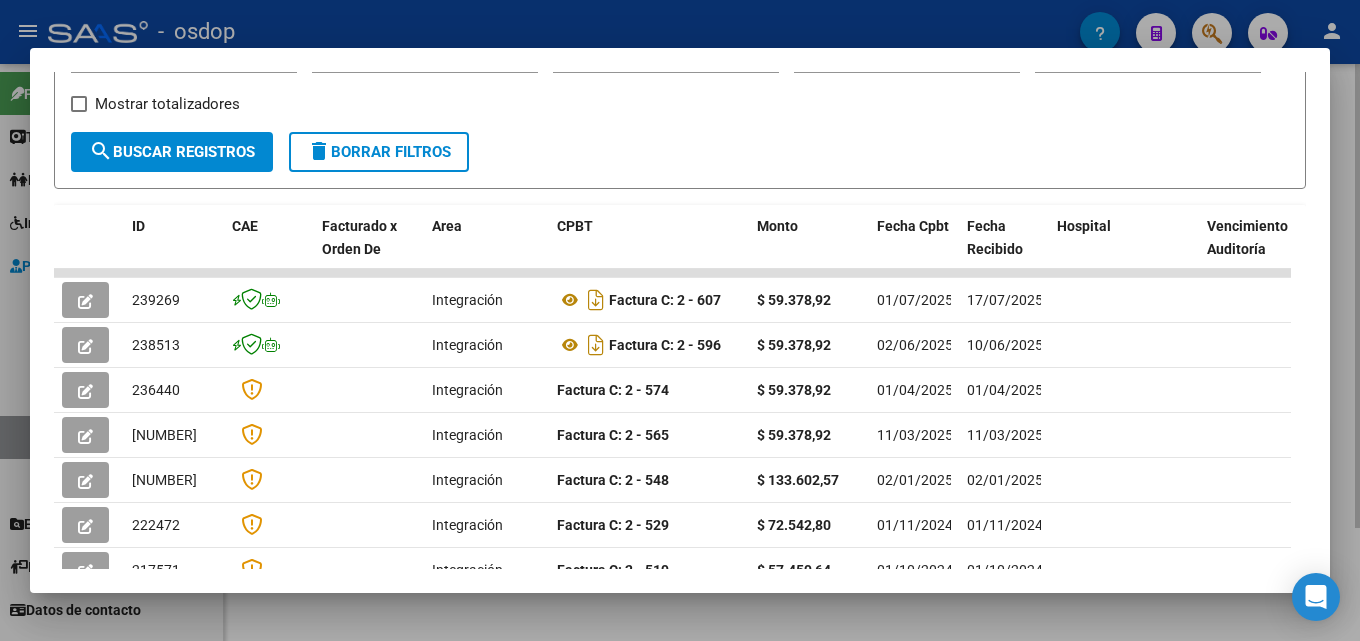 click at bounding box center [680, 320] 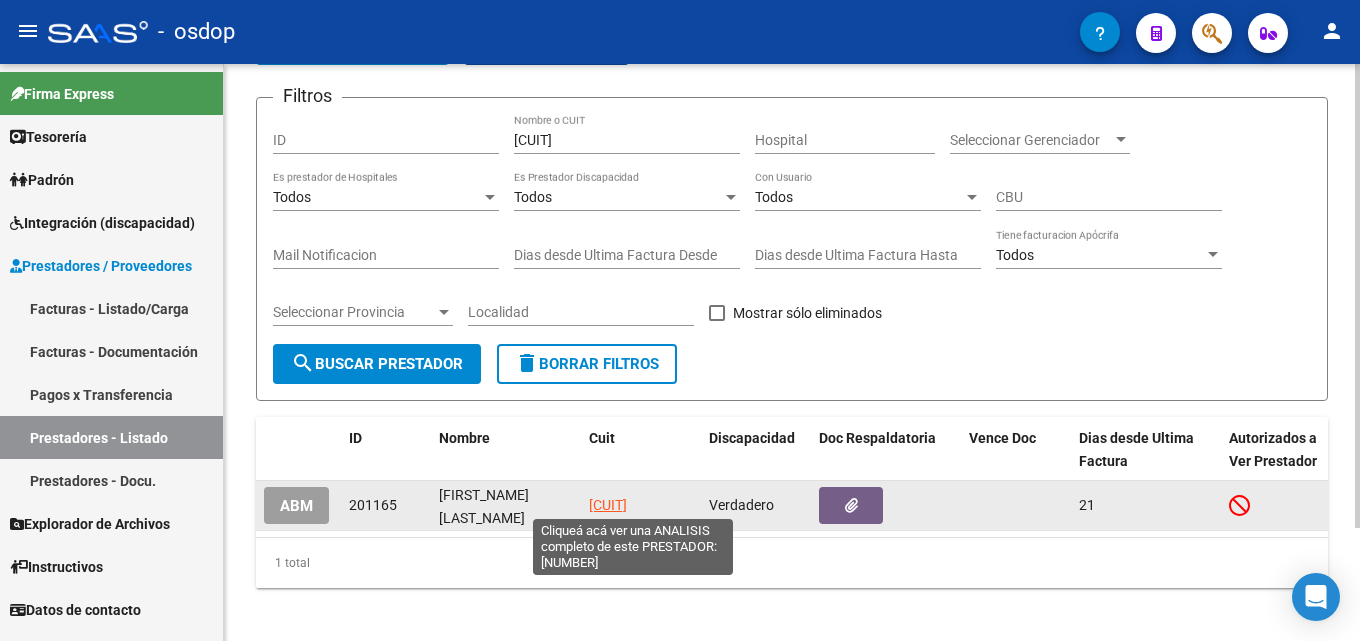 click on "[CUIT]" 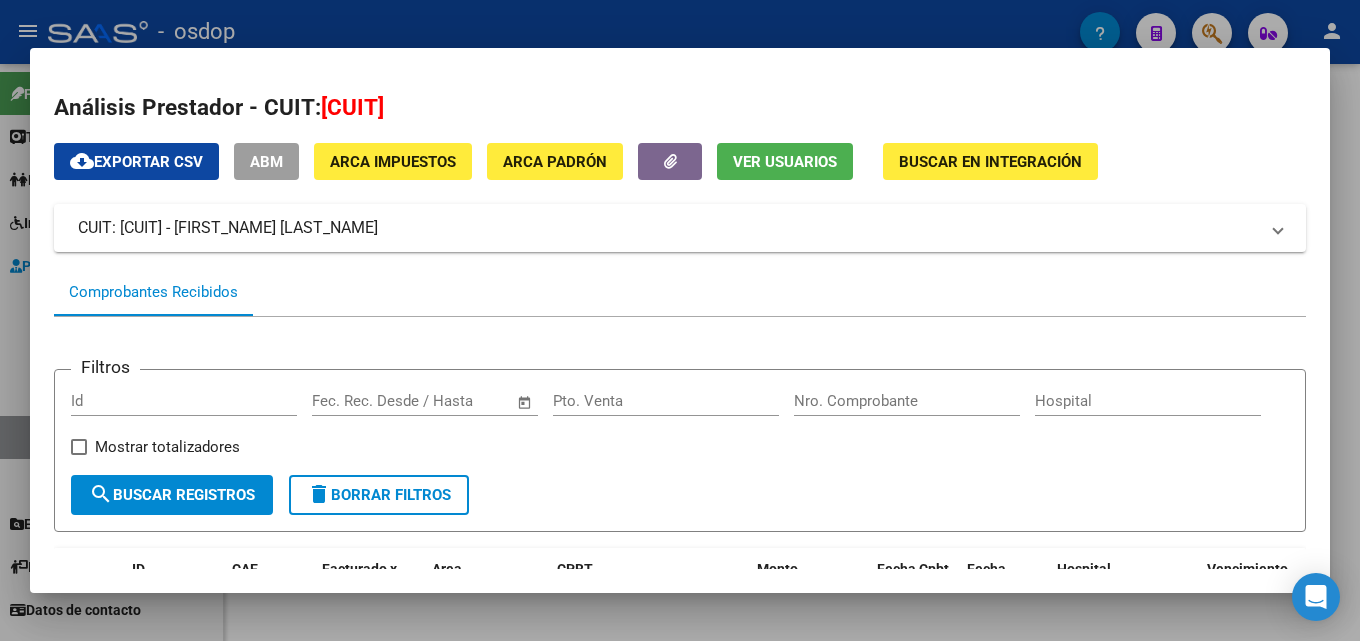 scroll, scrollTop: 434, scrollLeft: 0, axis: vertical 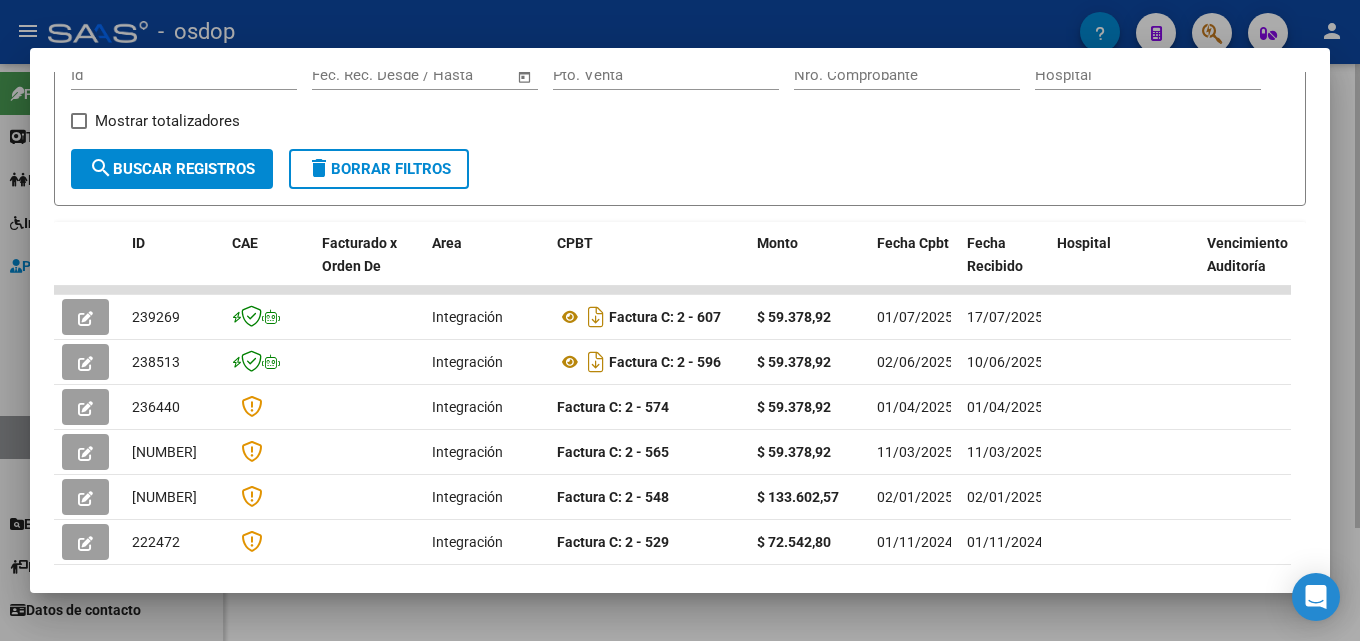 click at bounding box center (680, 320) 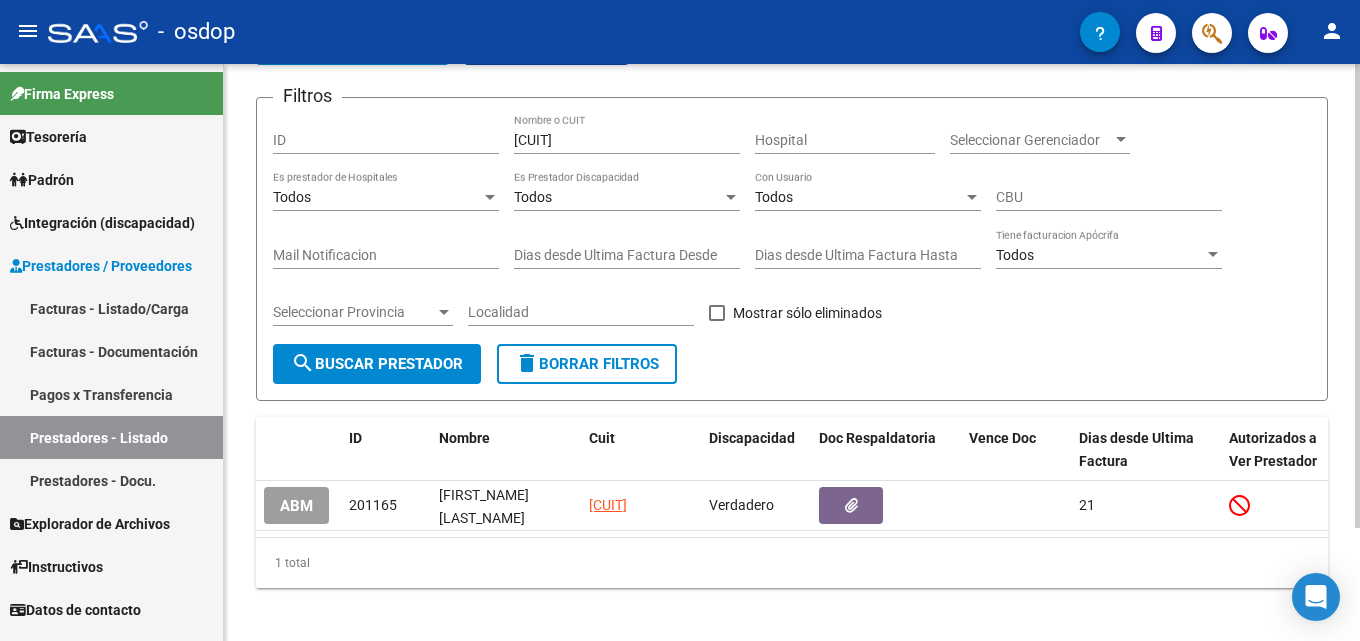click on "[CUIT] Nombre o CUIT" 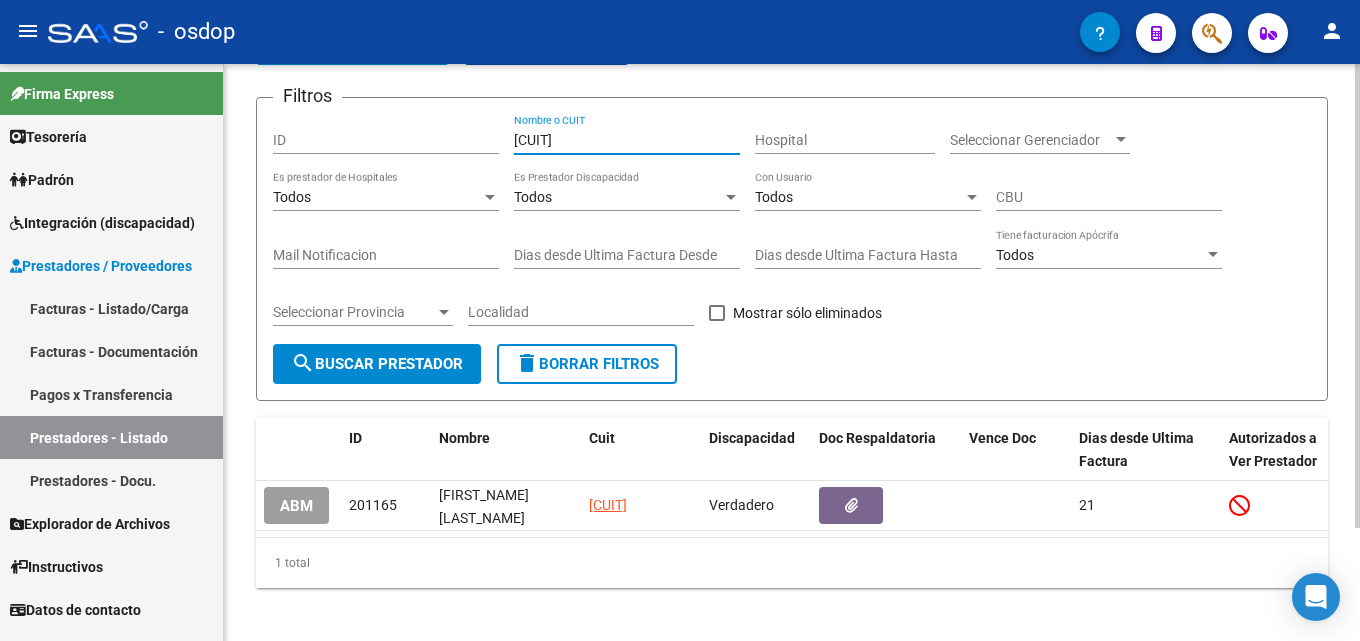 click on "[CUIT]" at bounding box center (627, 140) 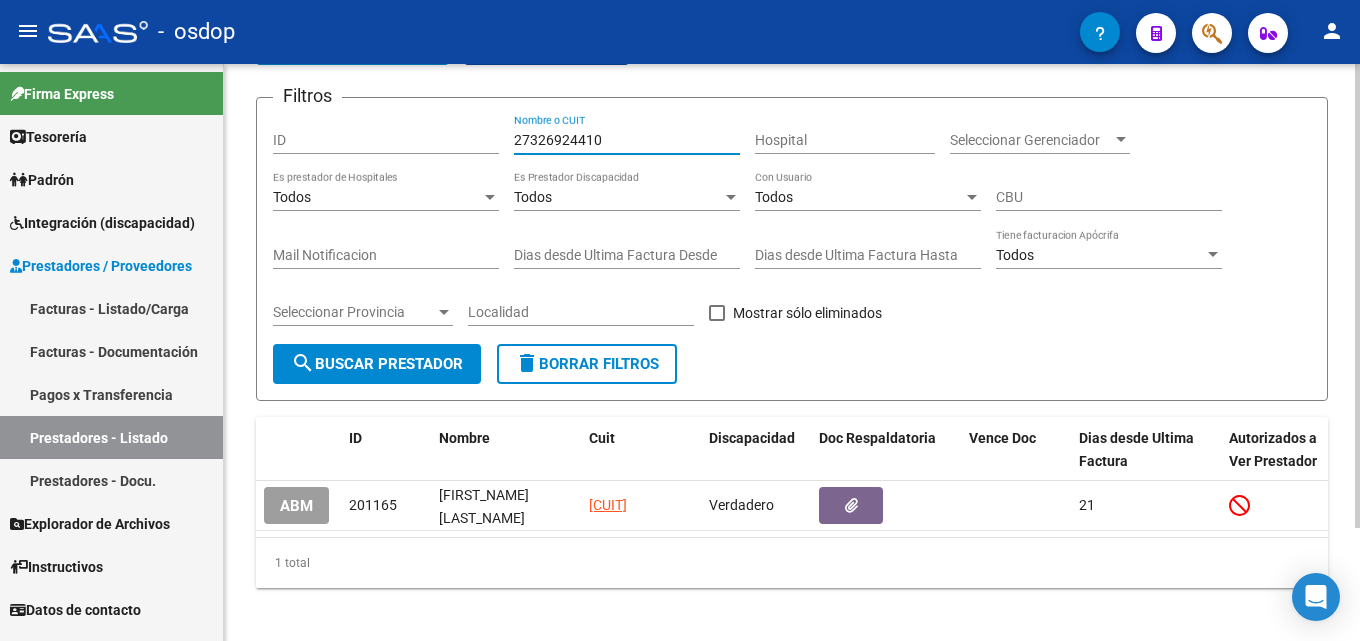 drag, startPoint x: 542, startPoint y: 141, endPoint x: 631, endPoint y: 201, distance: 107.33592 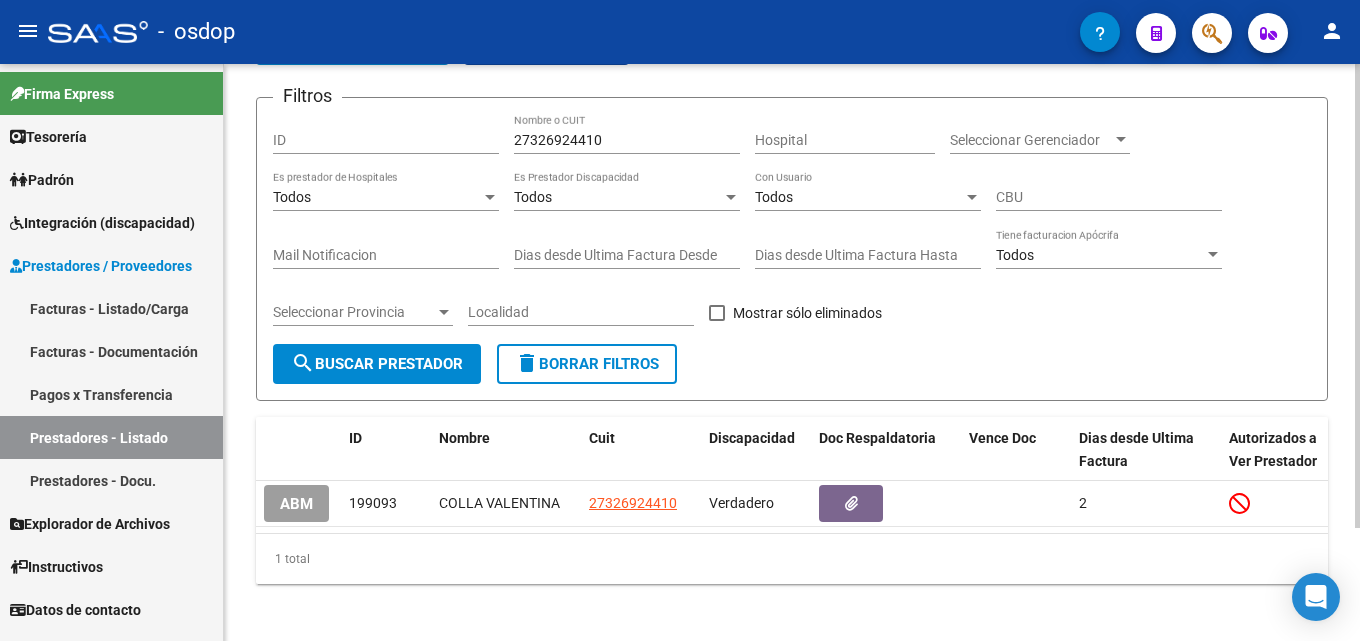 click on "search  Buscar Prestador" 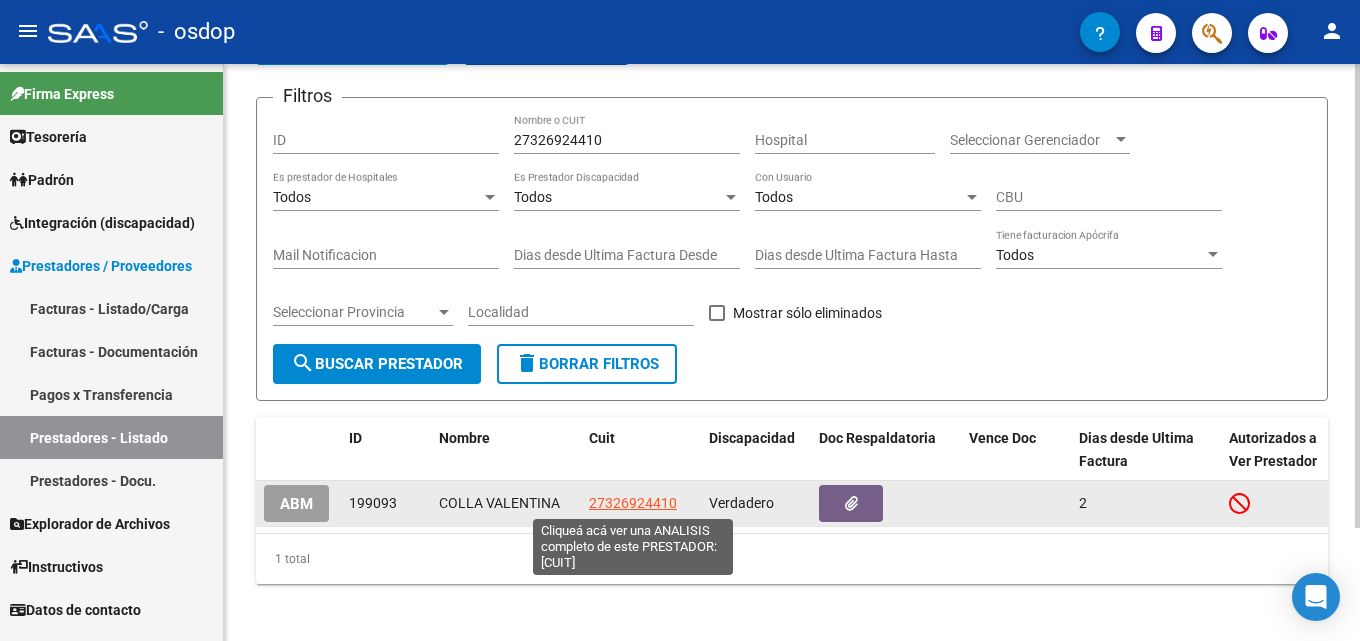 click on "27326924410" 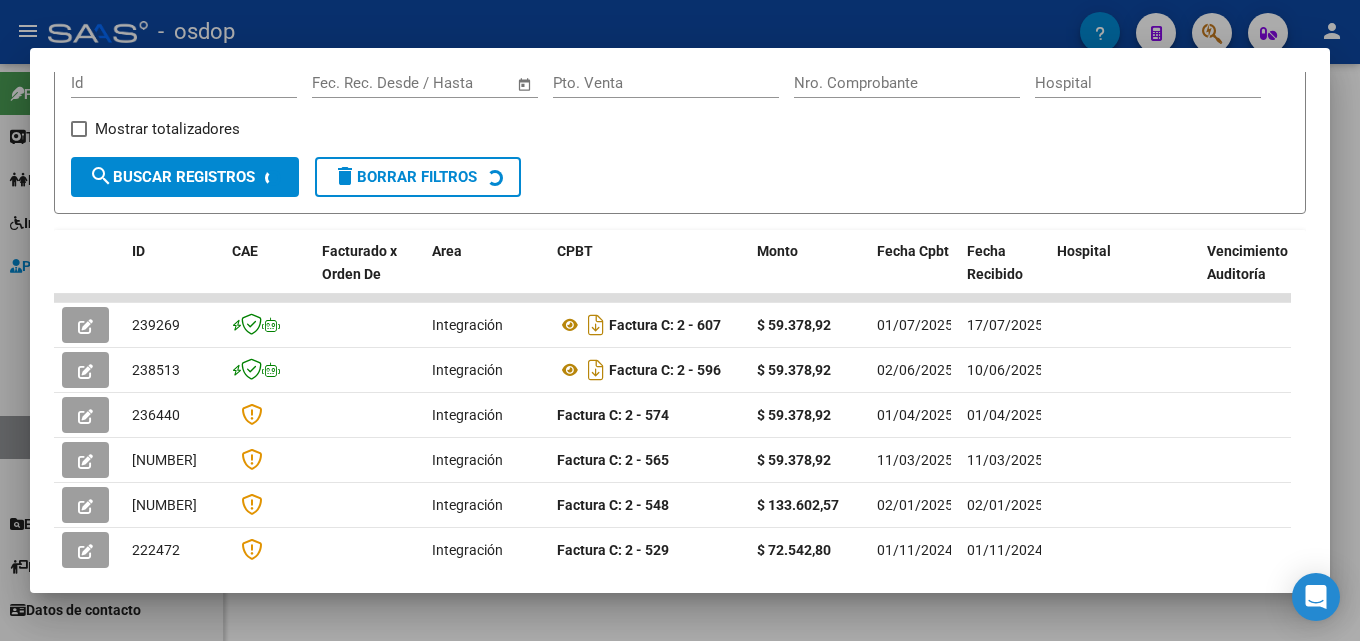 scroll, scrollTop: 328, scrollLeft: 0, axis: vertical 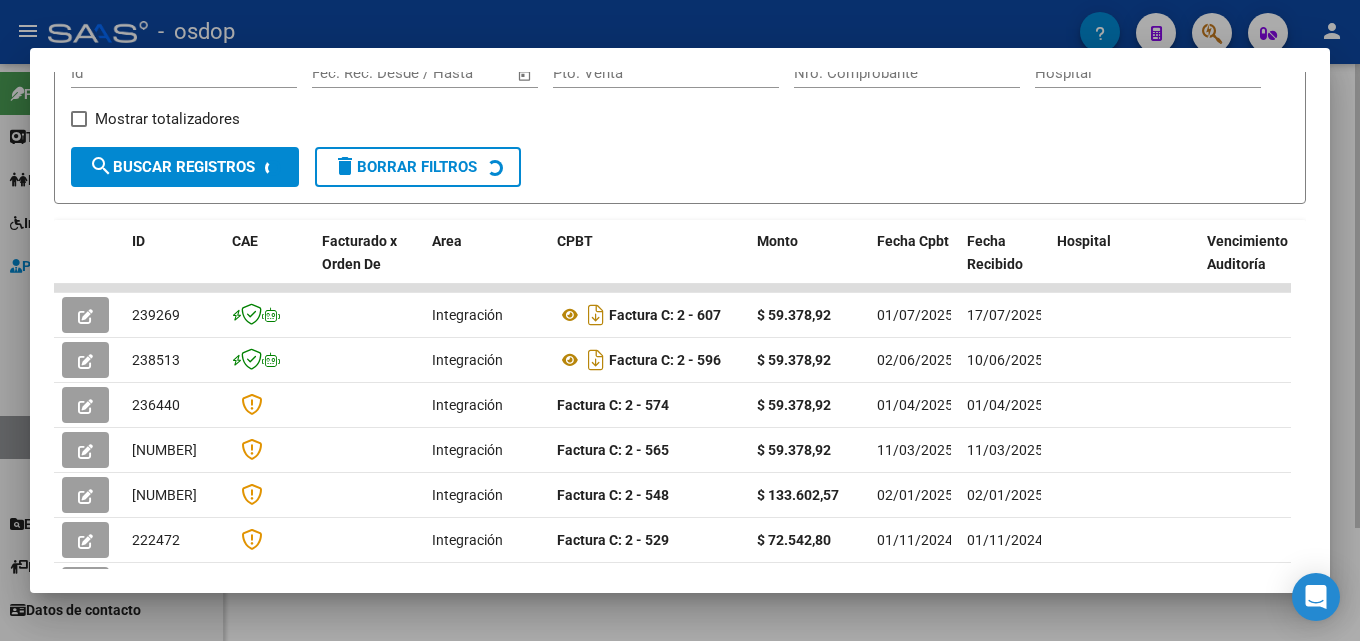 click at bounding box center [680, 320] 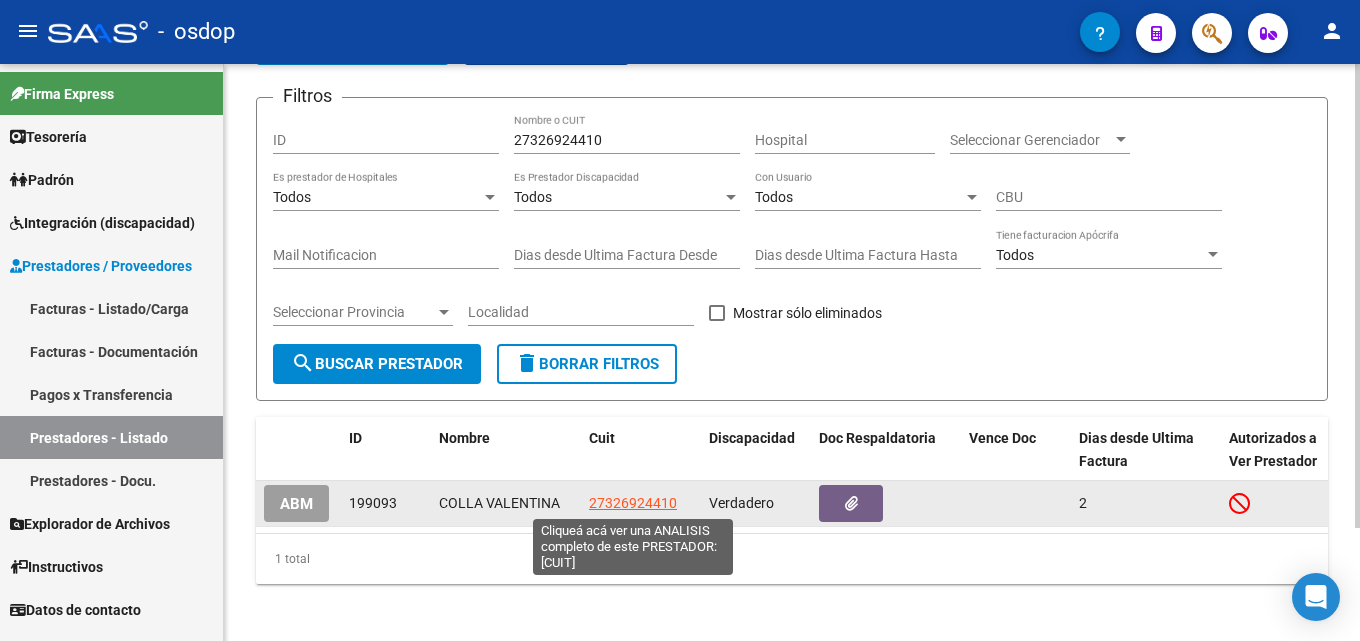 click on "27326924410" 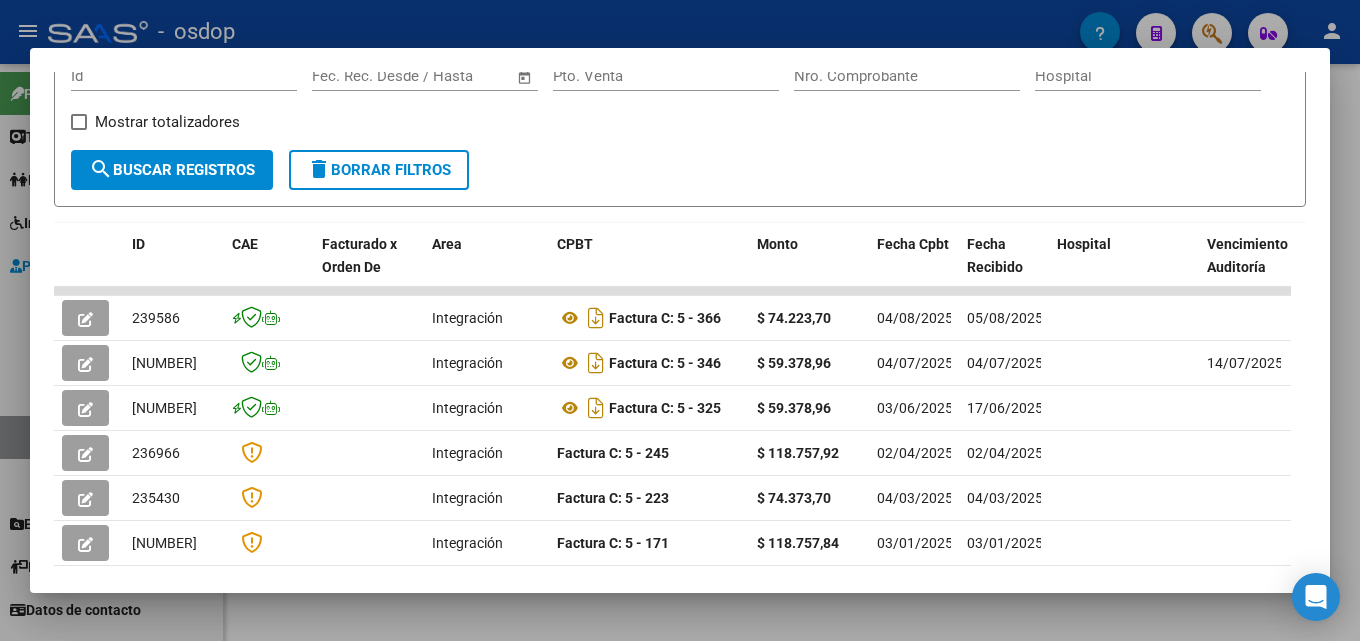 scroll, scrollTop: 330, scrollLeft: 0, axis: vertical 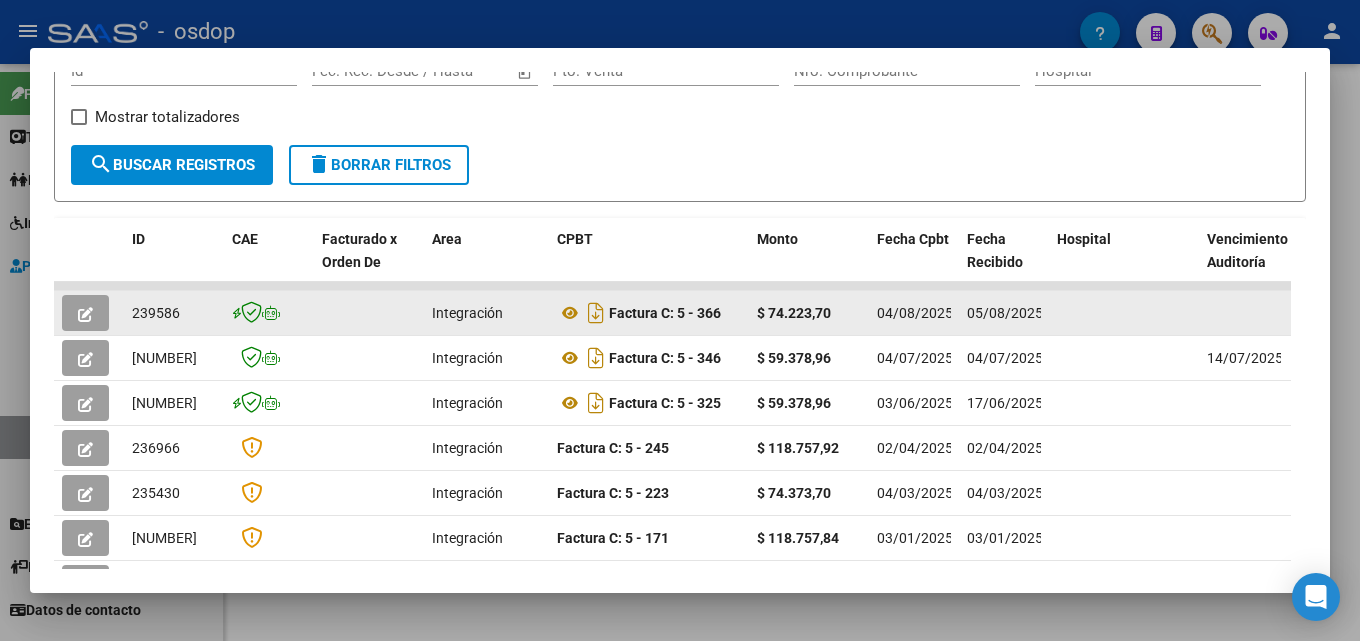 click 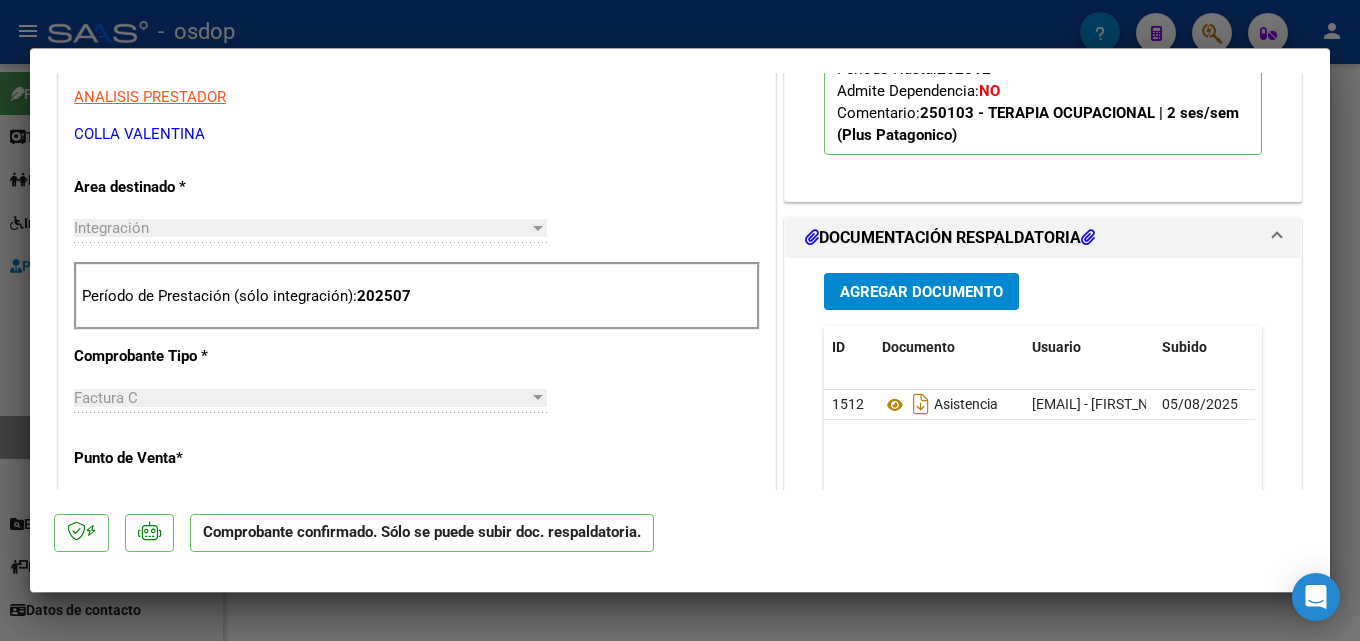 scroll, scrollTop: 660, scrollLeft: 0, axis: vertical 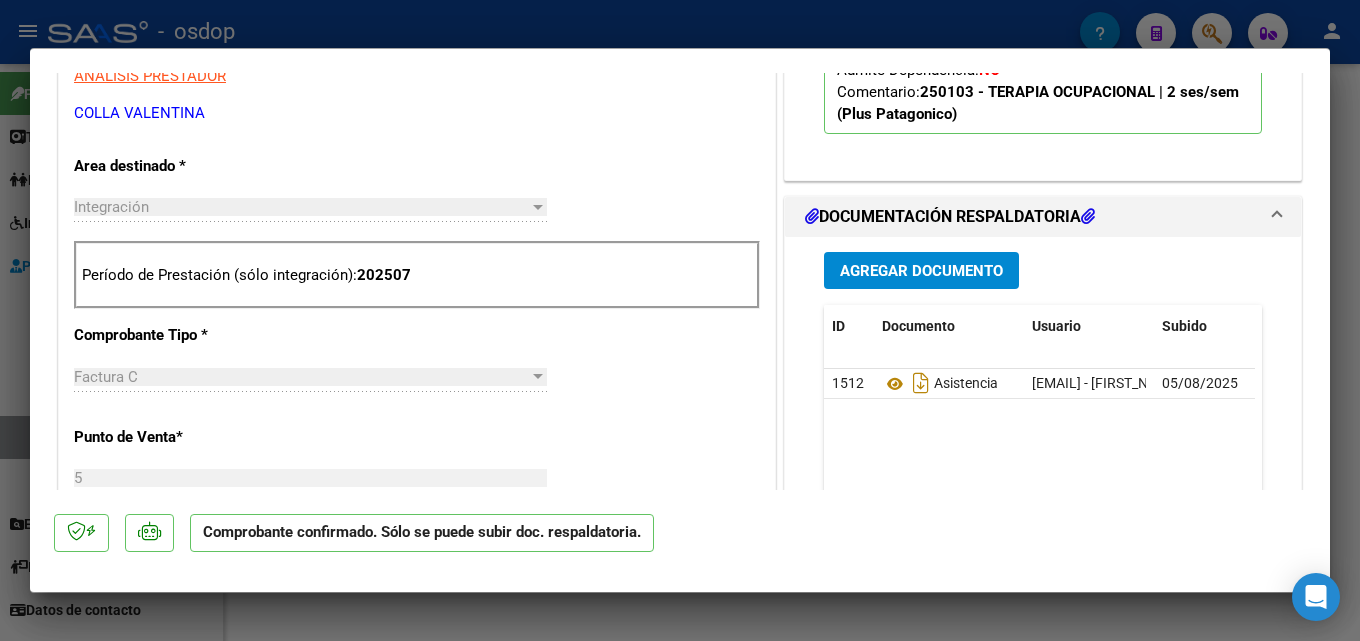 click at bounding box center (680, 320) 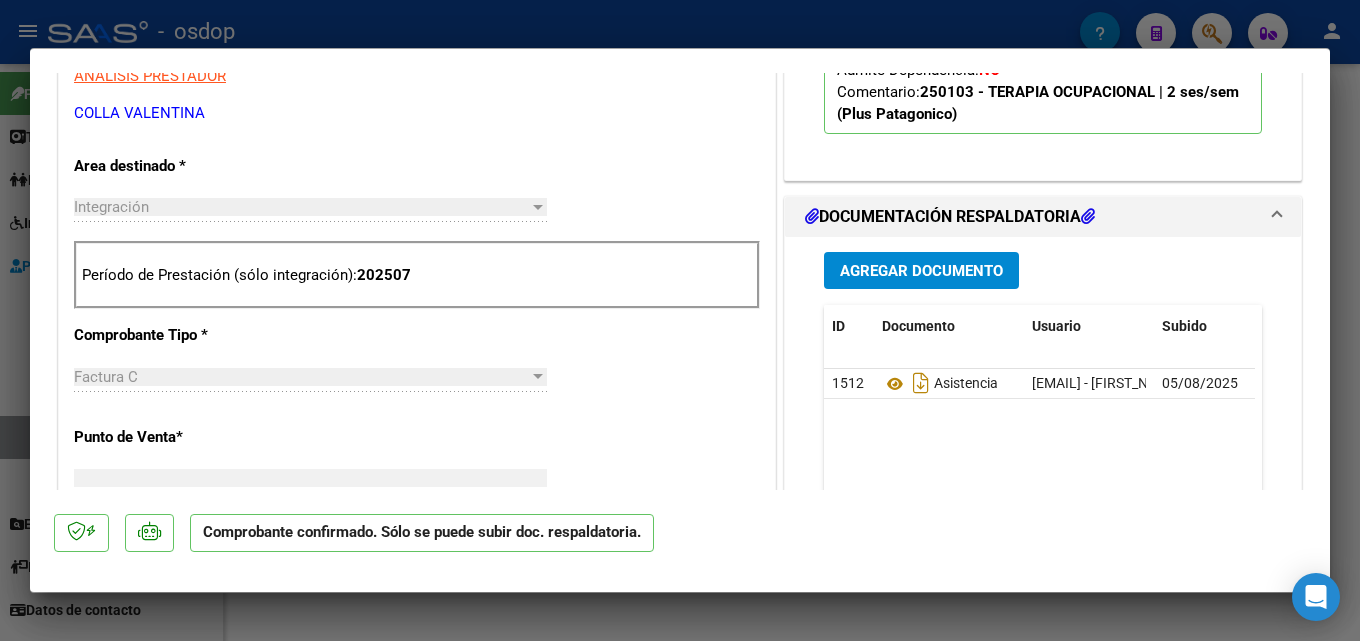 scroll, scrollTop: 0, scrollLeft: 0, axis: both 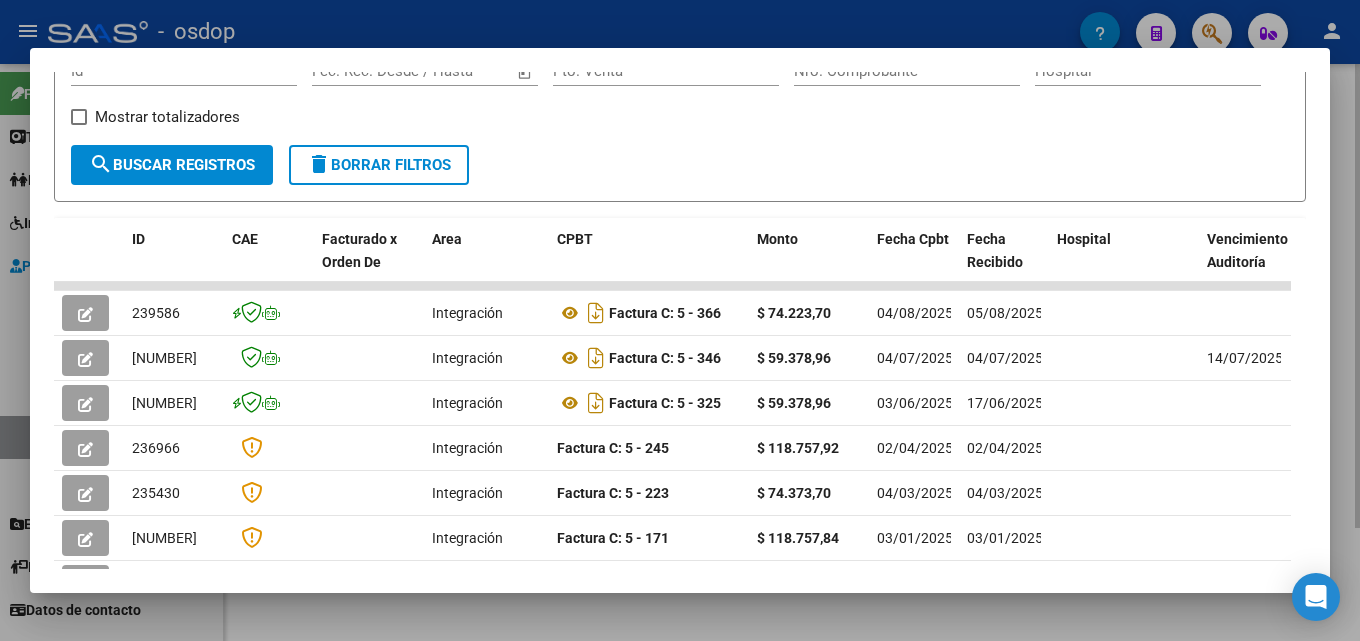 click at bounding box center [680, 320] 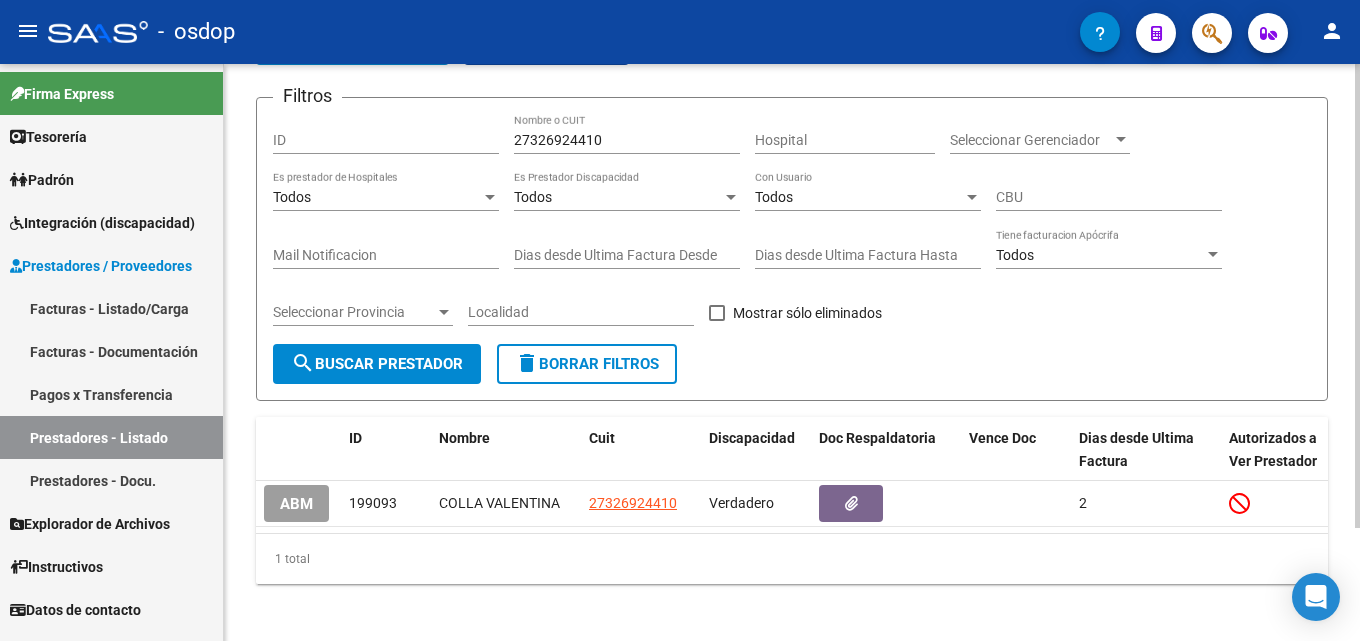 click on "27326924410" at bounding box center (627, 140) 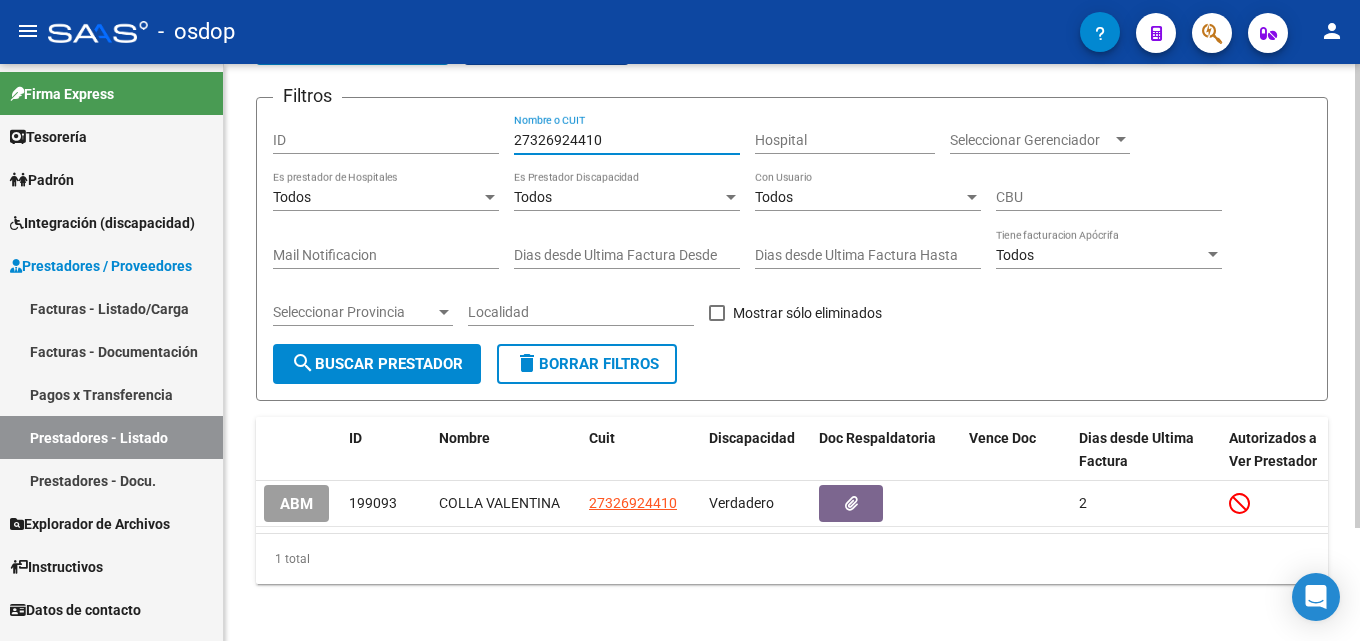 click on "27326924410" at bounding box center [627, 140] 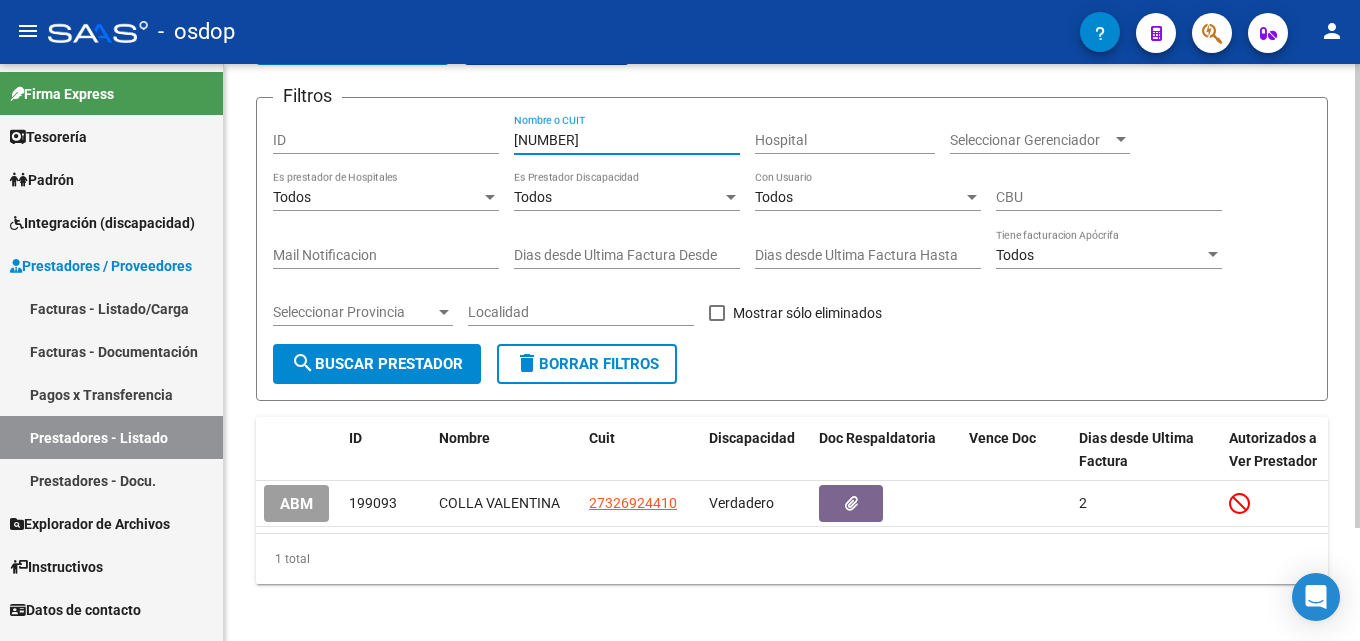 type on "[NUMBER]" 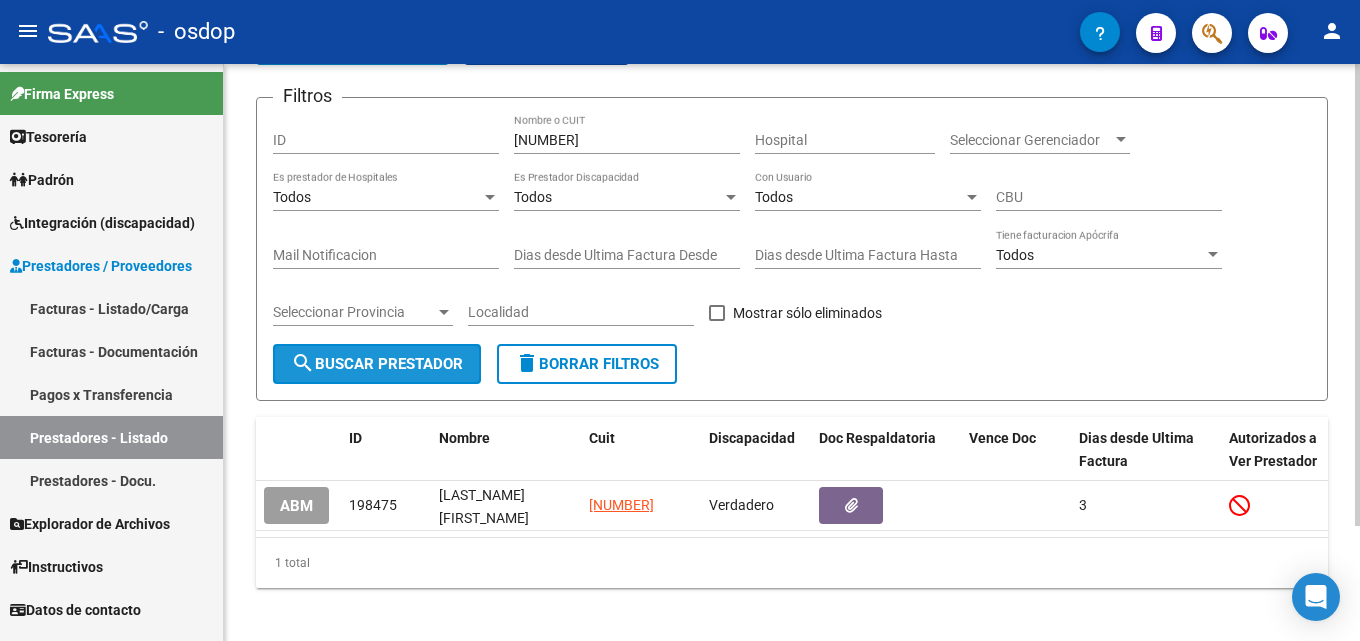 click on "search  Buscar Prestador" 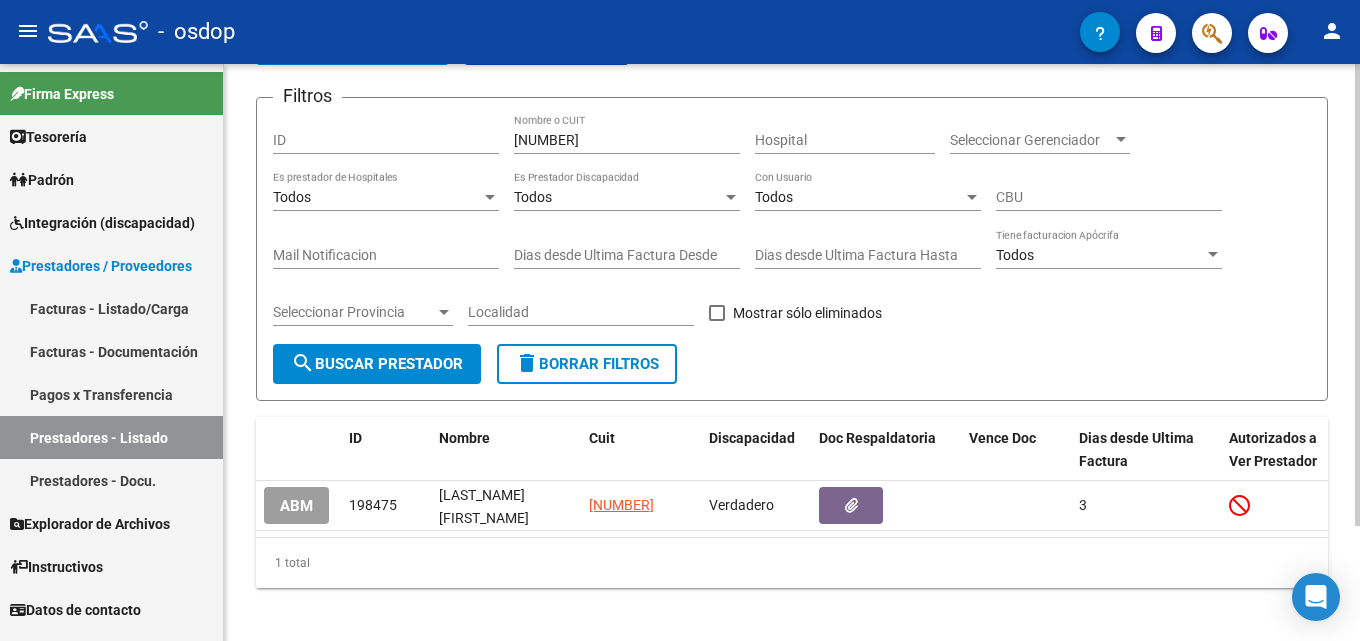 click on "search  Buscar Prestador" 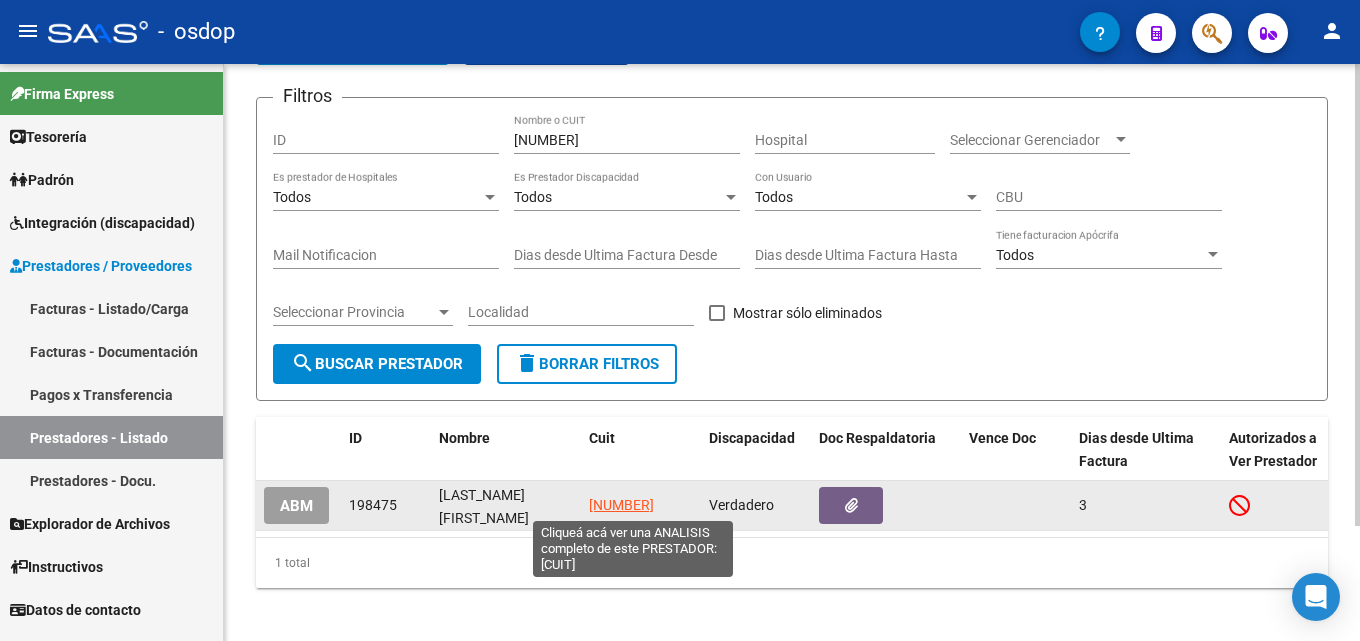 click on "[NUMBER]" 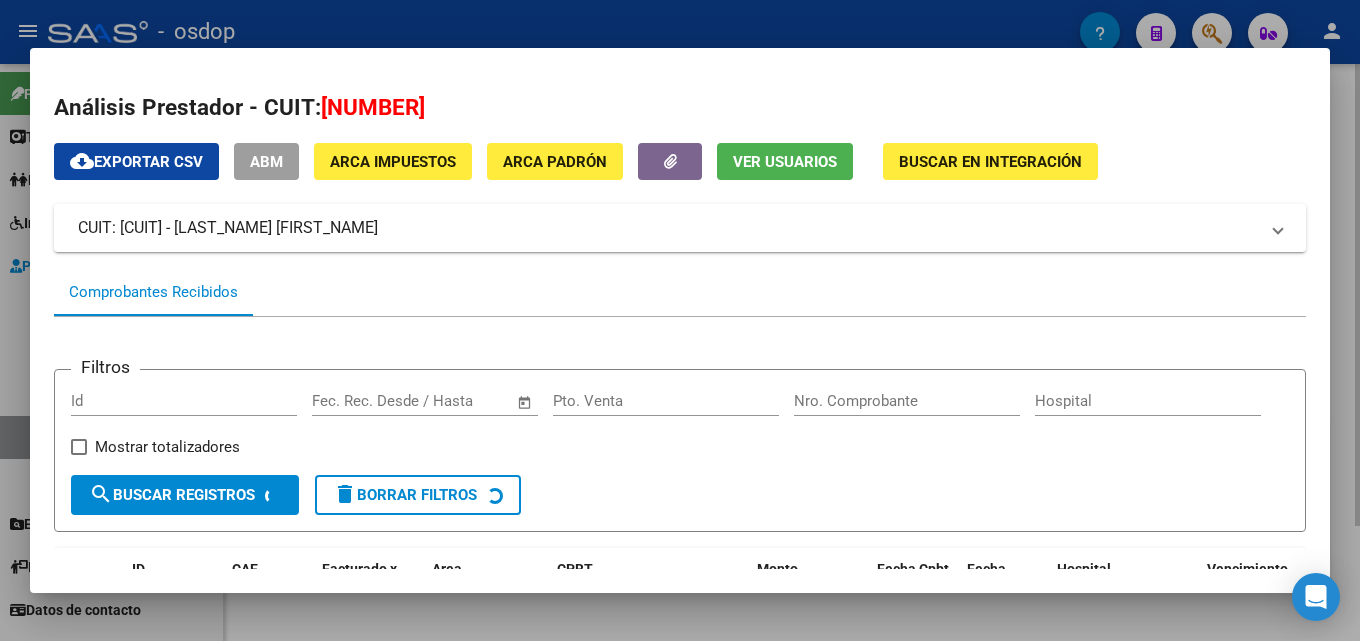 drag, startPoint x: 1334, startPoint y: 268, endPoint x: 1333, endPoint y: 290, distance: 22.022715 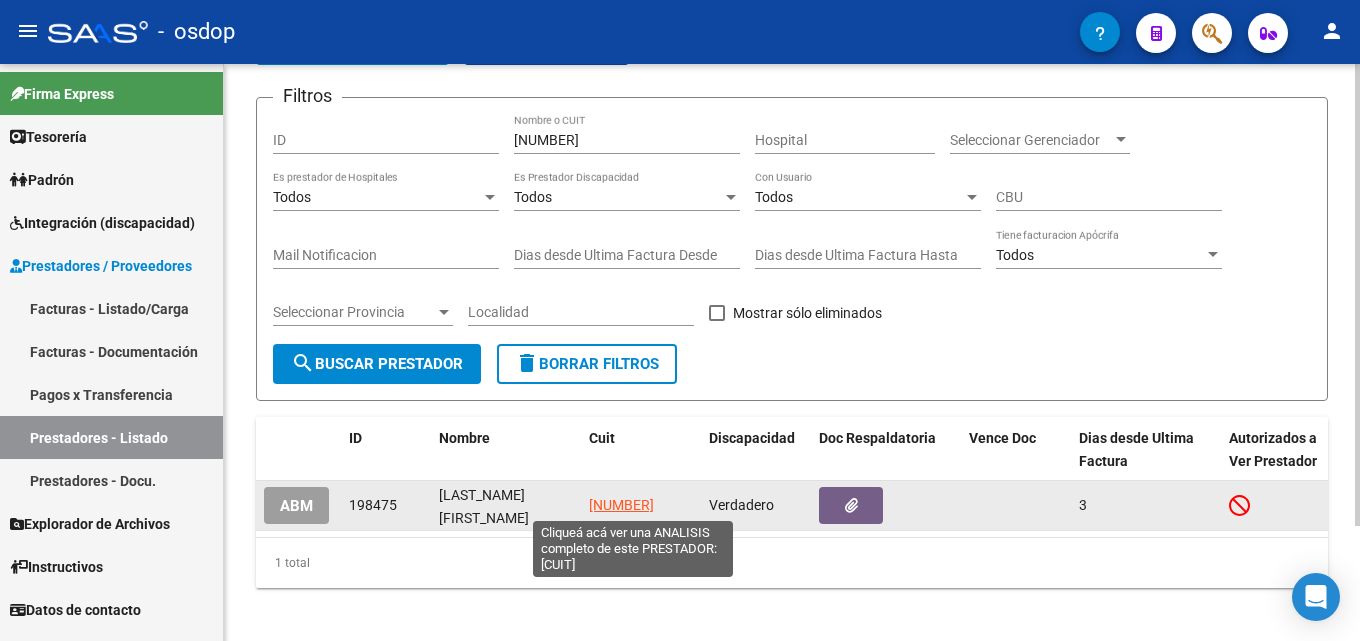 click on "[NUMBER]" 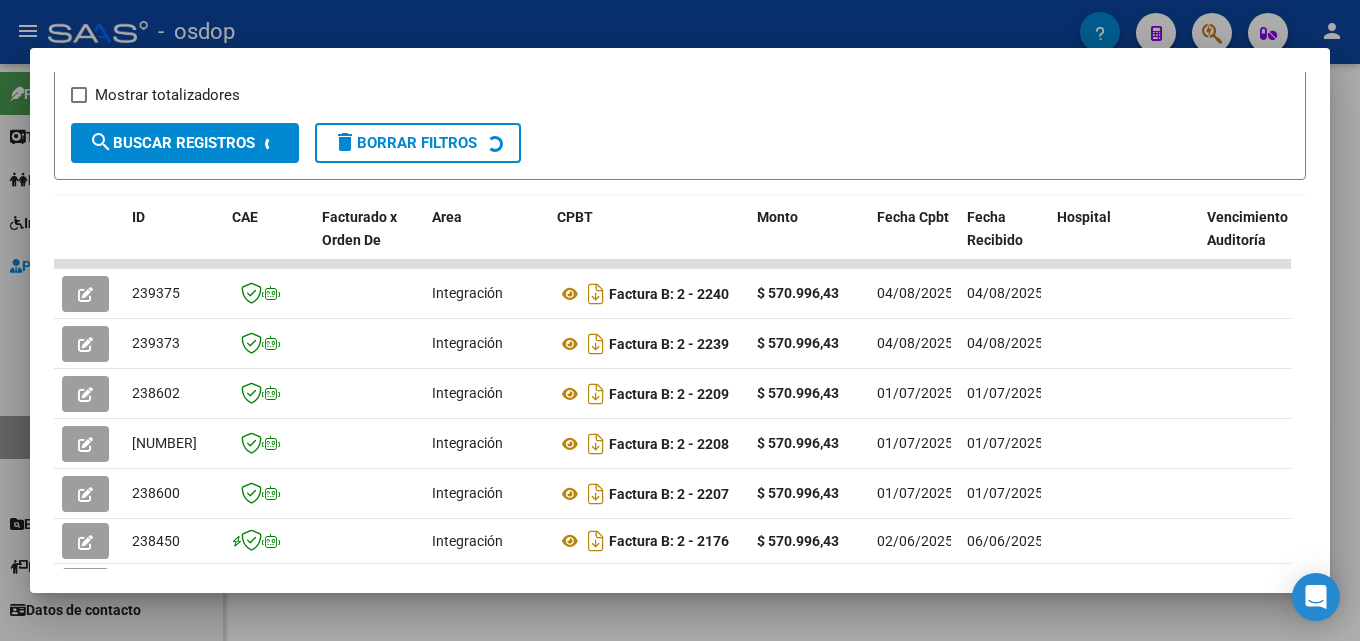 scroll, scrollTop: 360, scrollLeft: 0, axis: vertical 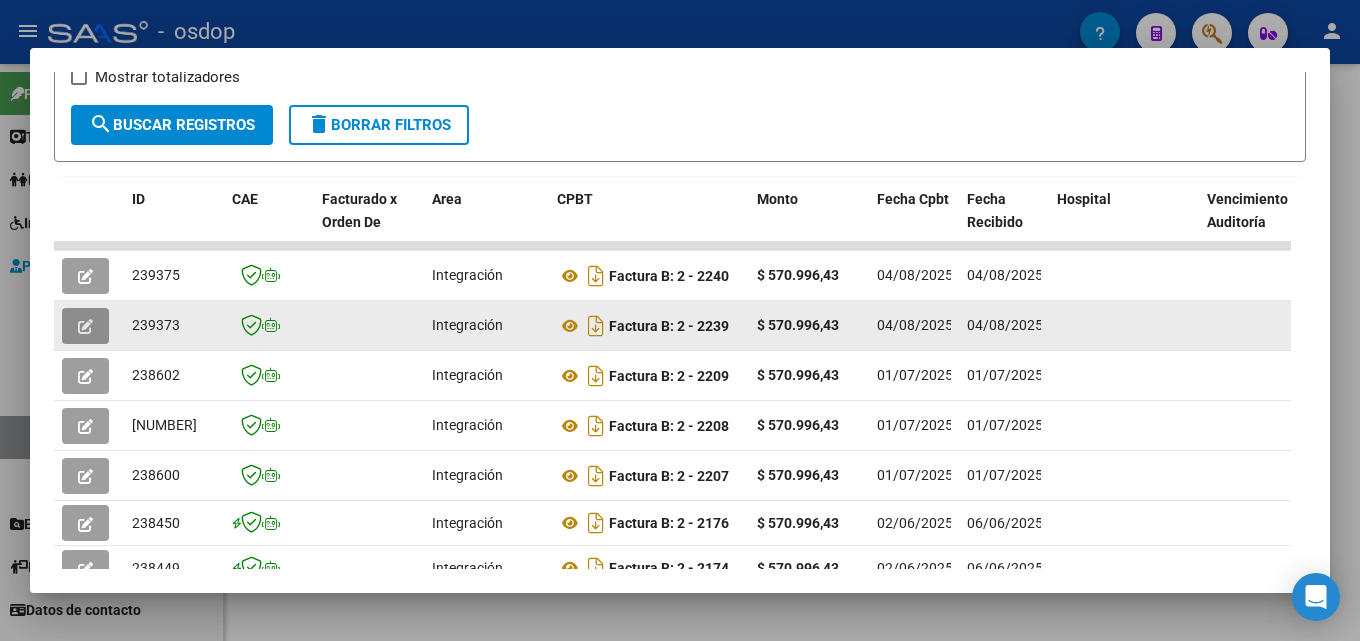 click 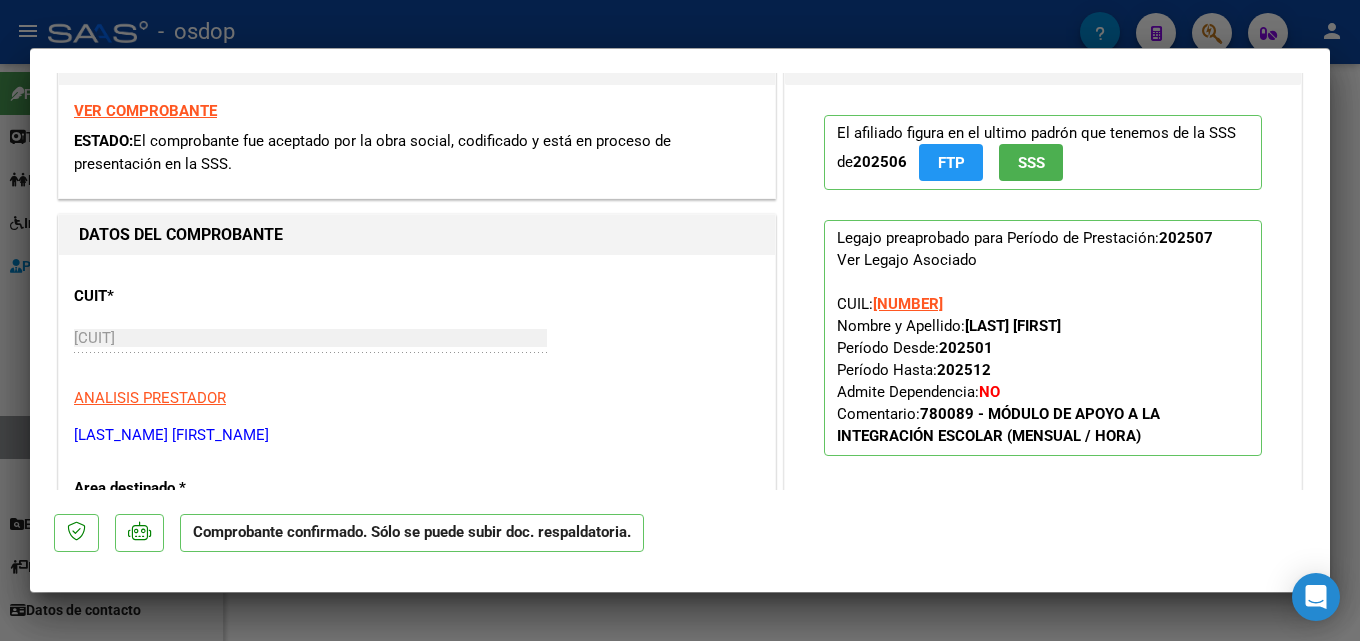 scroll, scrollTop: 348, scrollLeft: 0, axis: vertical 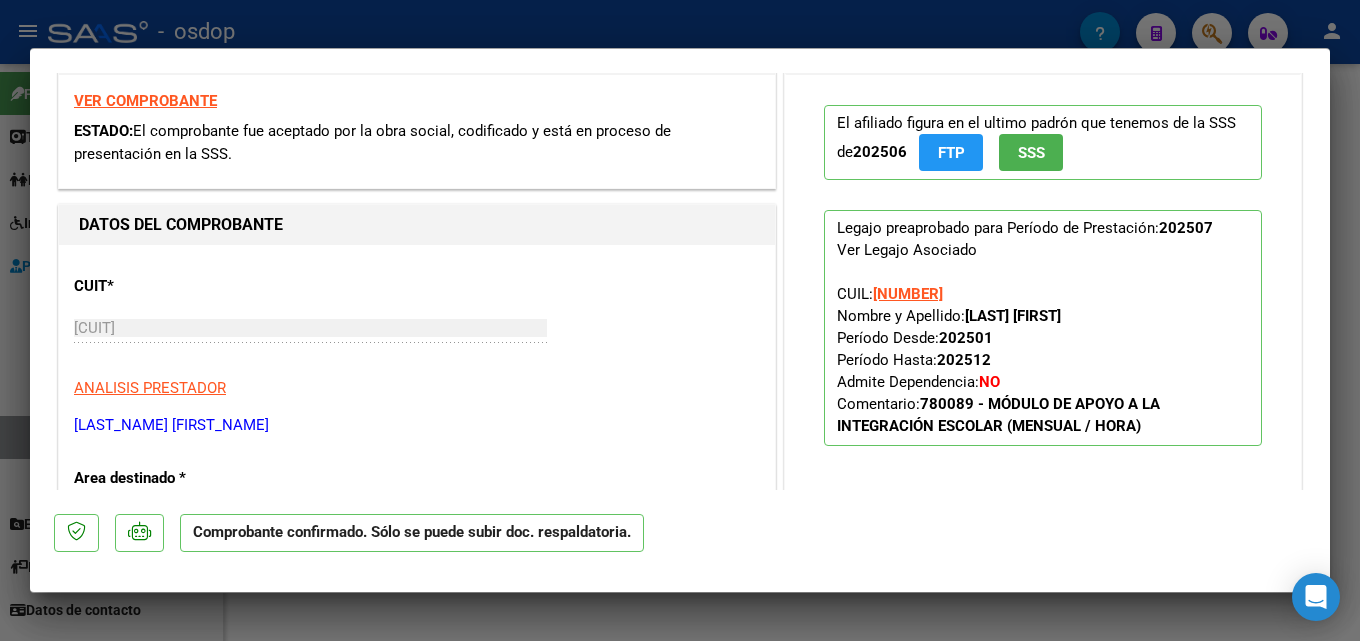 click at bounding box center (680, 320) 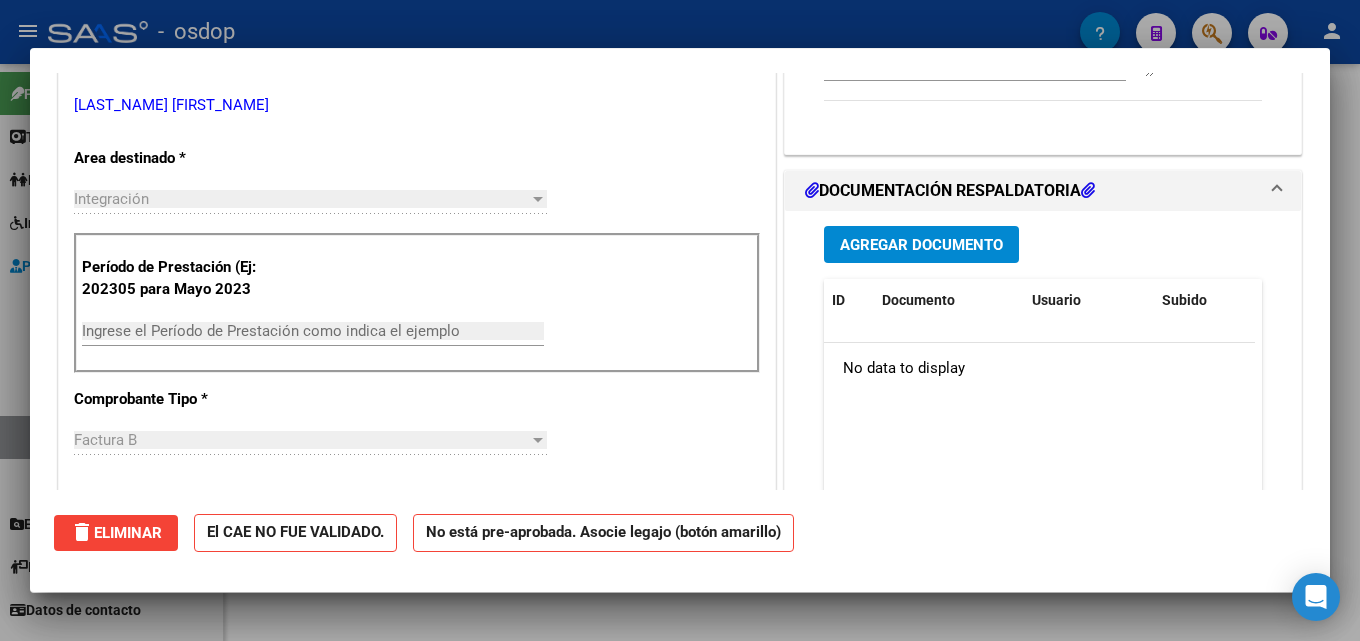 scroll, scrollTop: 0, scrollLeft: 0, axis: both 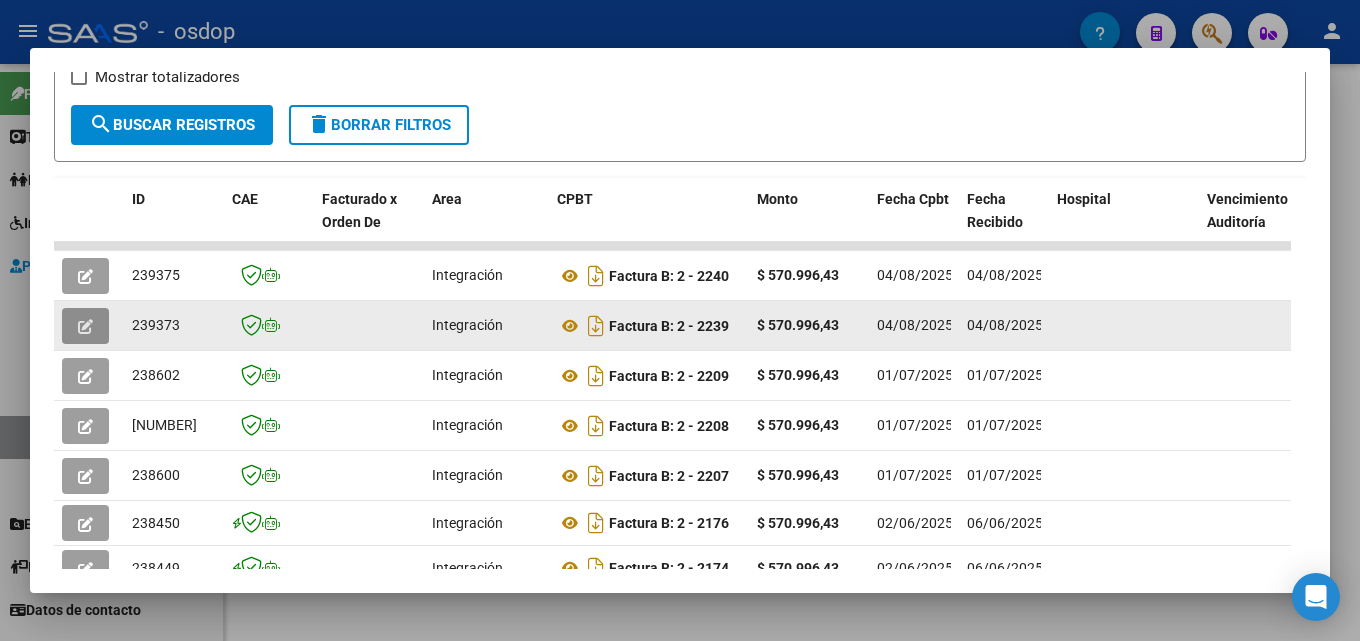 click 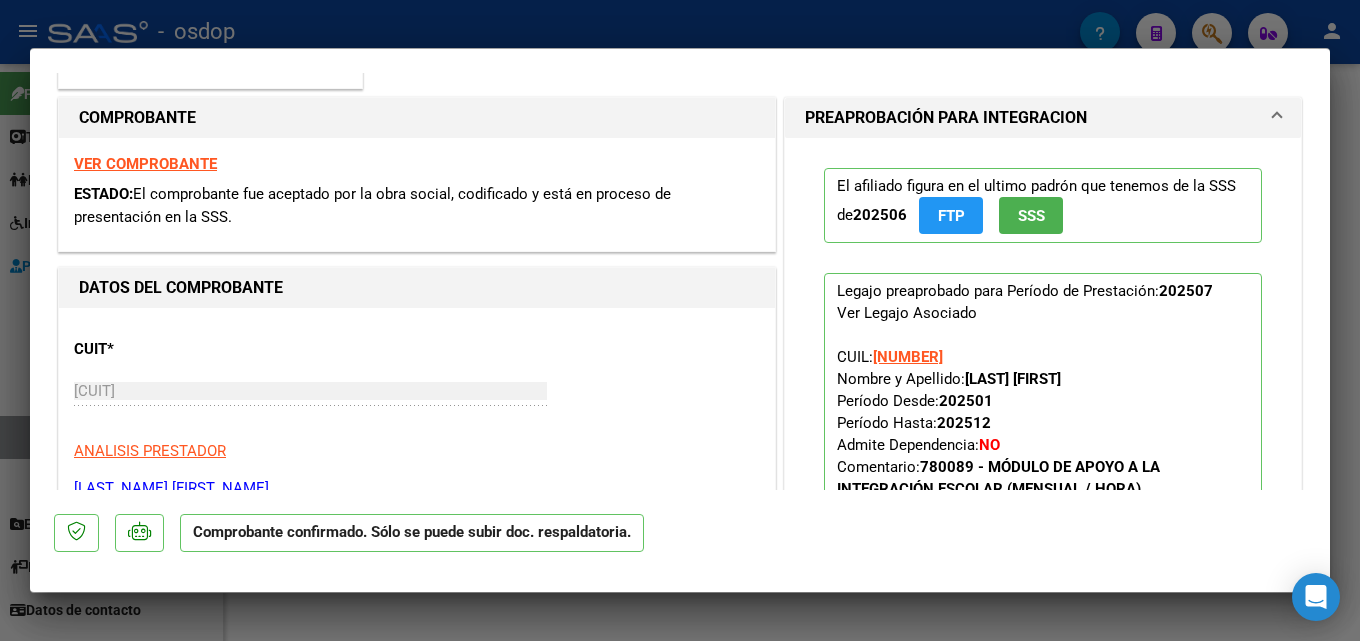 scroll, scrollTop: 311, scrollLeft: 0, axis: vertical 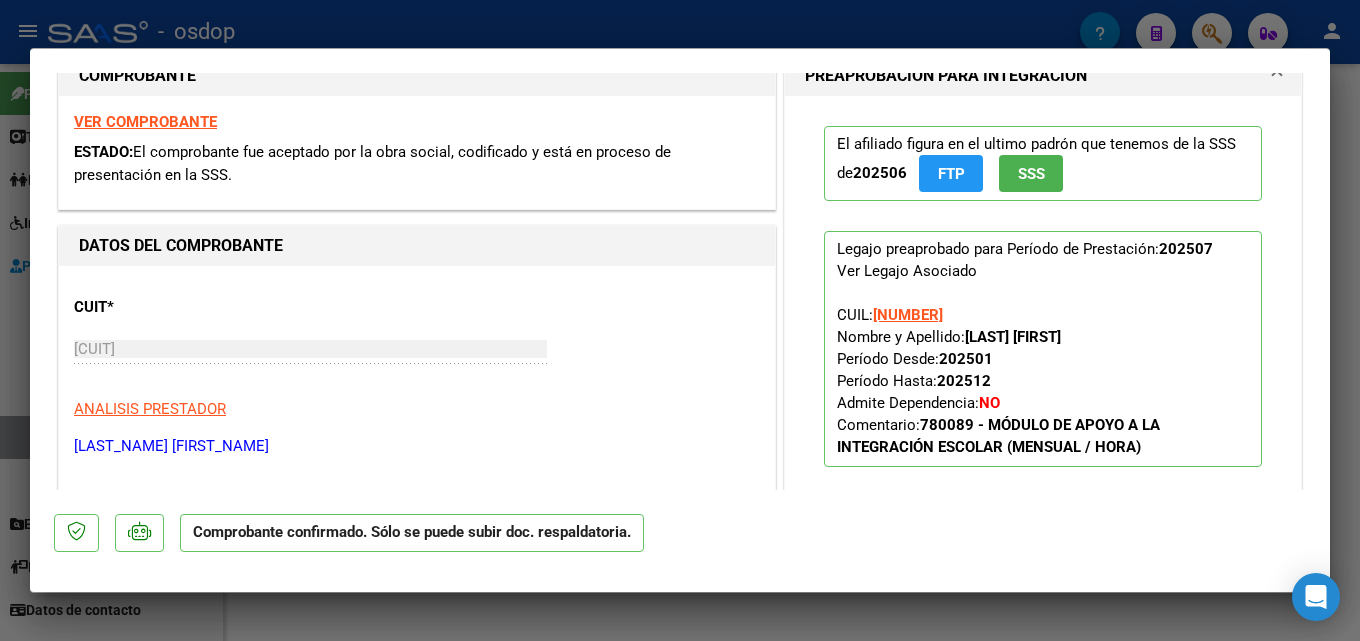 click at bounding box center [680, 320] 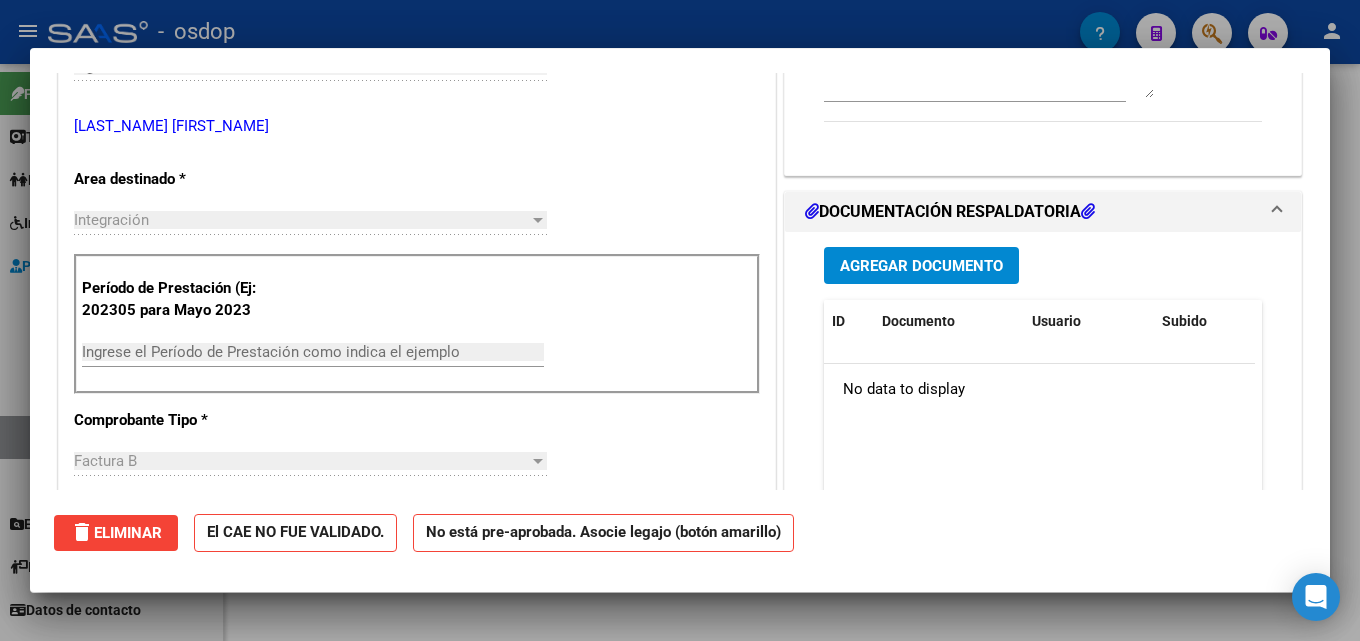 scroll, scrollTop: 0, scrollLeft: 0, axis: both 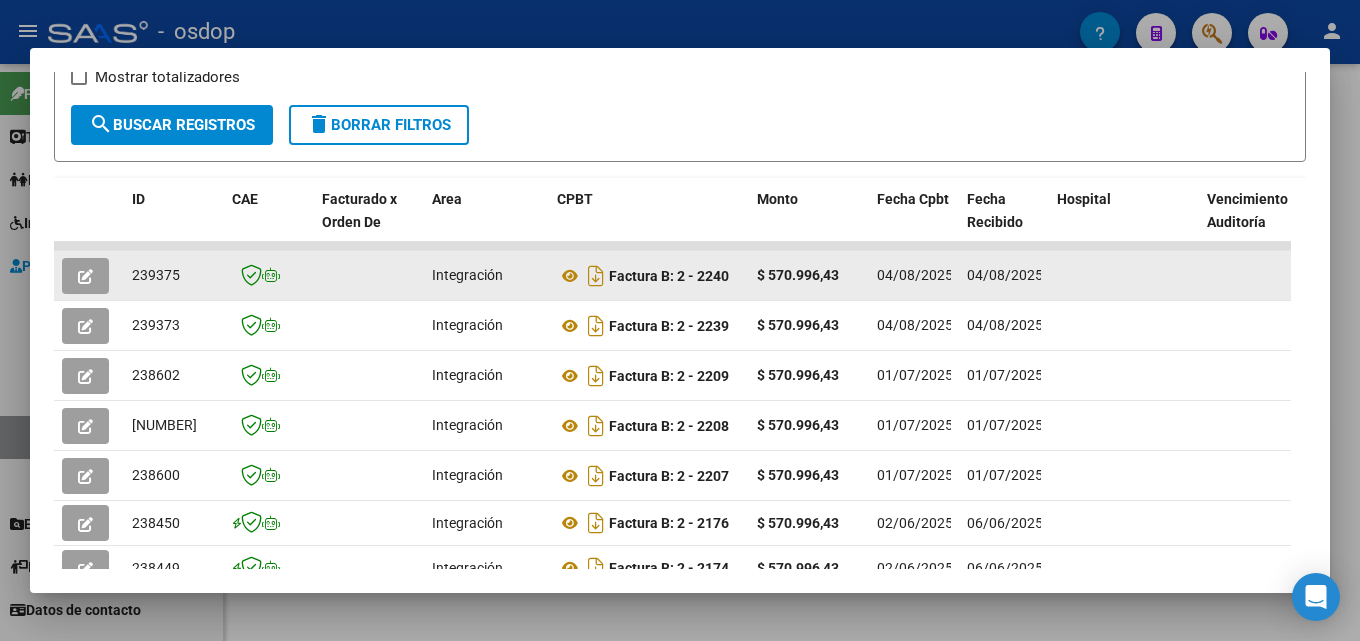 click 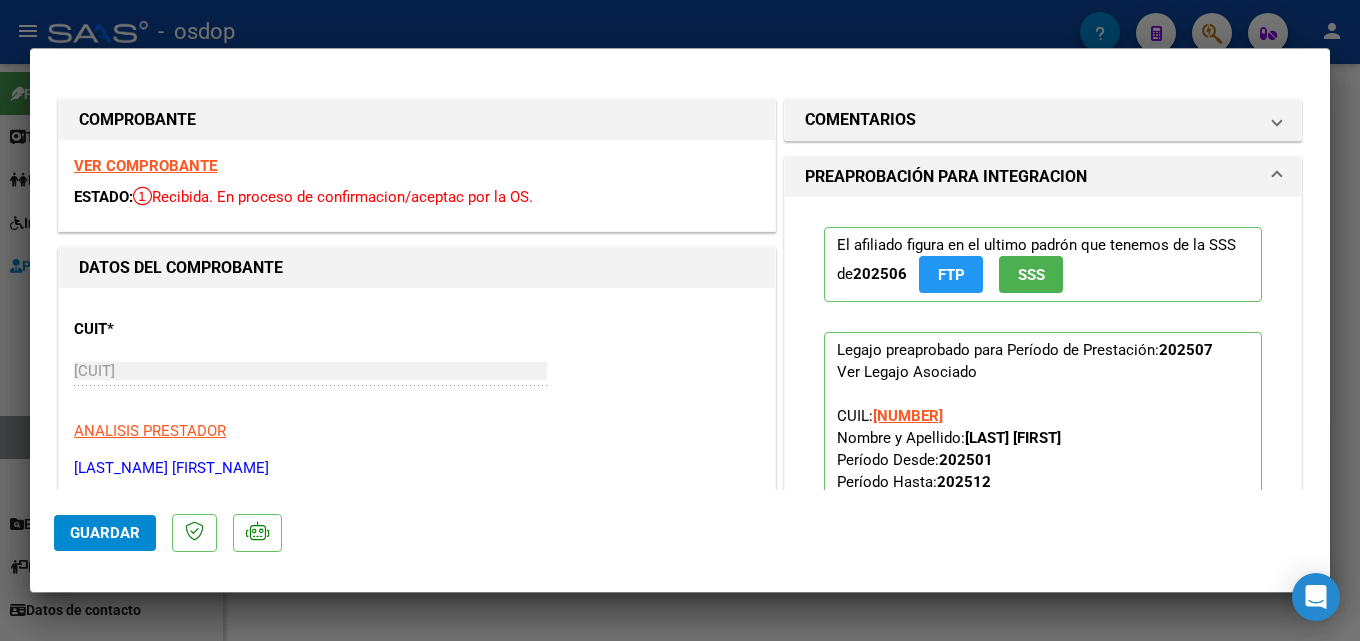 click at bounding box center [680, 320] 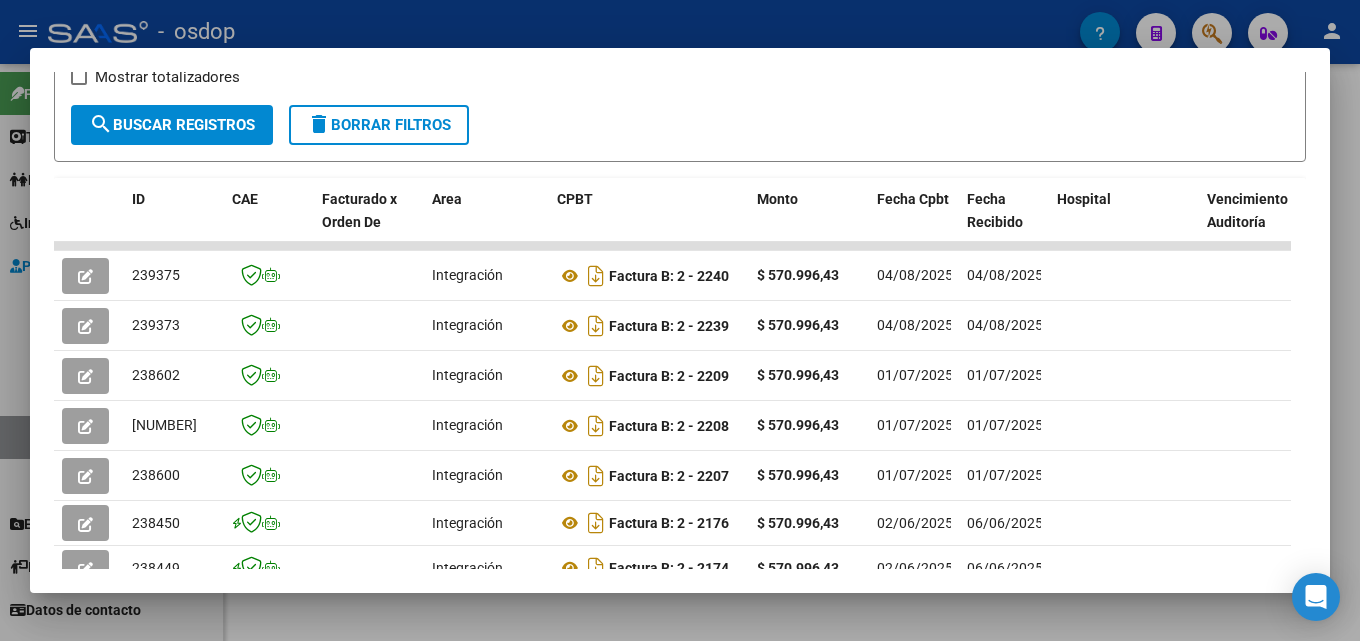 click at bounding box center [680, 320] 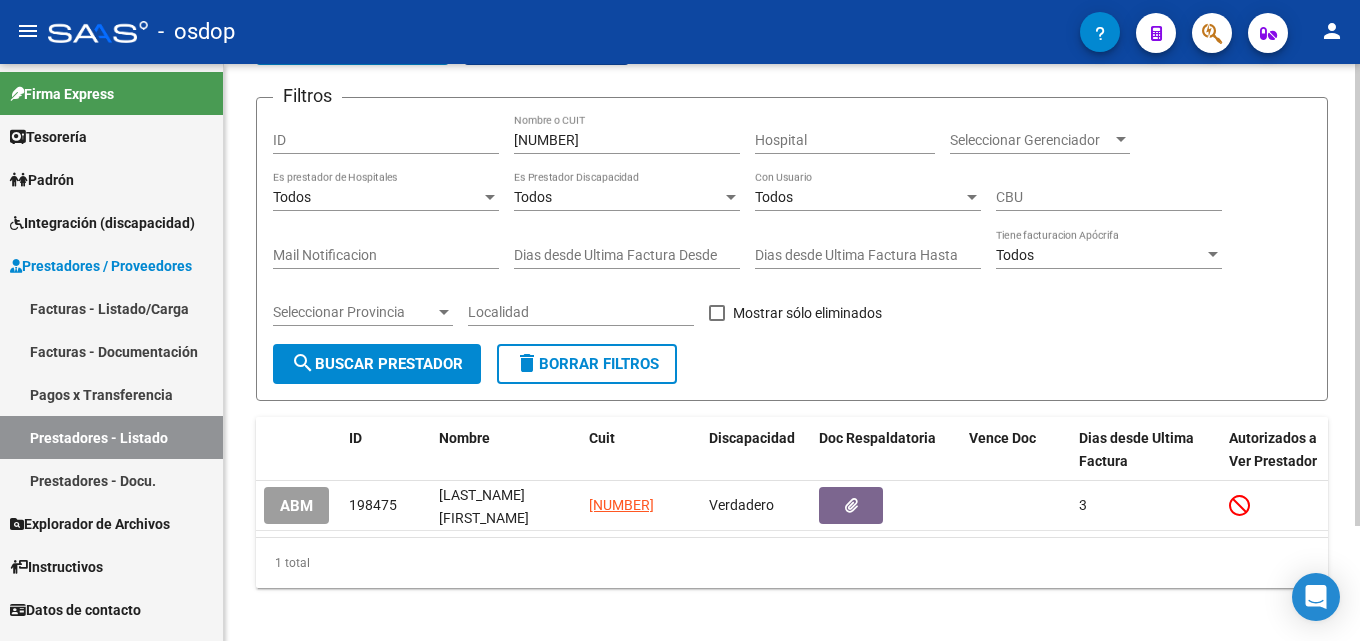click on "[NUMBER]" at bounding box center (627, 140) 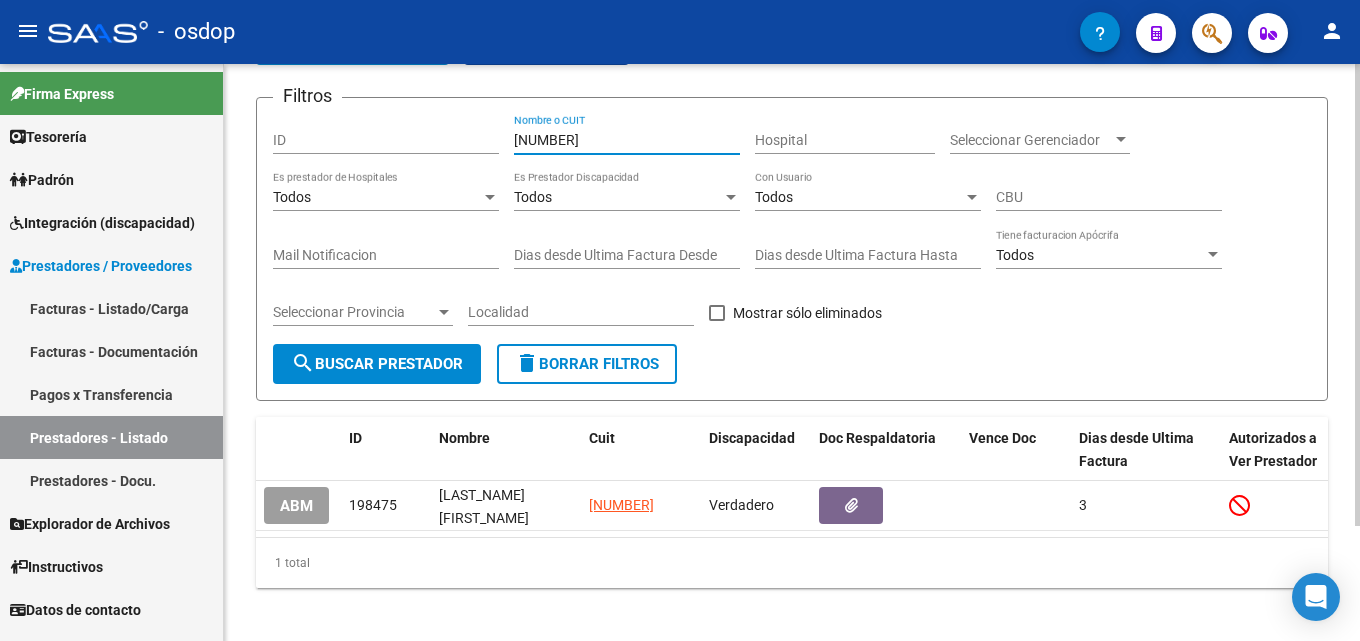 click on "[NUMBER]" at bounding box center (627, 140) 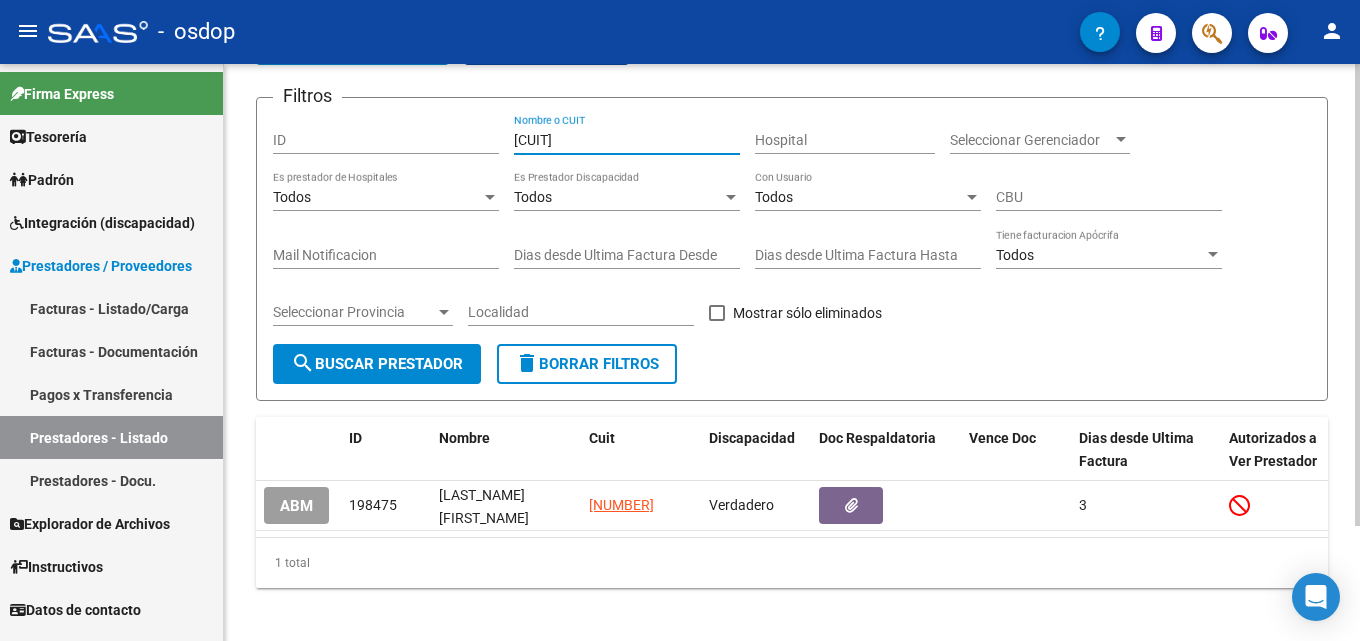 type on "[CUIT]" 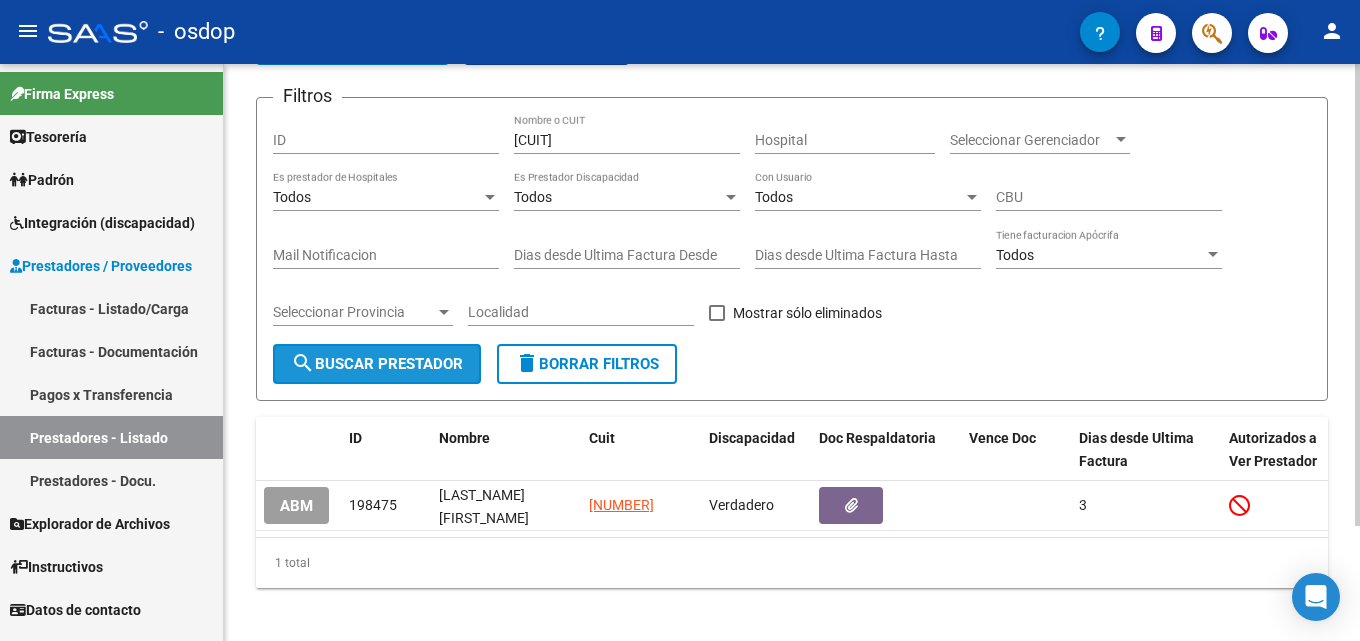 click on "search  Buscar Prestador" 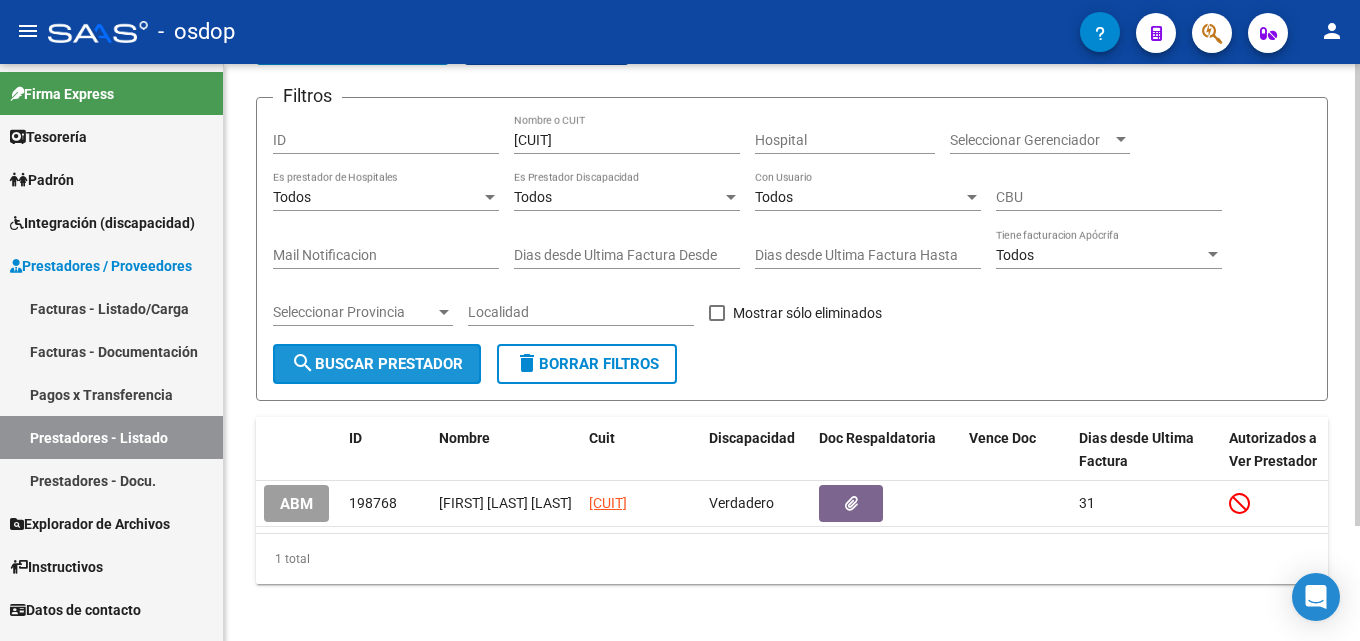 click on "search  Buscar Prestador" 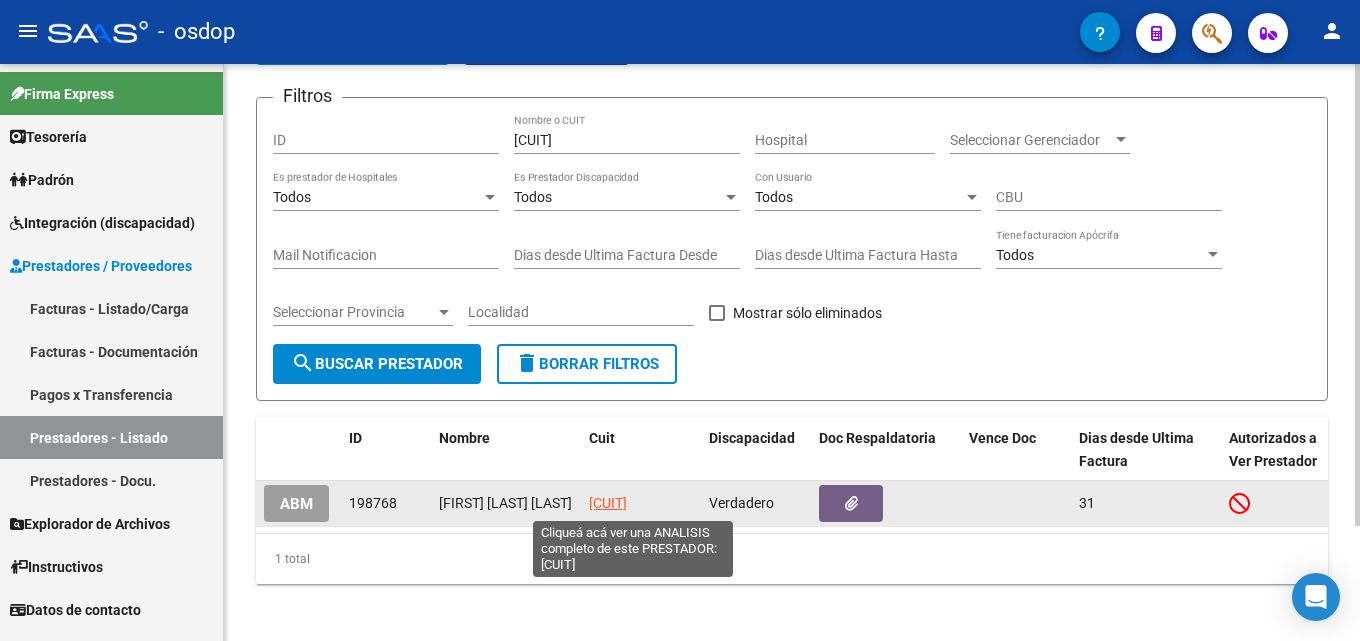 click on "[CUIT]" 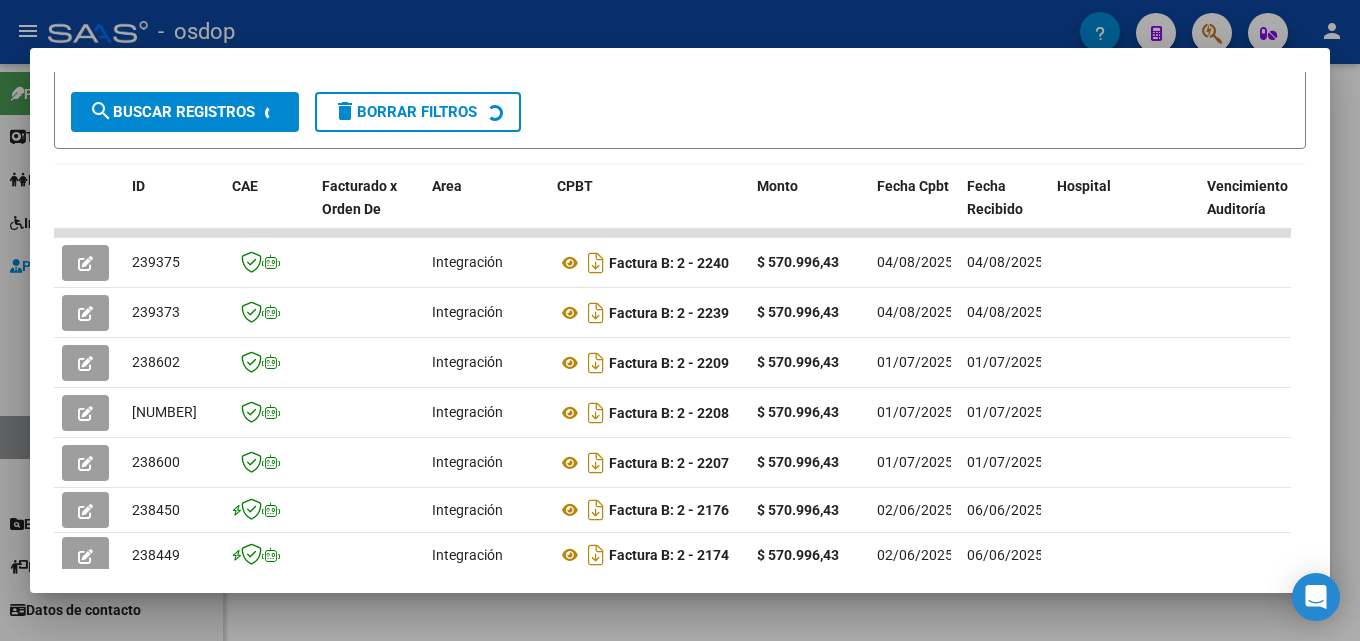 scroll, scrollTop: 388, scrollLeft: 0, axis: vertical 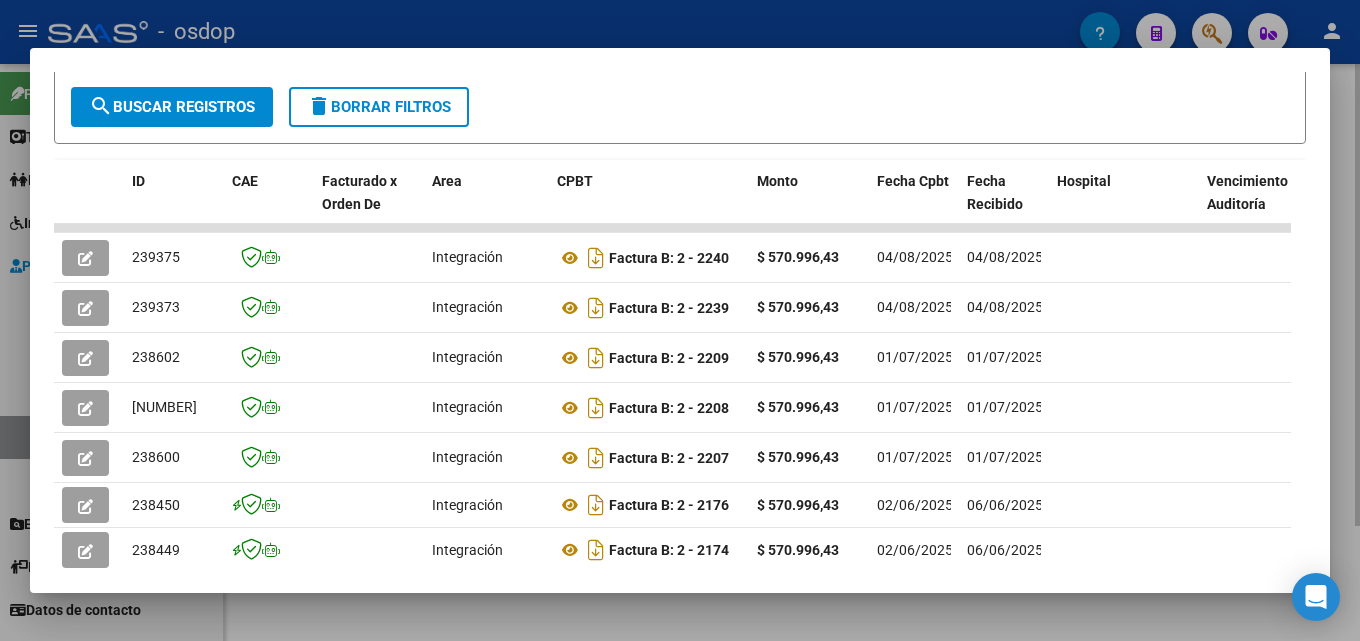 click at bounding box center (680, 320) 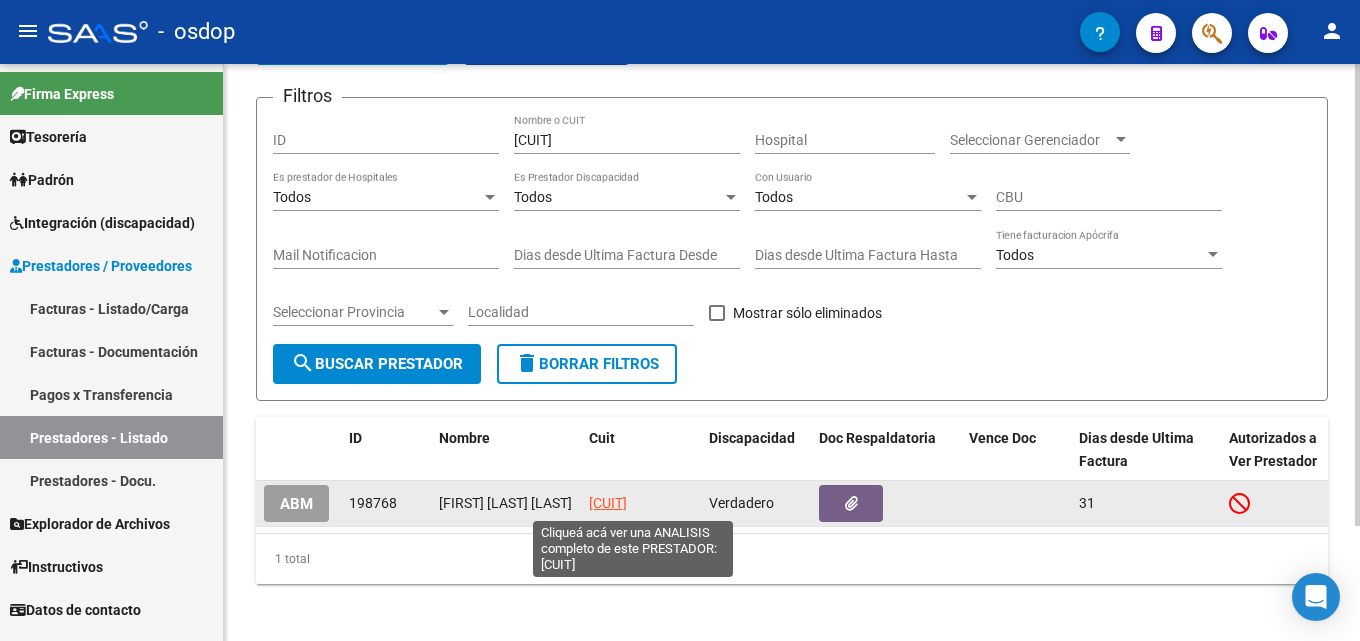 click on "[CUIT]" 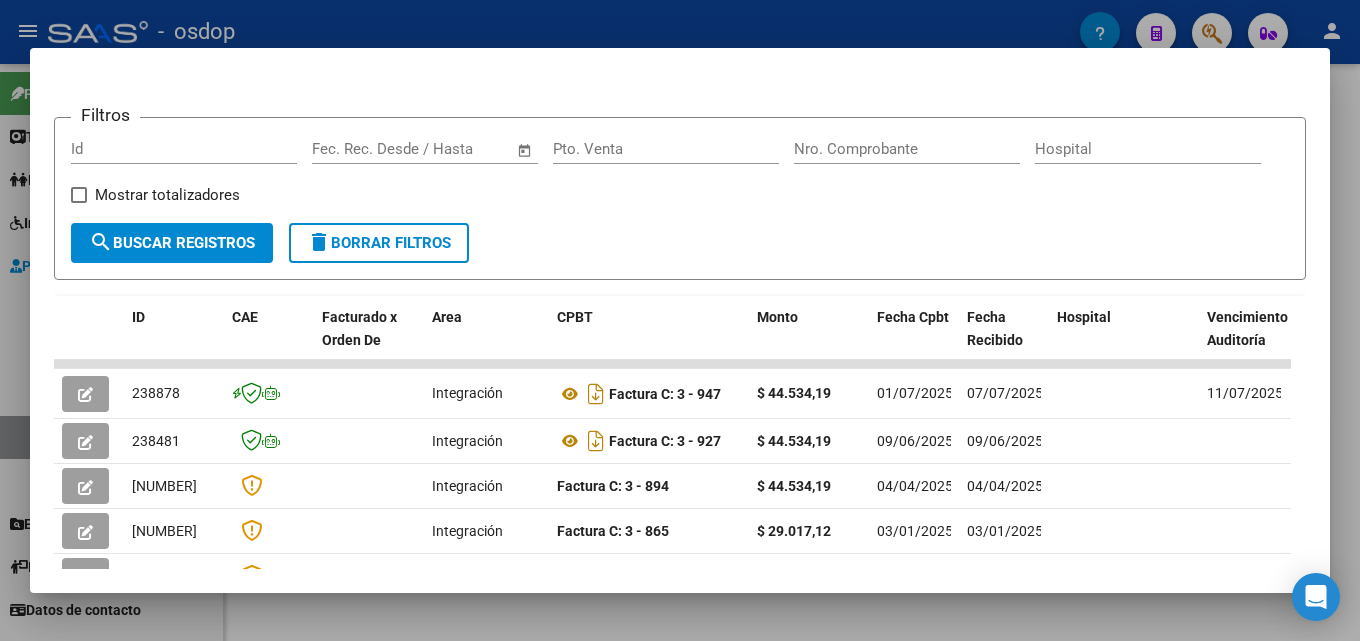 scroll, scrollTop: 257, scrollLeft: 0, axis: vertical 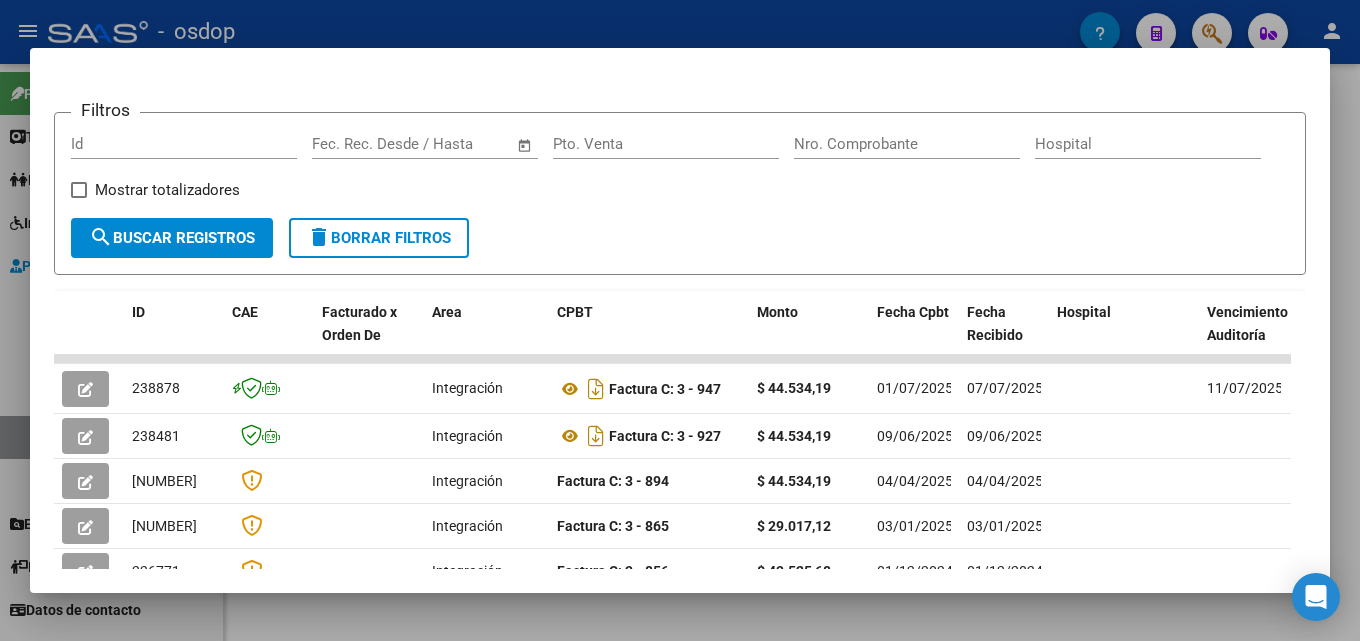 click at bounding box center (680, 320) 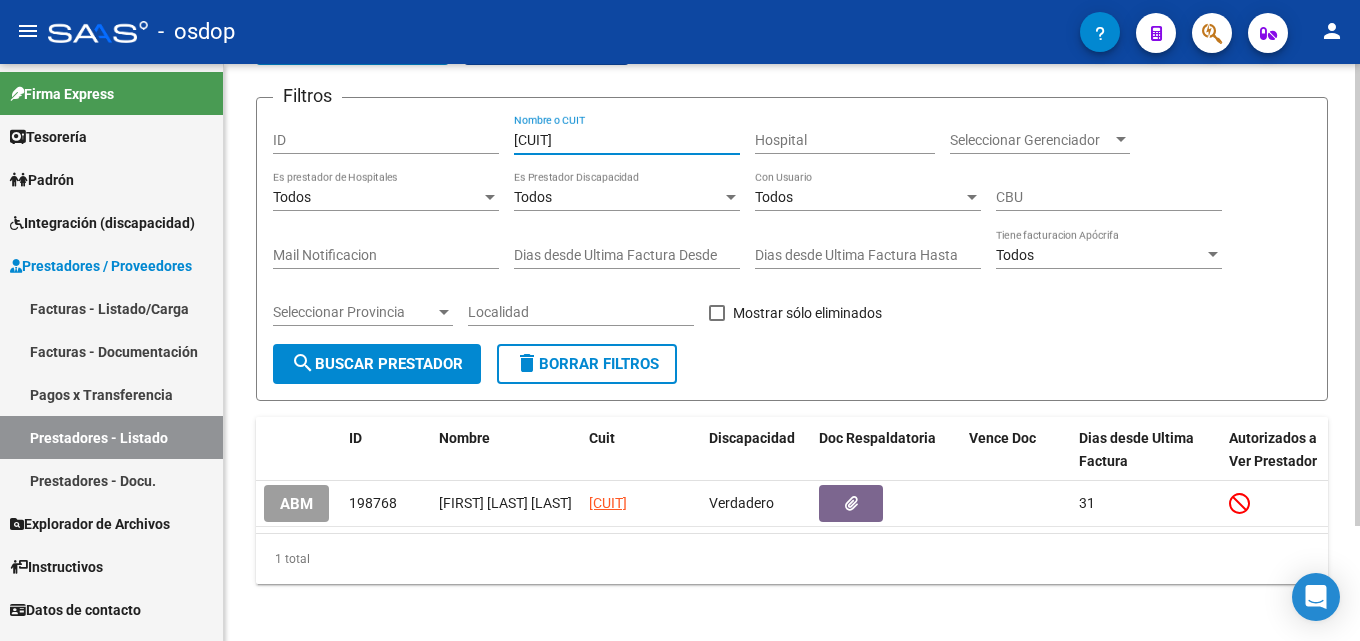 click on "[CUIT]" at bounding box center [627, 140] 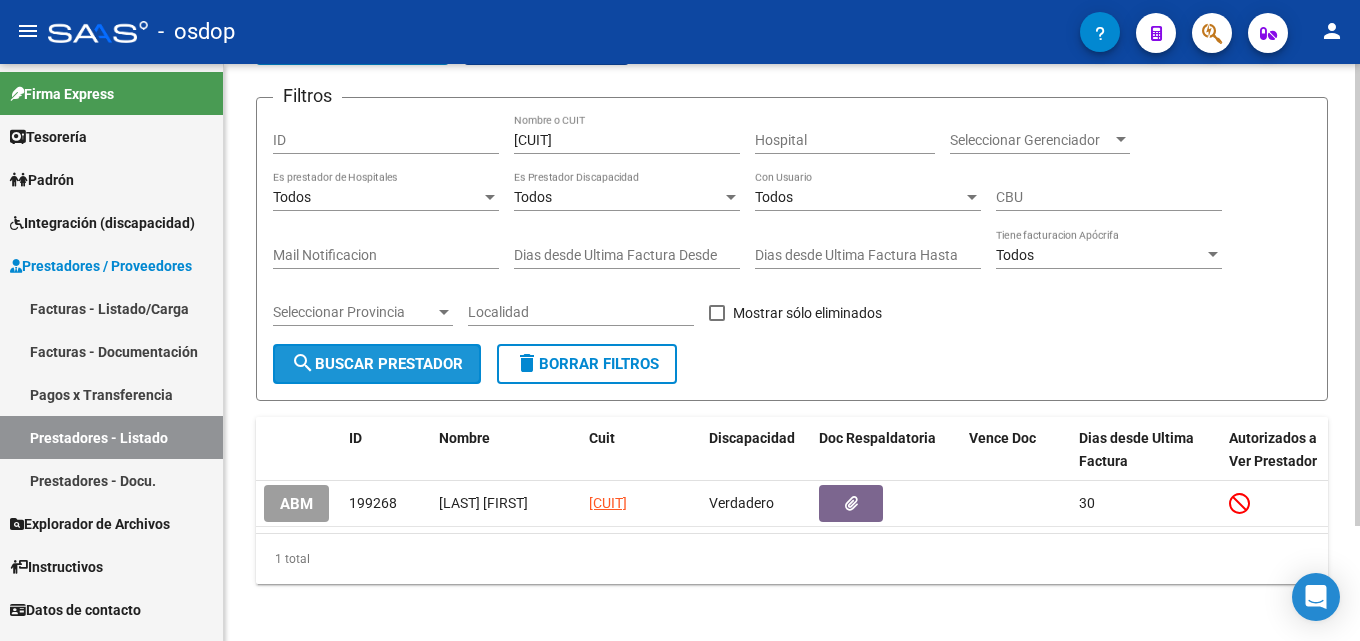 click on "search  Buscar Prestador" 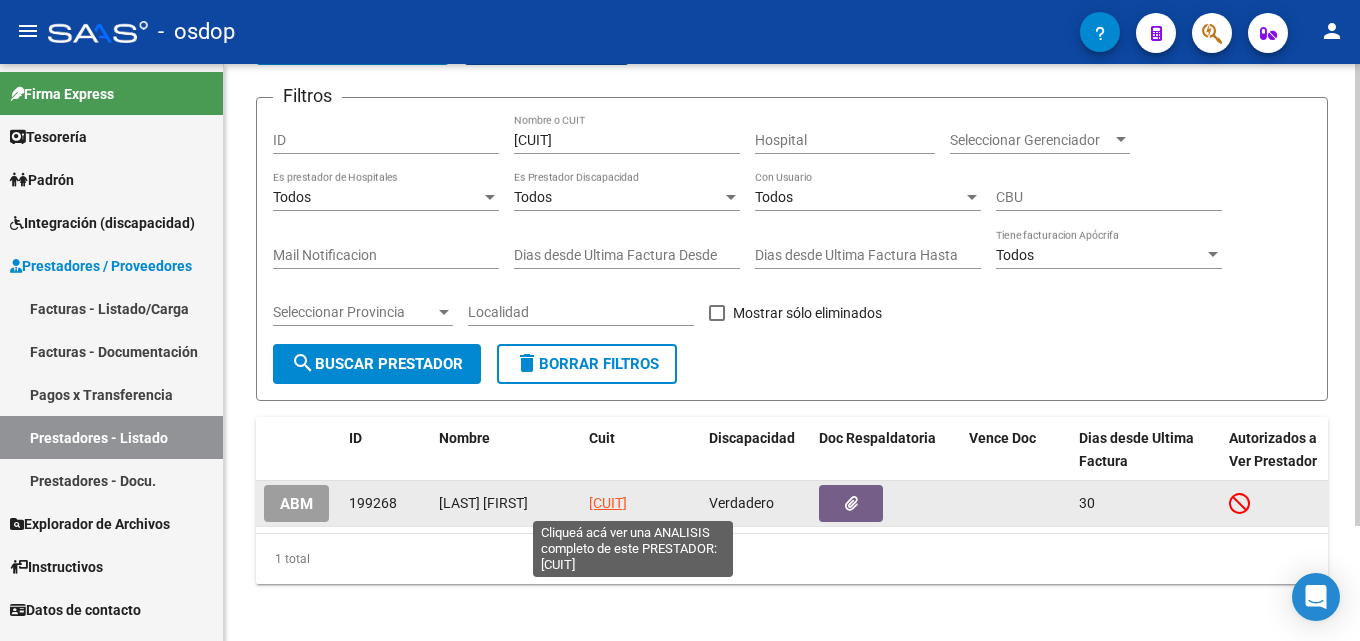 click on "[CUIT]" 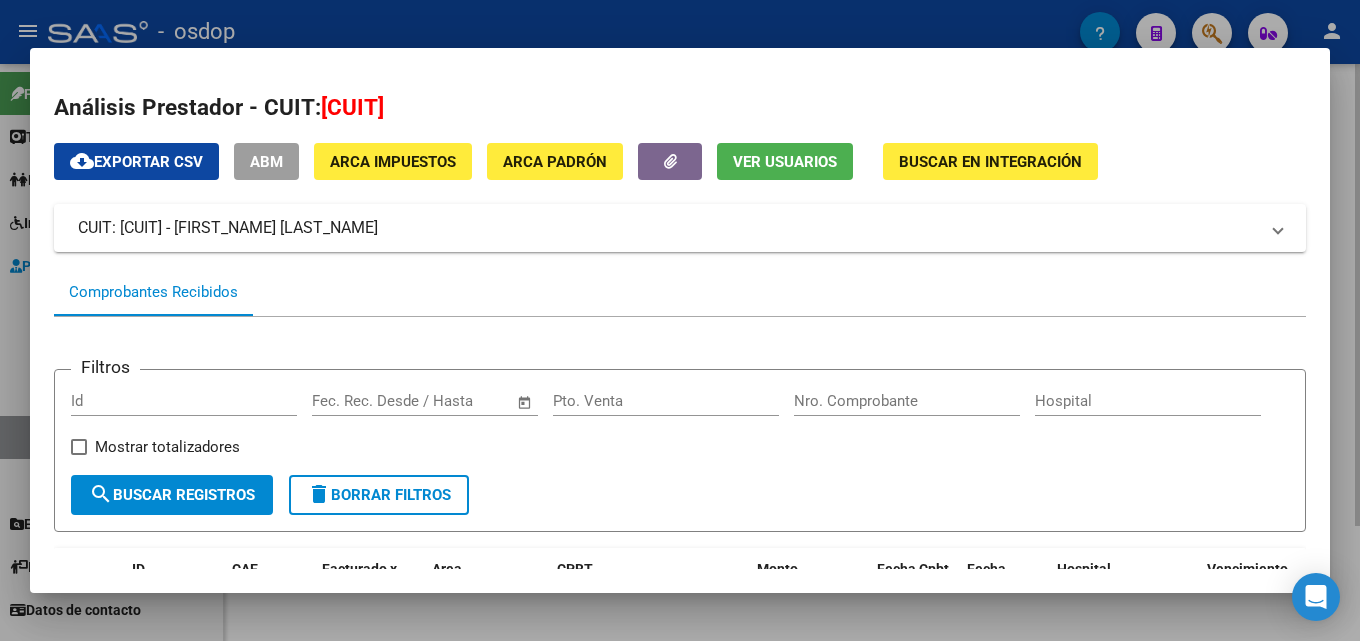 click at bounding box center (680, 320) 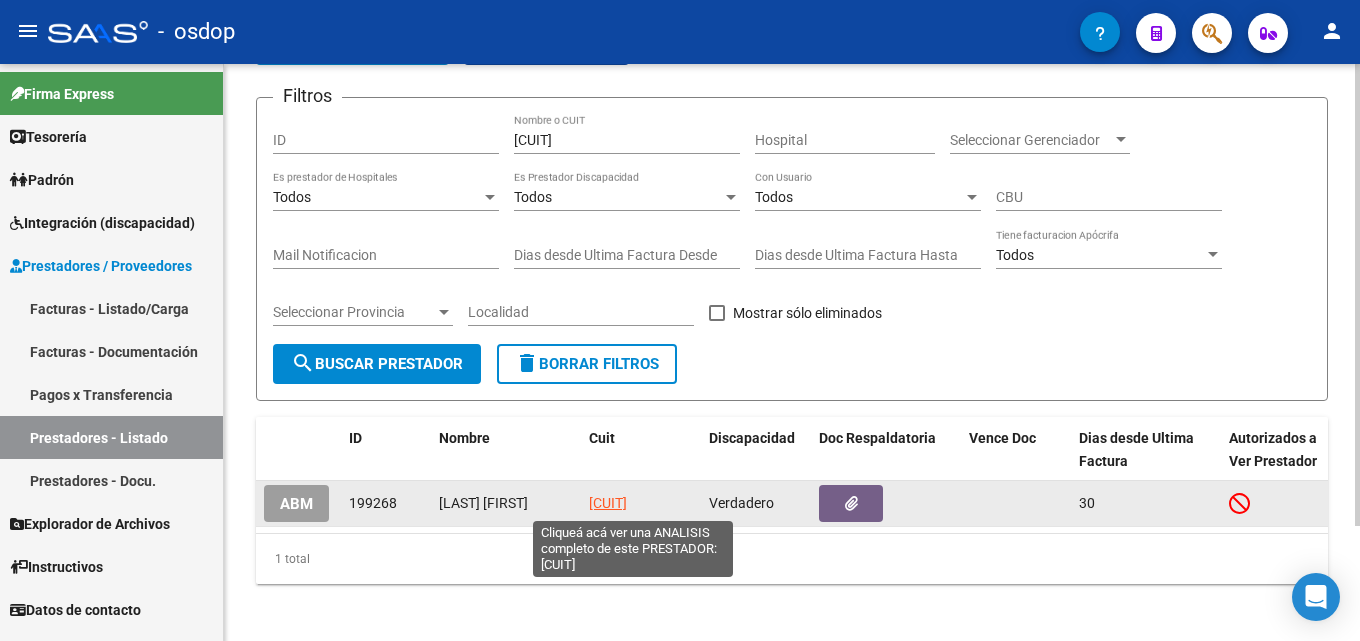 click on "[CUIT]" 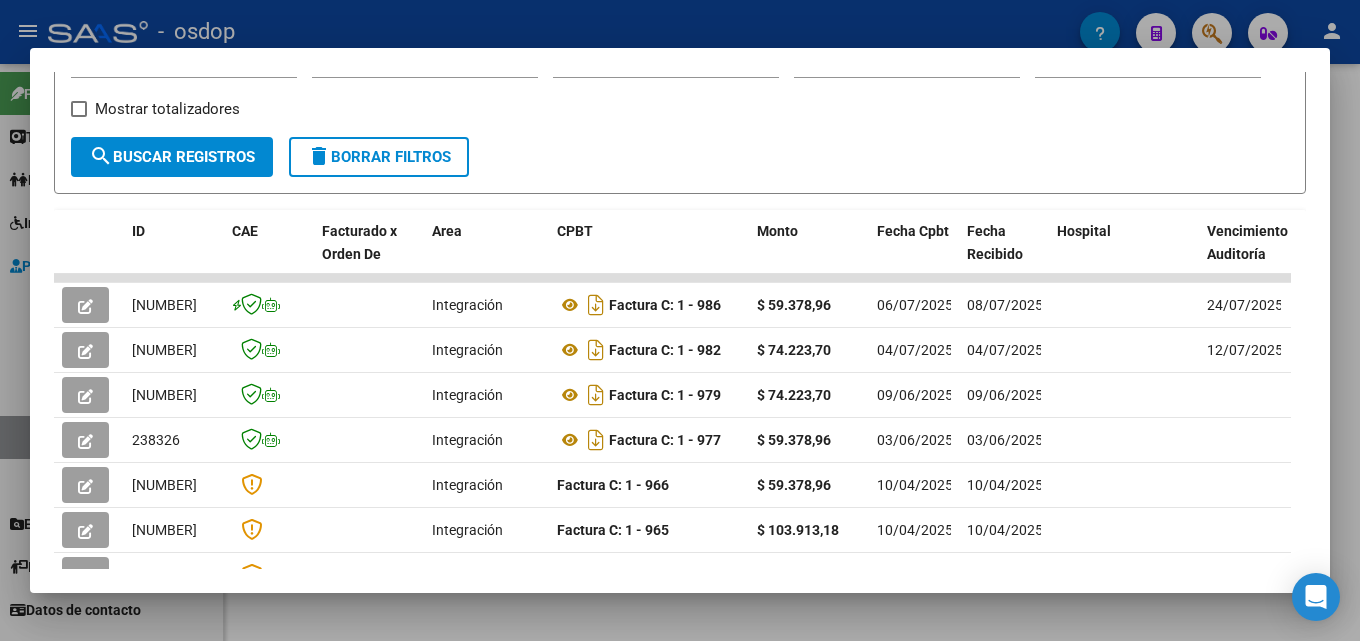 scroll, scrollTop: 346, scrollLeft: 0, axis: vertical 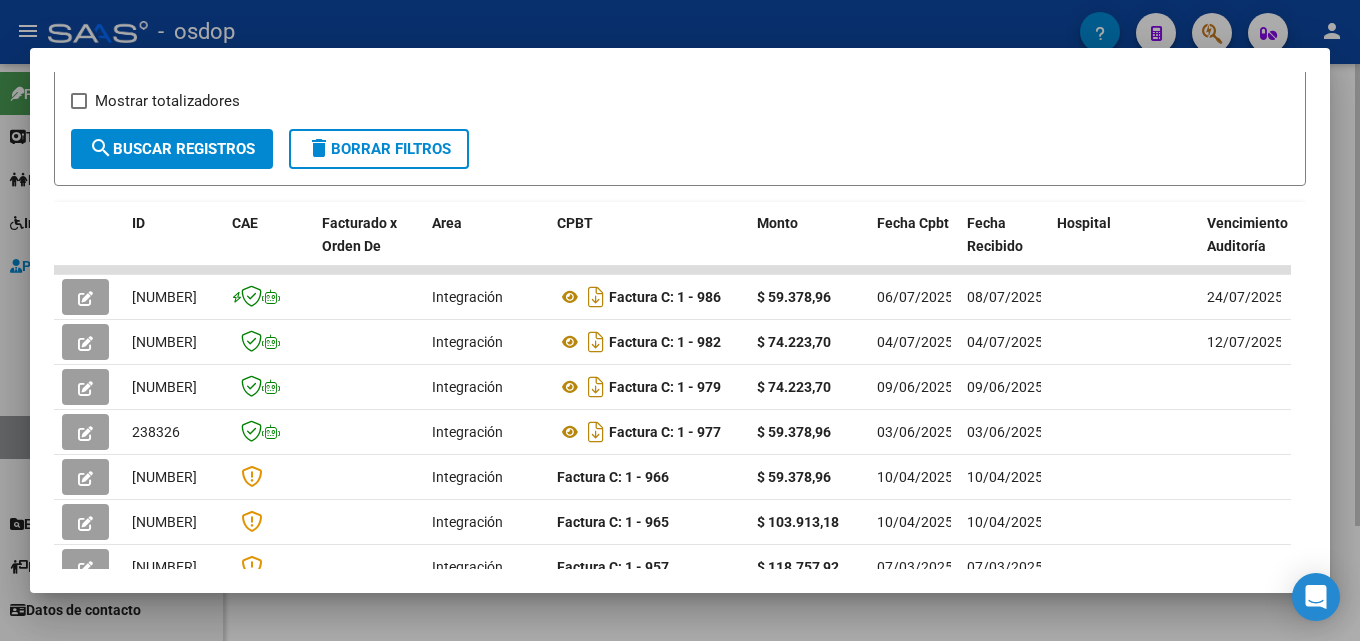 drag, startPoint x: 1359, startPoint y: 222, endPoint x: 1343, endPoint y: 234, distance: 20 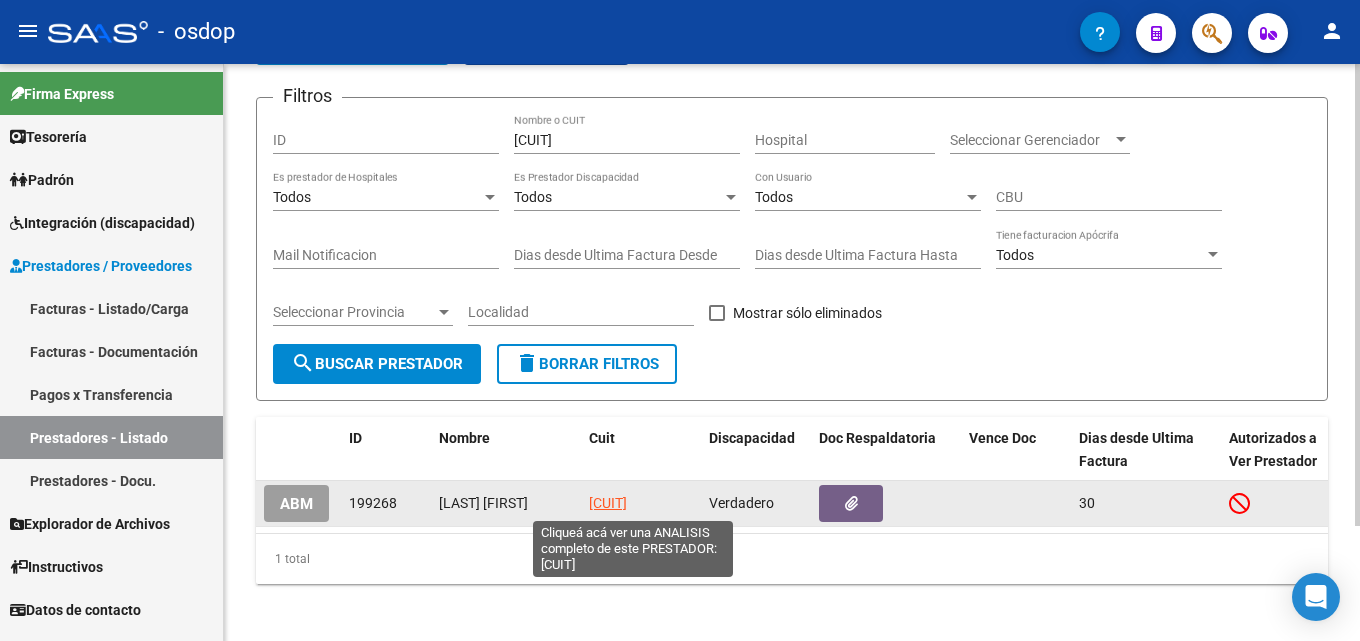 click on "[CUIT]" 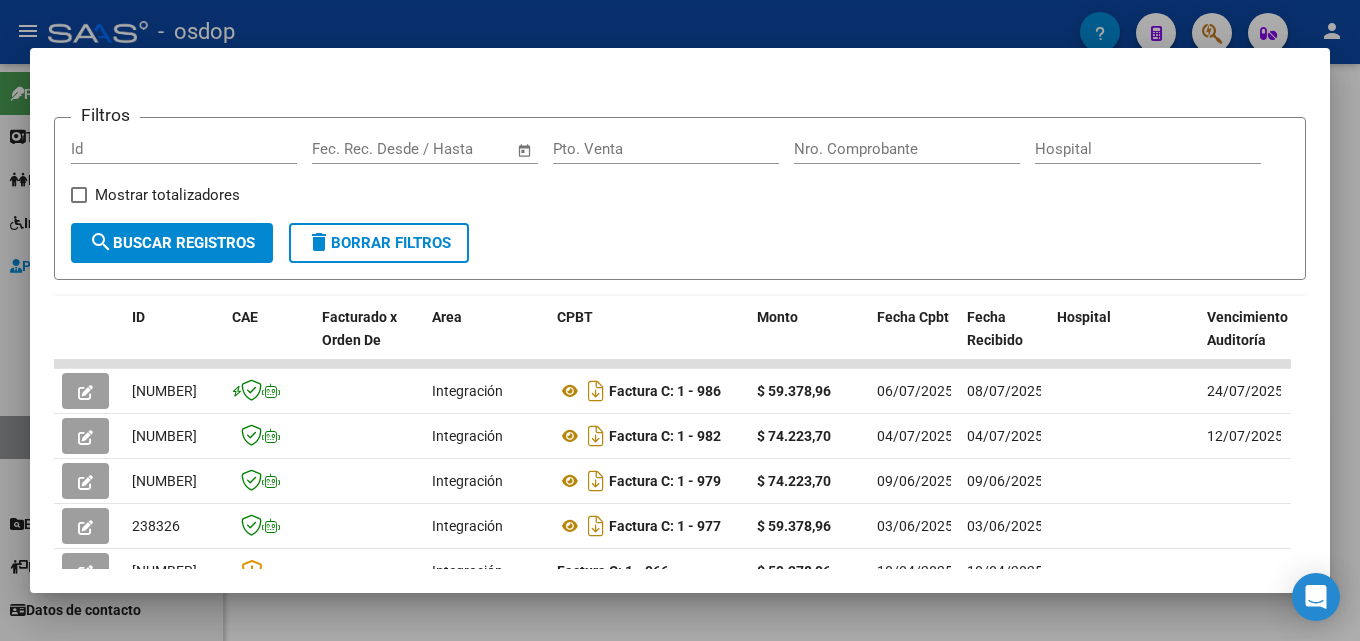 scroll, scrollTop: 284, scrollLeft: 0, axis: vertical 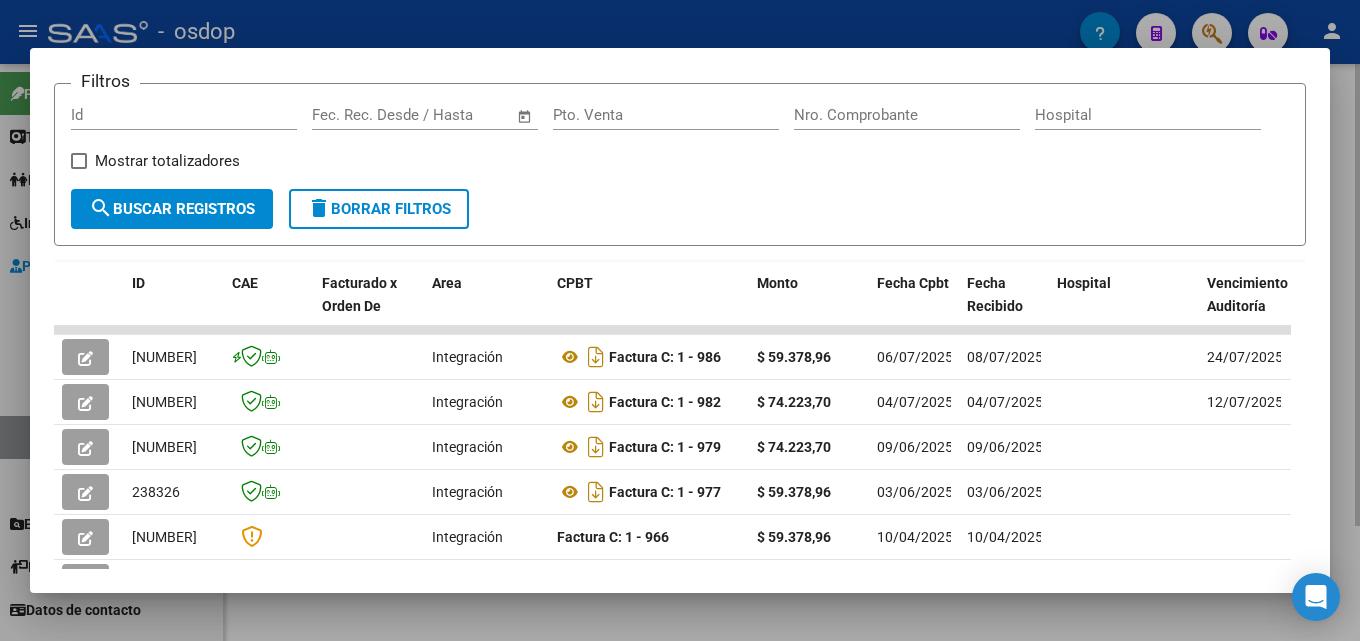 click at bounding box center (680, 320) 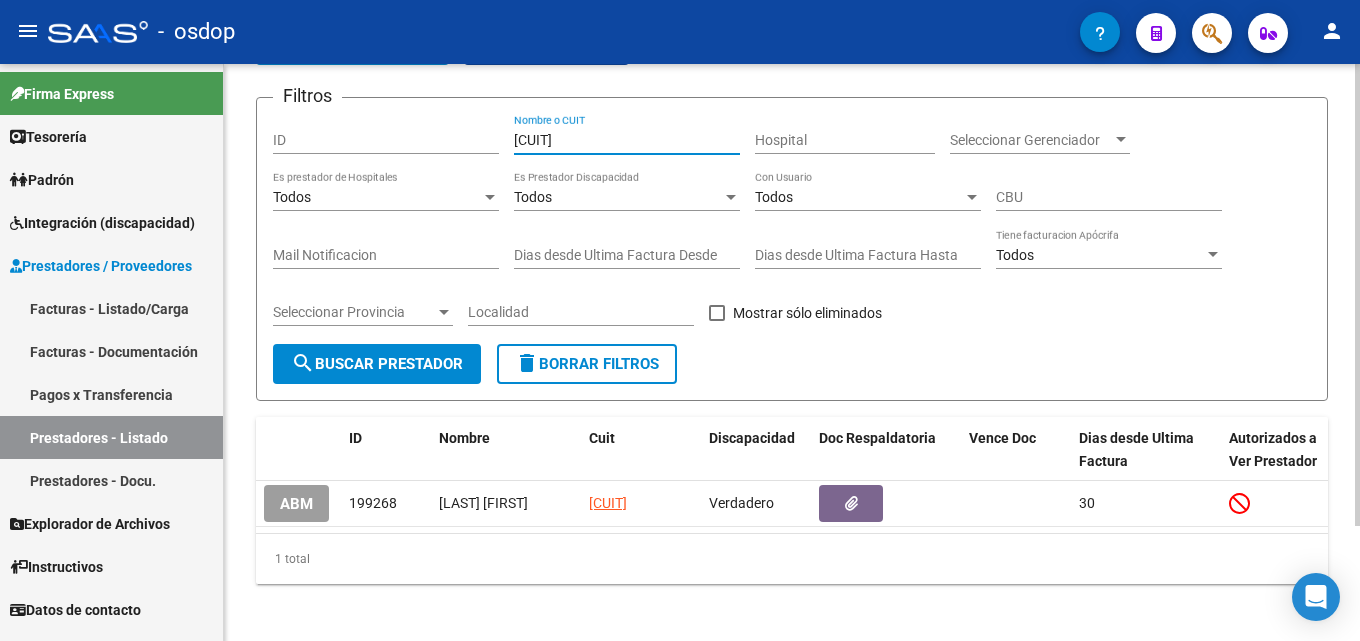 click on "[CUIT]" at bounding box center (627, 140) 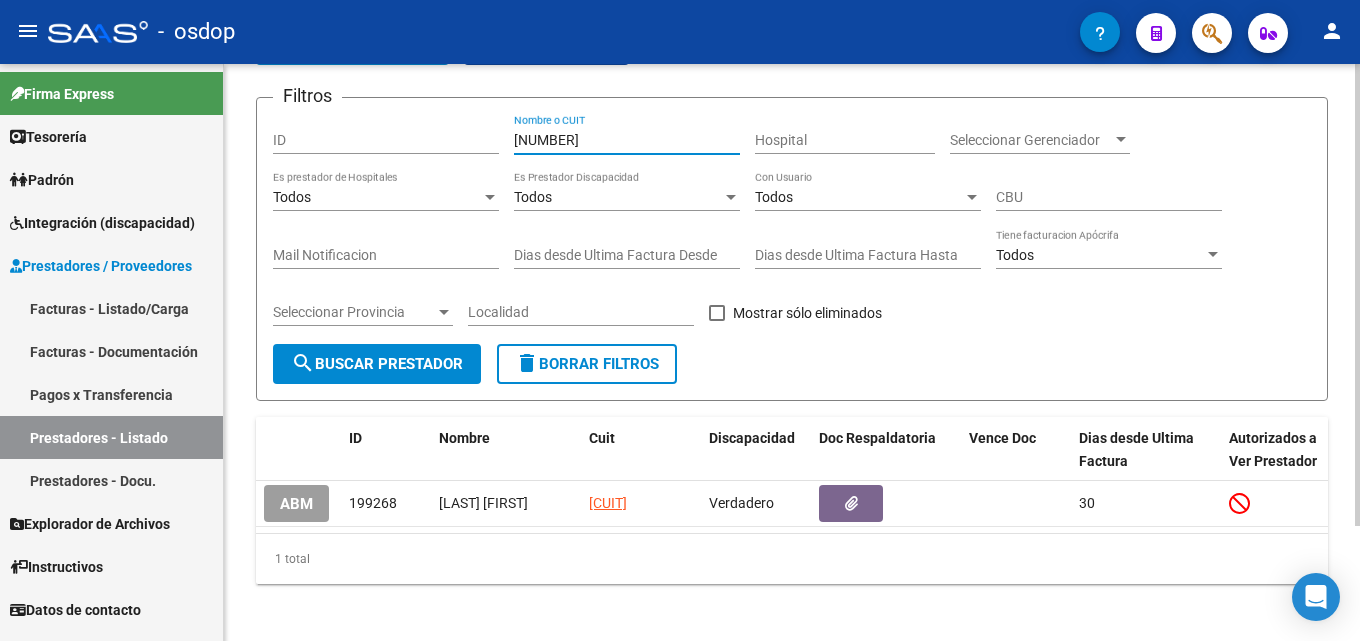 type on "[NUMBER]" 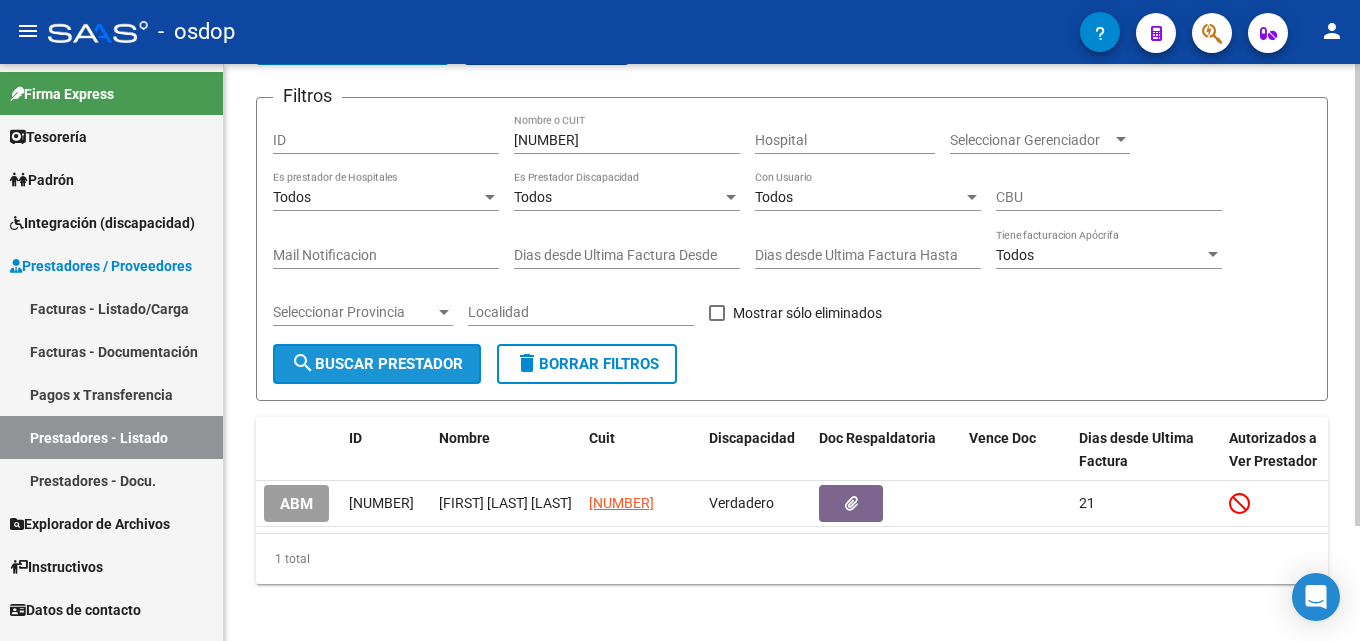 click on "search  Buscar Prestador" 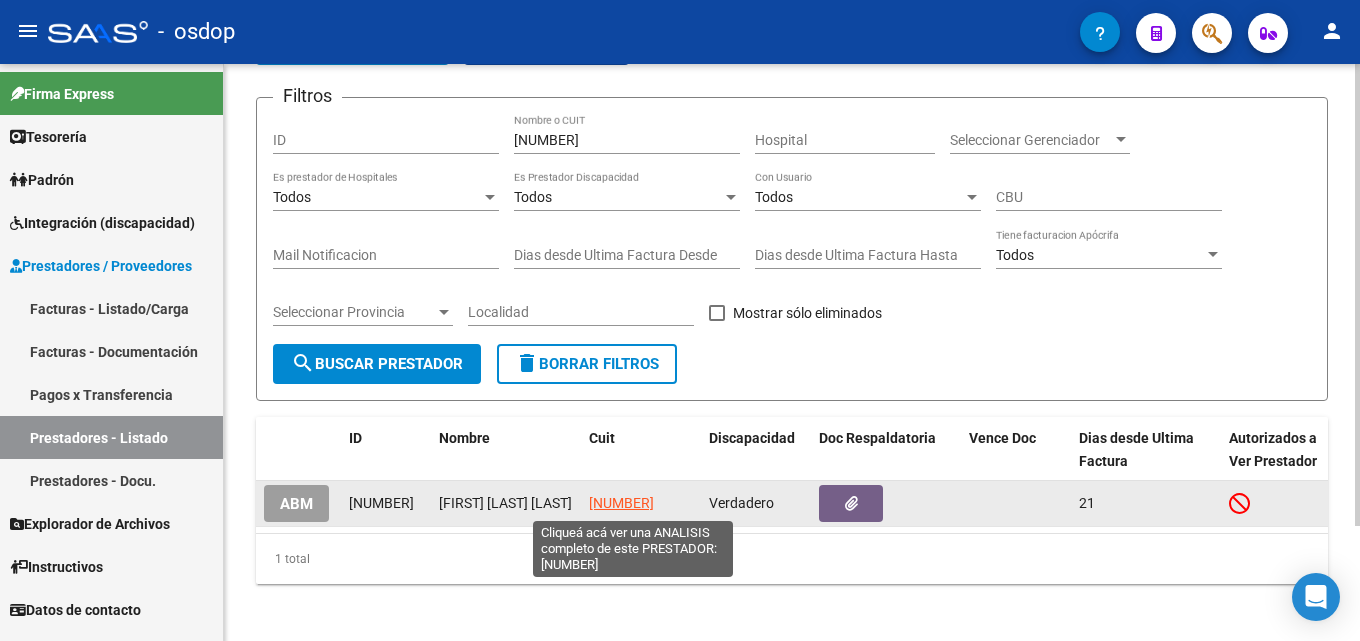 click on "[NUMBER]" 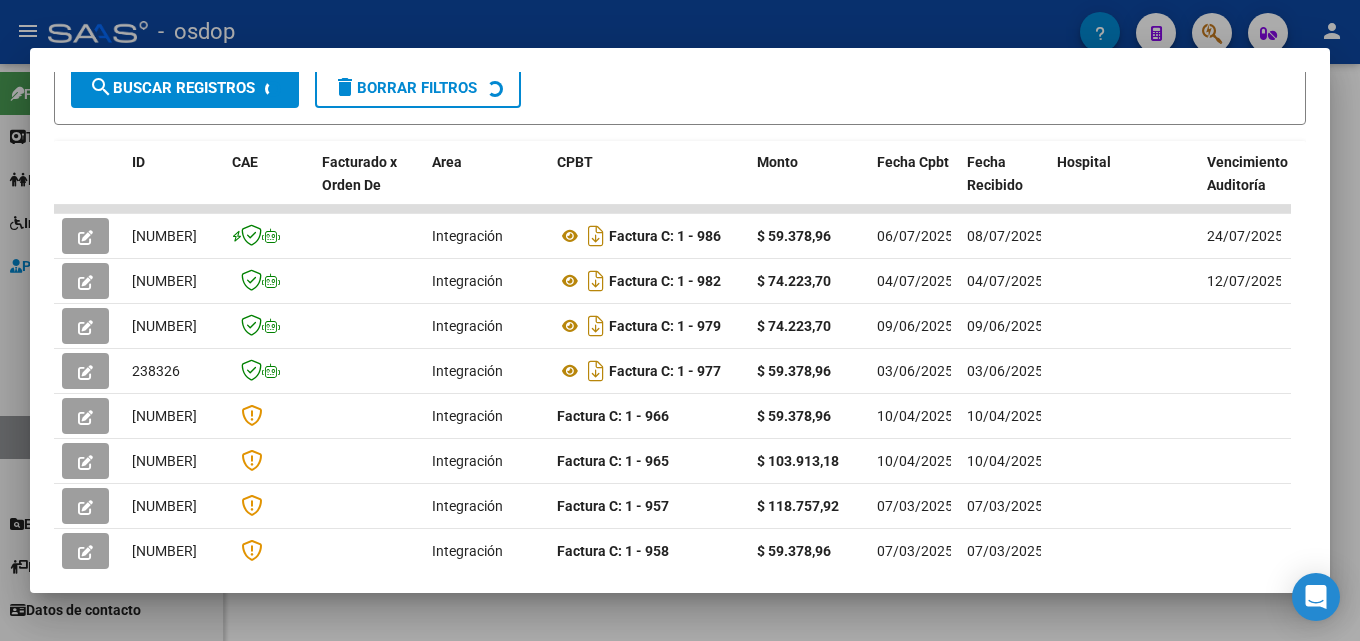 scroll, scrollTop: 417, scrollLeft: 0, axis: vertical 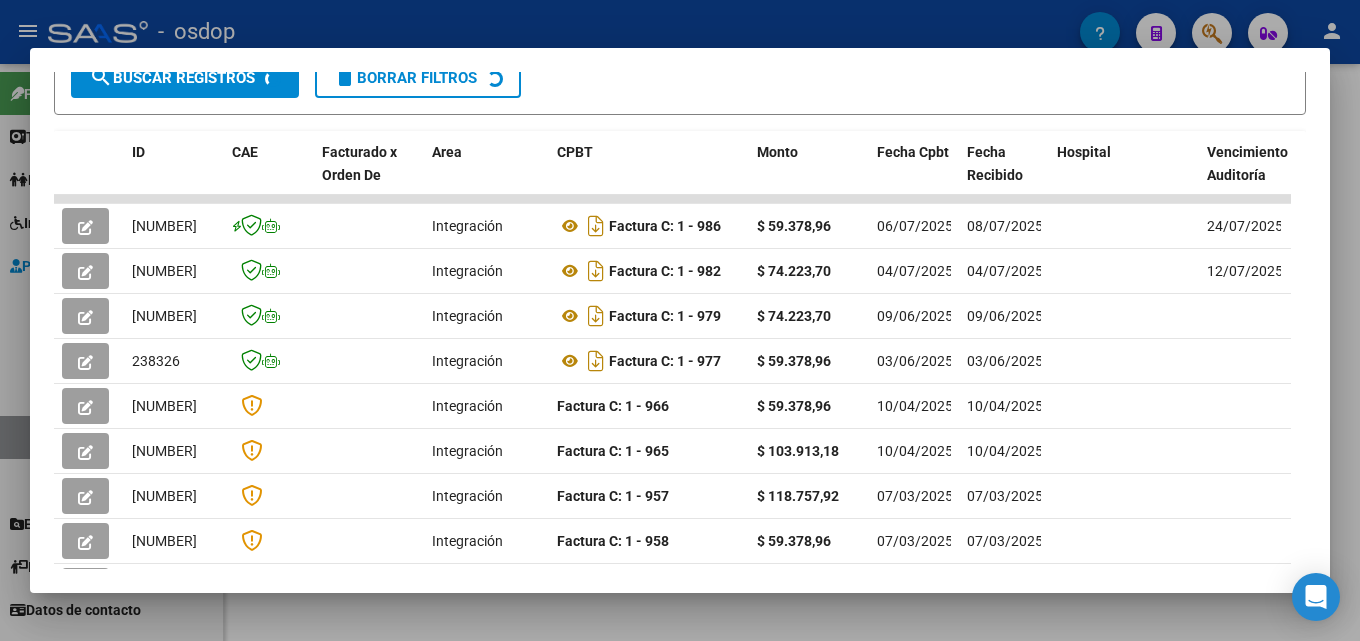 click at bounding box center (680, 320) 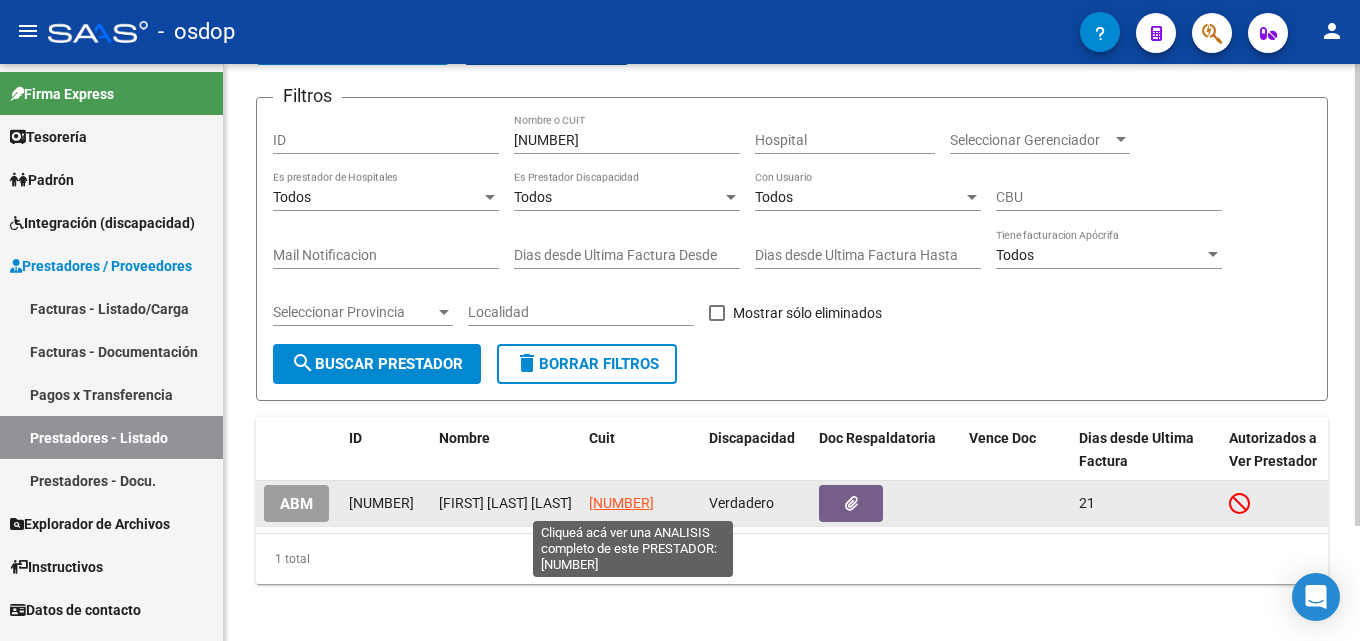 click on "[NUMBER]" 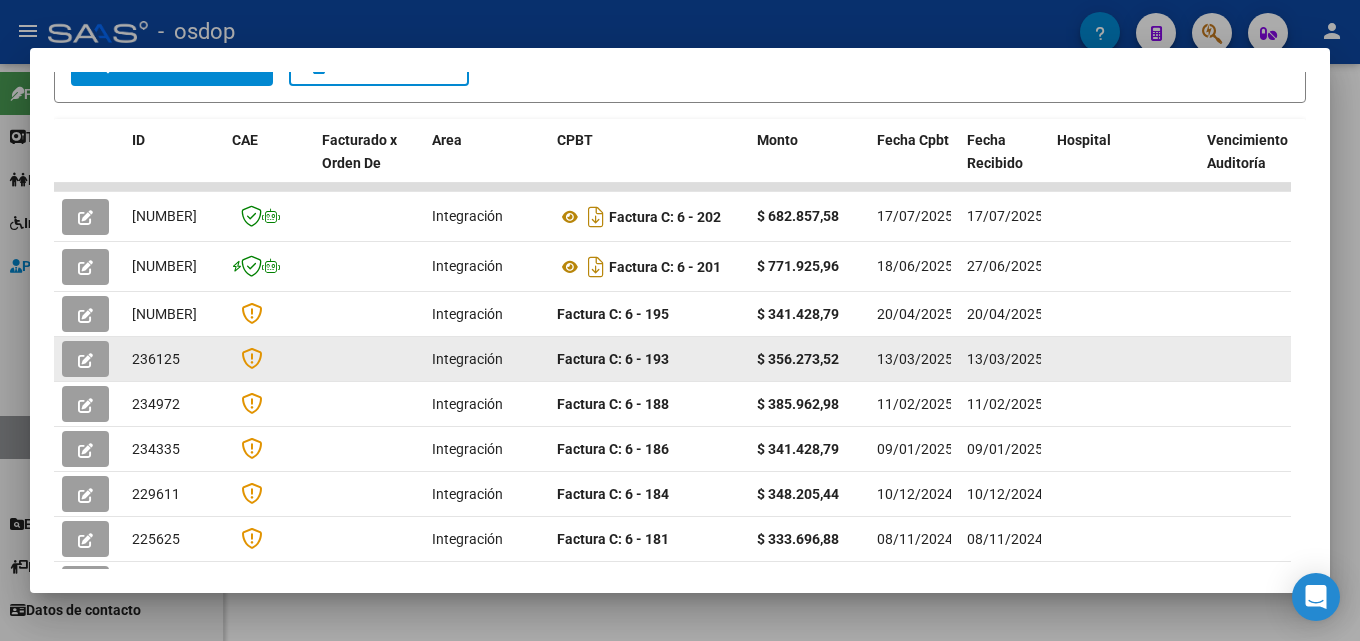 scroll, scrollTop: 436, scrollLeft: 0, axis: vertical 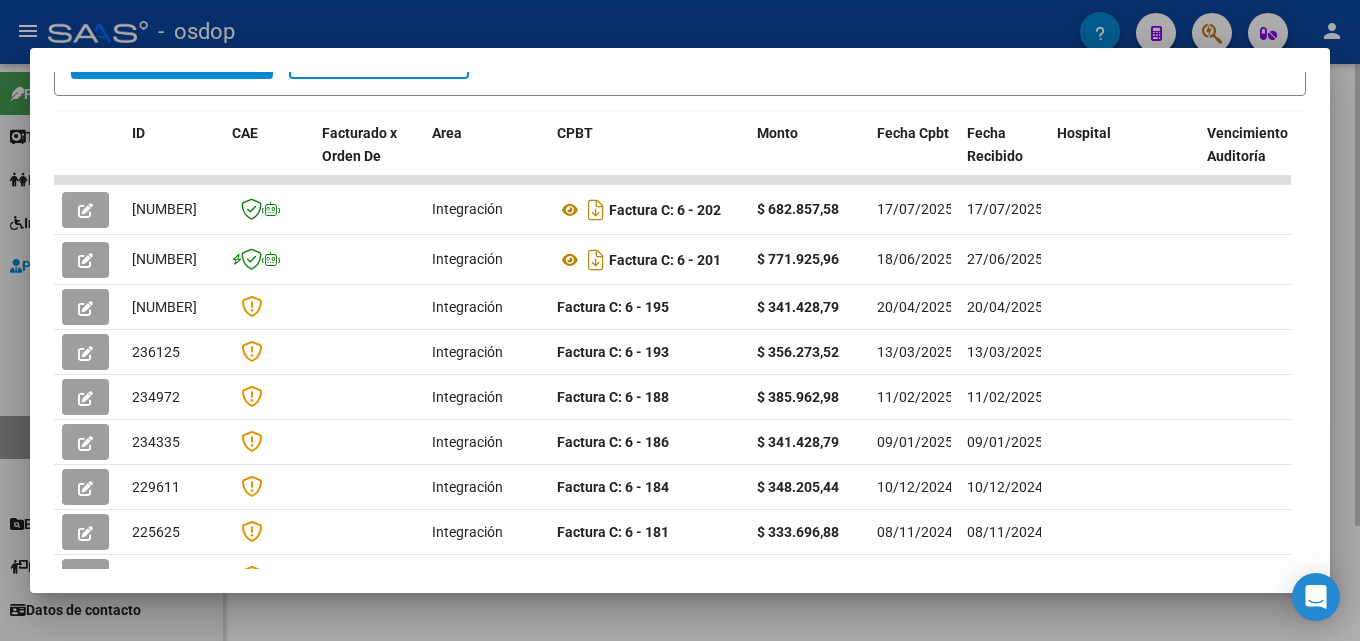 click at bounding box center (680, 320) 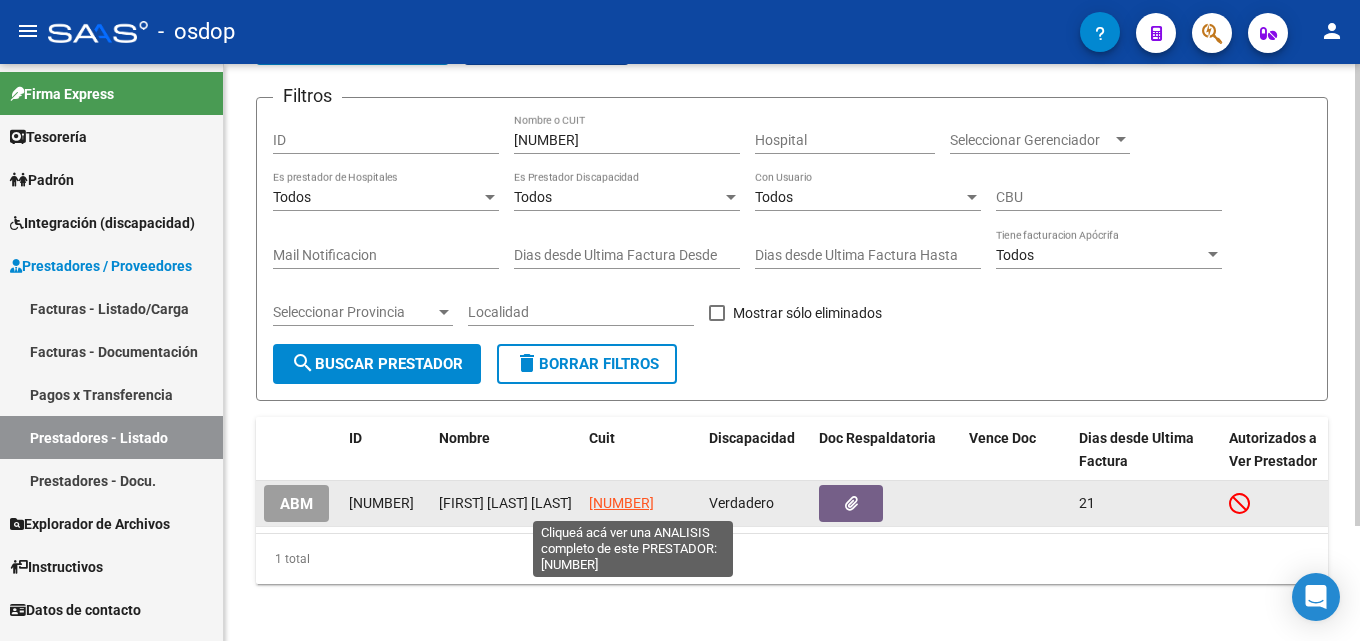click on "[NUMBER]" 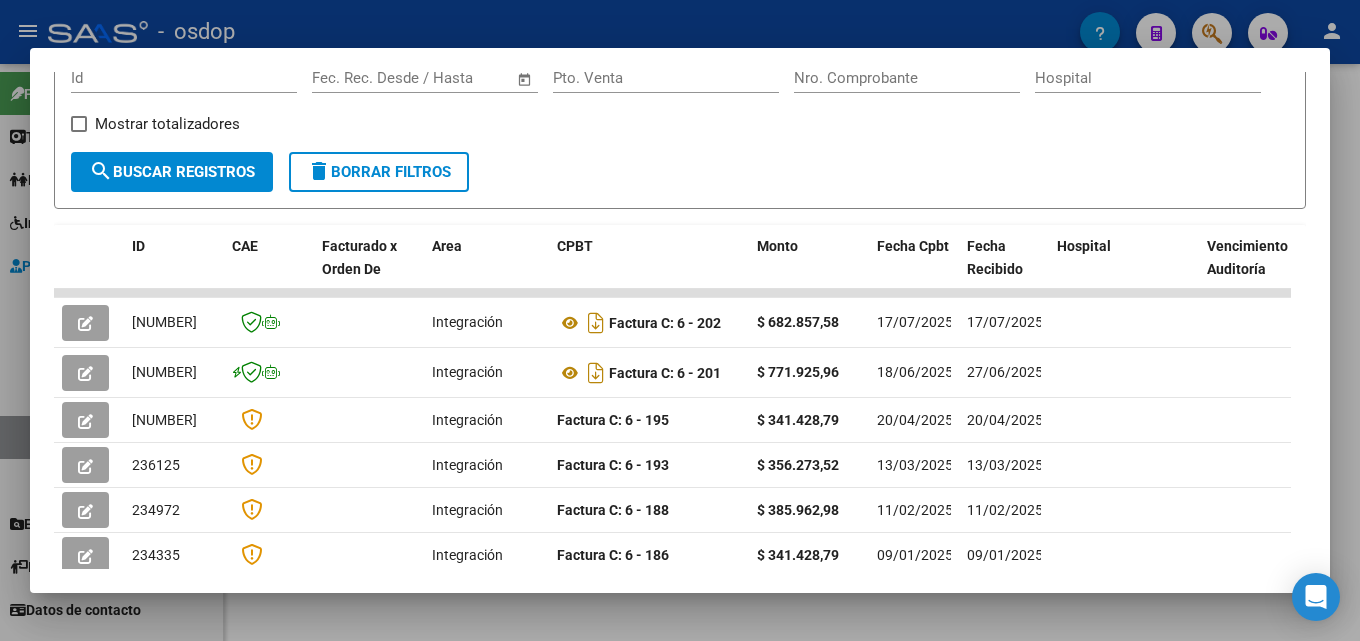 scroll, scrollTop: 326, scrollLeft: 0, axis: vertical 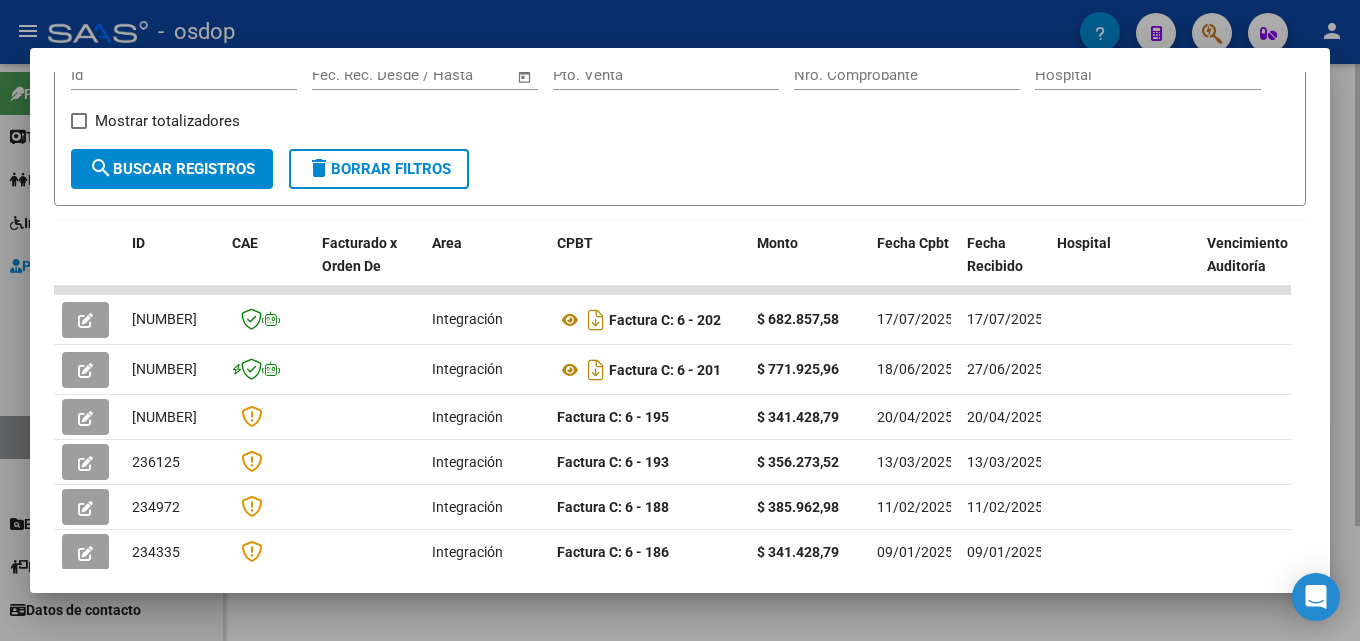 click at bounding box center (680, 320) 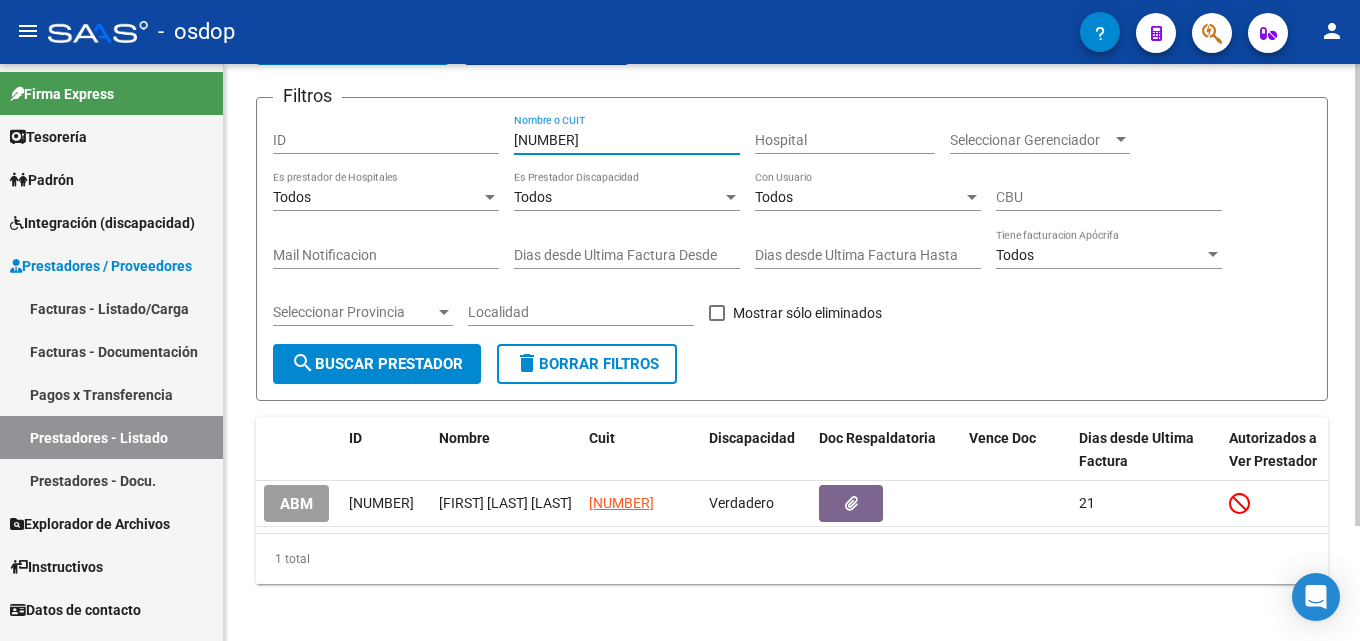 click on "[NUMBER]" at bounding box center (627, 140) 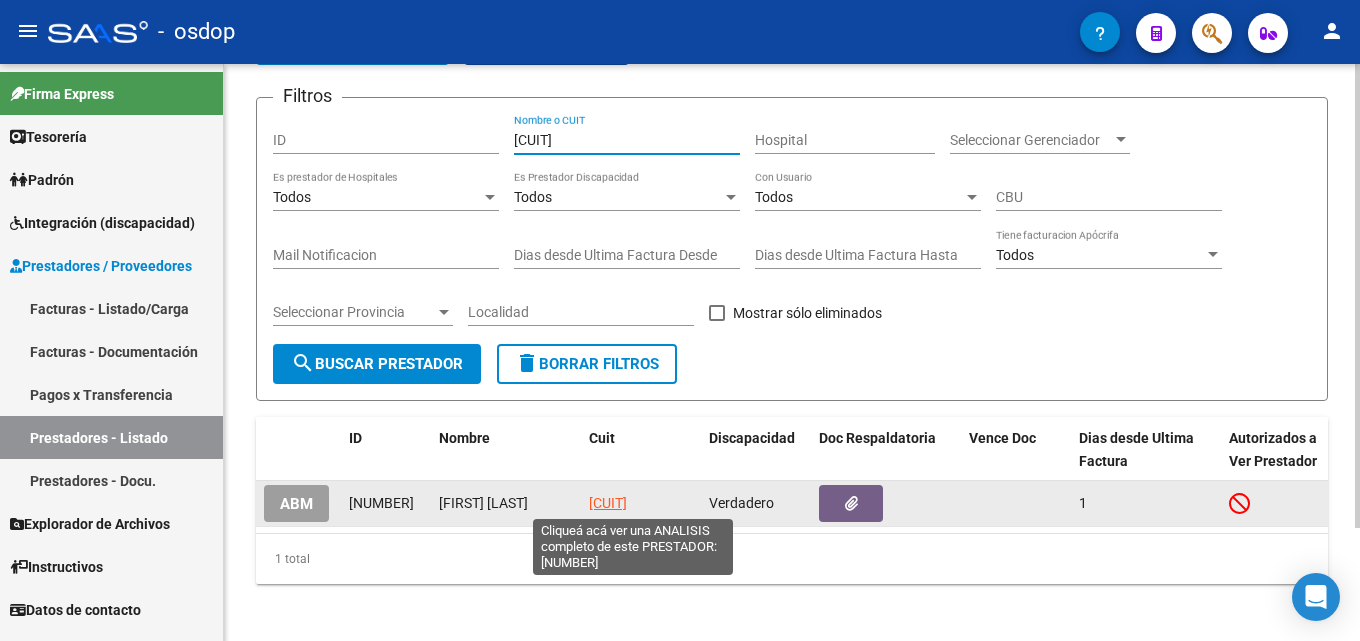 type on "[CUIT]" 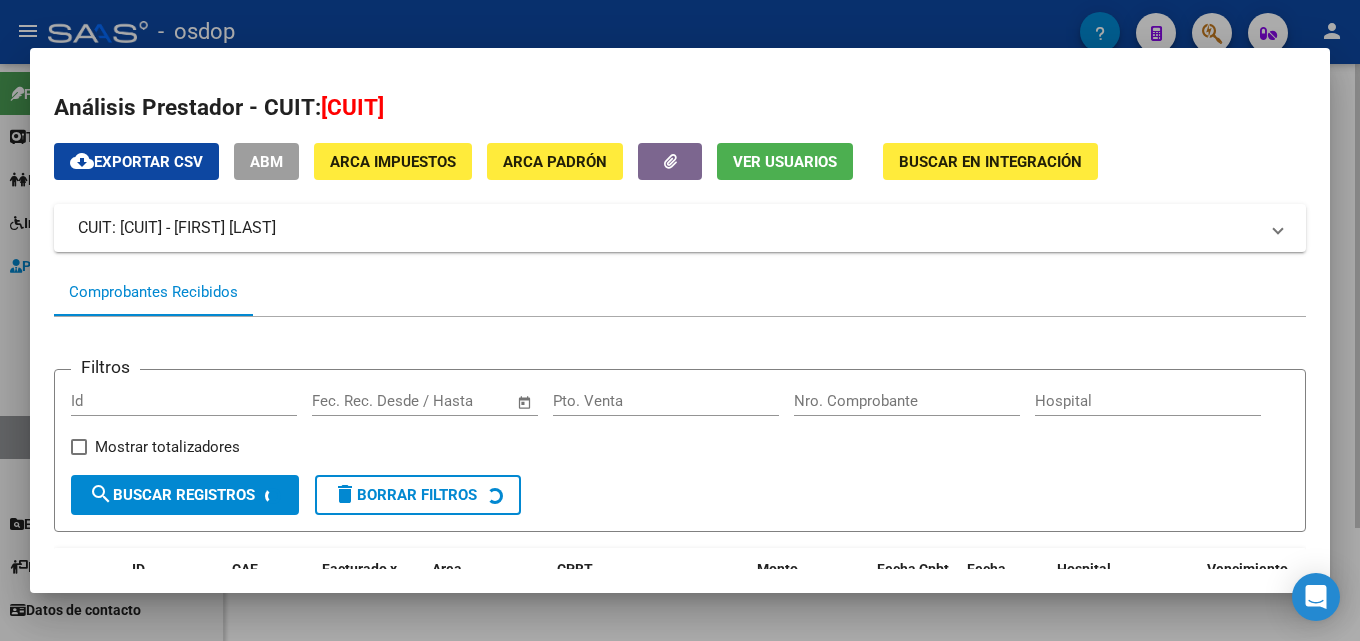 click at bounding box center [680, 320] 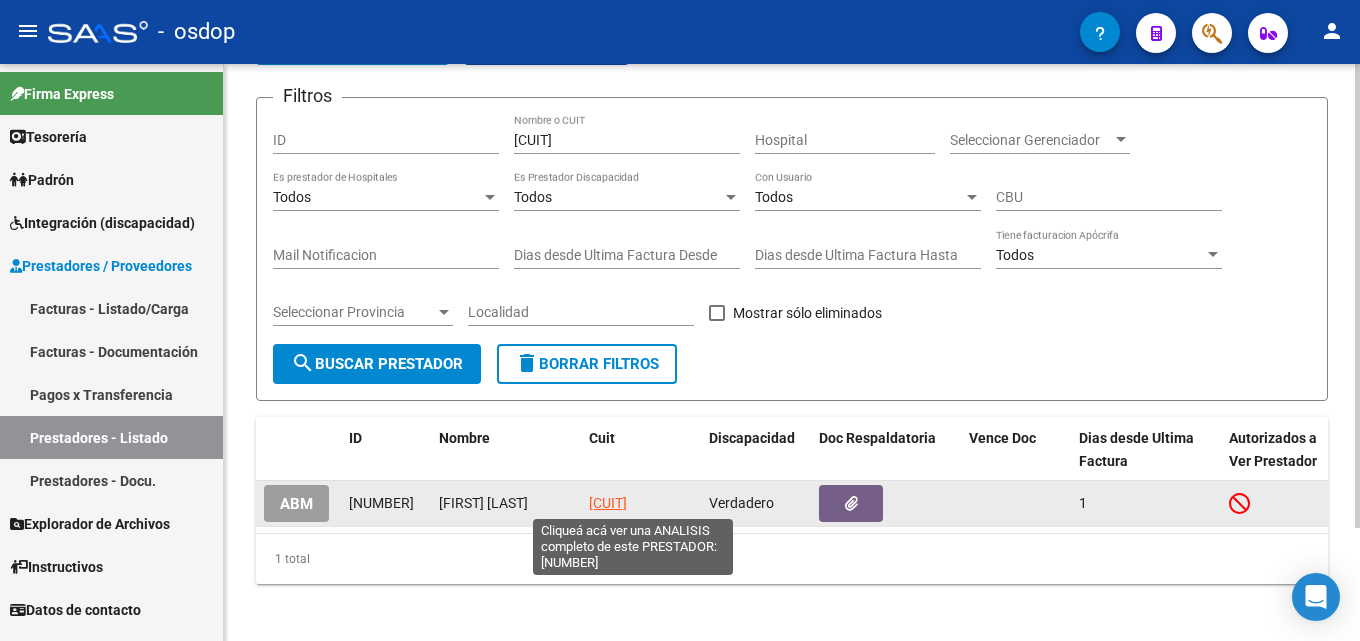 click on "[CUIT]" 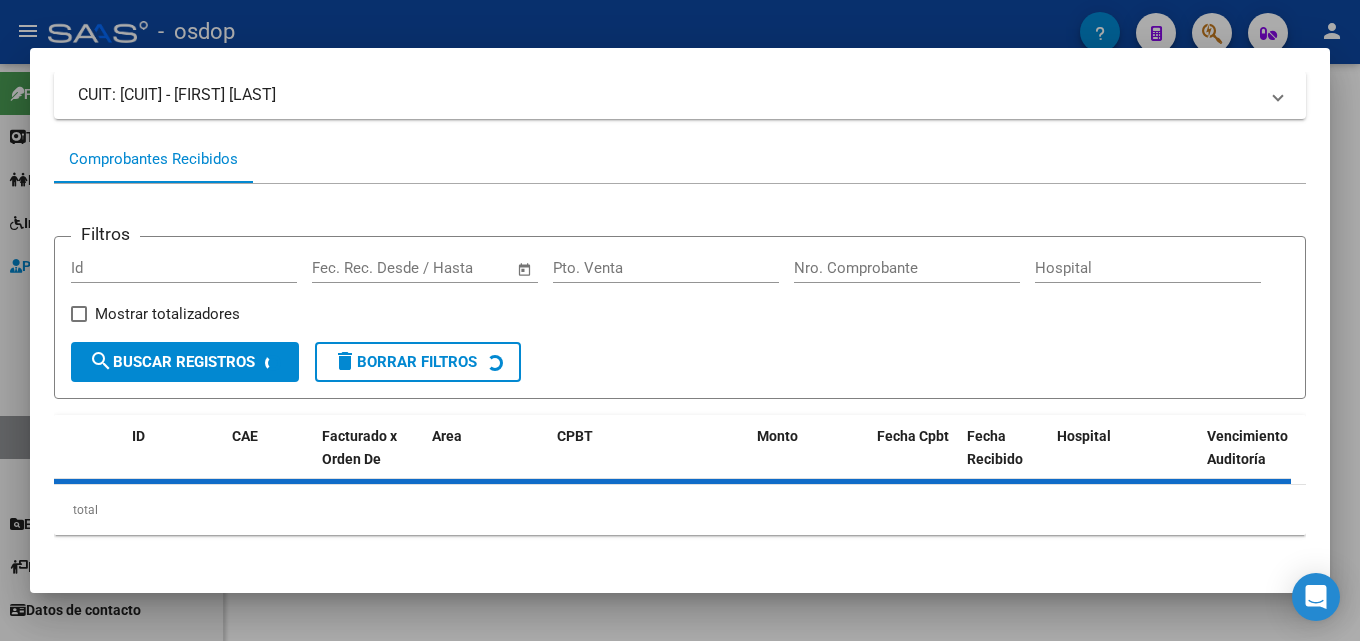 scroll, scrollTop: 146, scrollLeft: 0, axis: vertical 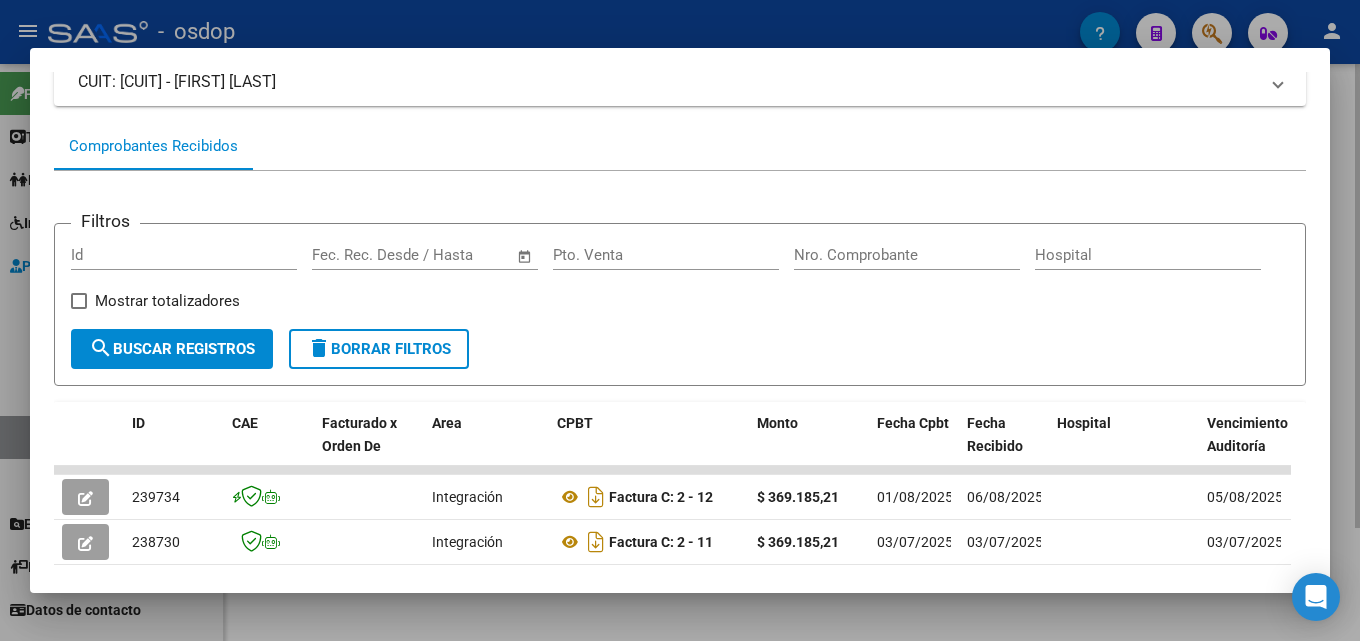 drag, startPoint x: 1350, startPoint y: 386, endPoint x: 1351, endPoint y: 372, distance: 14.035668 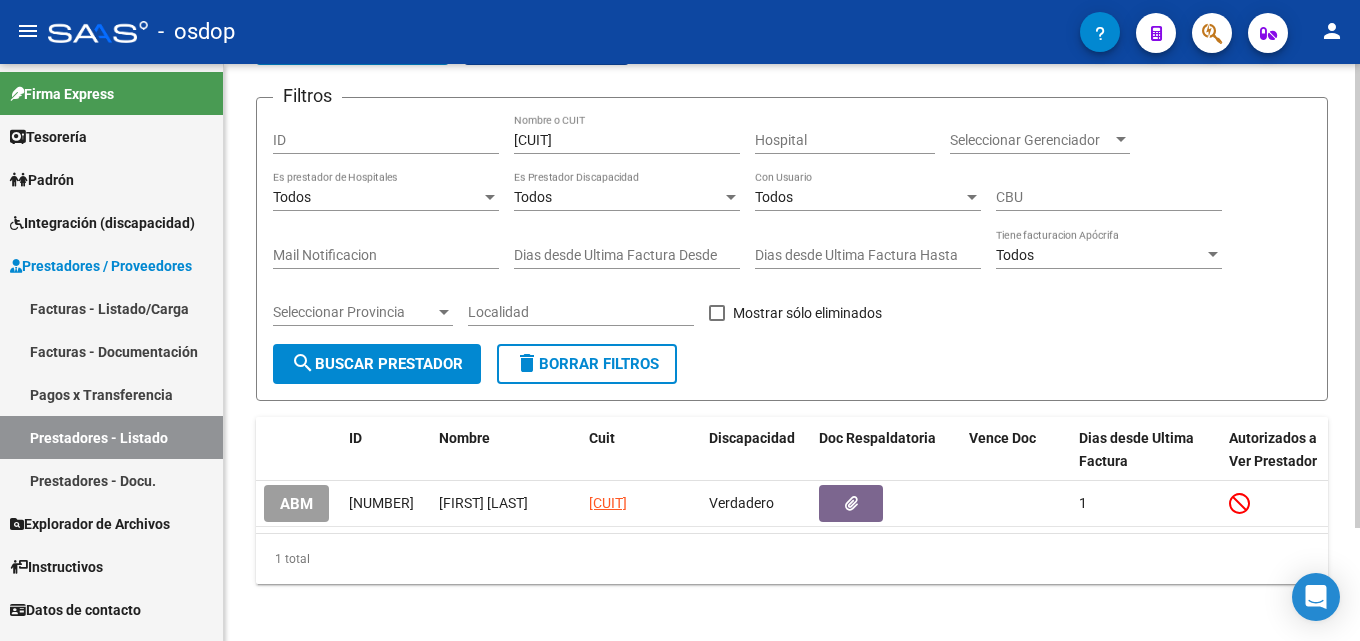 click on "[CUIT]" at bounding box center [627, 140] 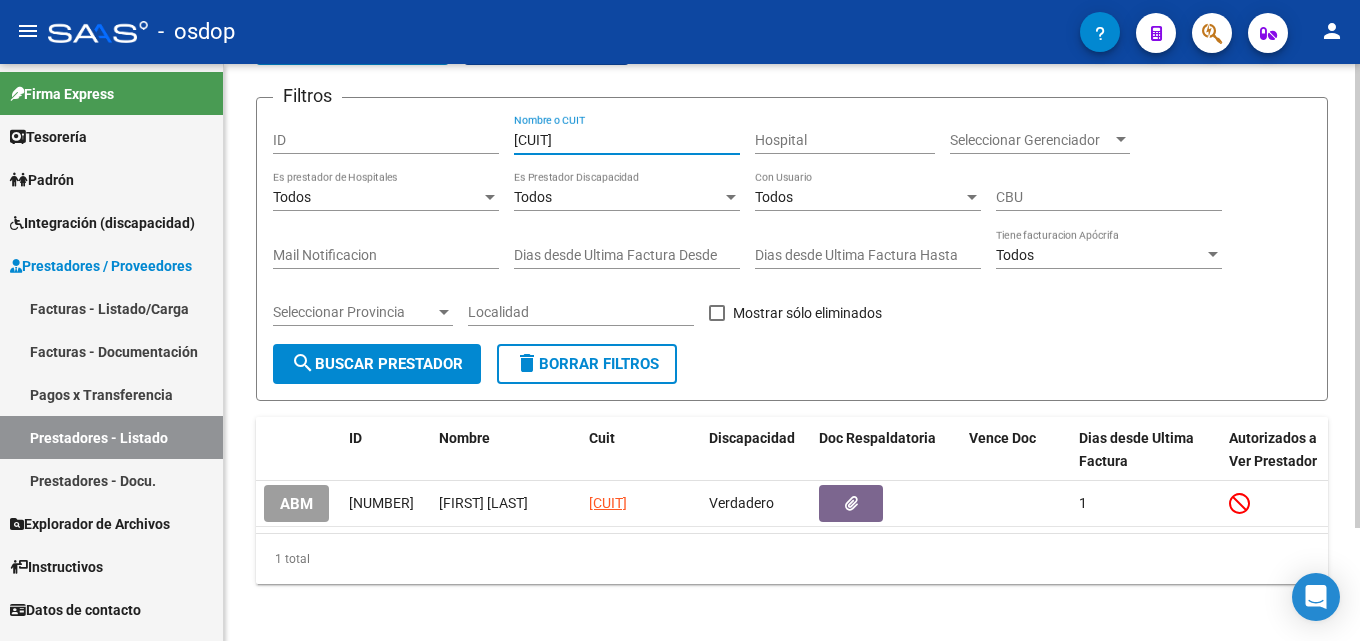 click on "[CUIT]" at bounding box center (627, 140) 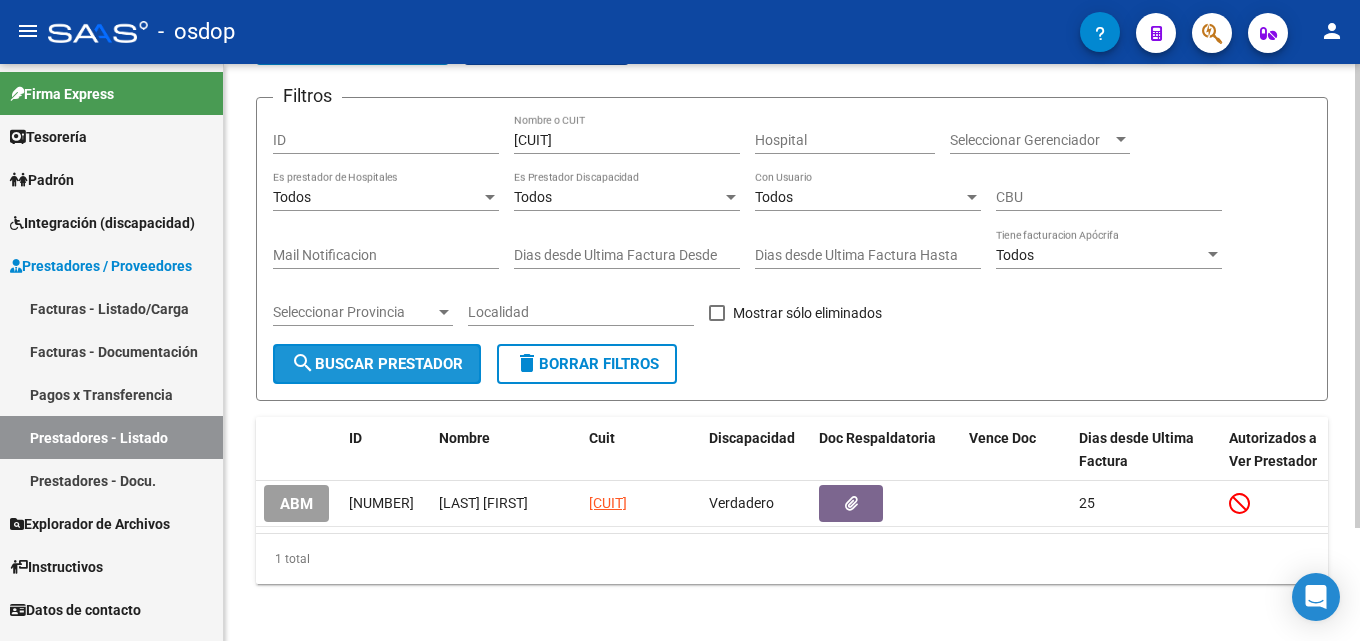 click on "search  Buscar Prestador" 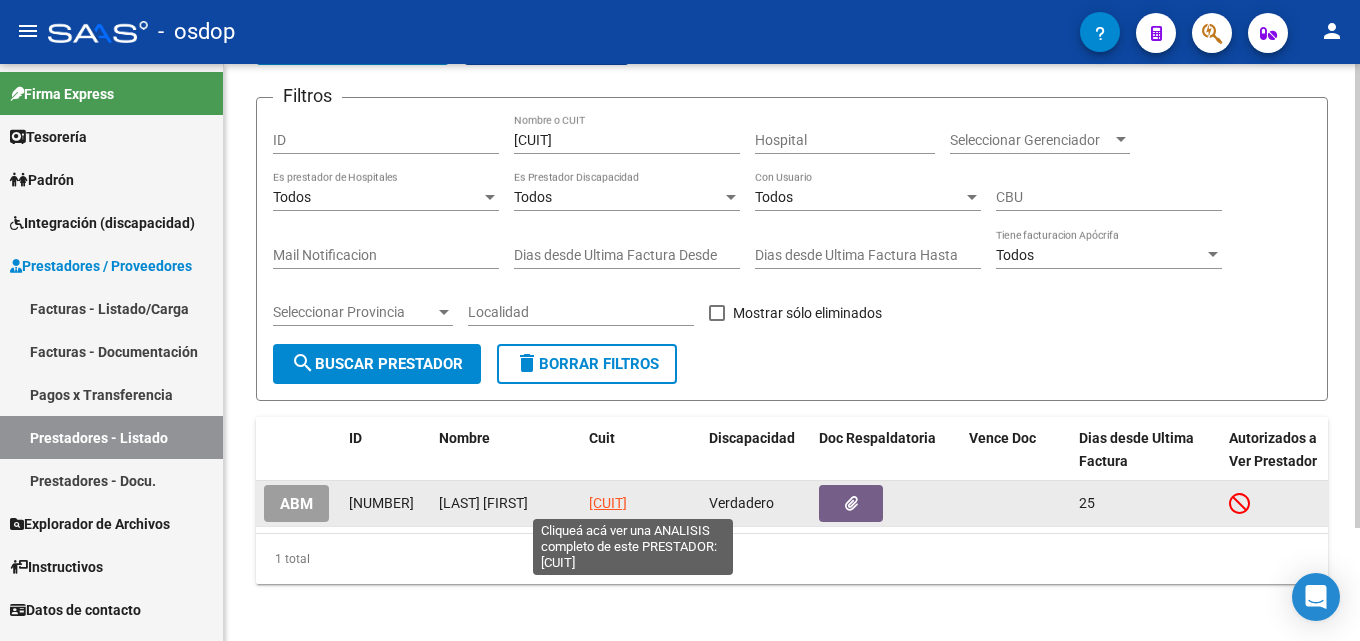 click on "[CUIT]" 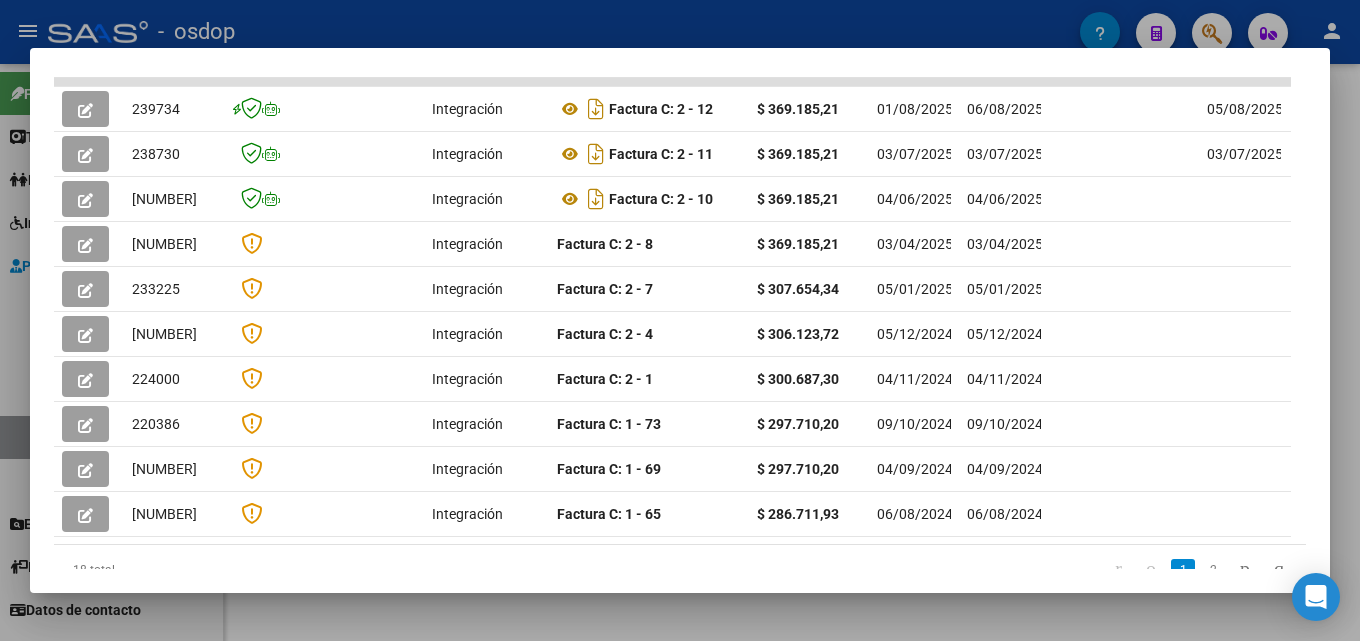 scroll, scrollTop: 553, scrollLeft: 0, axis: vertical 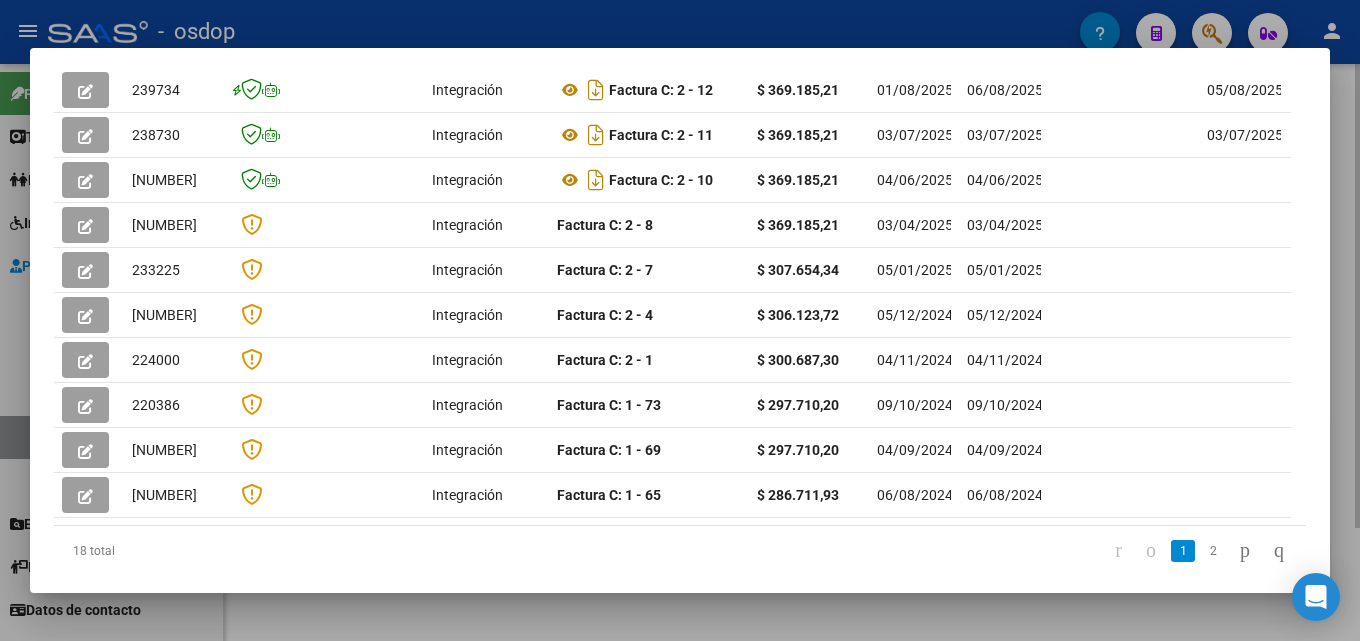 click at bounding box center (680, 320) 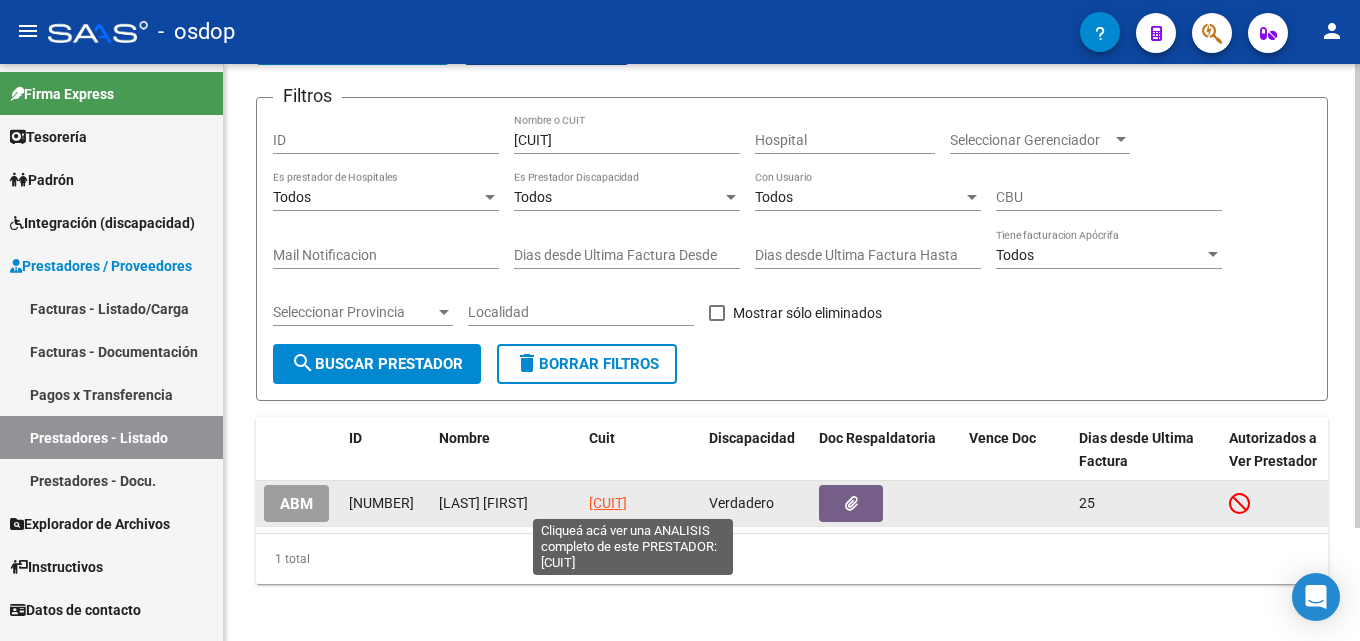 click on "[CUIT]" 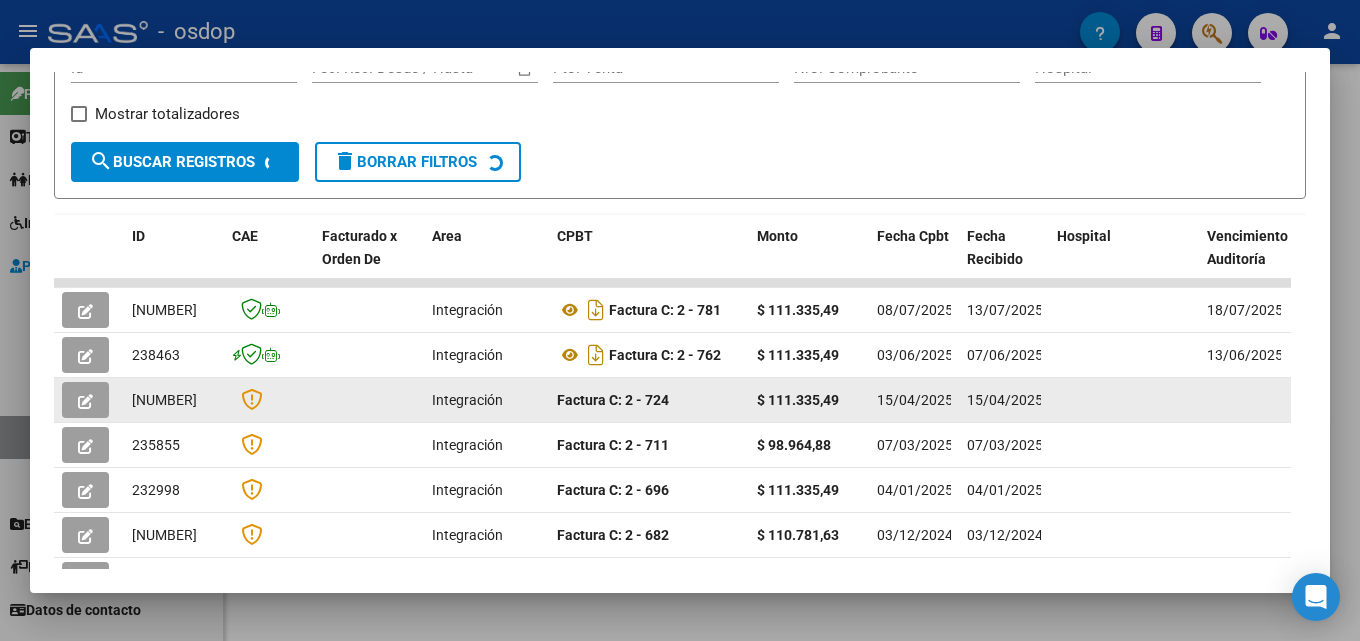 scroll, scrollTop: 338, scrollLeft: 0, axis: vertical 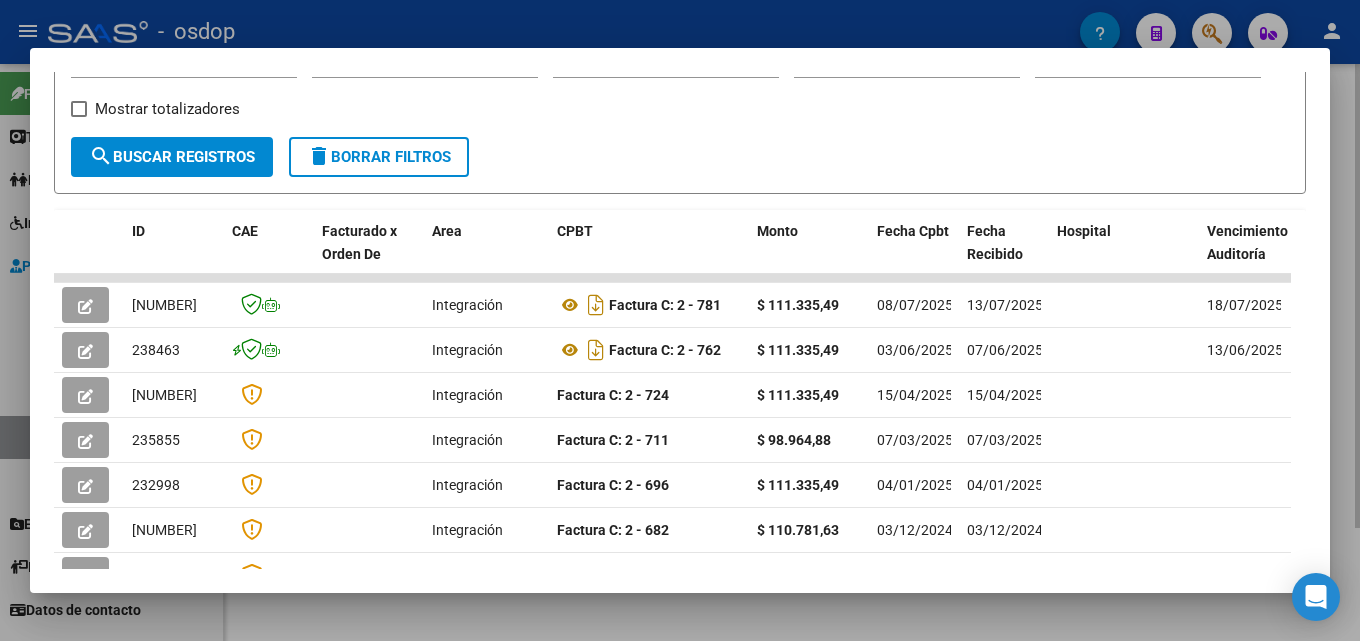 click at bounding box center [680, 320] 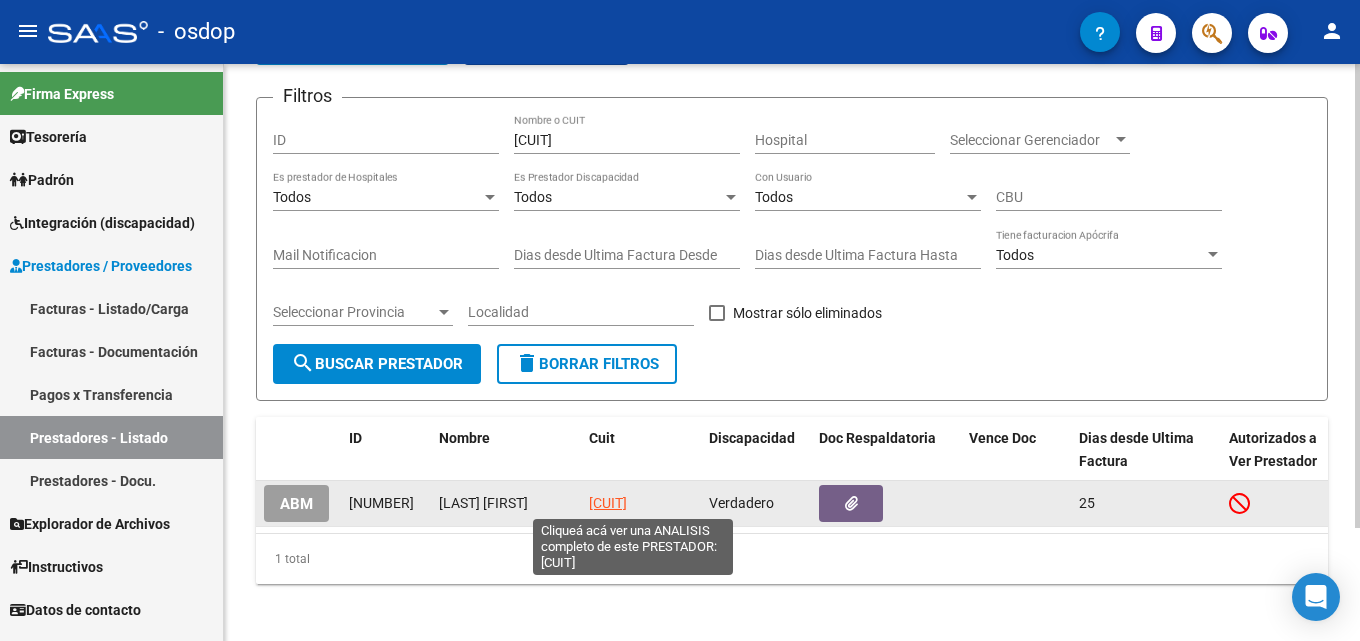 click on "[CUIT]" 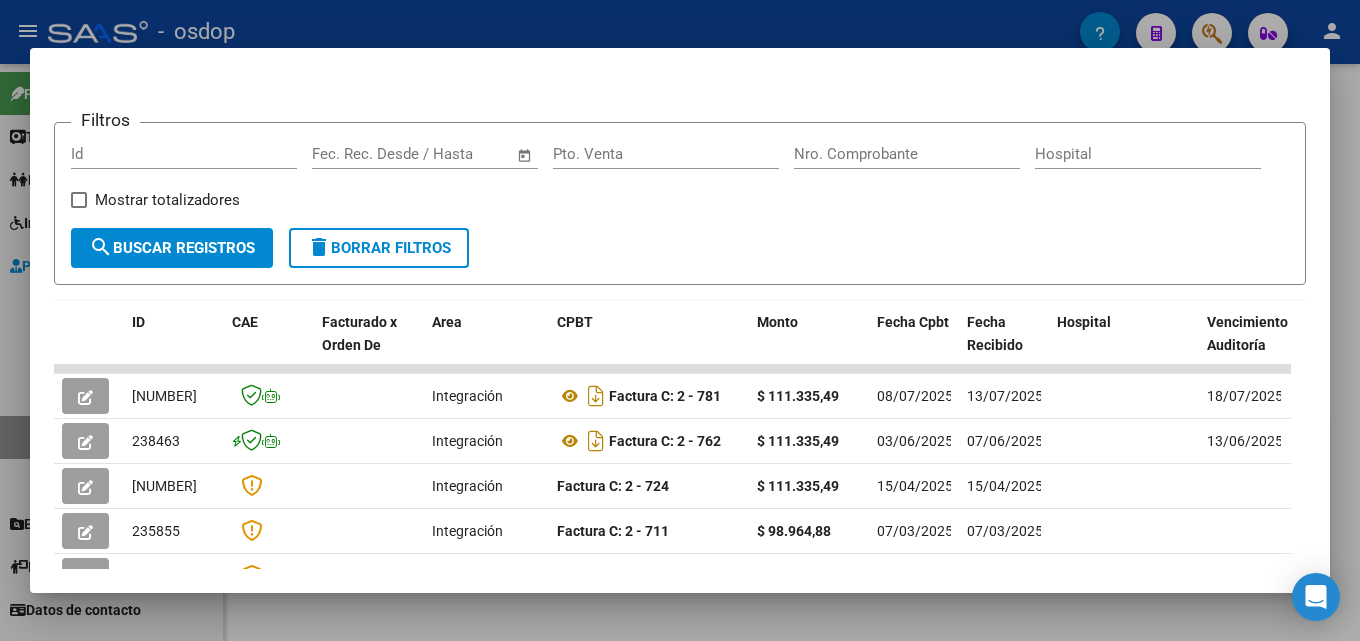 scroll, scrollTop: 274, scrollLeft: 0, axis: vertical 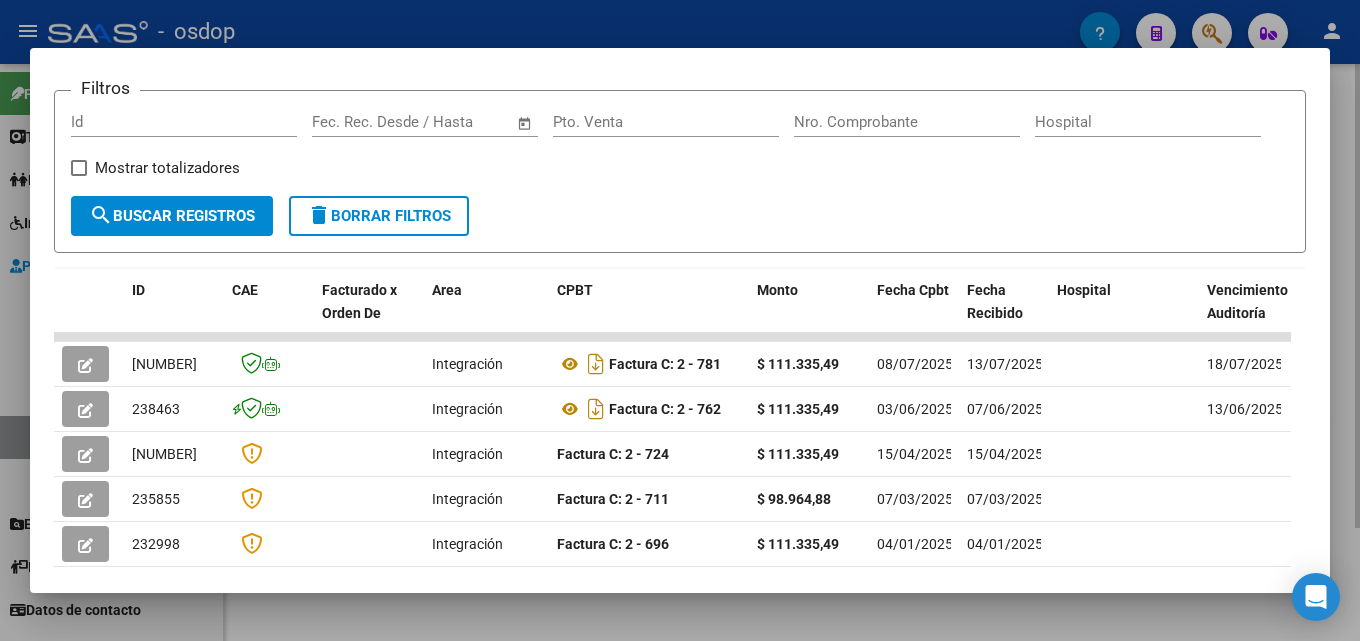 click at bounding box center [680, 320] 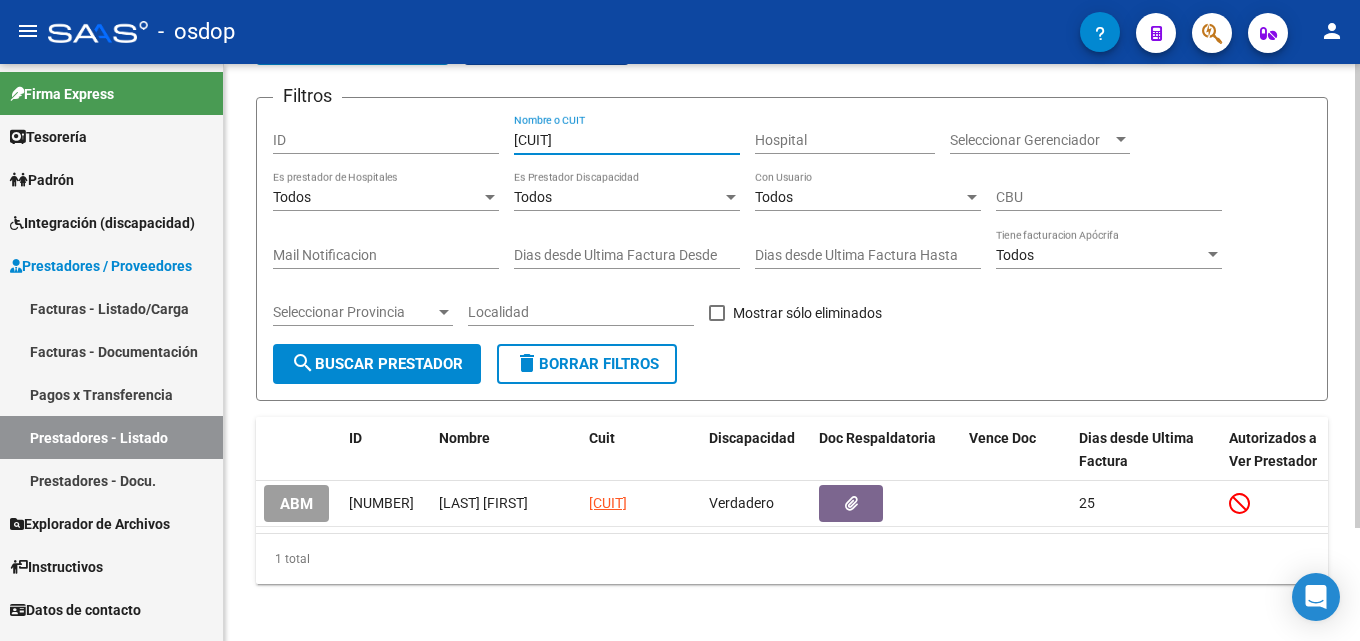 click on "[CUIT]" at bounding box center [627, 140] 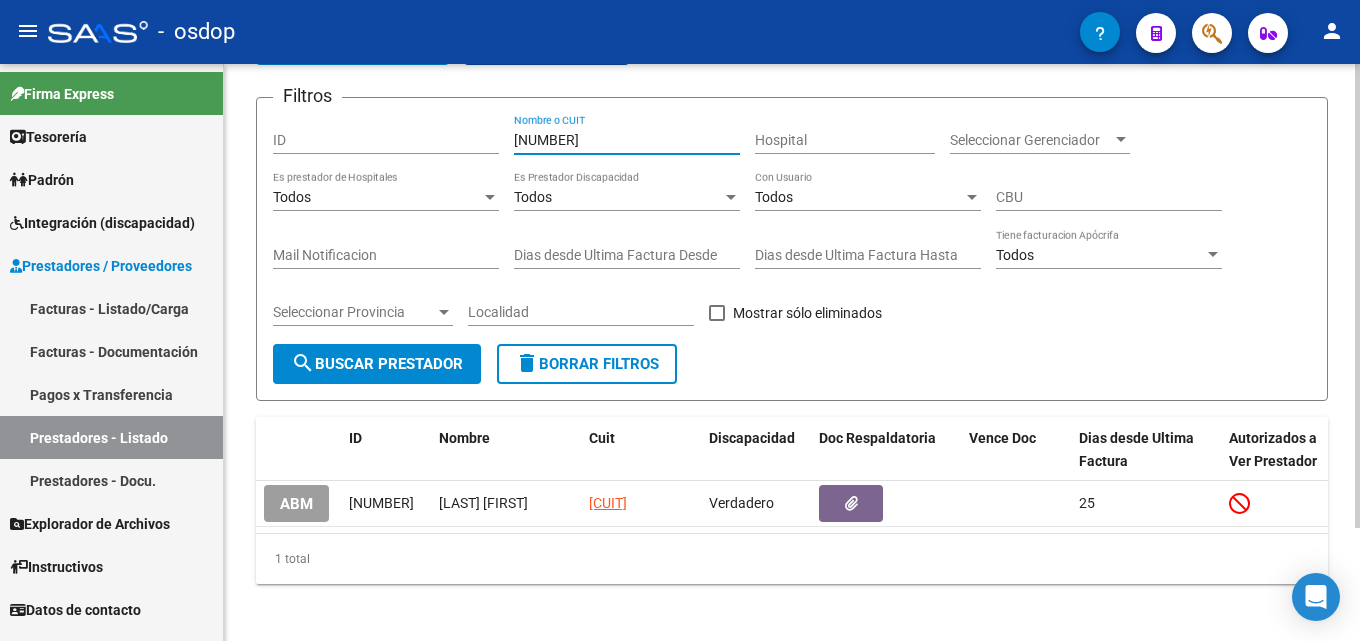 click on "[NUMBER]" at bounding box center [627, 140] 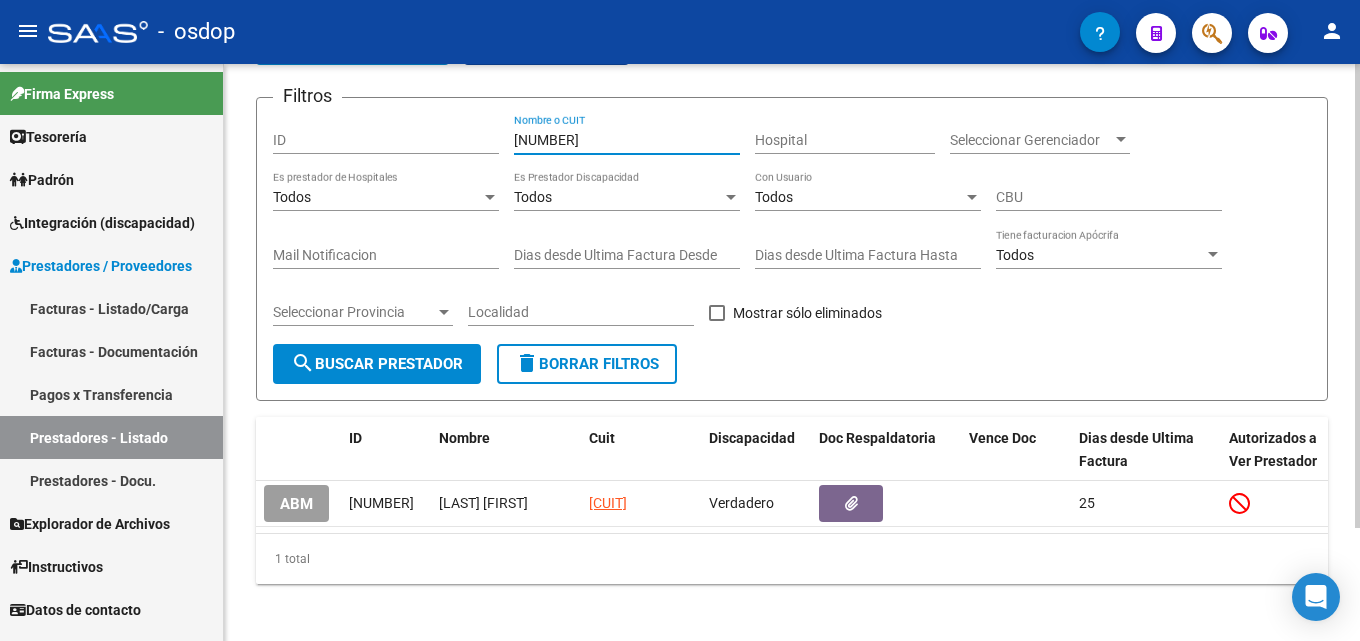 type on "[NUMBER]" 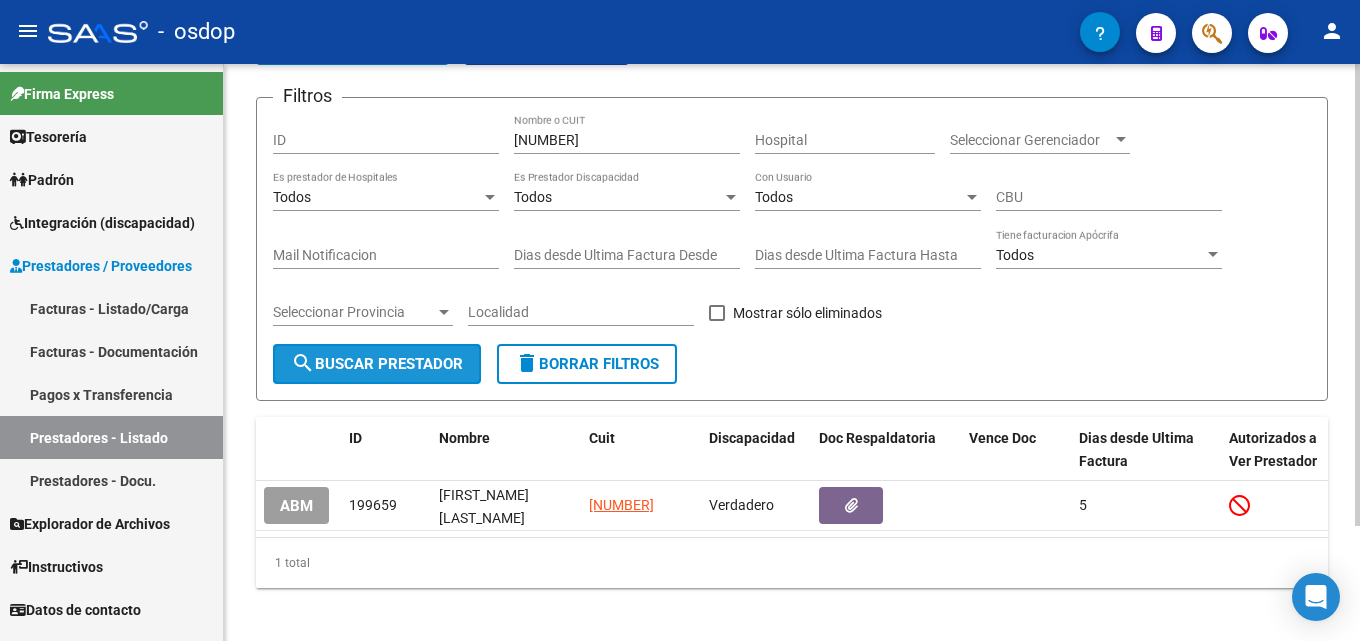 click on "search  Buscar Prestador" 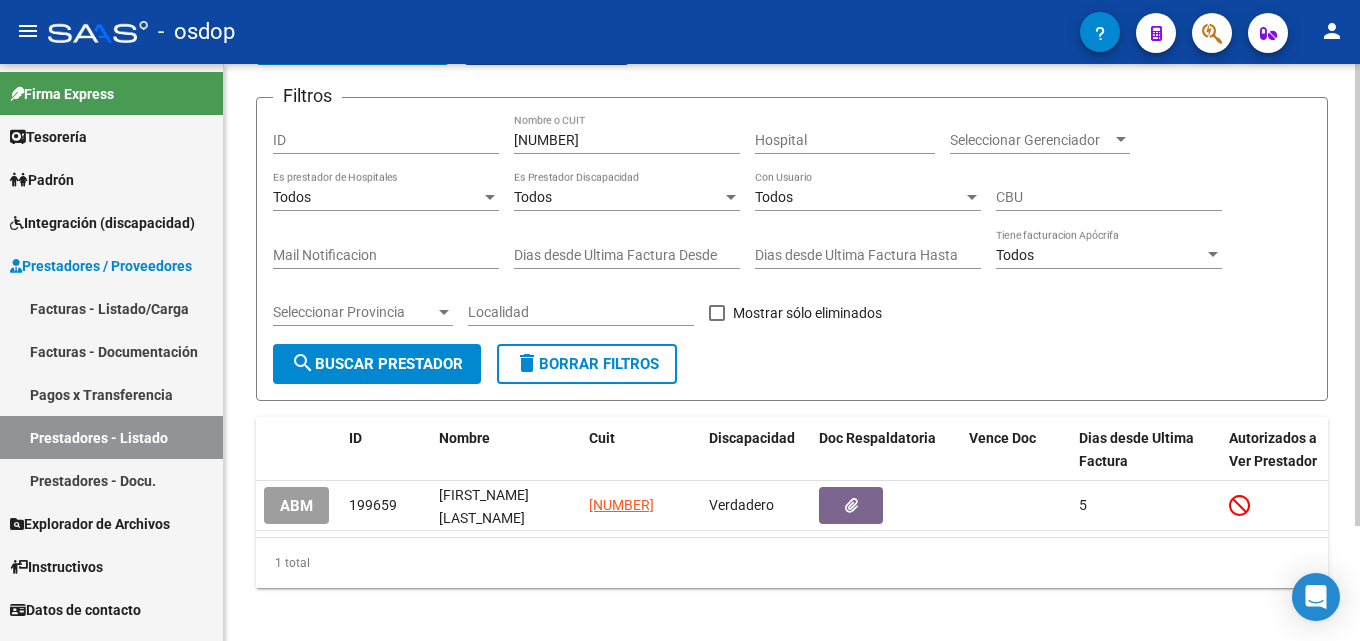 click on "search  Buscar Prestador" 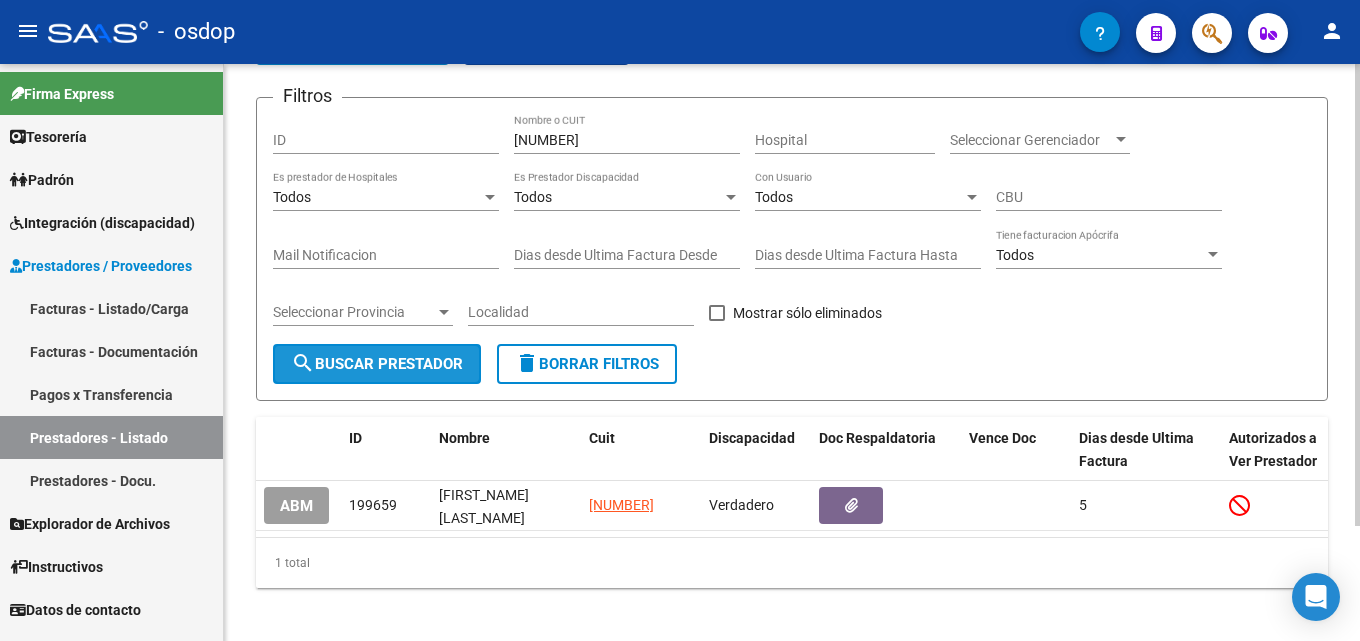 click on "search  Buscar Prestador" 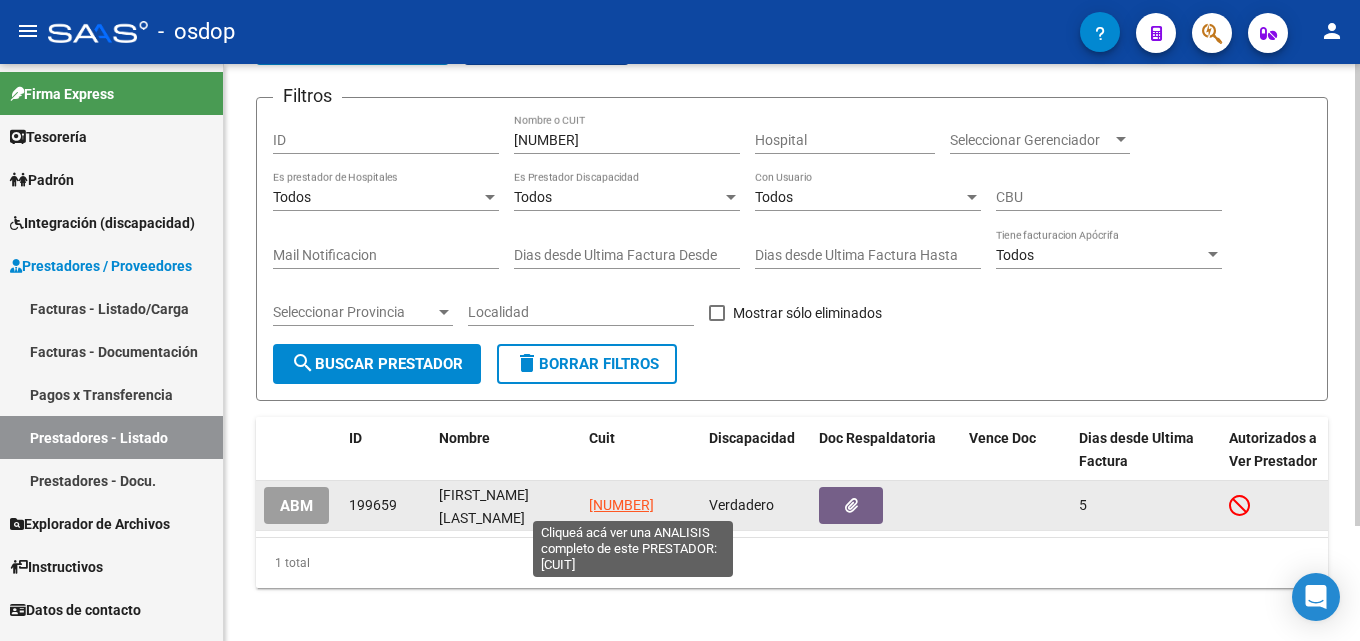 click on "[NUMBER]" 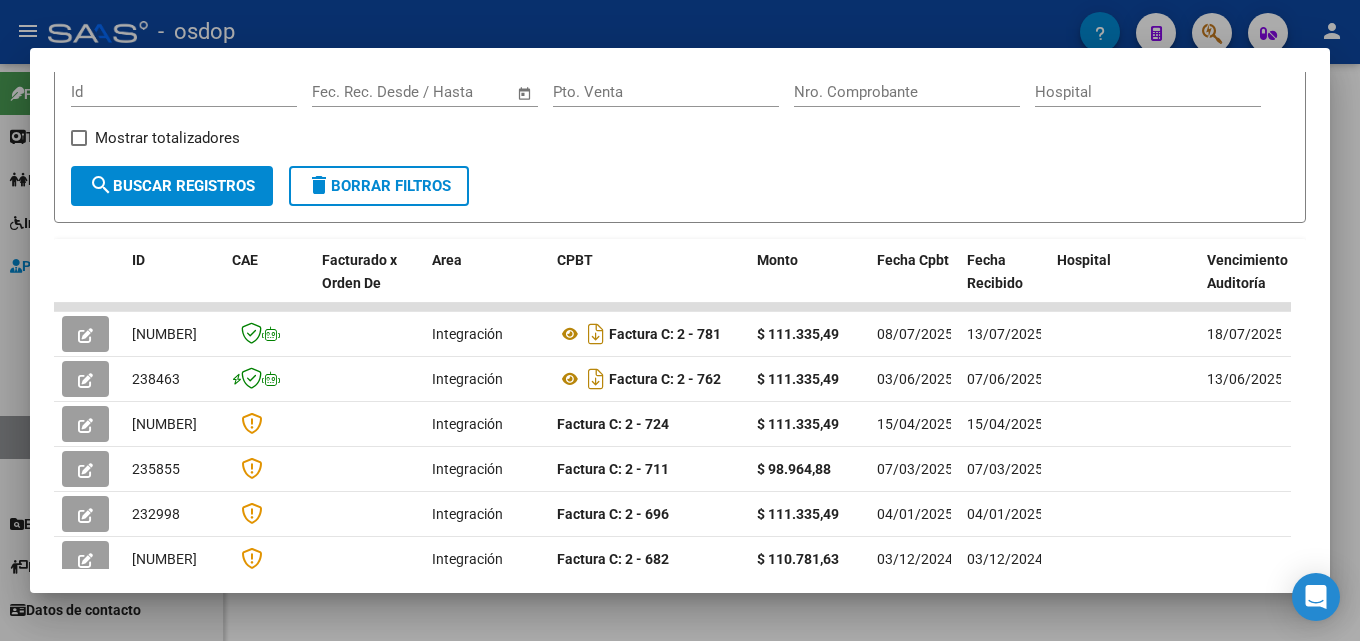 scroll, scrollTop: 314, scrollLeft: 0, axis: vertical 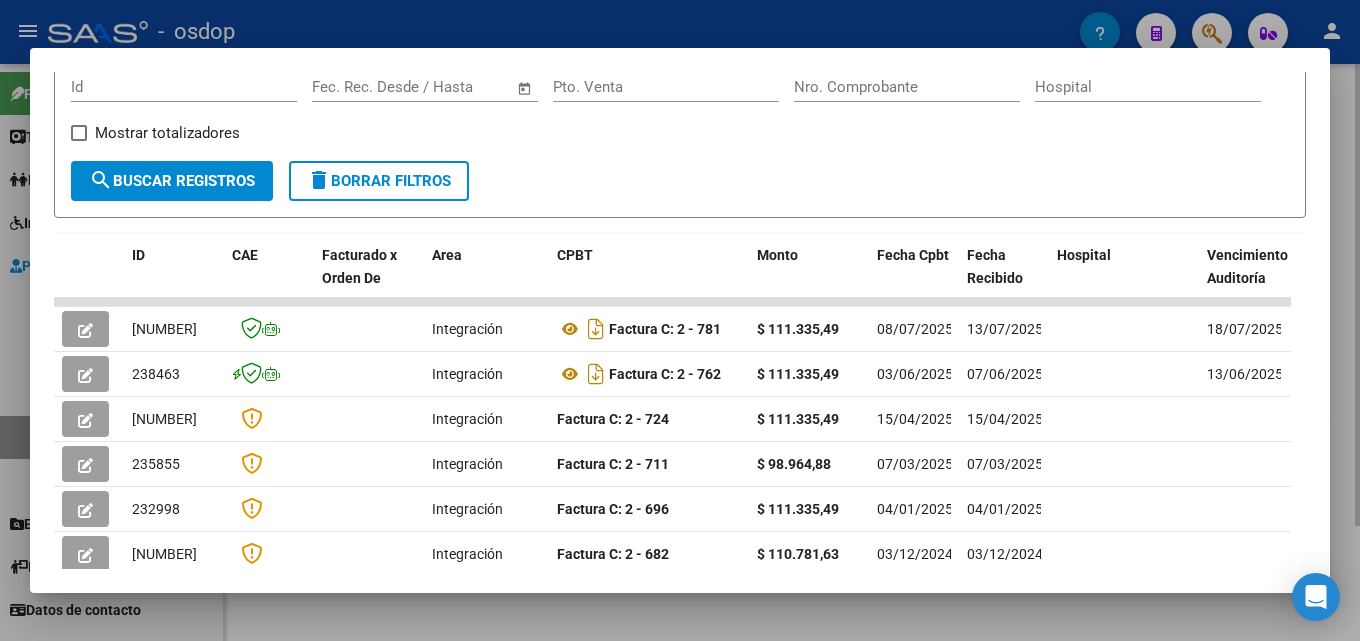 click at bounding box center [680, 320] 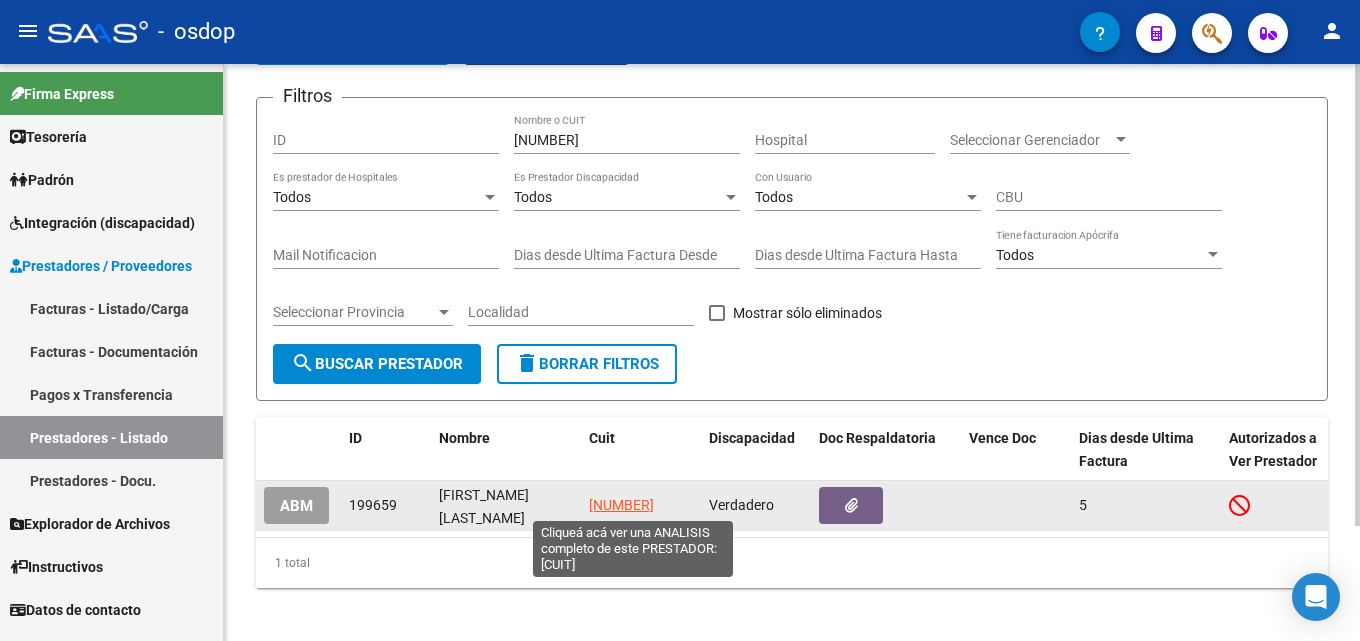 click on "[NUMBER]" 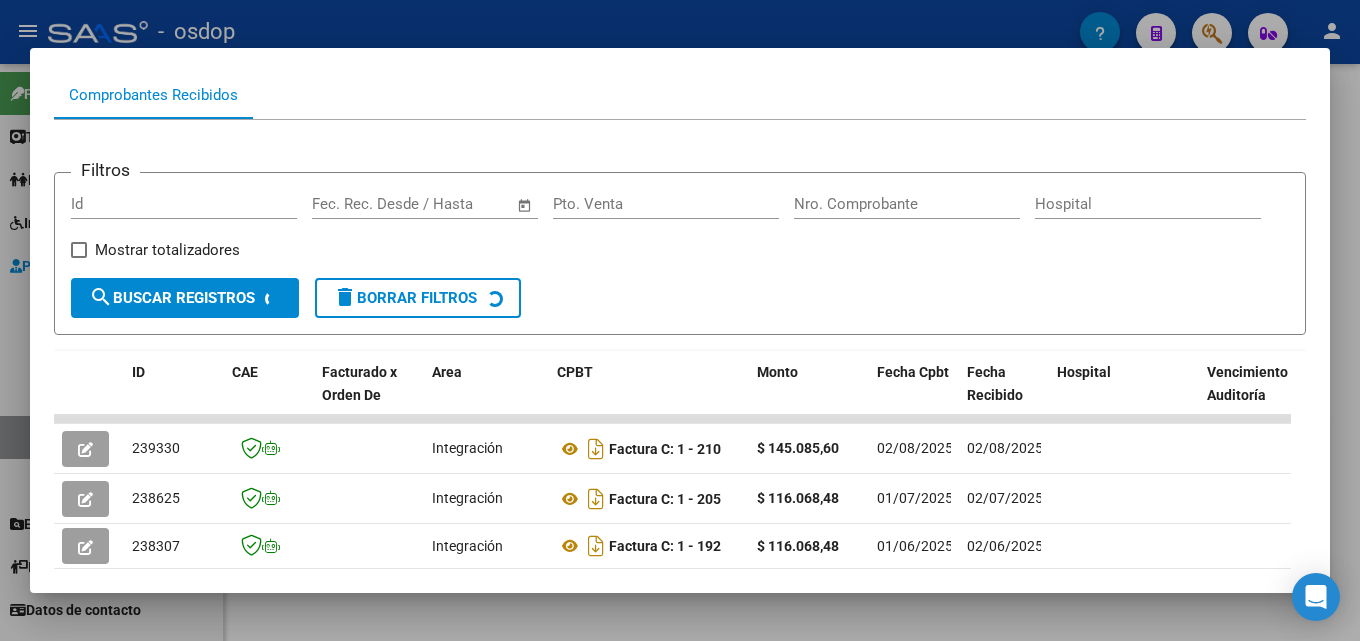 scroll, scrollTop: 288, scrollLeft: 0, axis: vertical 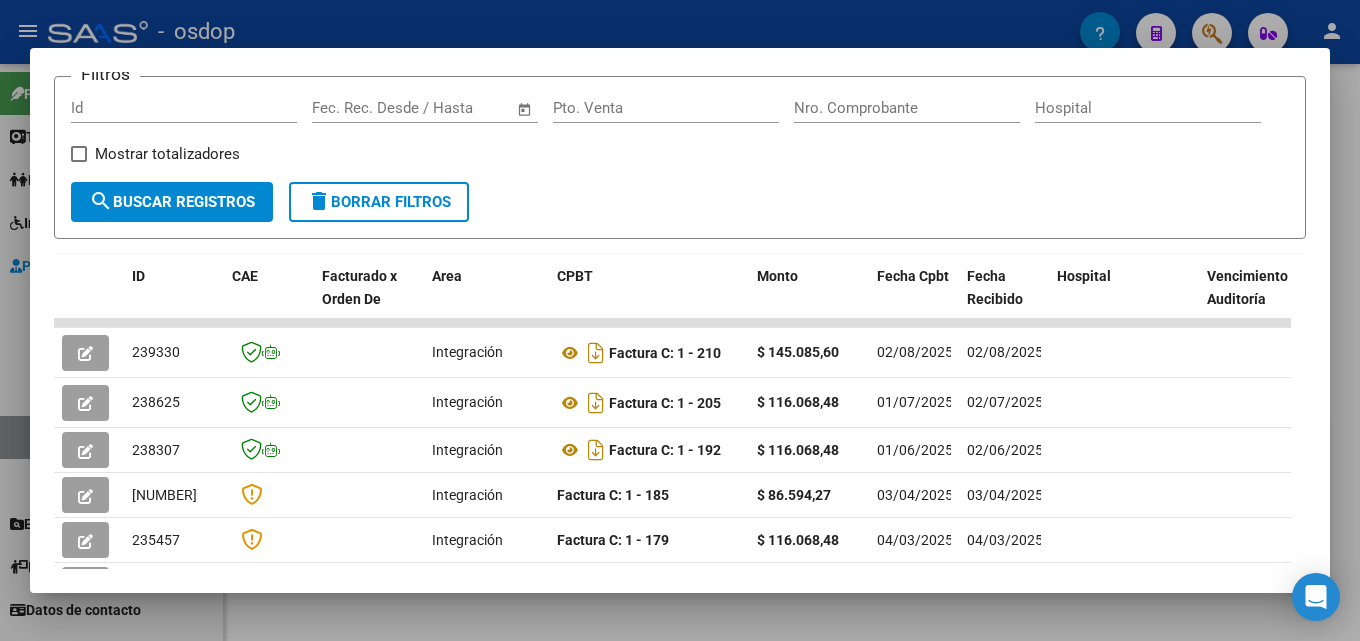 click at bounding box center (680, 320) 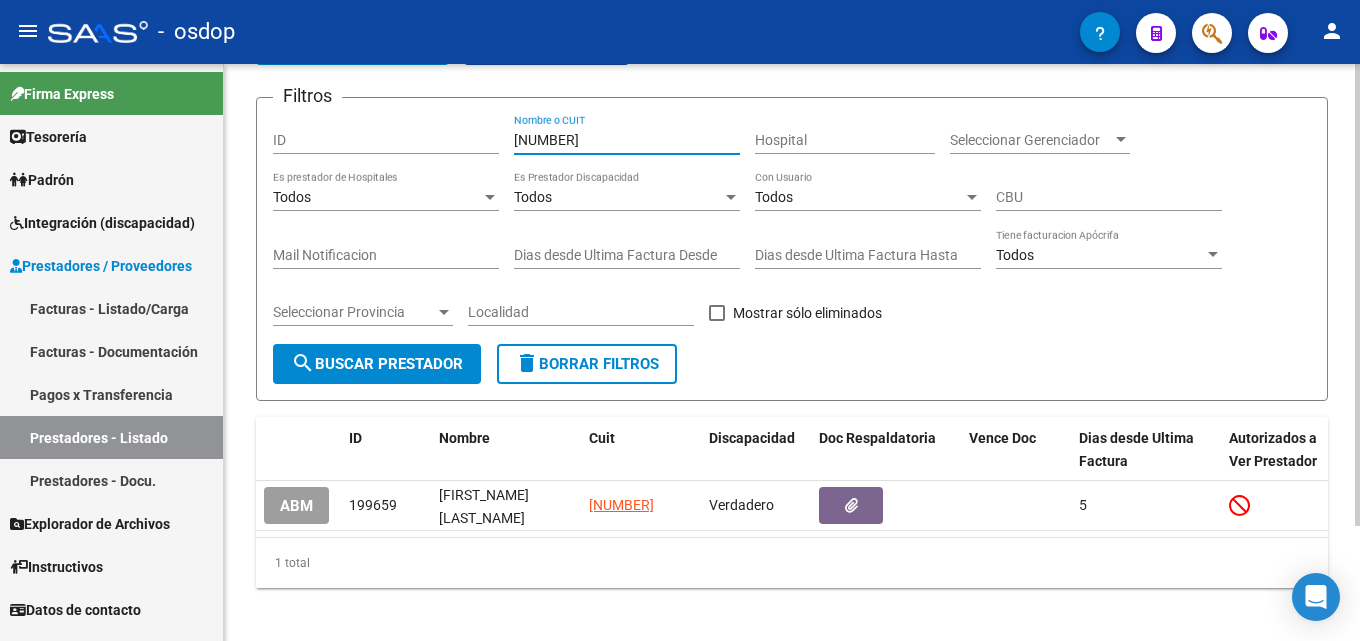 click on "[NUMBER]" at bounding box center (627, 140) 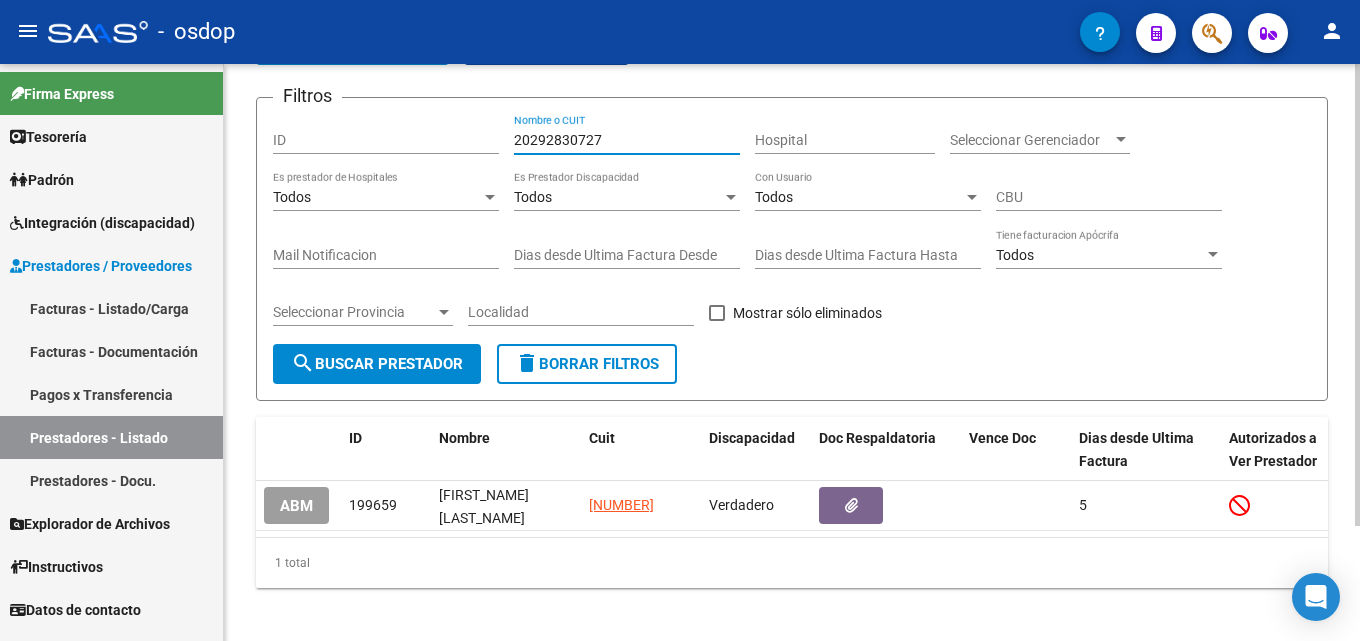 type on "20292830727" 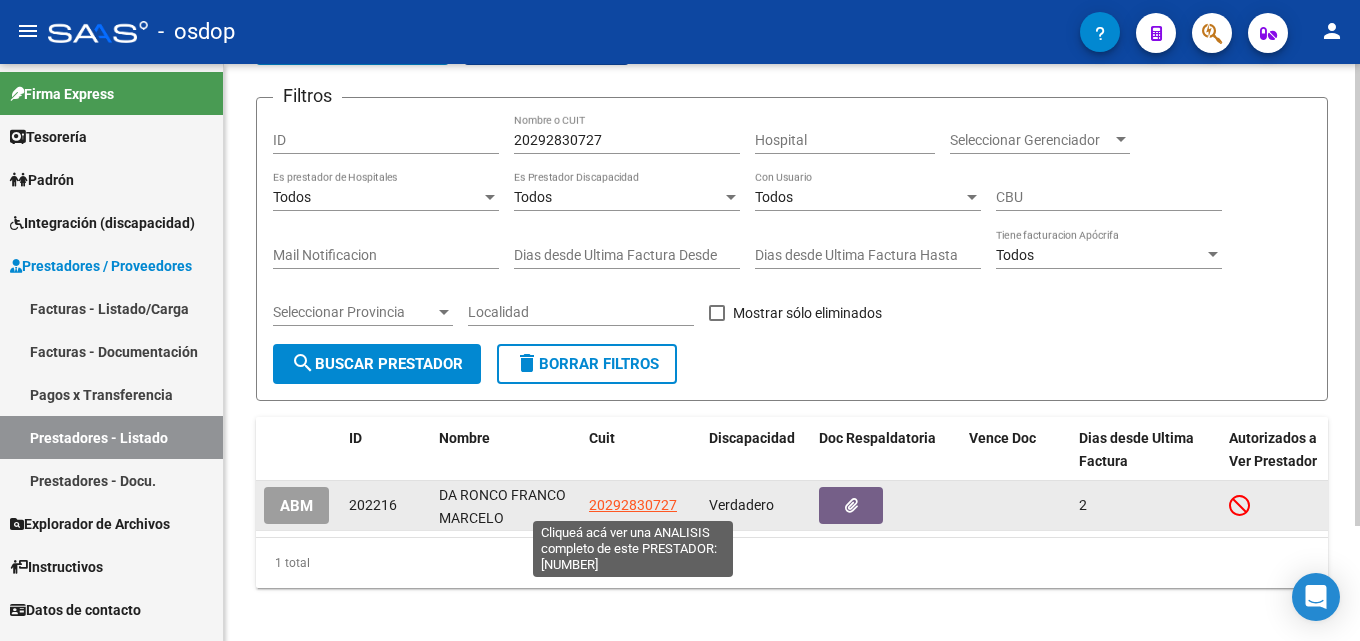 click on "20292830727" 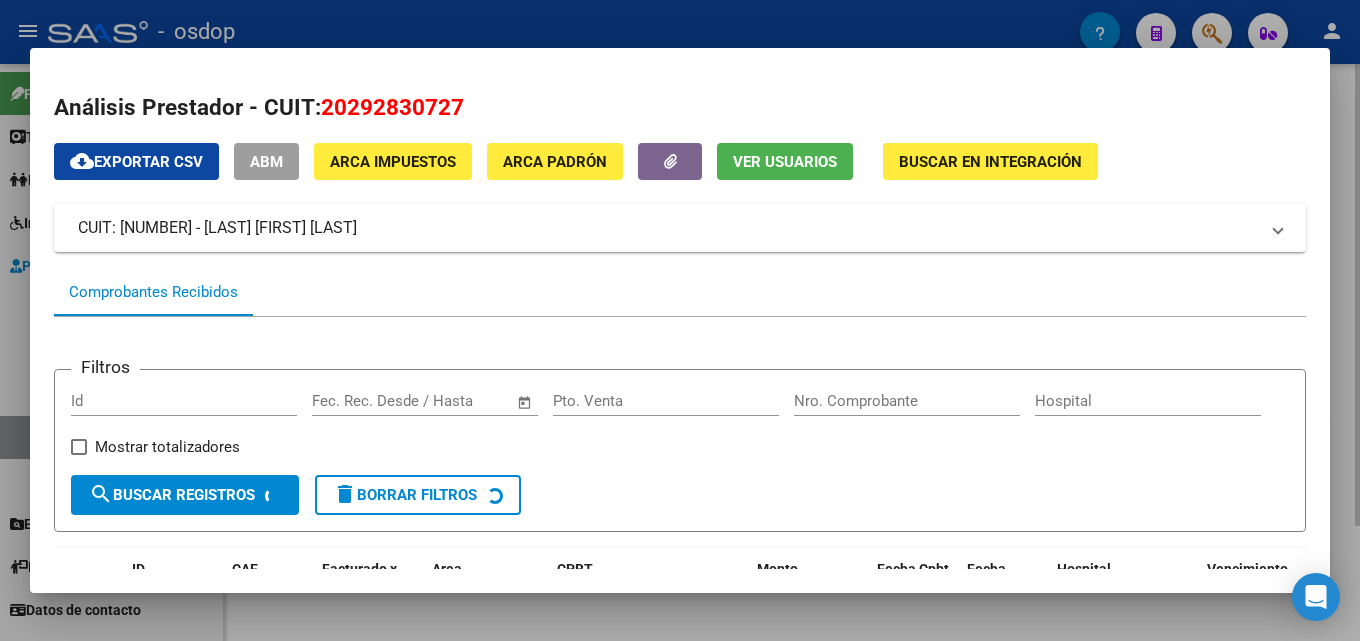 click at bounding box center (680, 320) 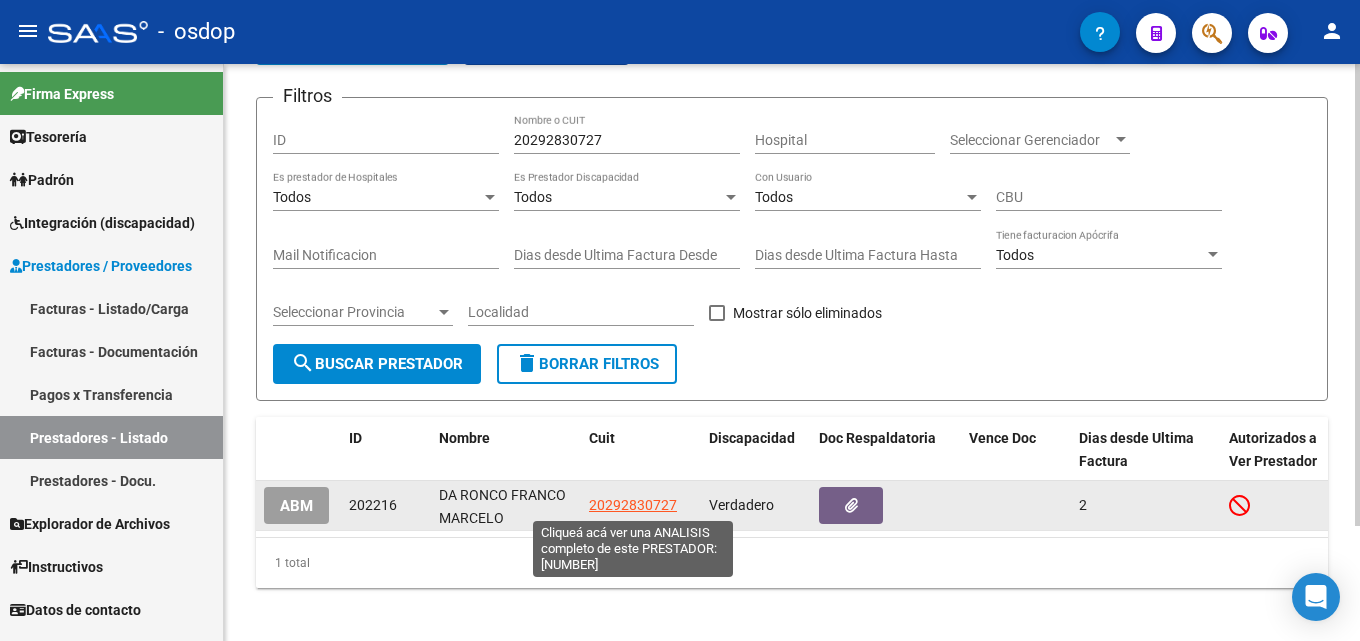 click on "20292830727" 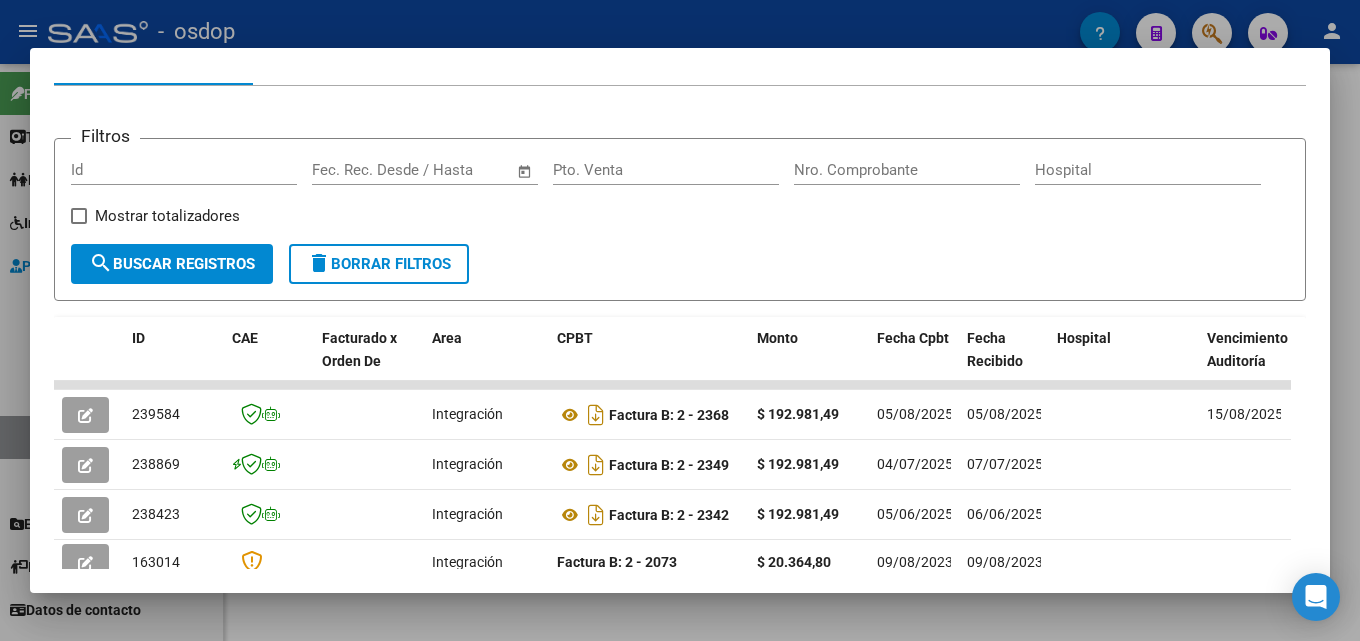 scroll, scrollTop: 246, scrollLeft: 0, axis: vertical 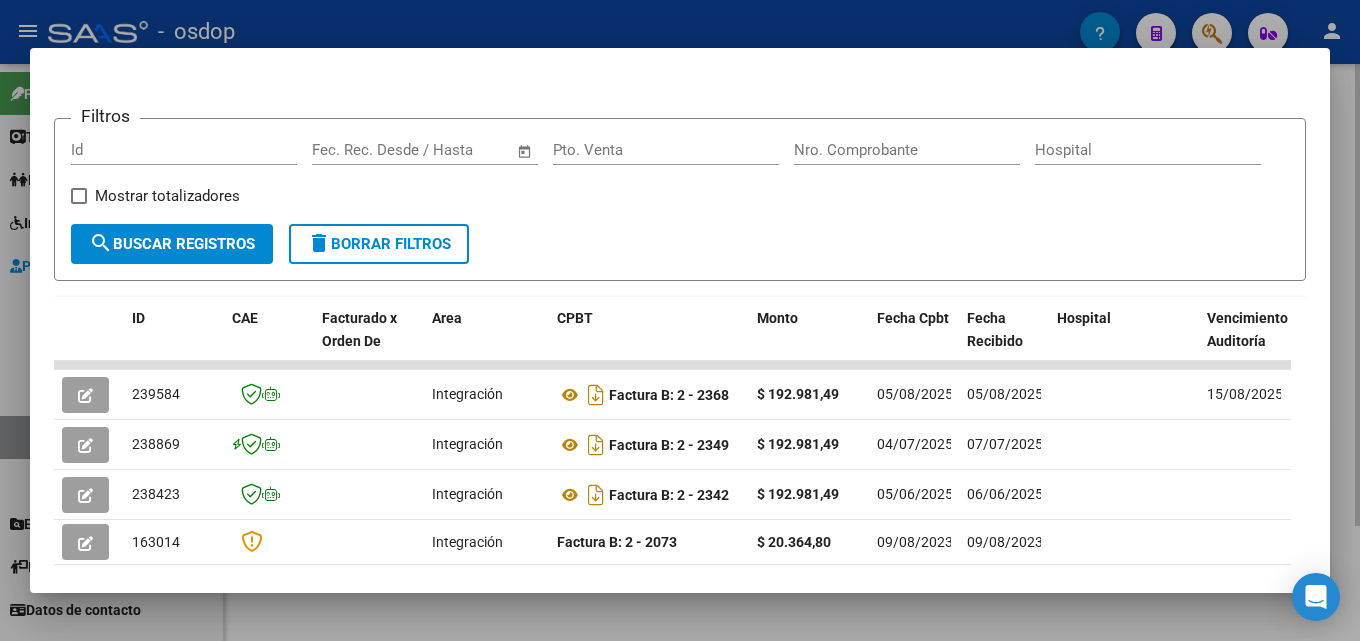 click at bounding box center (680, 320) 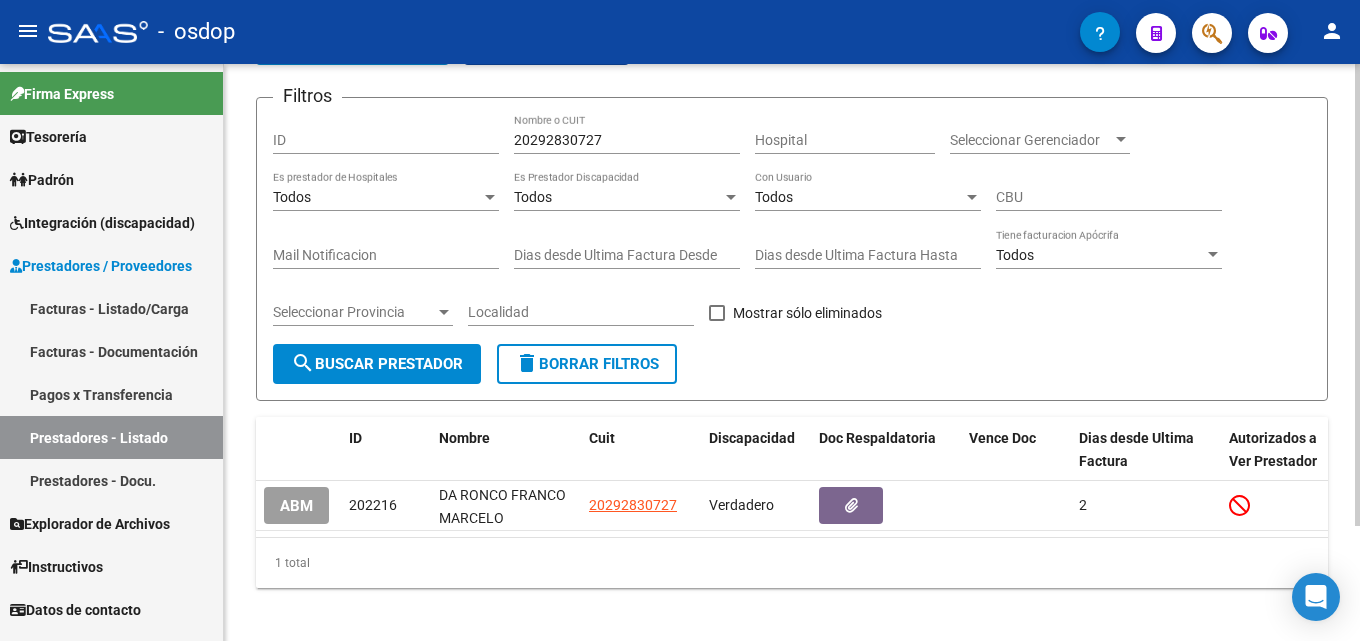 click on "20292830727" at bounding box center [627, 140] 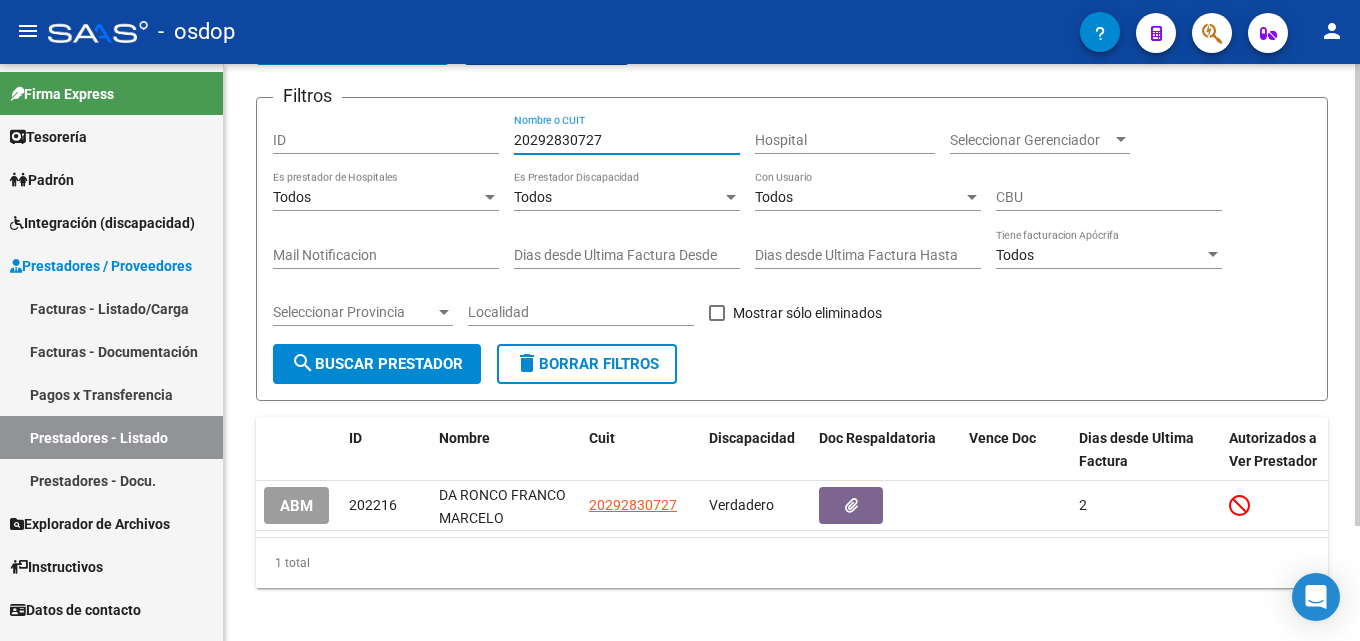 drag, startPoint x: 642, startPoint y: 147, endPoint x: 636, endPoint y: 137, distance: 11.661903 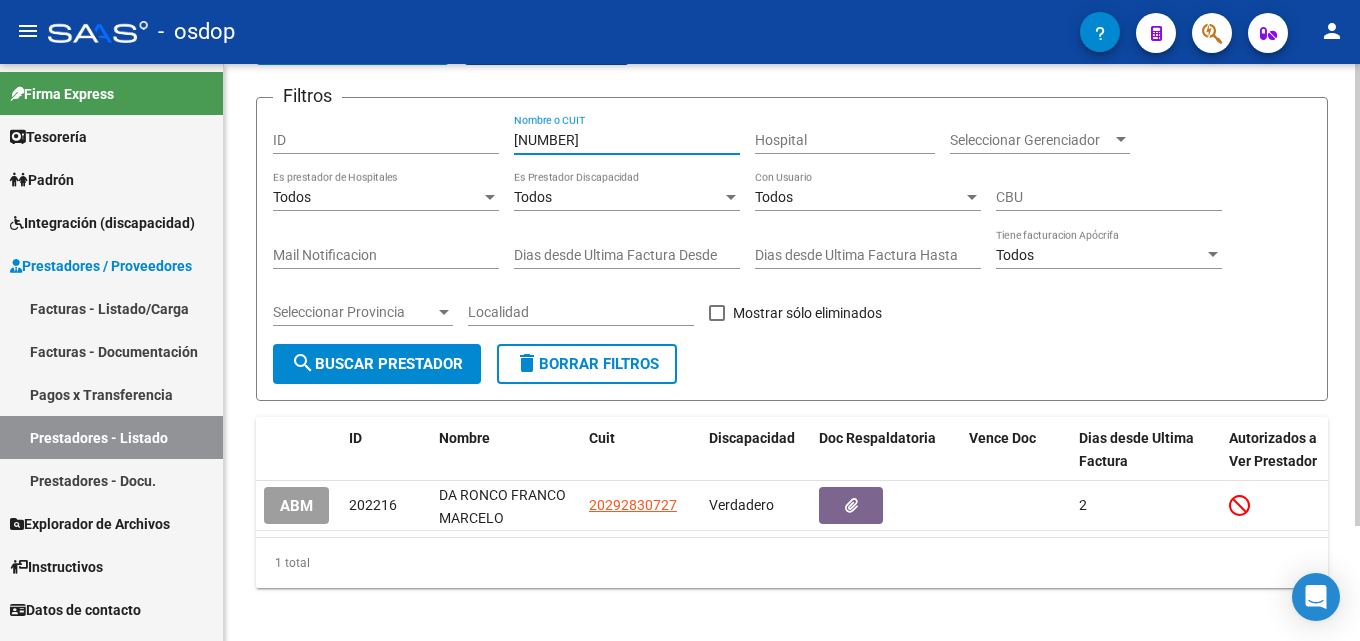 click on "[NUMBER]" at bounding box center (627, 140) 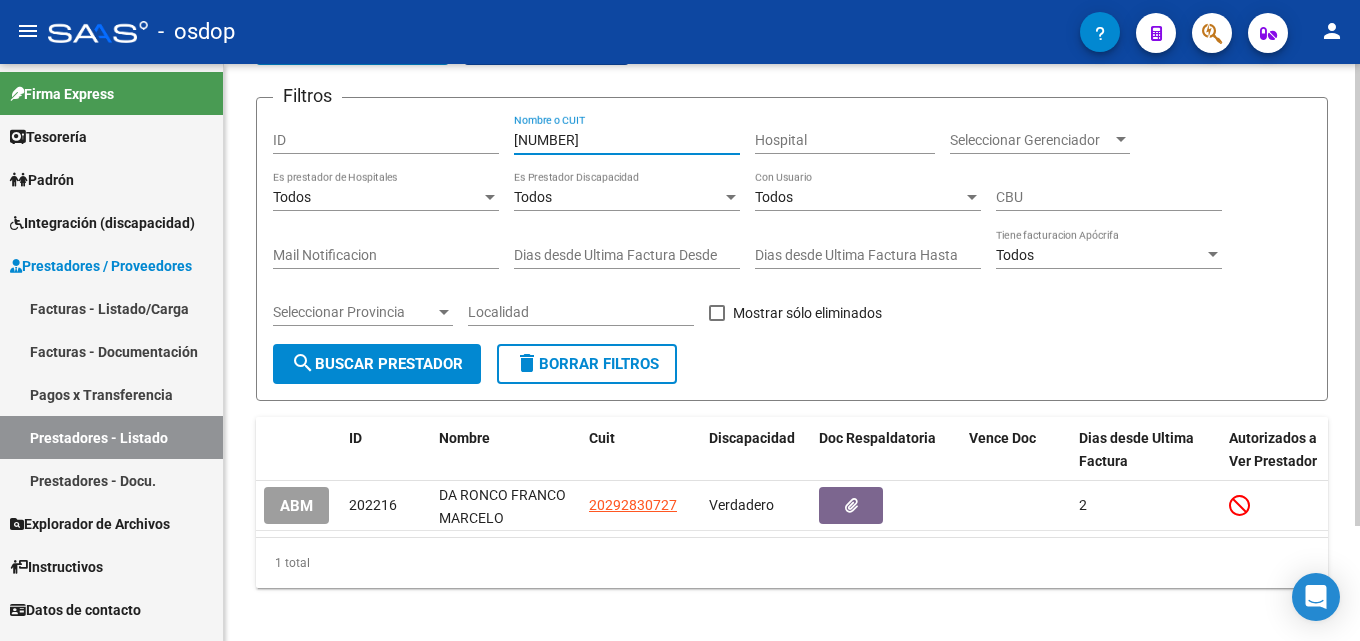 type on "[NUMBER]" 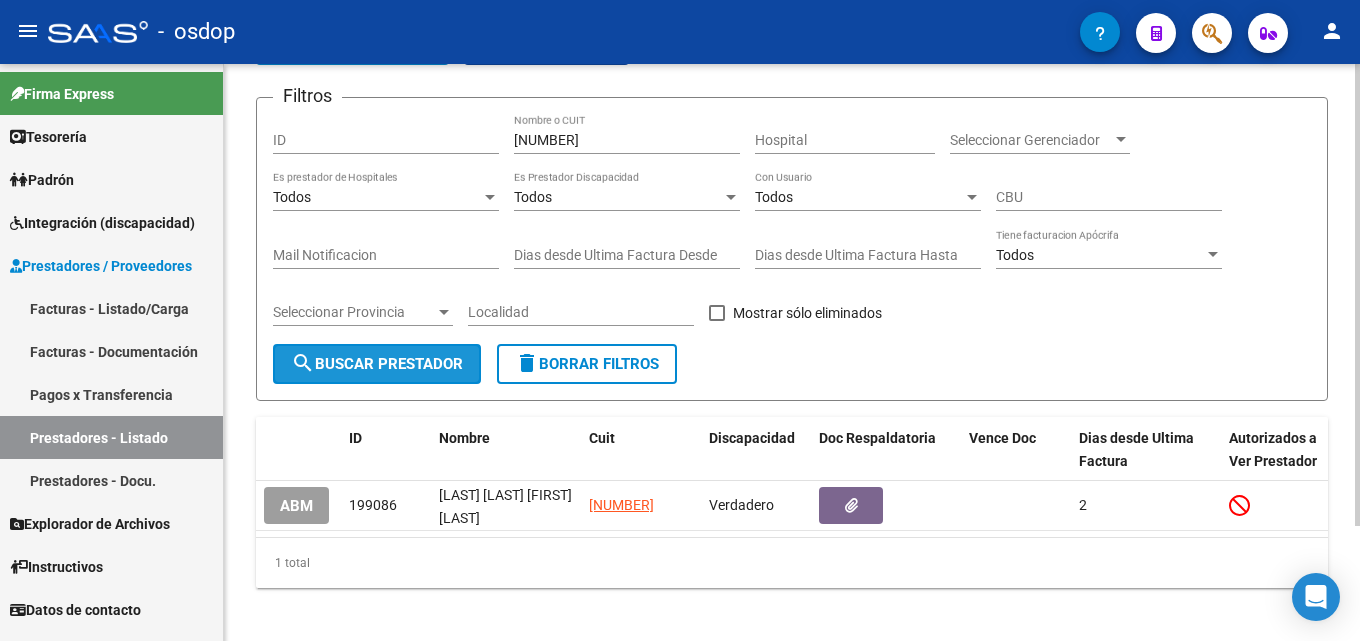 click on "search  Buscar Prestador" 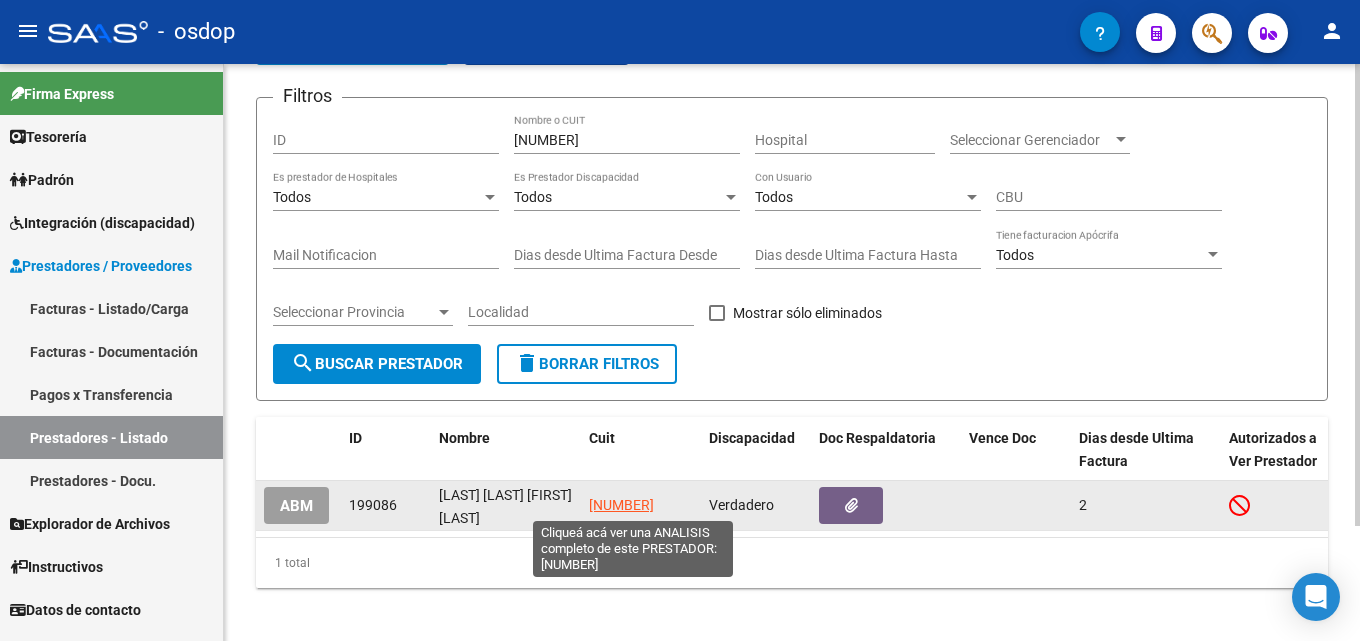 click on "[NUMBER]" 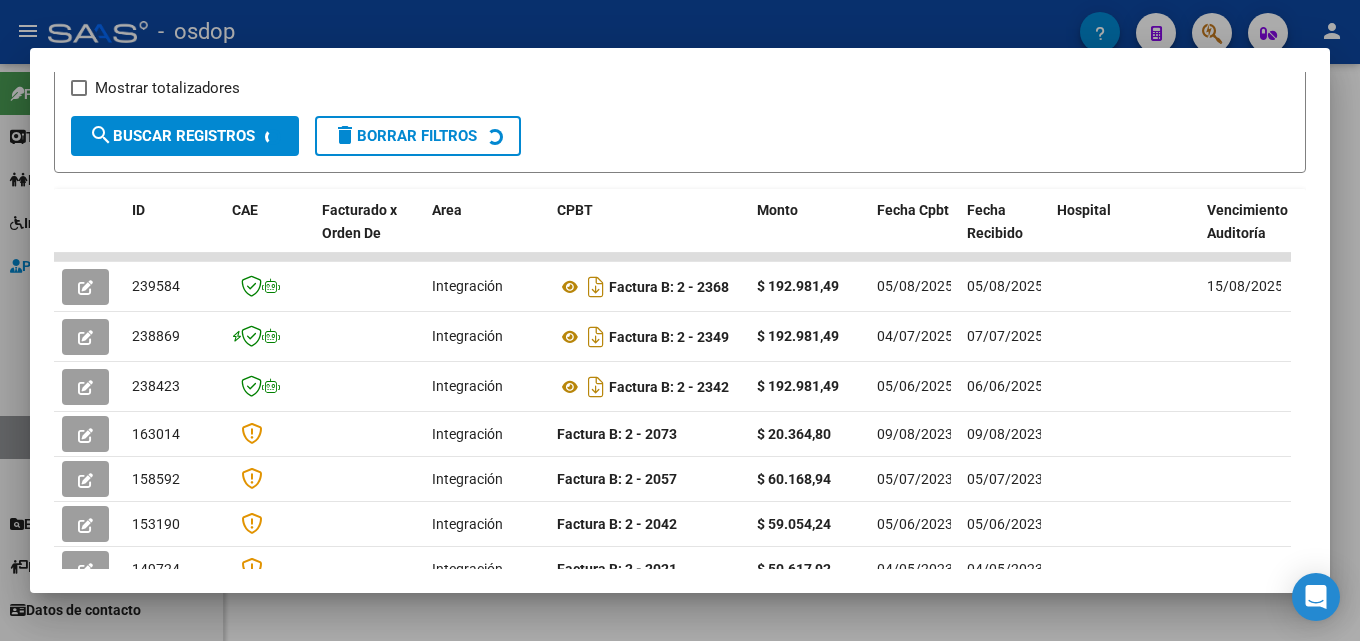 scroll, scrollTop: 362, scrollLeft: 0, axis: vertical 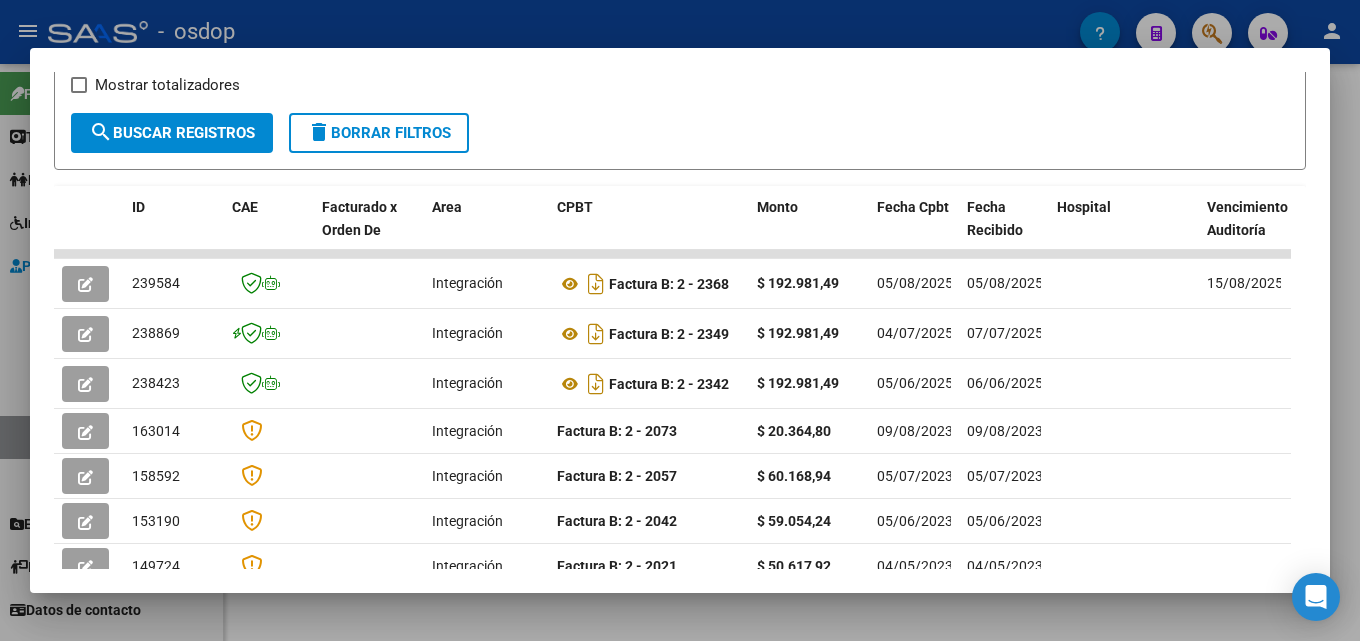 click at bounding box center (680, 320) 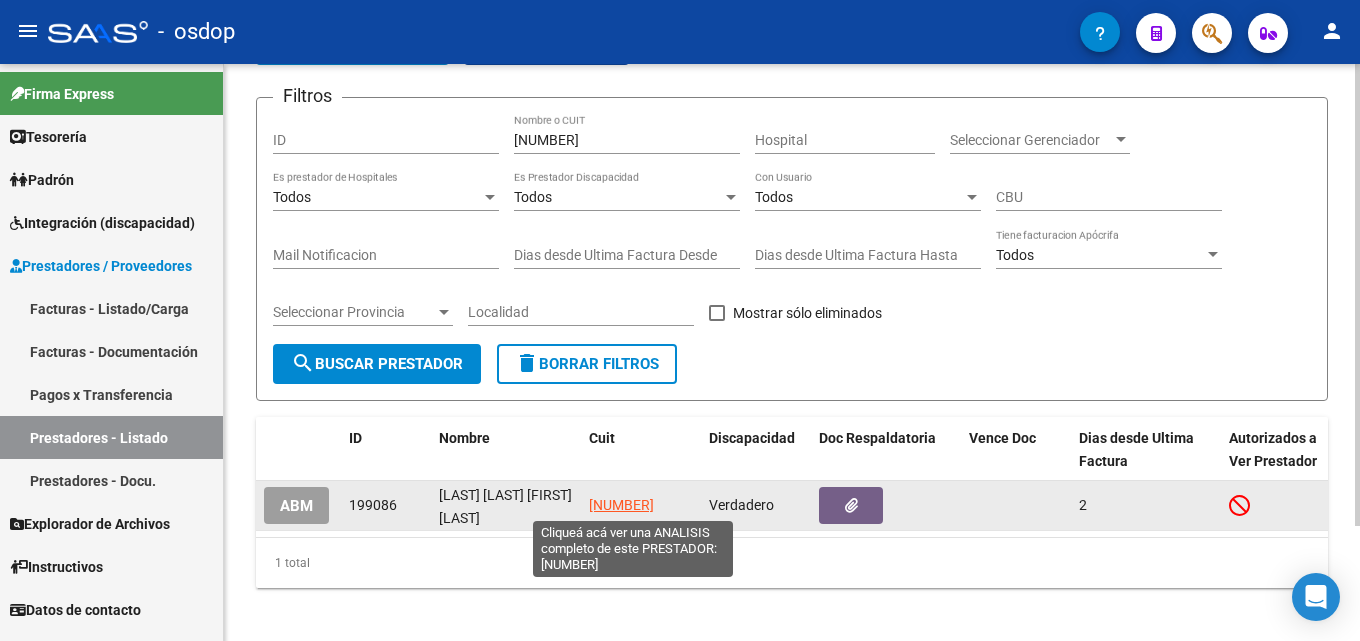 click on "[NUMBER]" 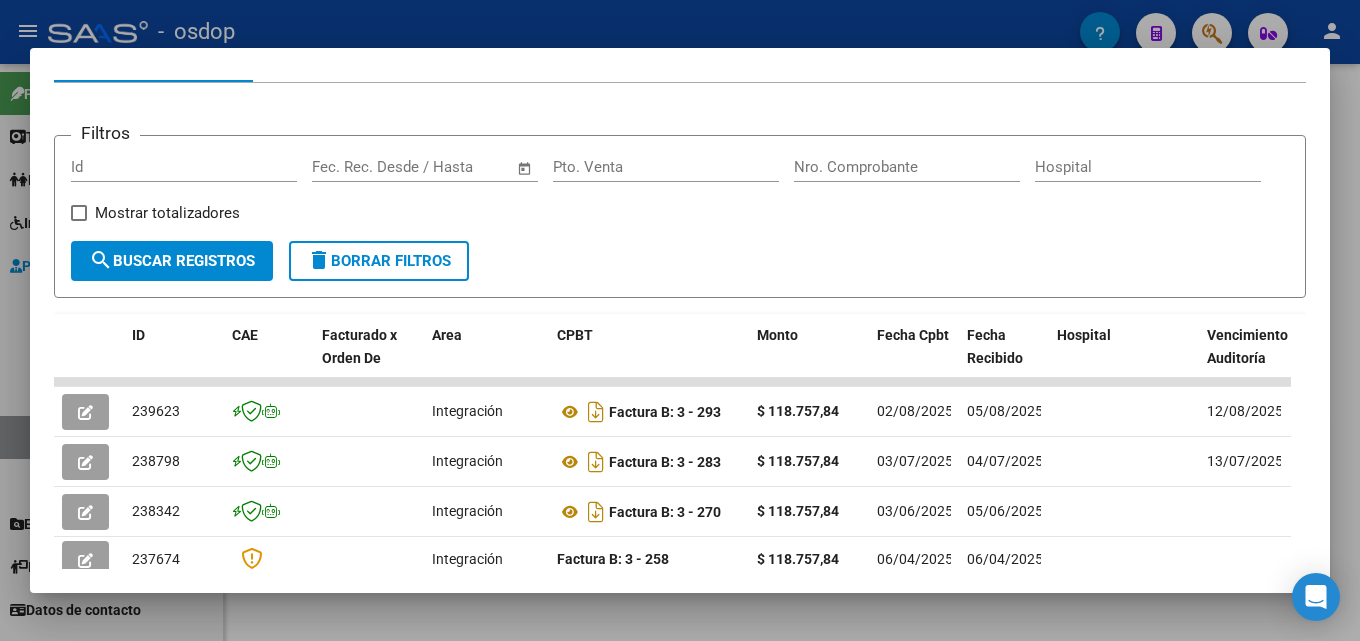 scroll, scrollTop: 275, scrollLeft: 0, axis: vertical 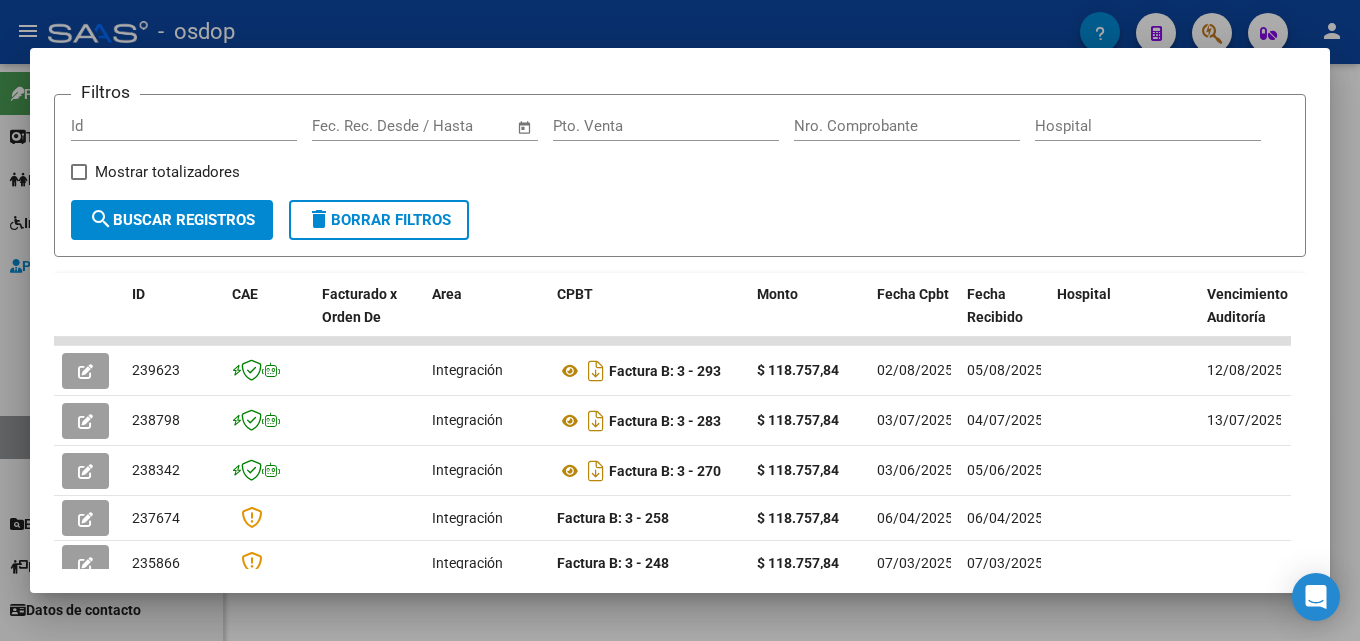 click at bounding box center [680, 320] 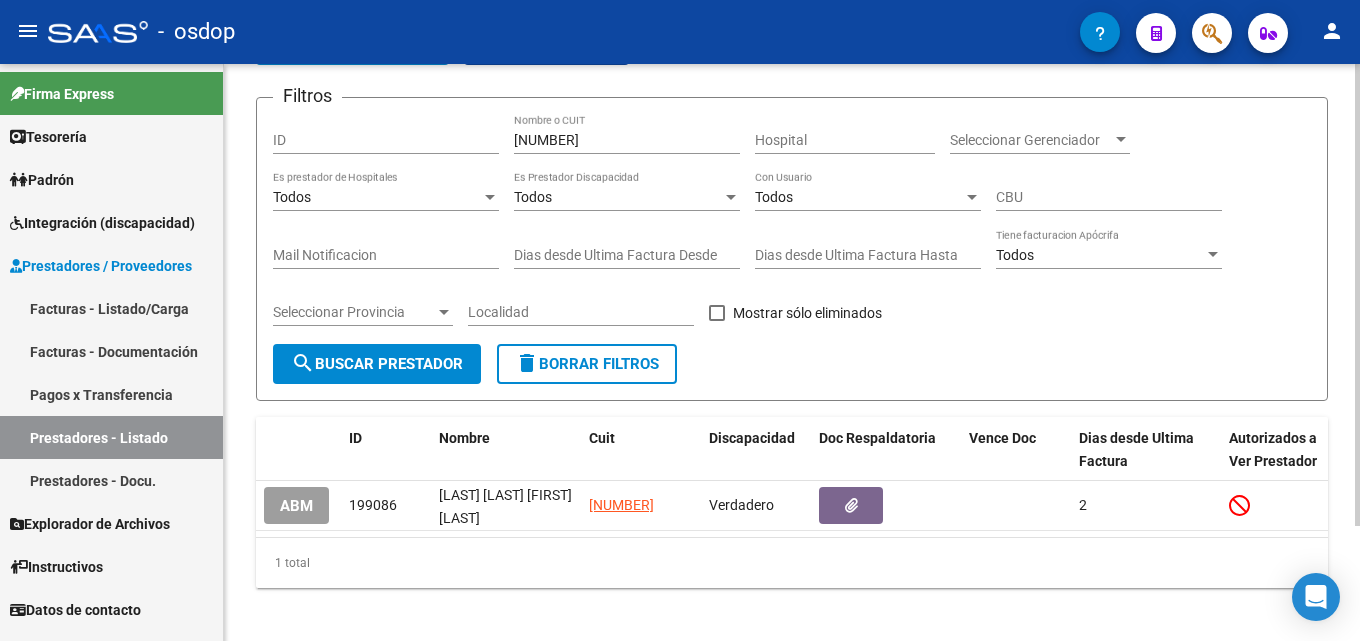 click on "[NUMBER]" at bounding box center (627, 140) 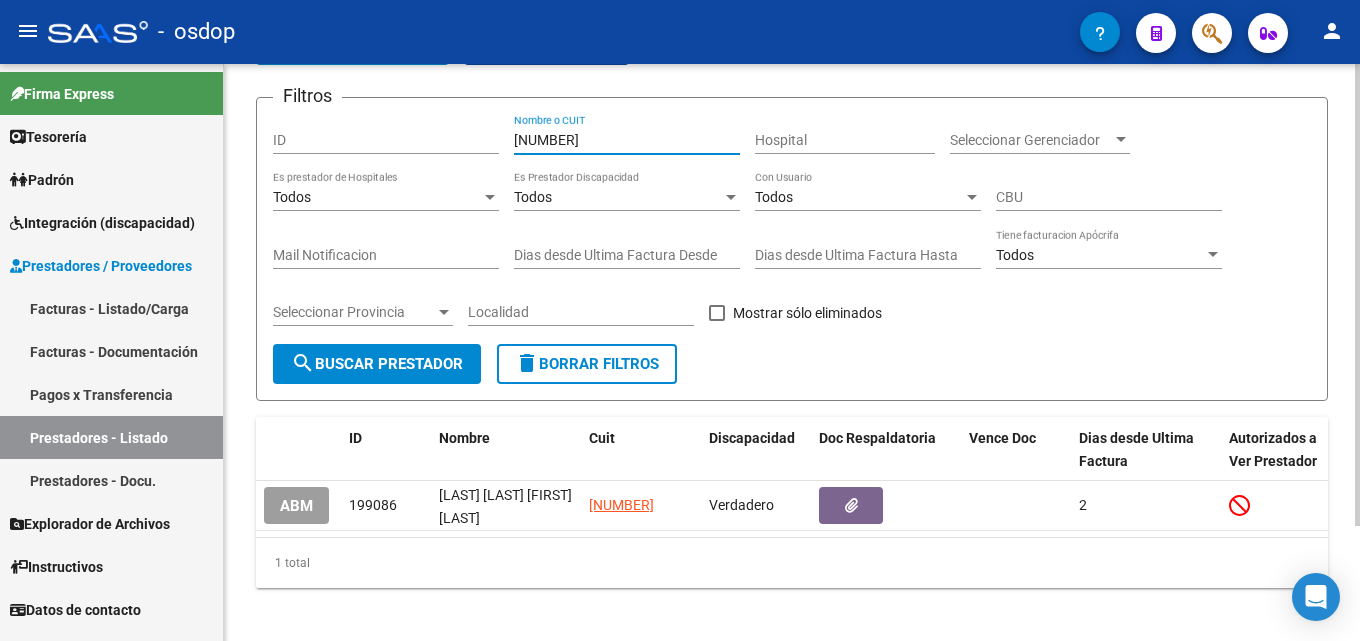 click on "[NUMBER]" at bounding box center [627, 140] 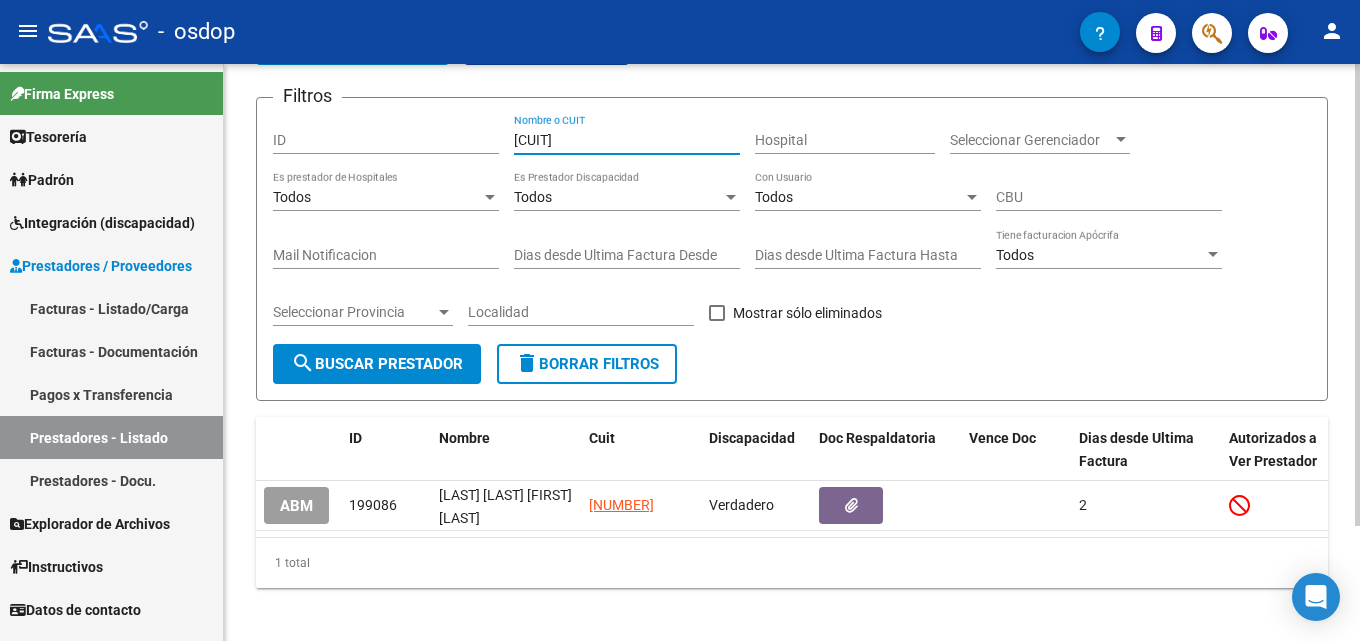 type on "[CUIT]" 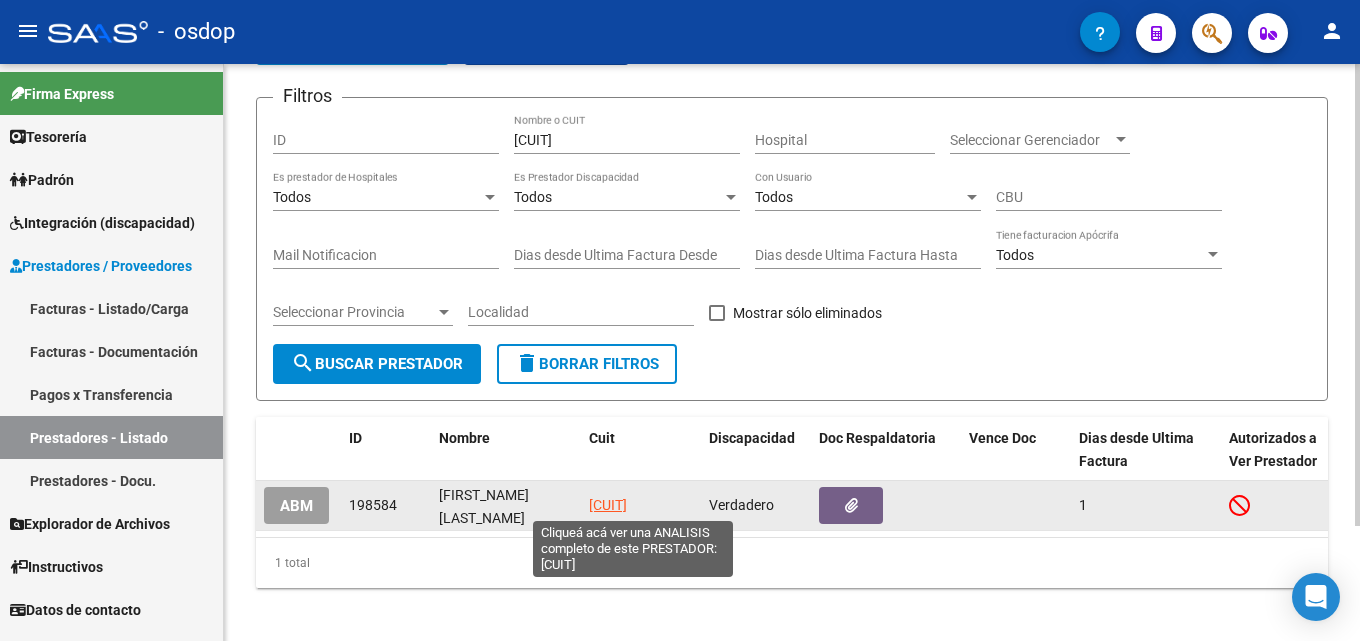 click on "[CUIT]" 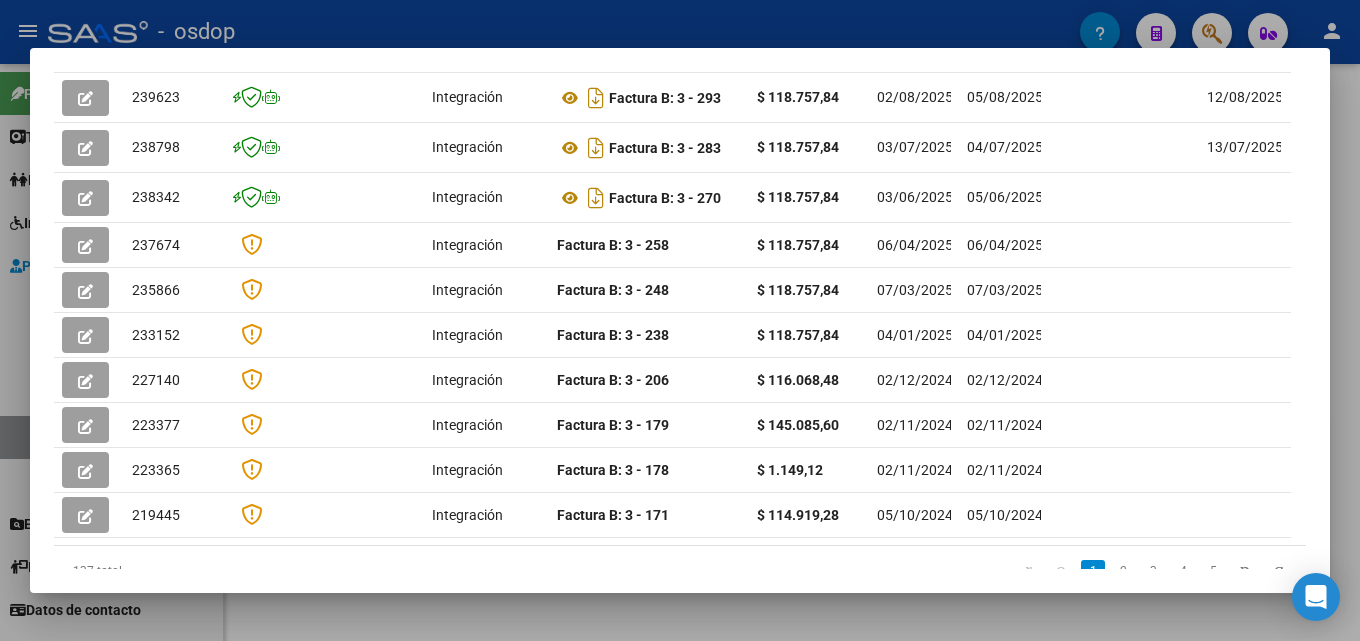 scroll, scrollTop: 556, scrollLeft: 0, axis: vertical 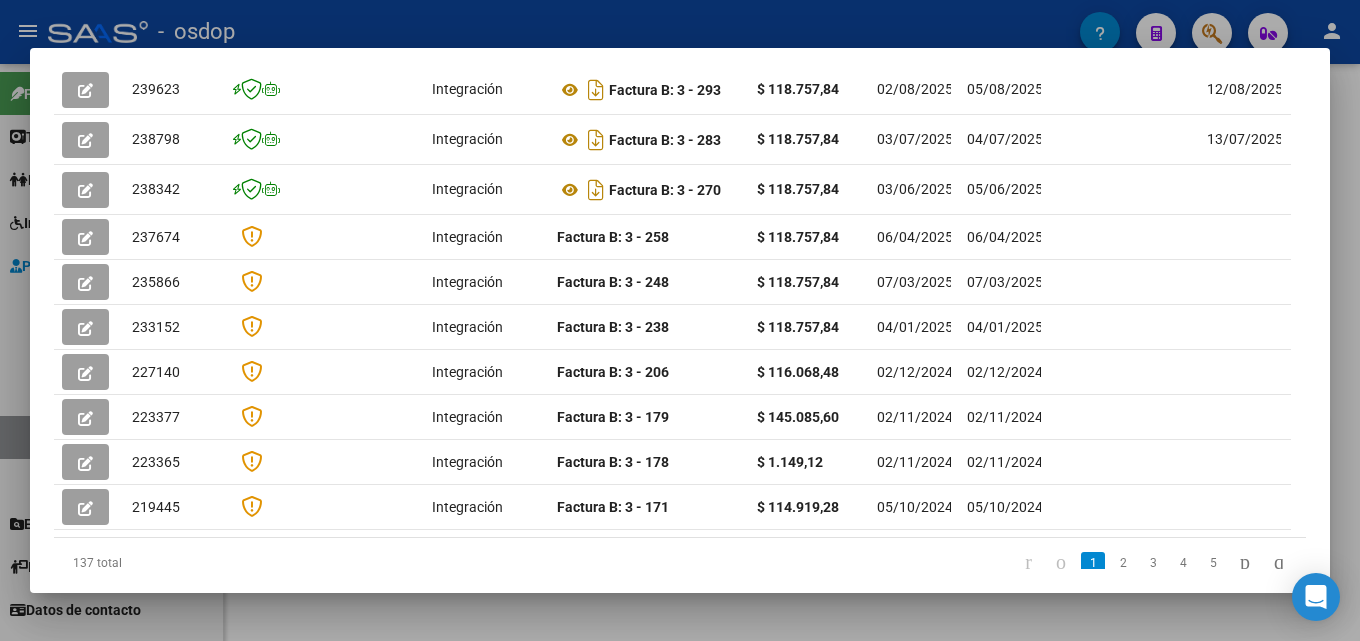 click at bounding box center (680, 320) 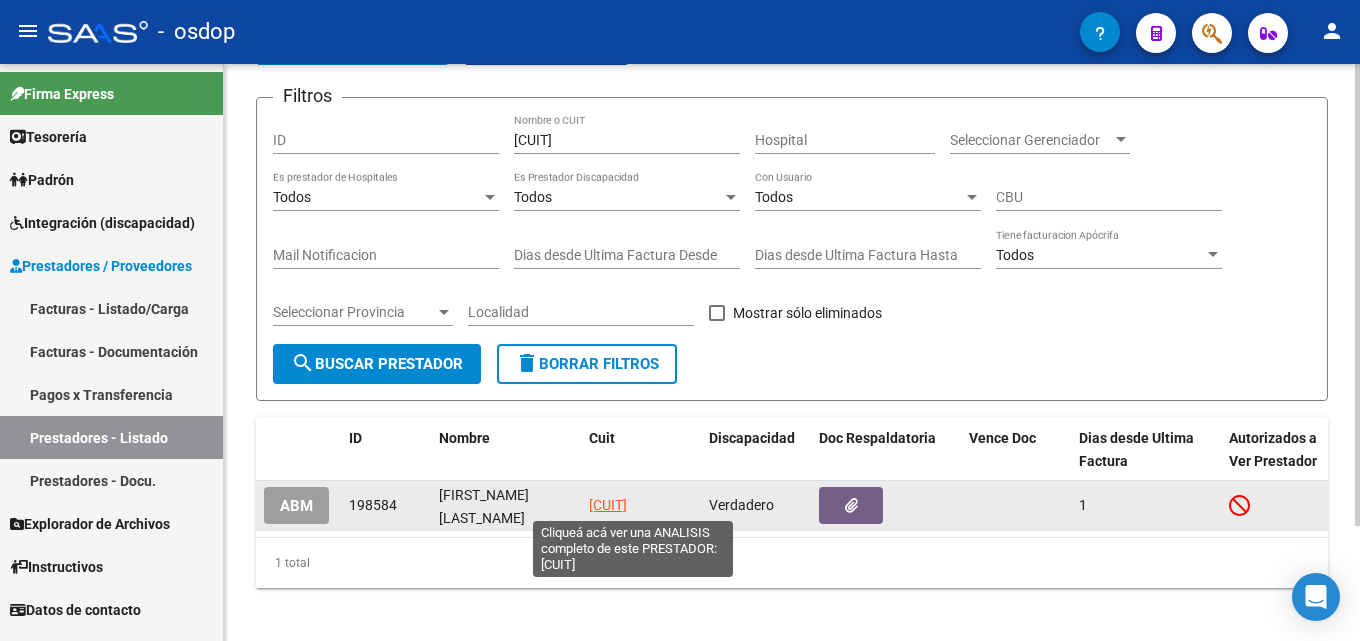 click on "[CUIT]" 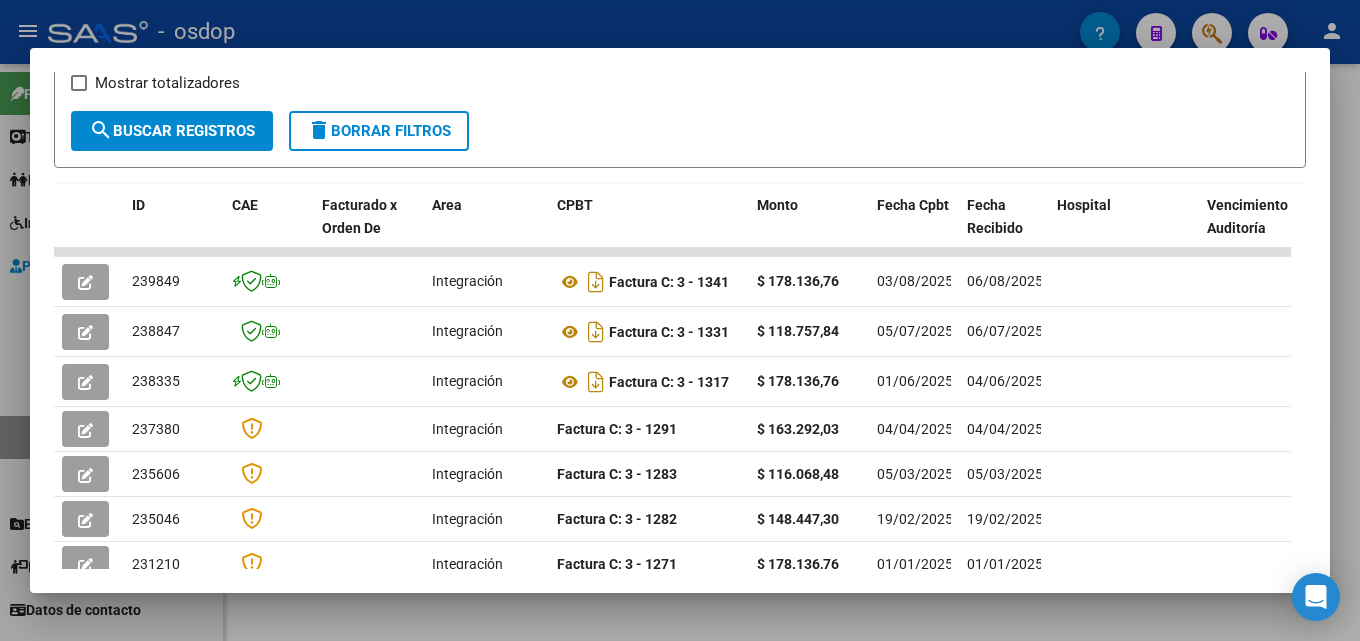 scroll, scrollTop: 366, scrollLeft: 0, axis: vertical 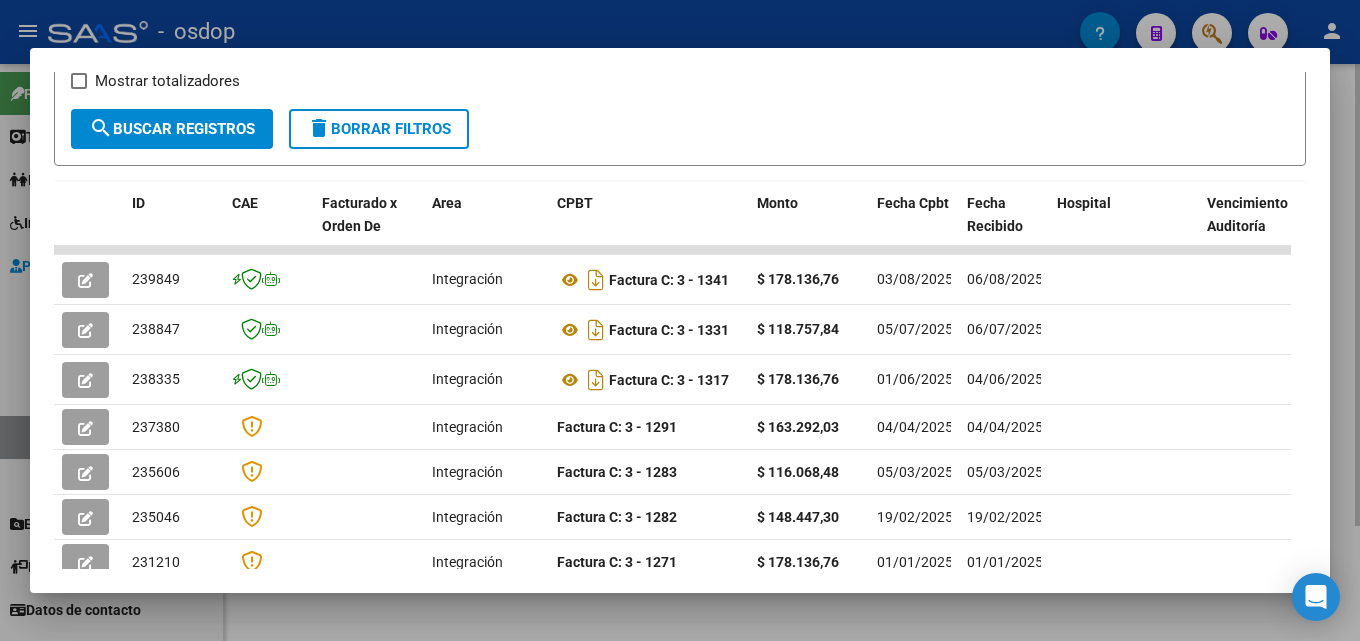 drag, startPoint x: 1359, startPoint y: 306, endPoint x: 1357, endPoint y: 324, distance: 18.110771 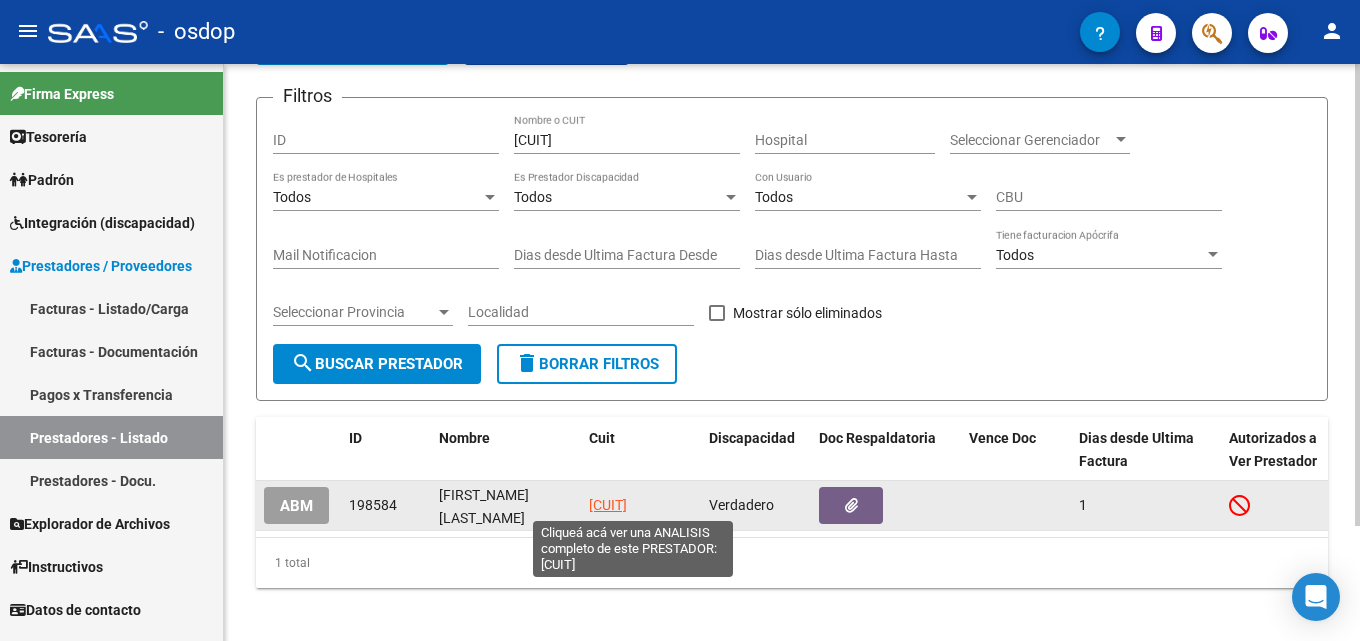 click on "[CUIT]" 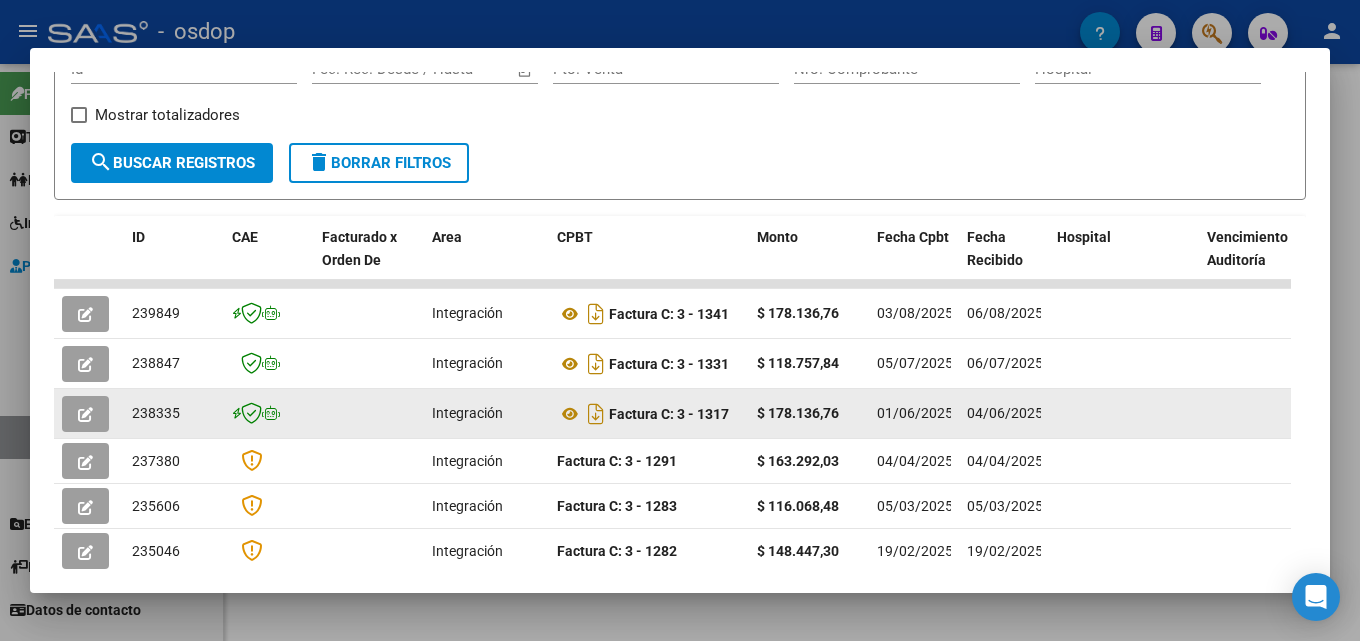 scroll, scrollTop: 334, scrollLeft: 0, axis: vertical 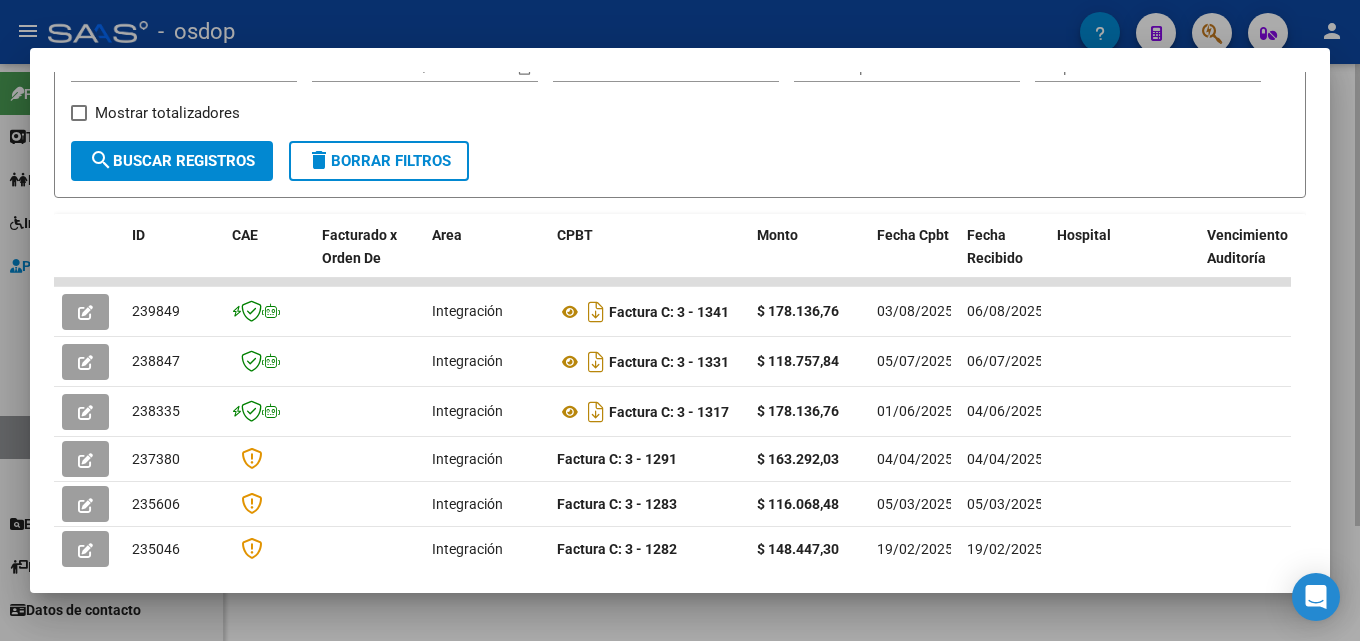 click at bounding box center (680, 320) 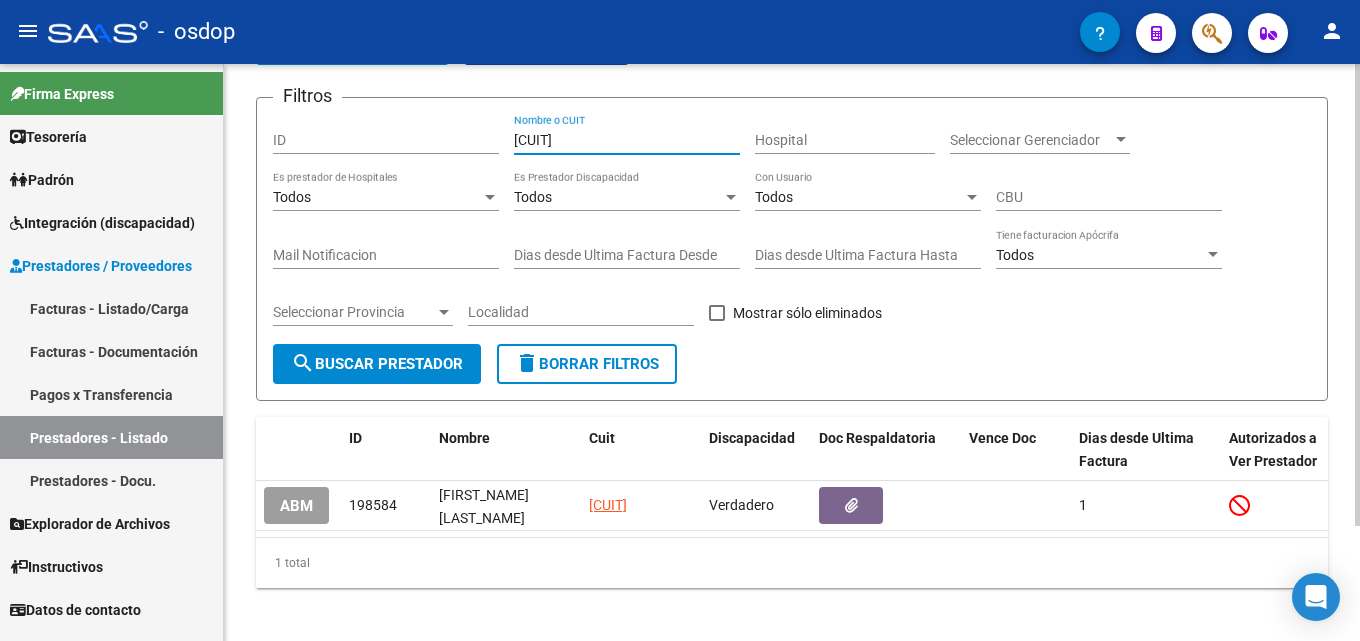 click on "[CUIT]" at bounding box center (627, 140) 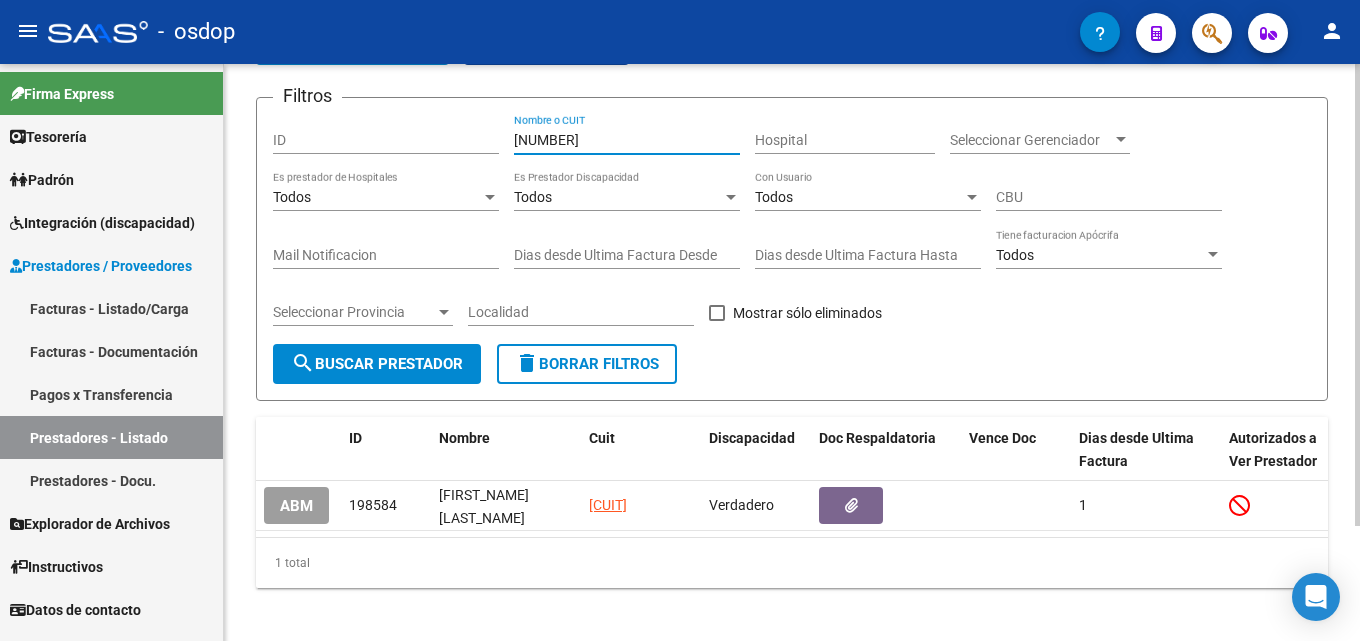 drag, startPoint x: 537, startPoint y: 138, endPoint x: 615, endPoint y: 204, distance: 102.176315 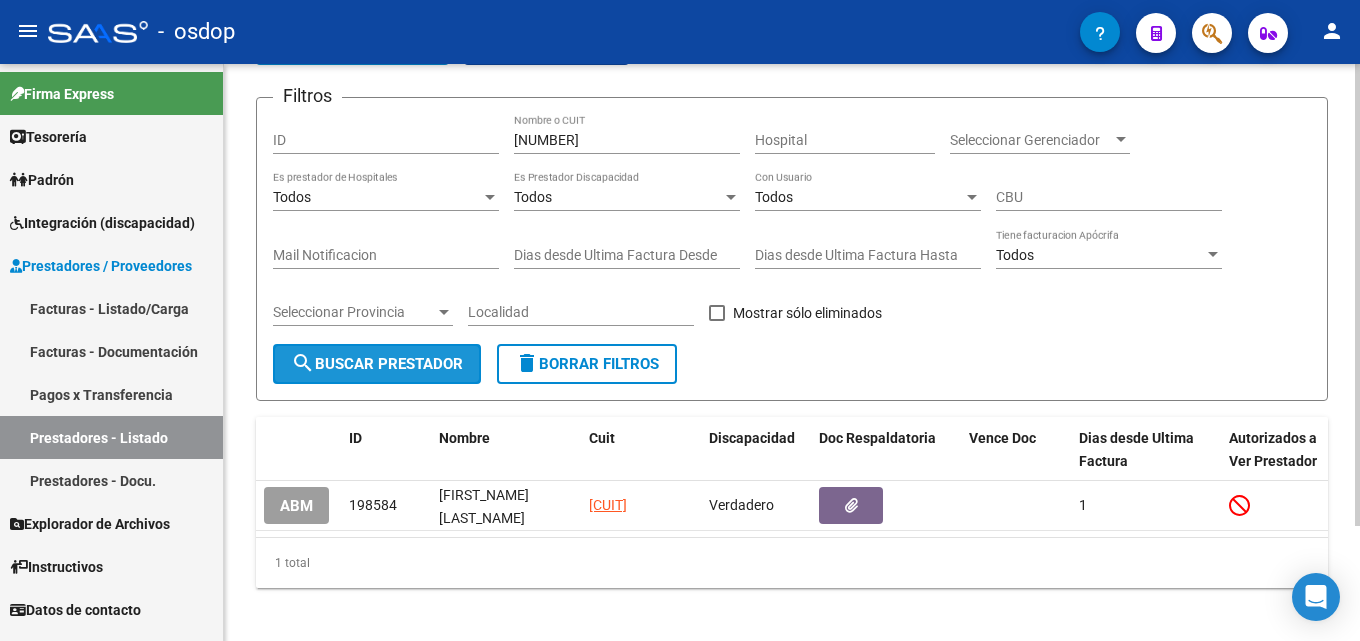 click on "search  Buscar Prestador" 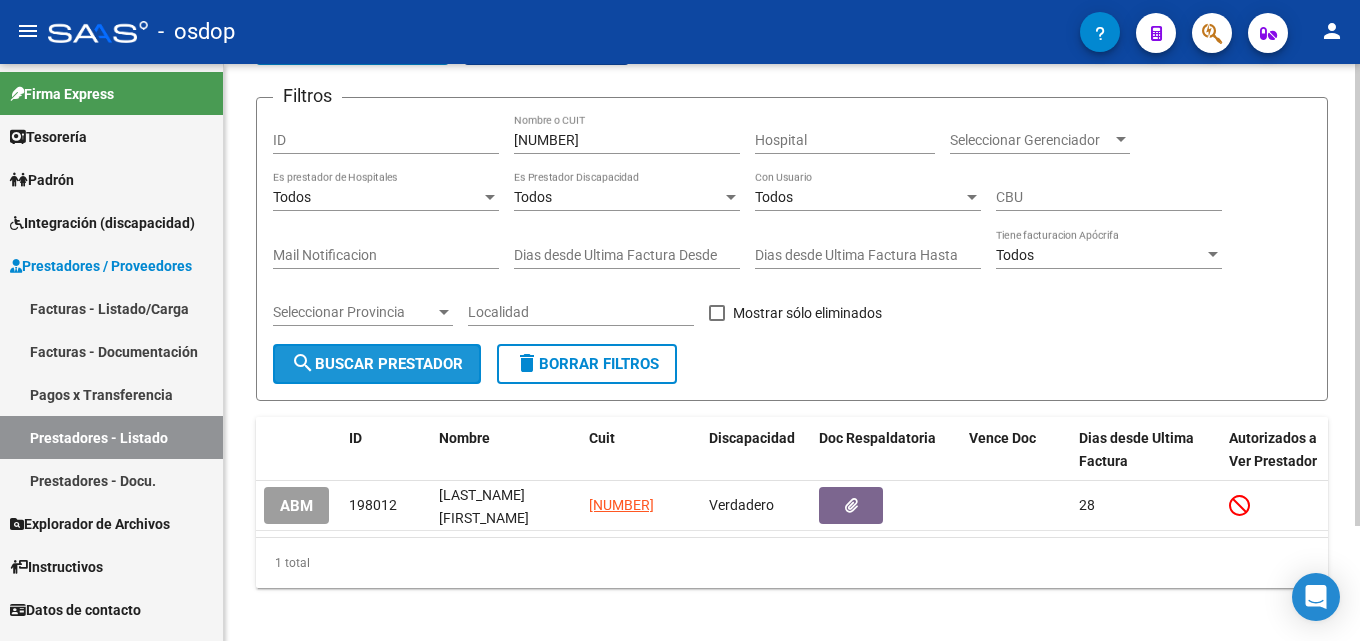click on "search  Buscar Prestador" 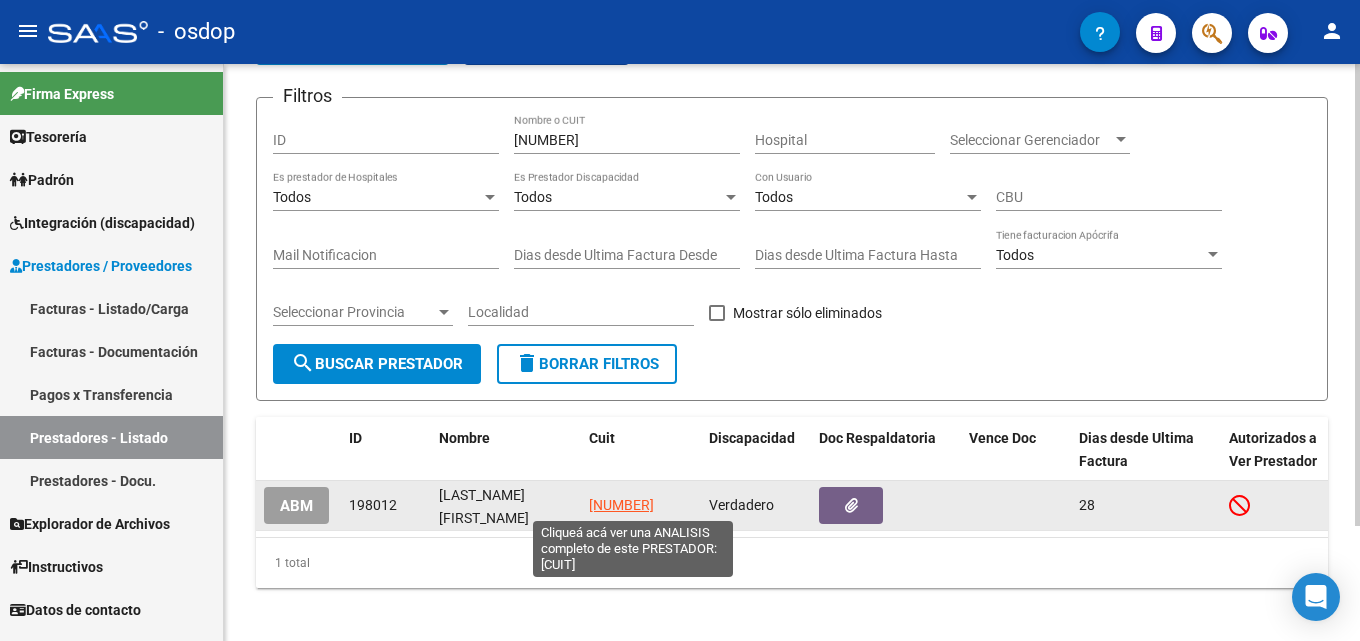 click on "[NUMBER]" 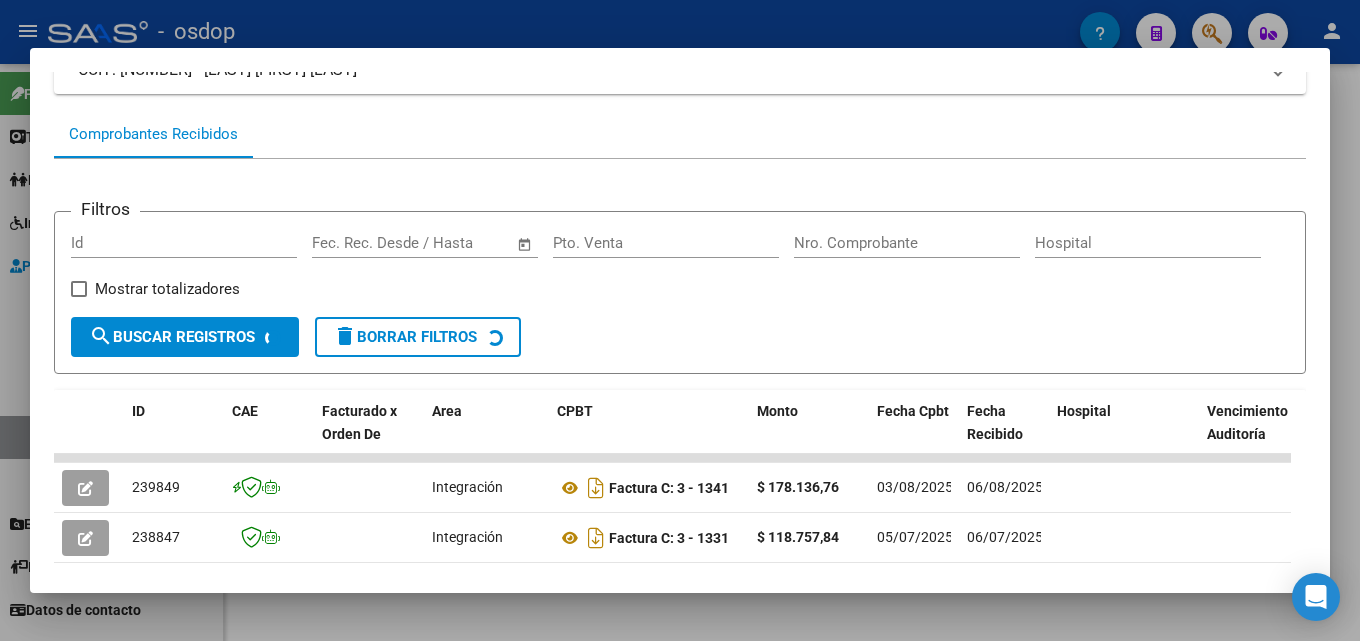 scroll, scrollTop: 163, scrollLeft: 0, axis: vertical 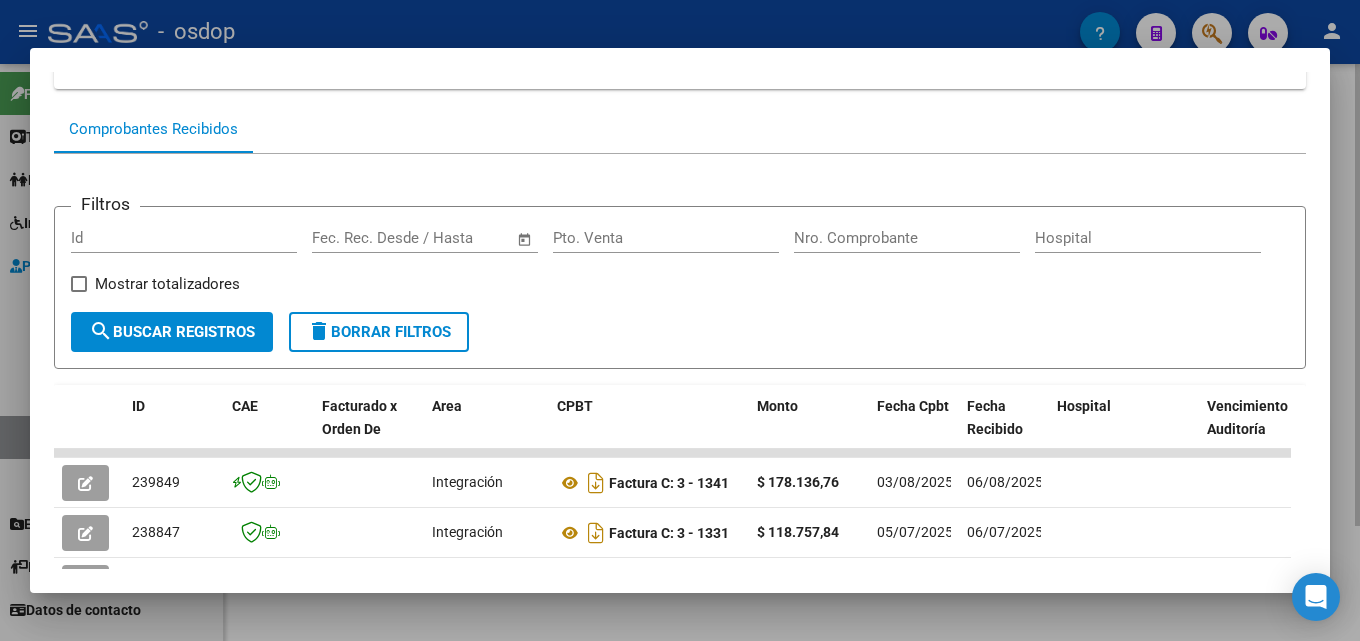 click at bounding box center [680, 320] 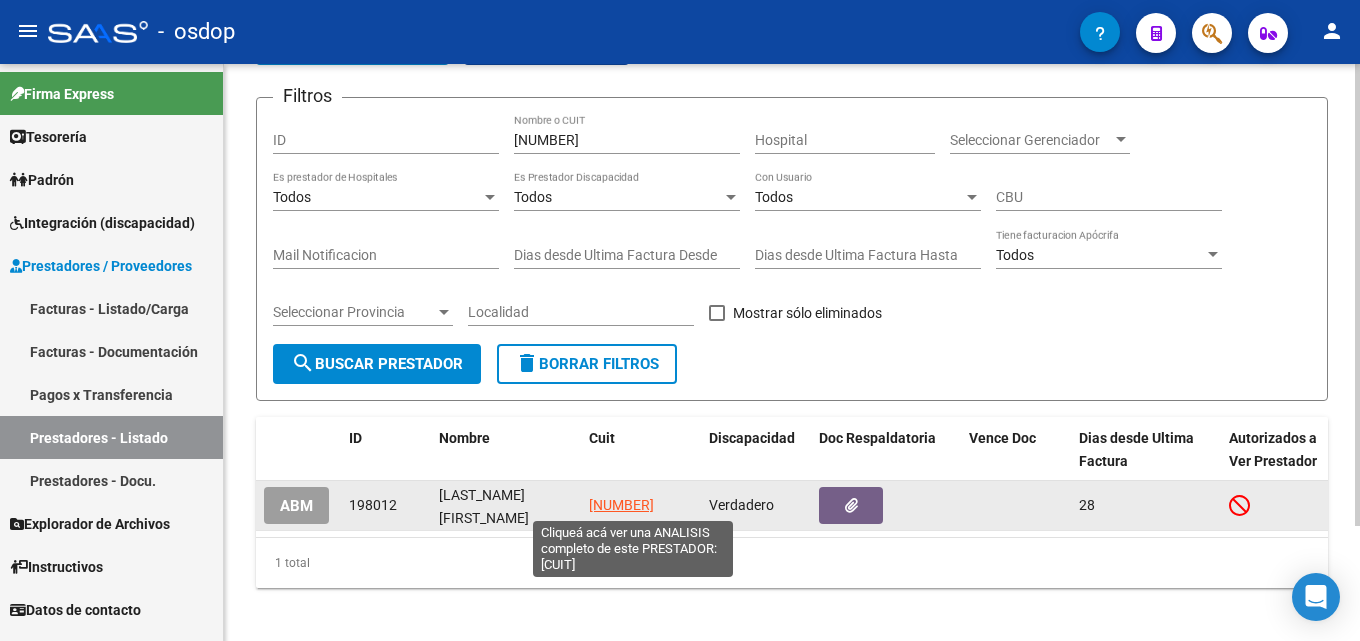 click on "[NUMBER]" 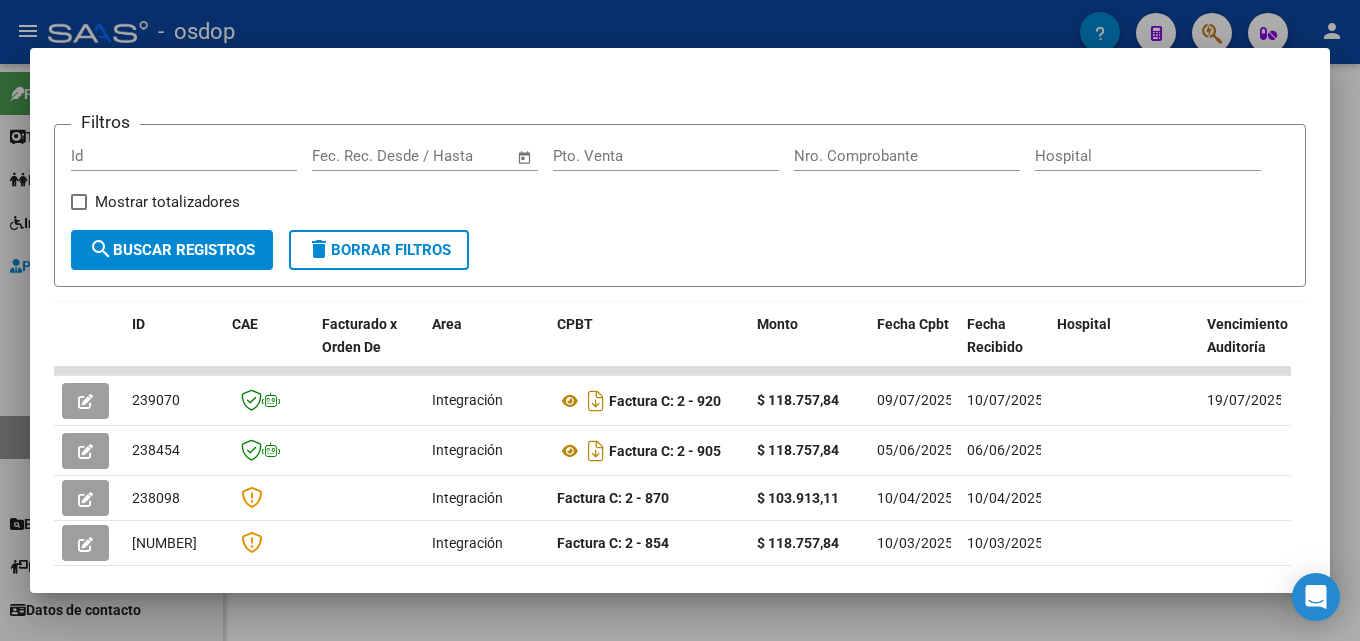 scroll, scrollTop: 318, scrollLeft: 0, axis: vertical 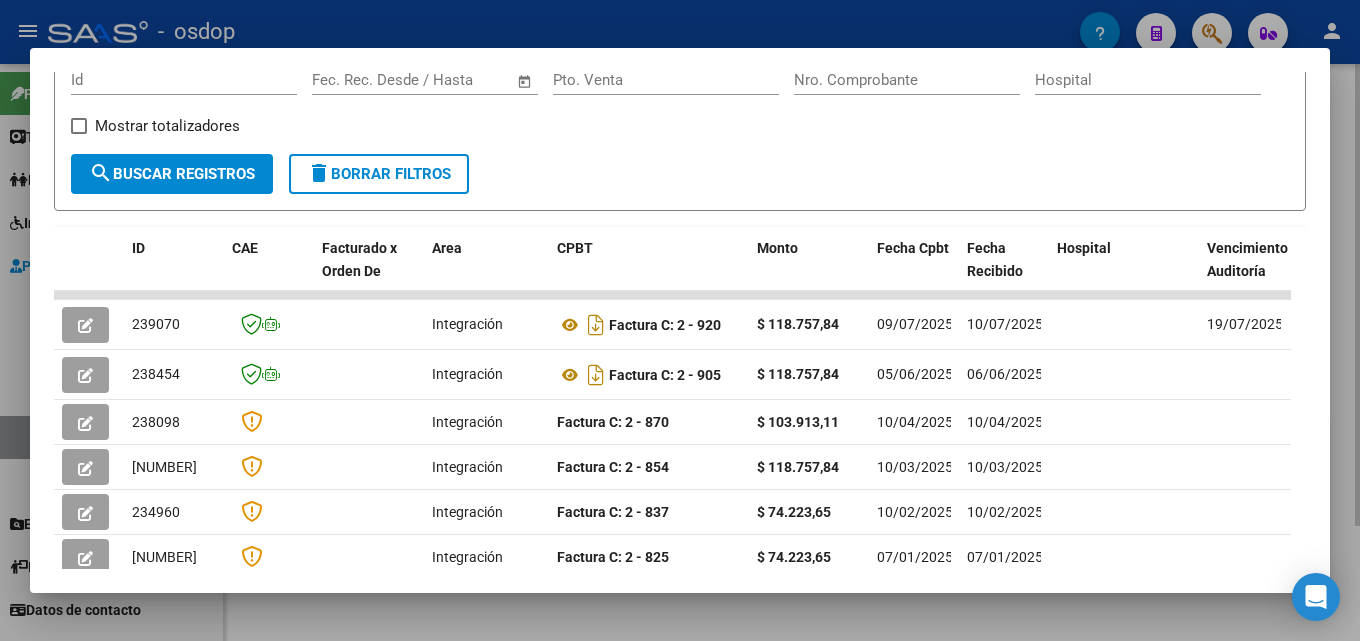 click at bounding box center (680, 320) 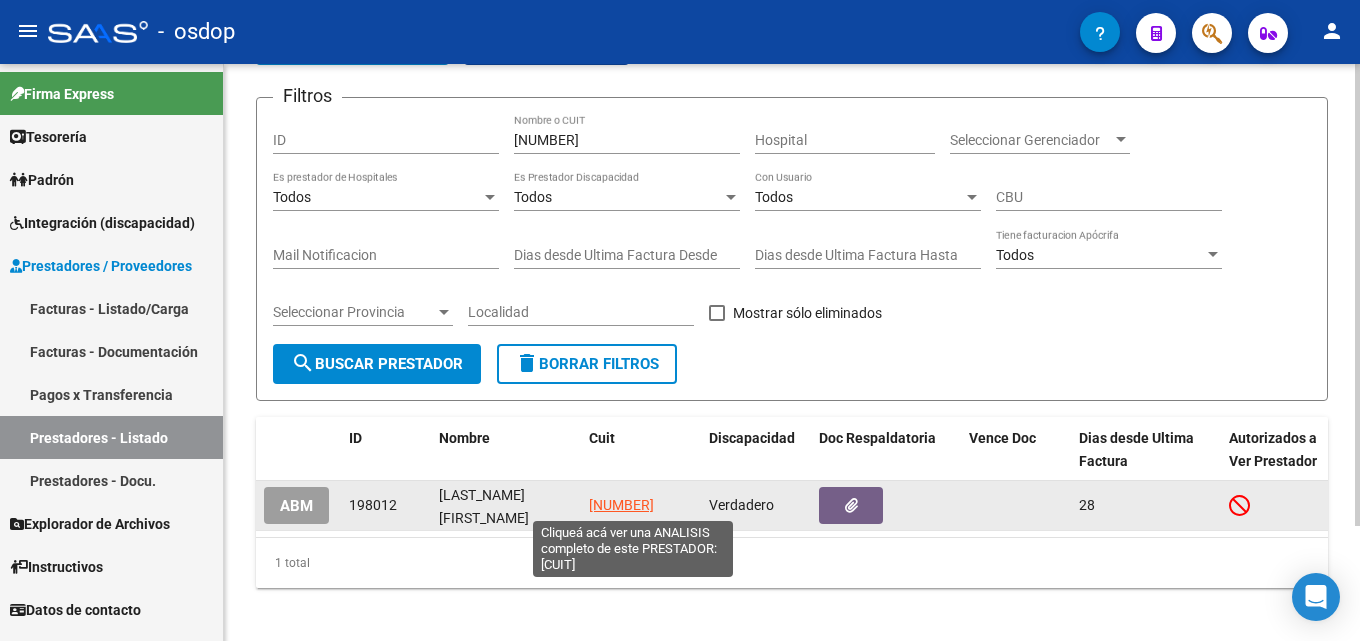 click on "[NUMBER]" 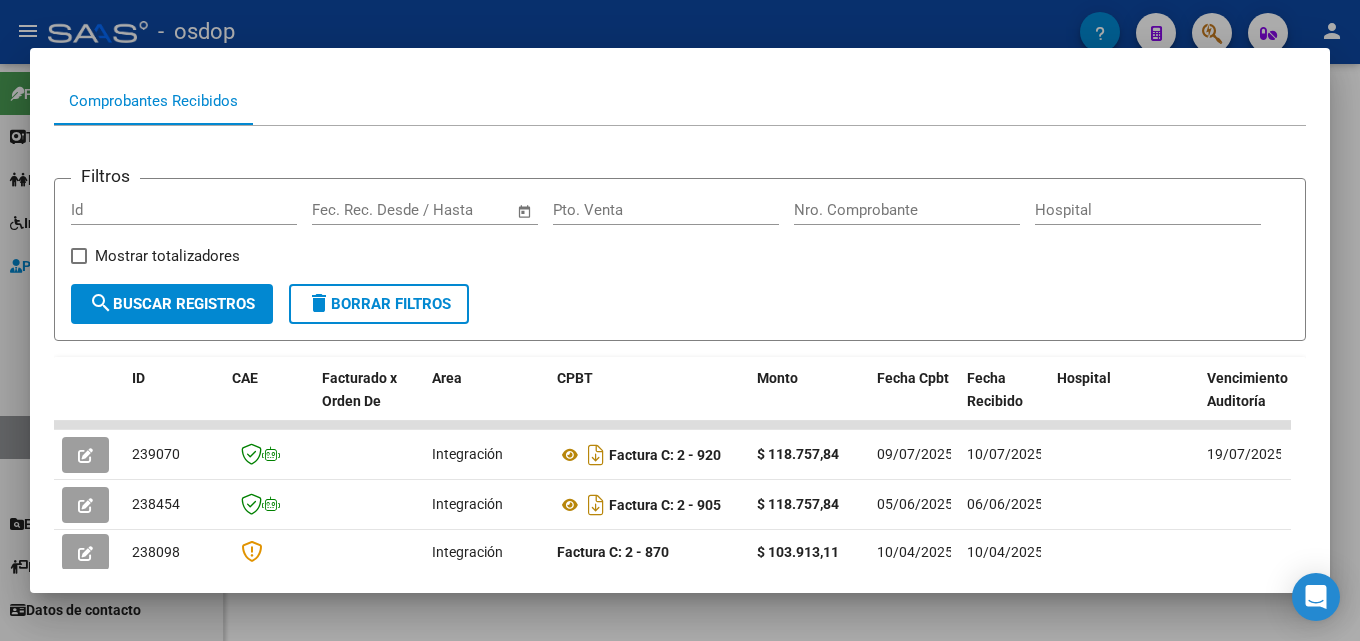 scroll, scrollTop: 193, scrollLeft: 0, axis: vertical 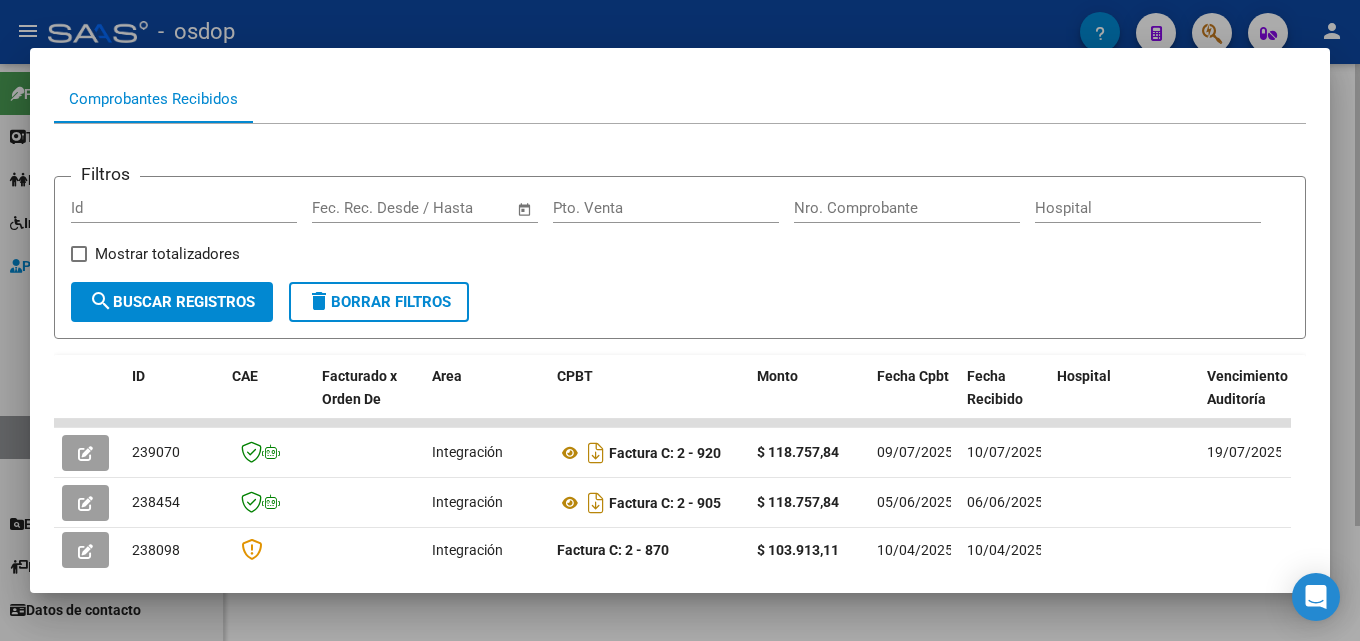click at bounding box center (680, 320) 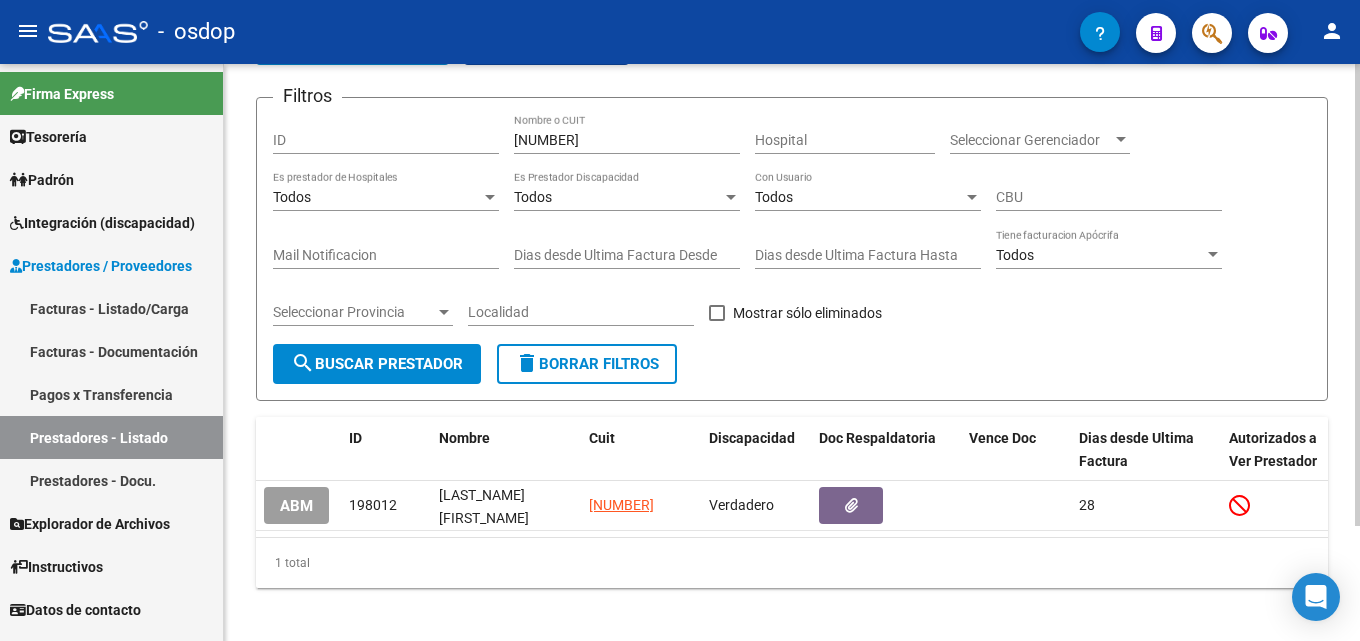 click on "[NUMBER]" at bounding box center (627, 140) 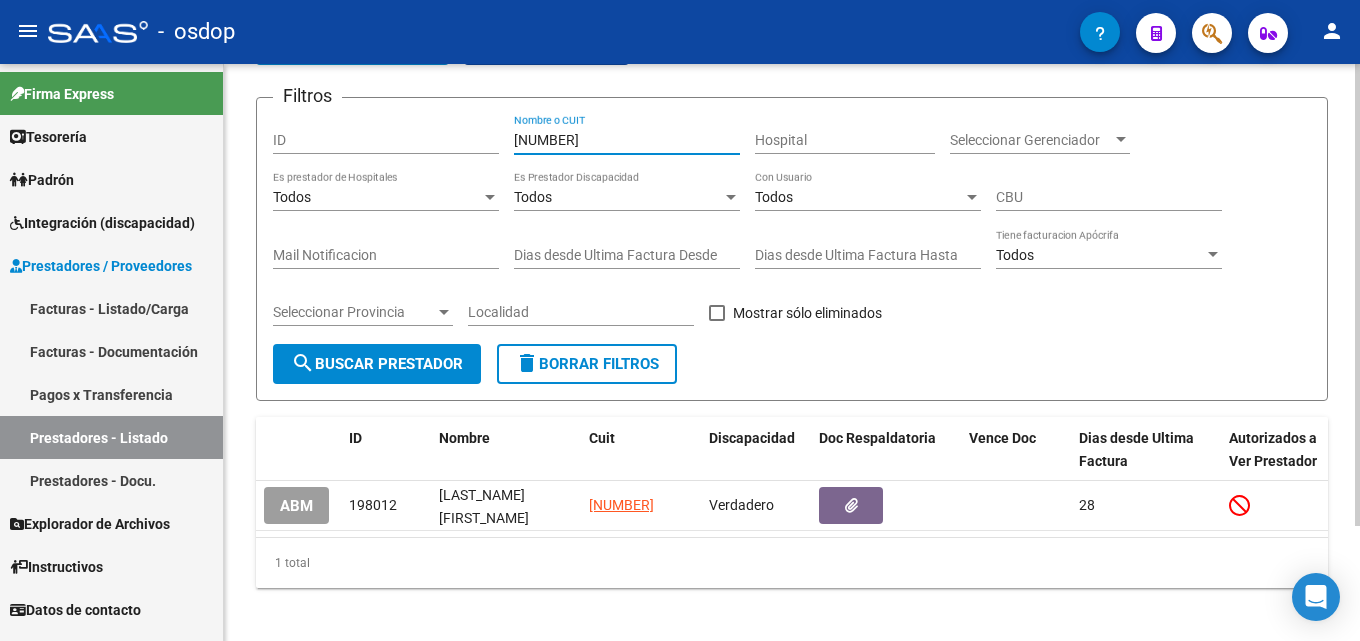 click on "[NUMBER]" at bounding box center (627, 140) 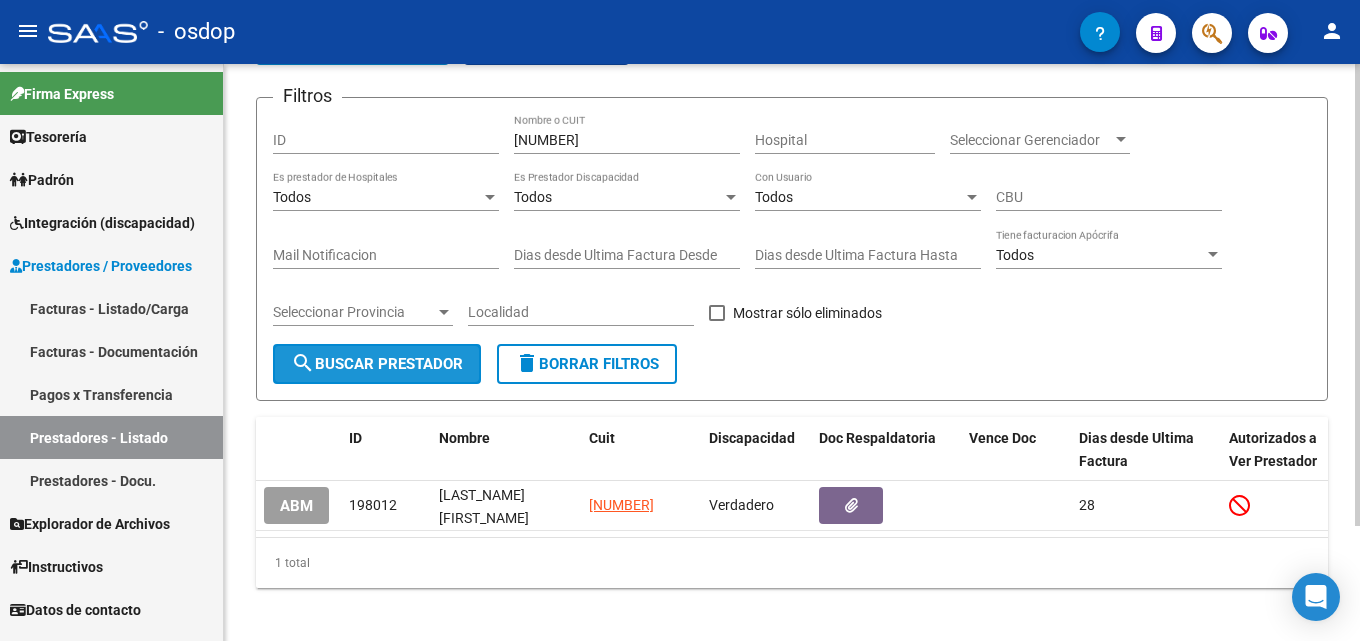 click on "search  Buscar Prestador" 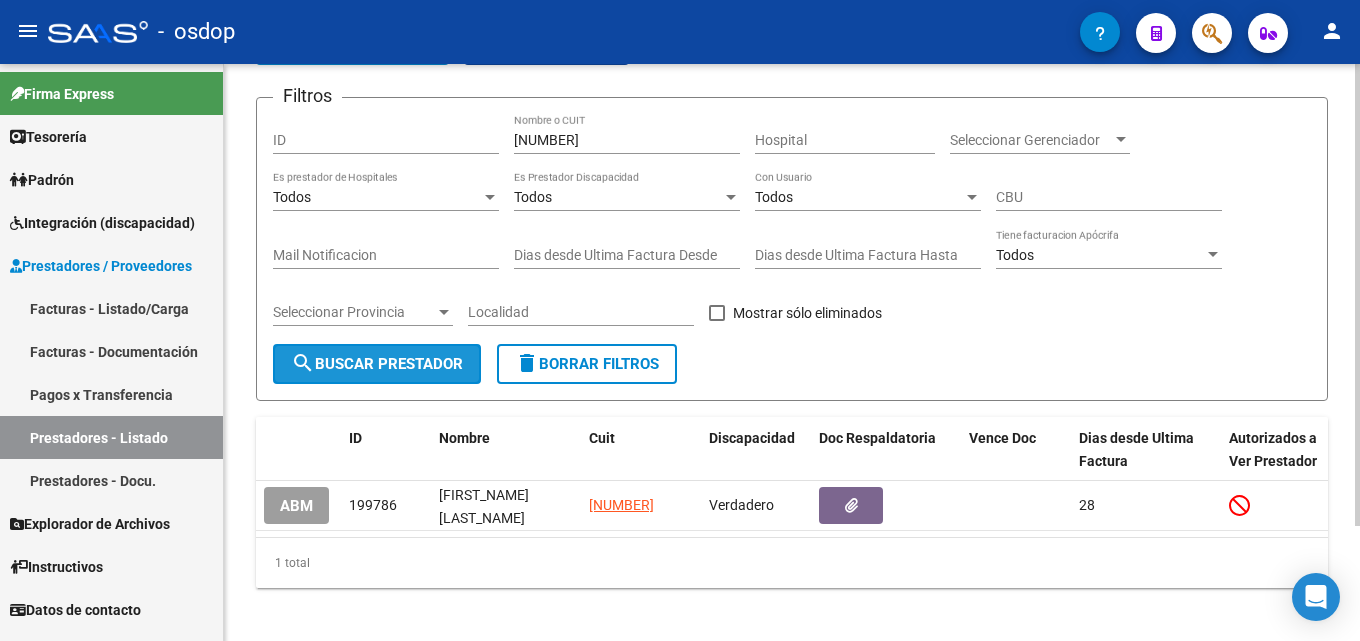 click on "search  Buscar Prestador" 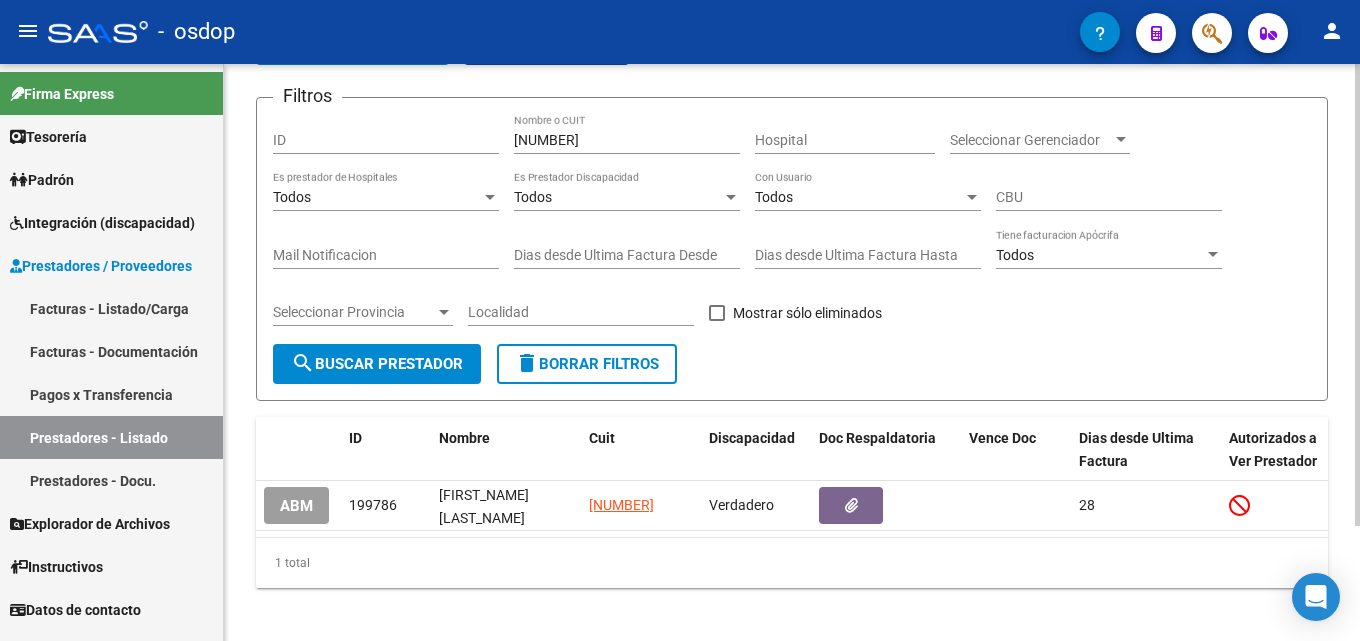 click on "search  Buscar Prestador" 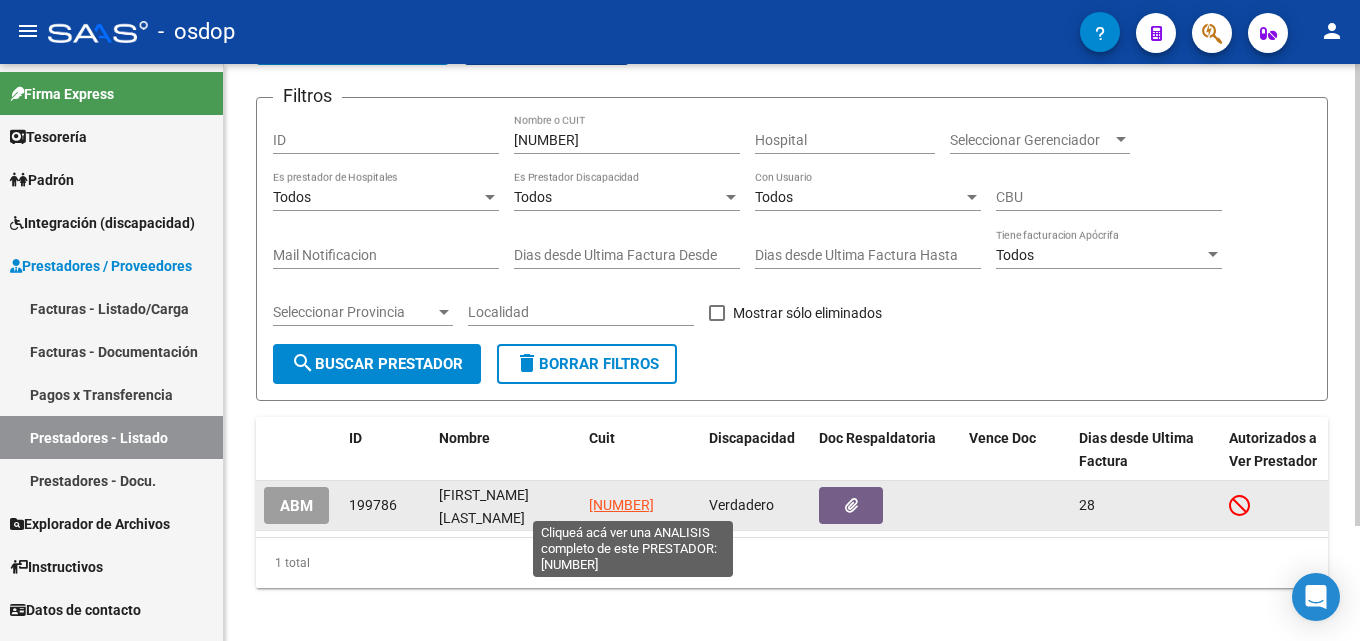click on "[NUMBER]" 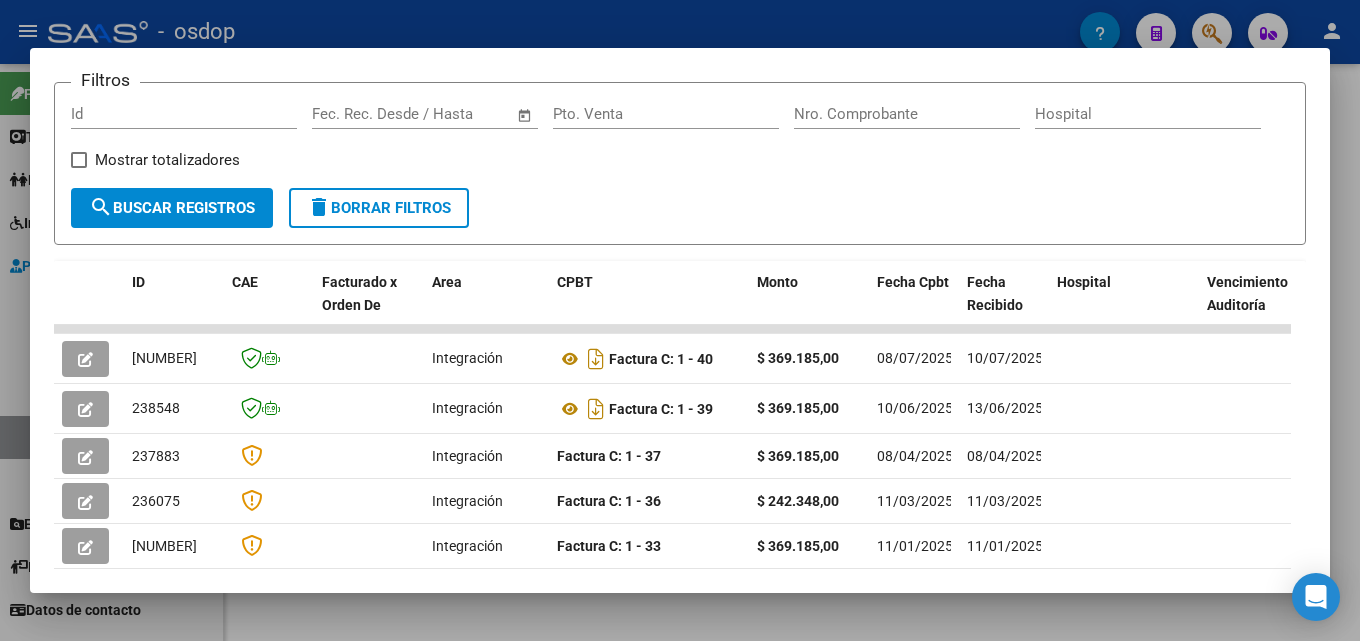 scroll, scrollTop: 294, scrollLeft: 0, axis: vertical 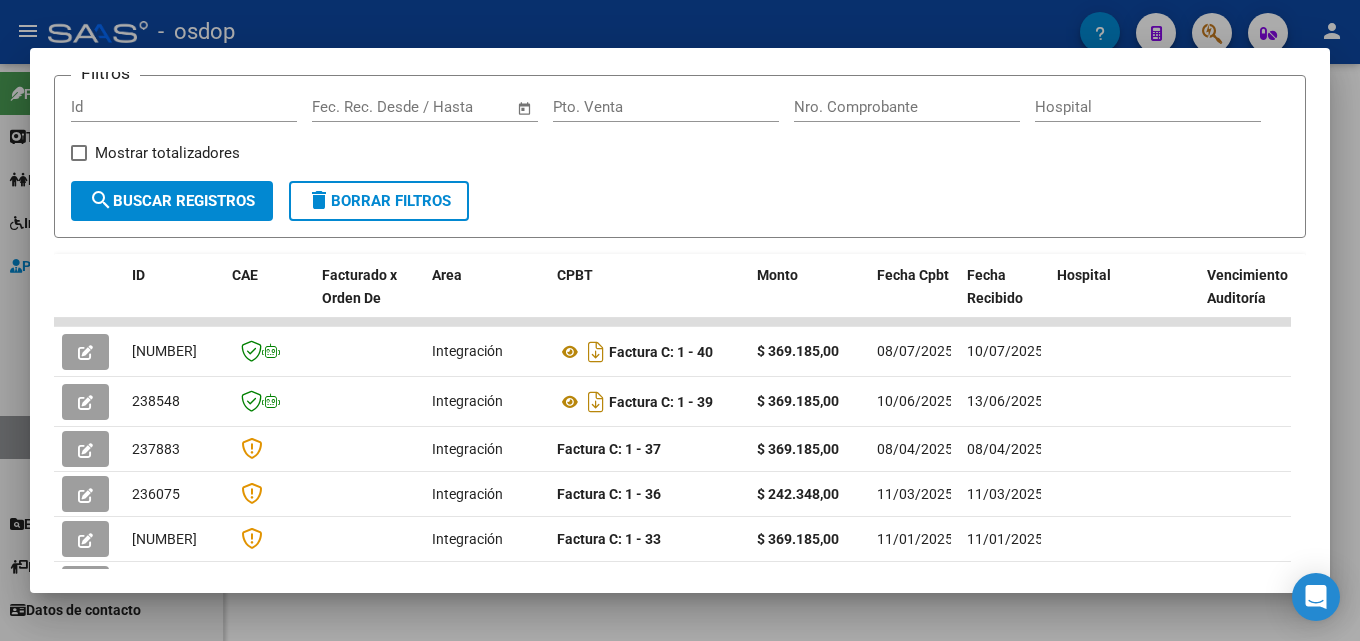 click at bounding box center [680, 320] 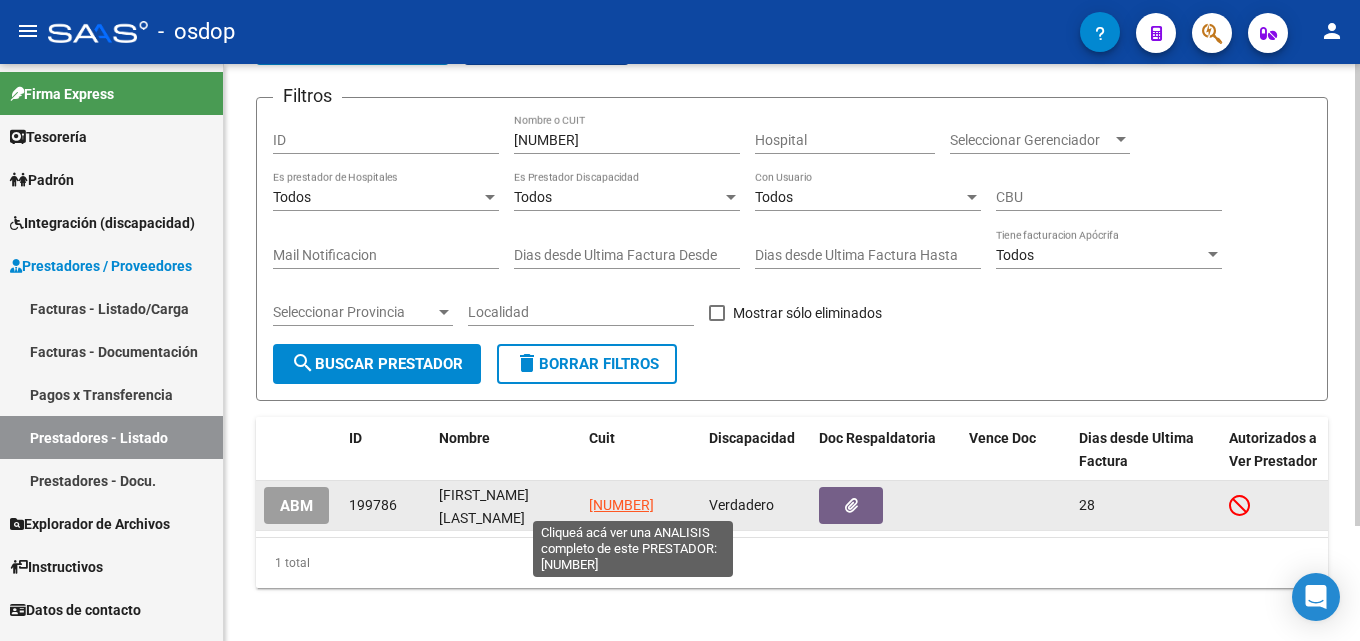 click on "[NUMBER]" 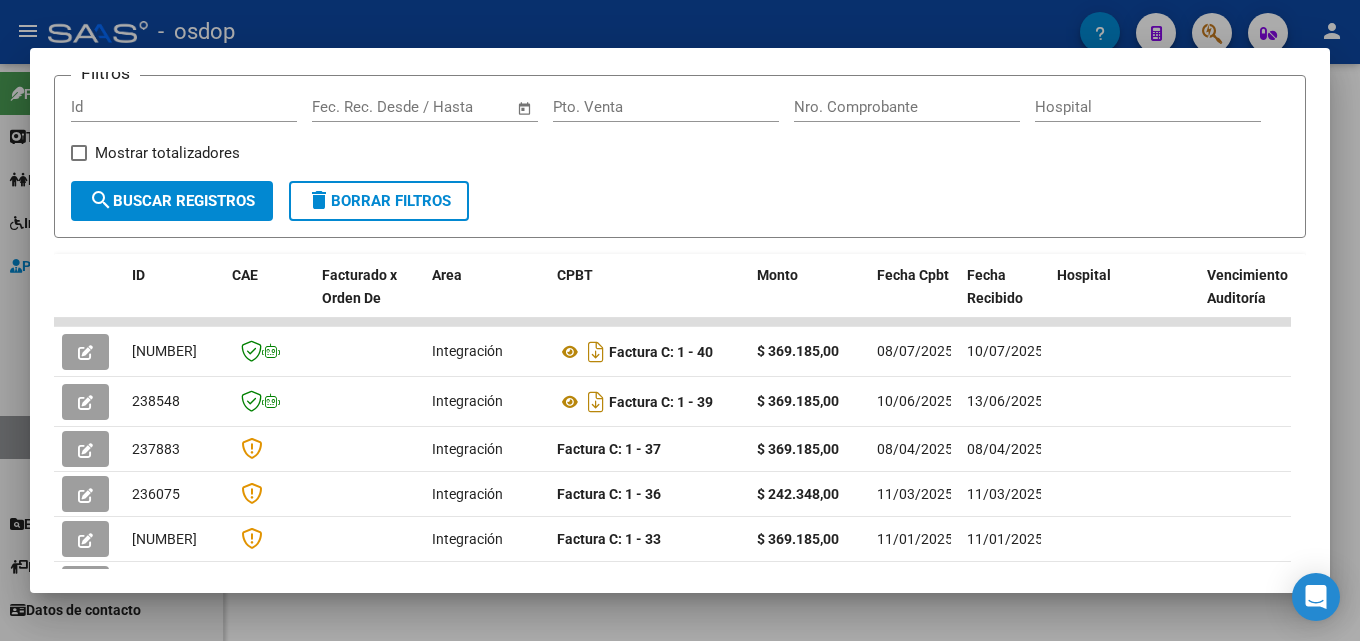 scroll, scrollTop: 309, scrollLeft: 0, axis: vertical 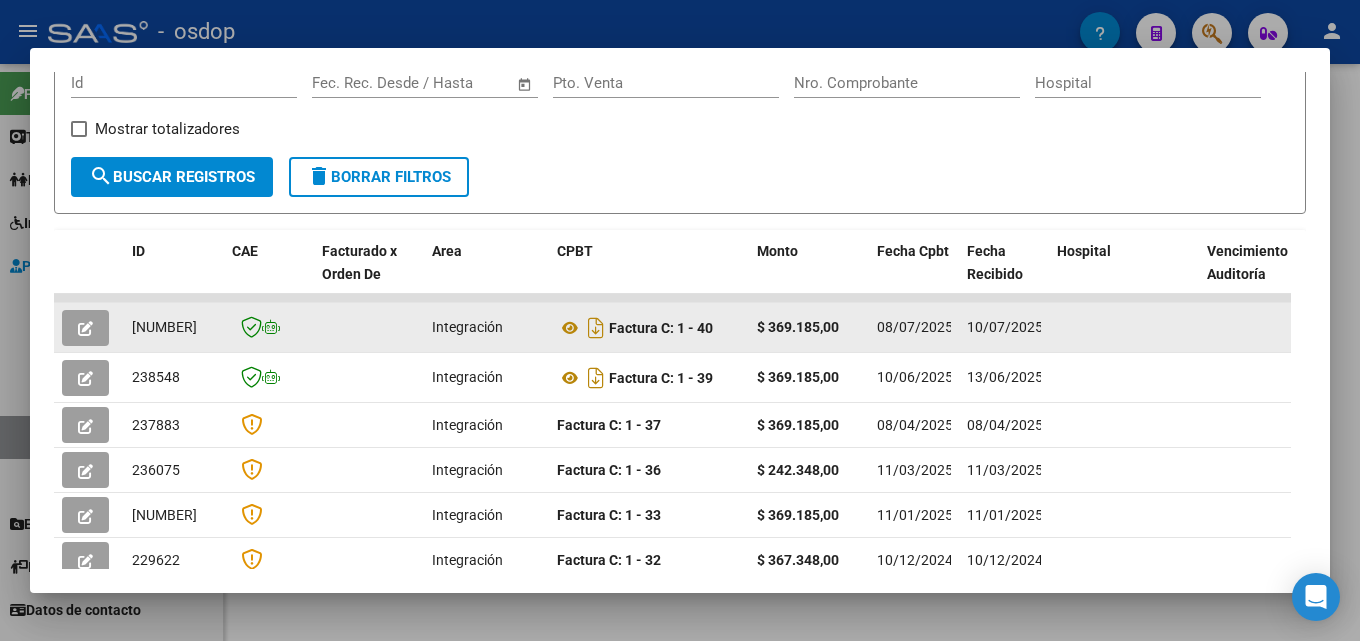 click 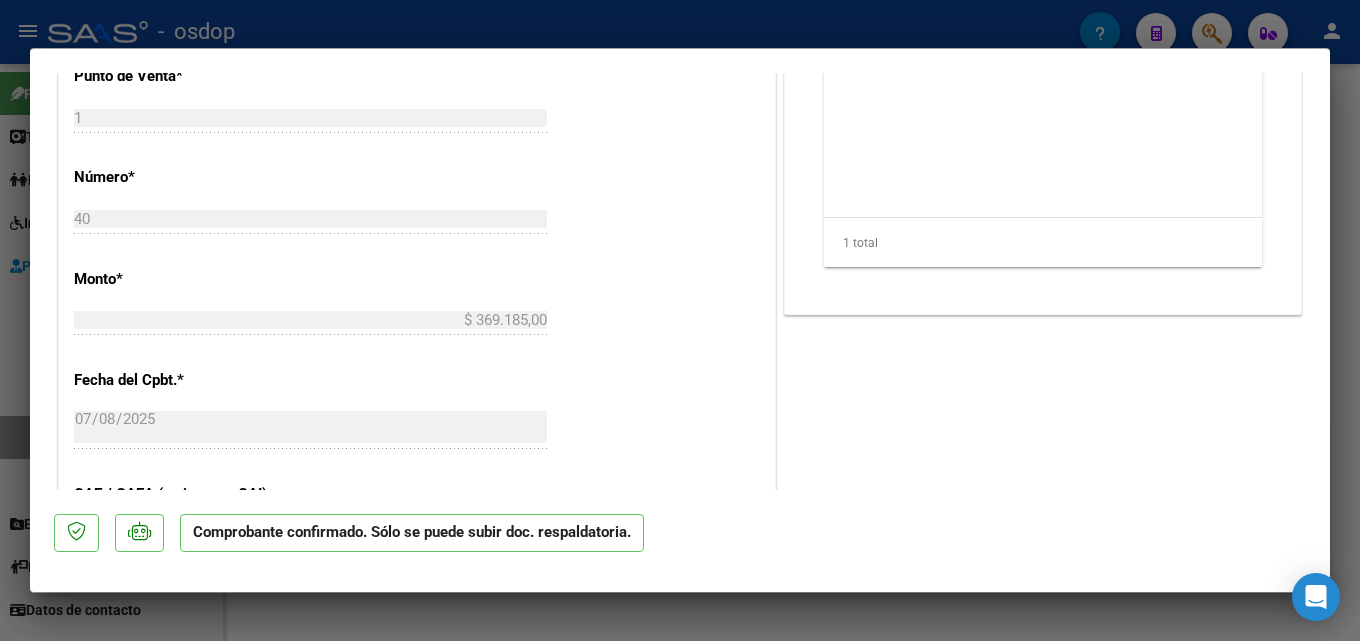 scroll, scrollTop: 1018, scrollLeft: 0, axis: vertical 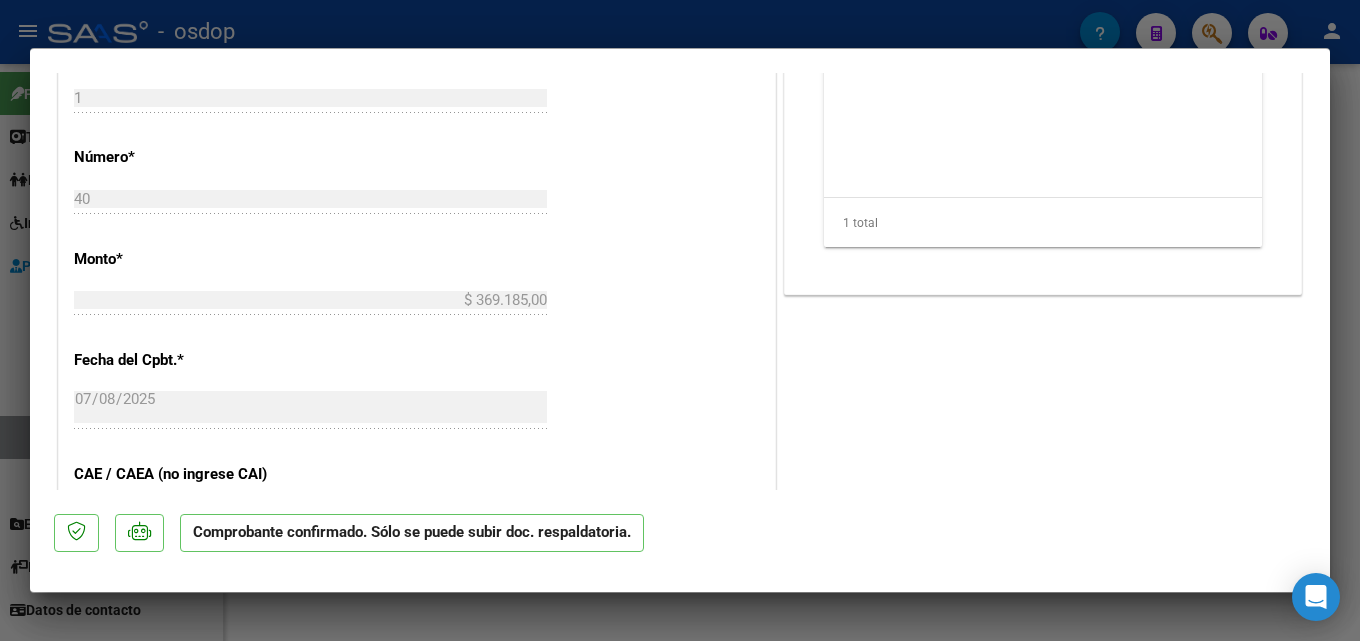 click at bounding box center [680, 320] 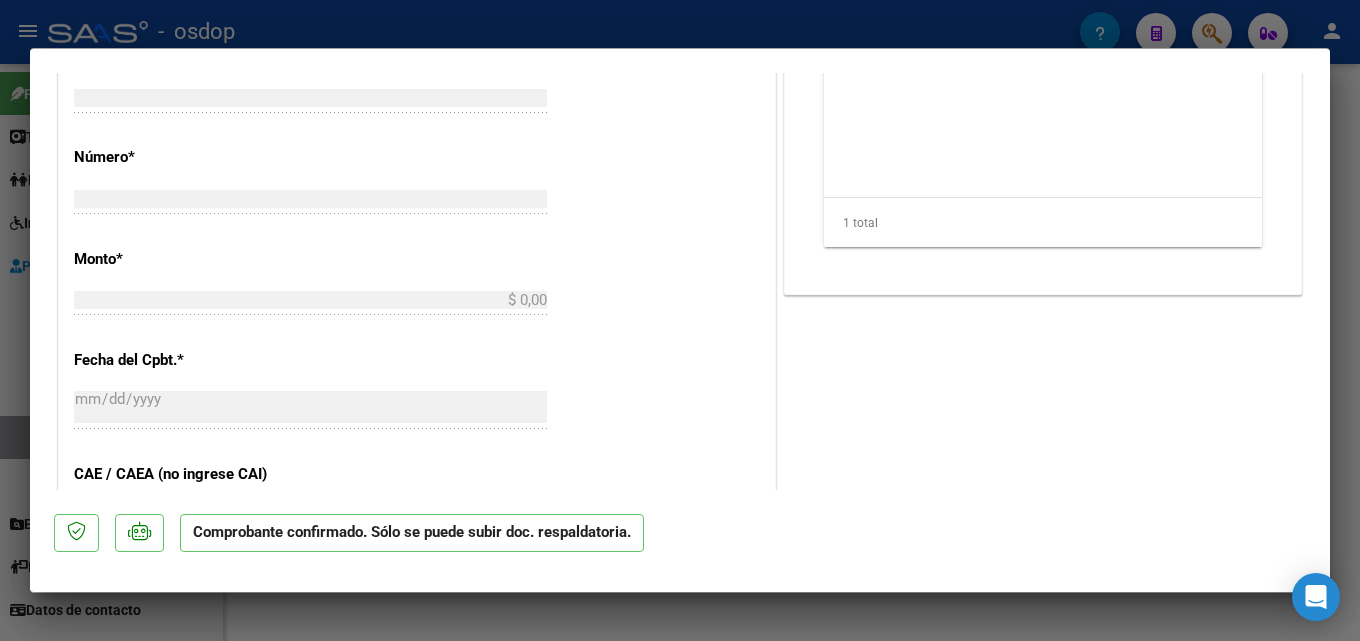 scroll, scrollTop: 792, scrollLeft: 0, axis: vertical 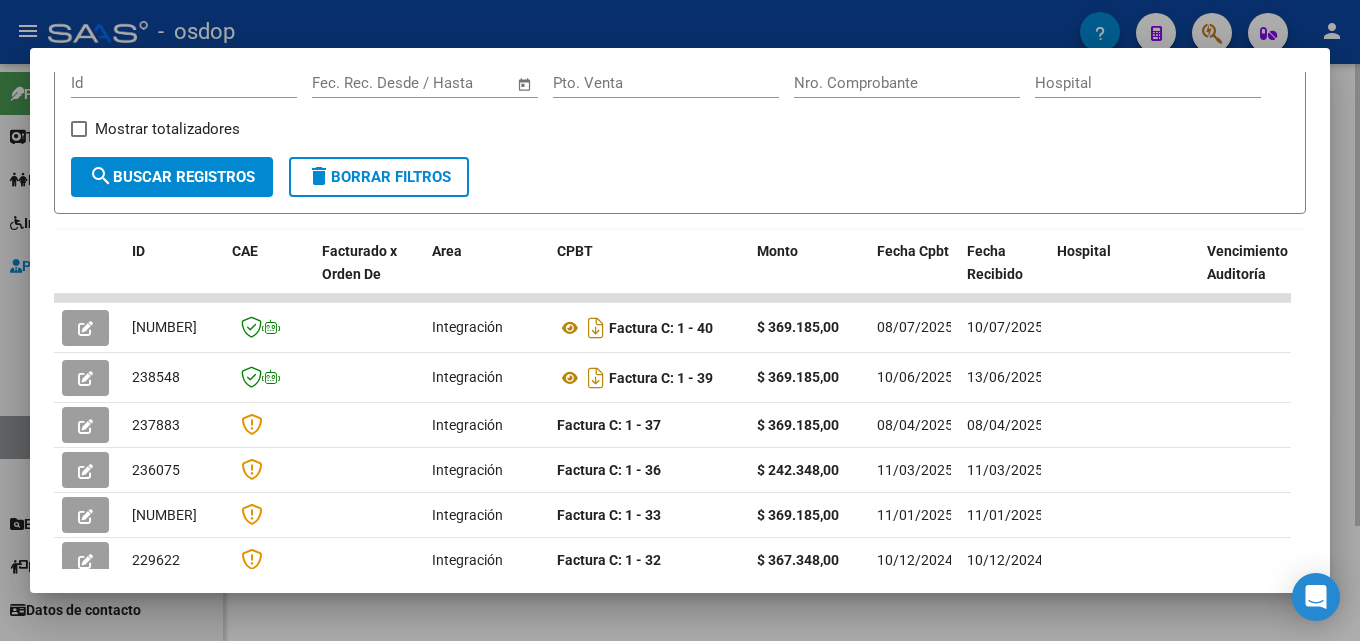 click at bounding box center (680, 320) 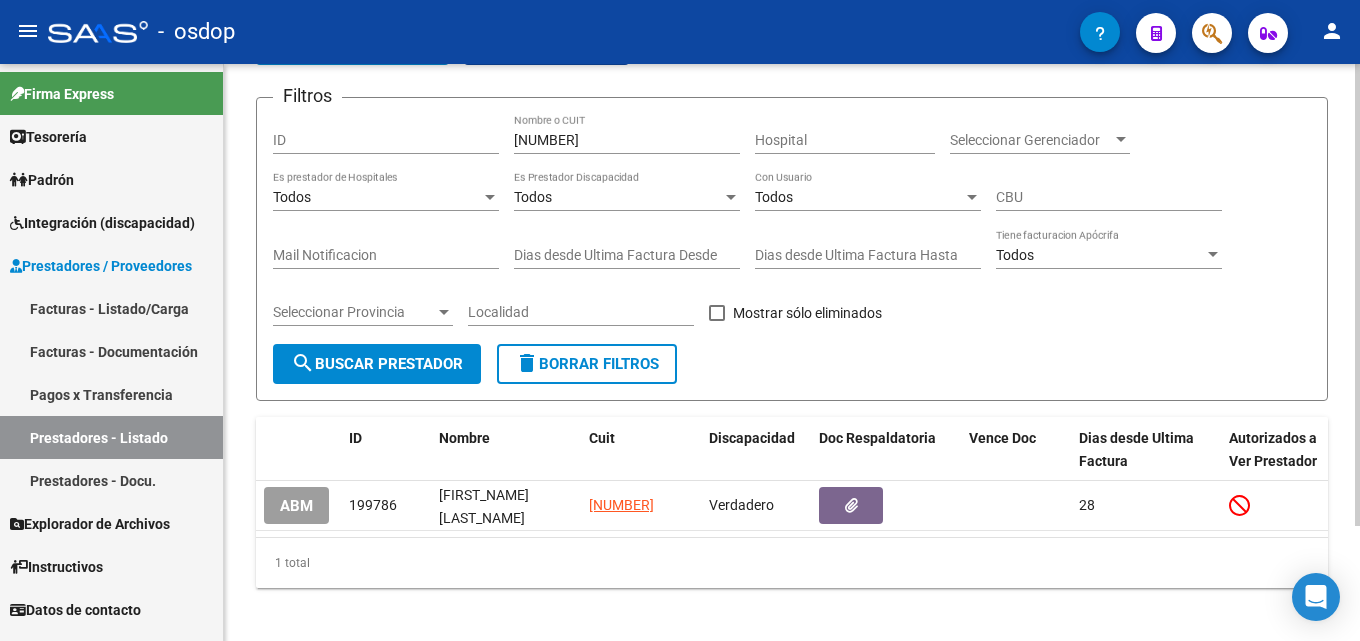 click on "[NUMBER]" at bounding box center (627, 140) 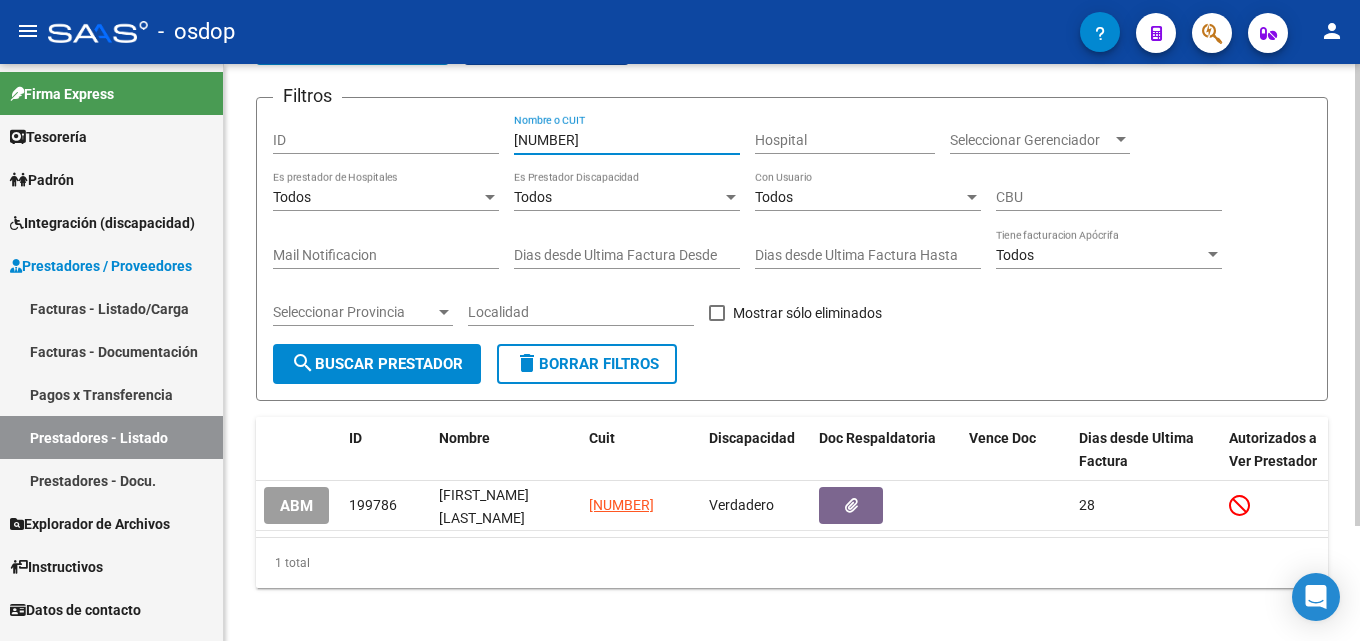 click on "[NUMBER]" at bounding box center (627, 140) 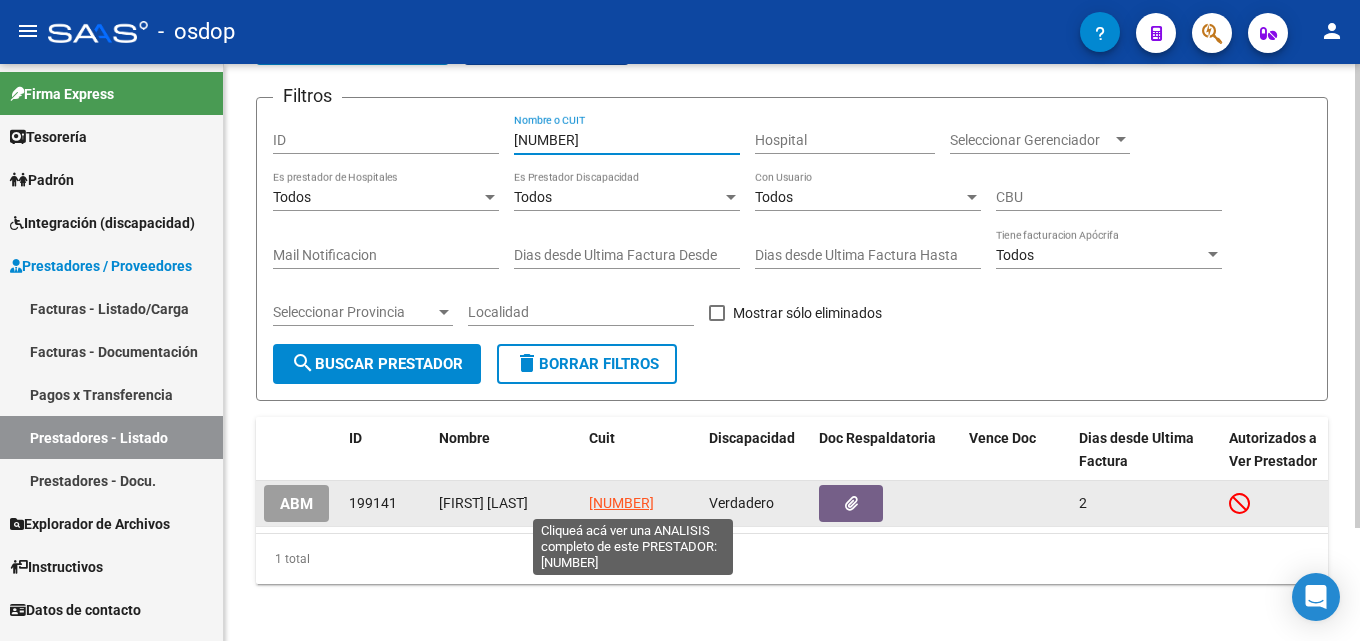 type on "[NUMBER]" 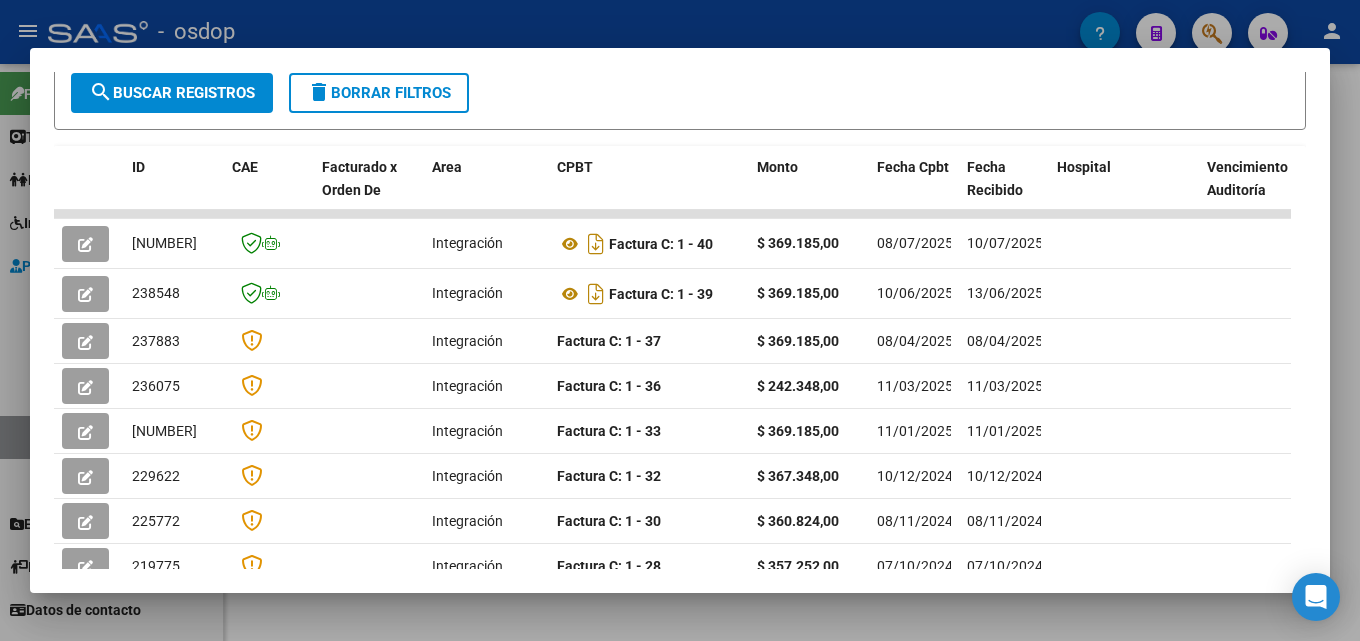 scroll, scrollTop: 404, scrollLeft: 0, axis: vertical 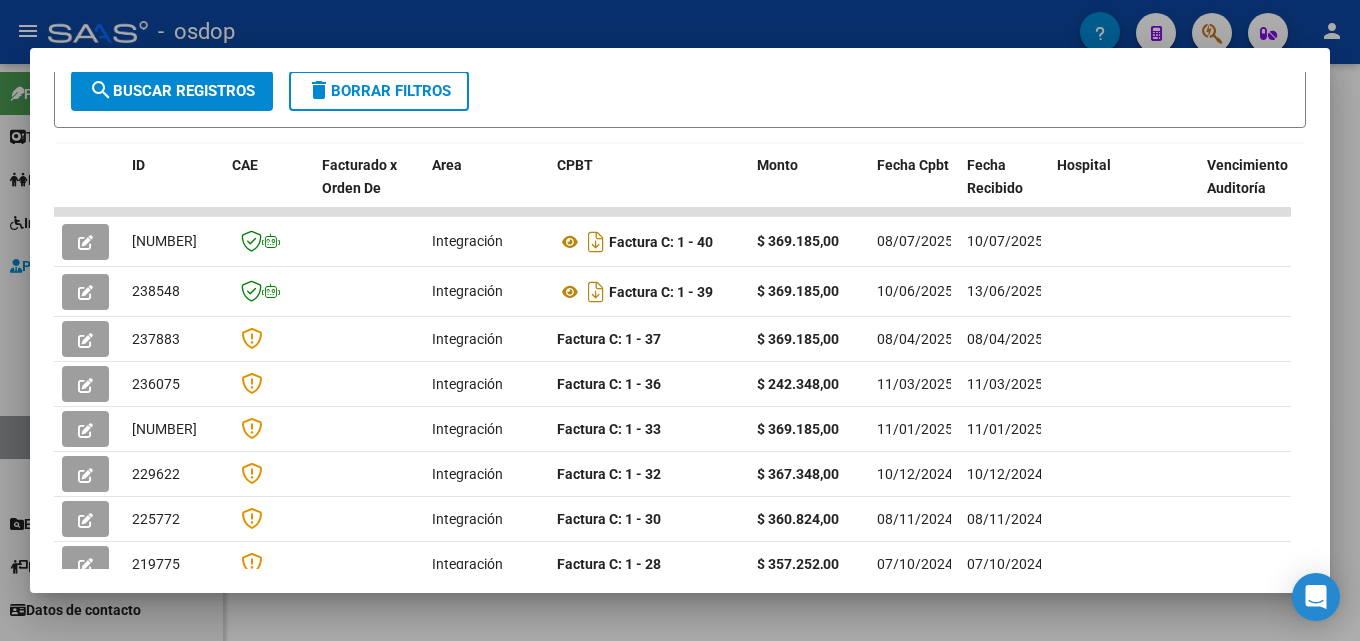 click at bounding box center (680, 320) 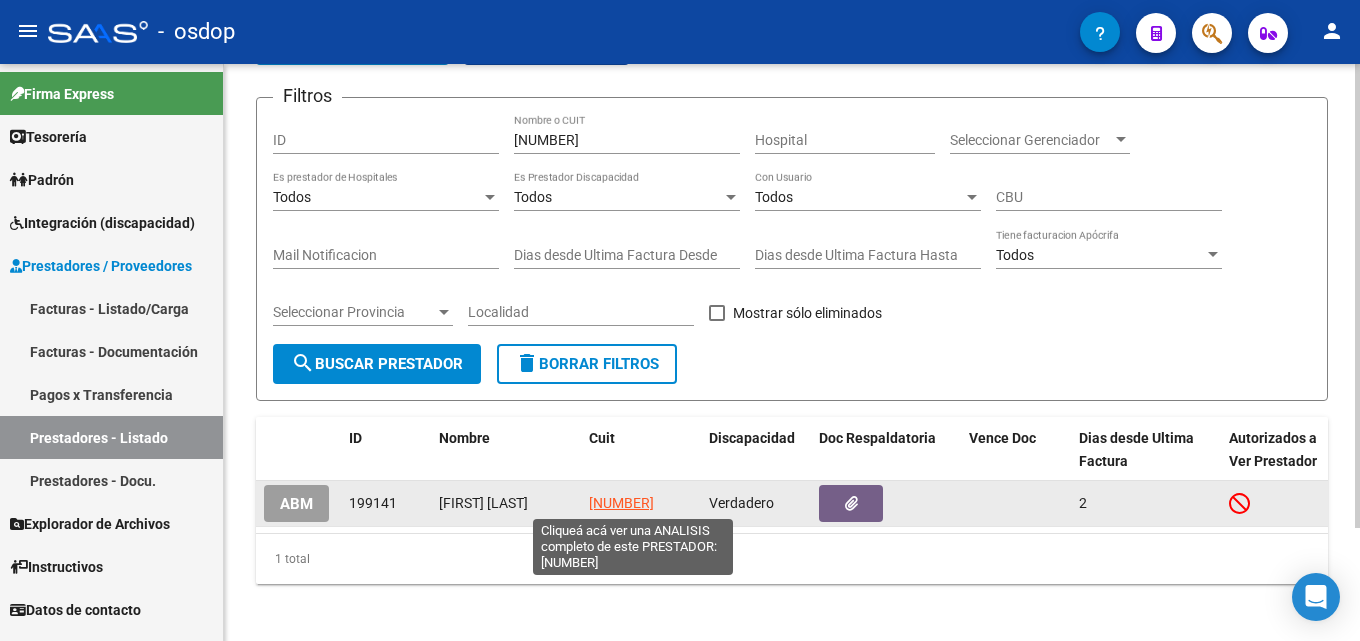 click on "[NUMBER]" 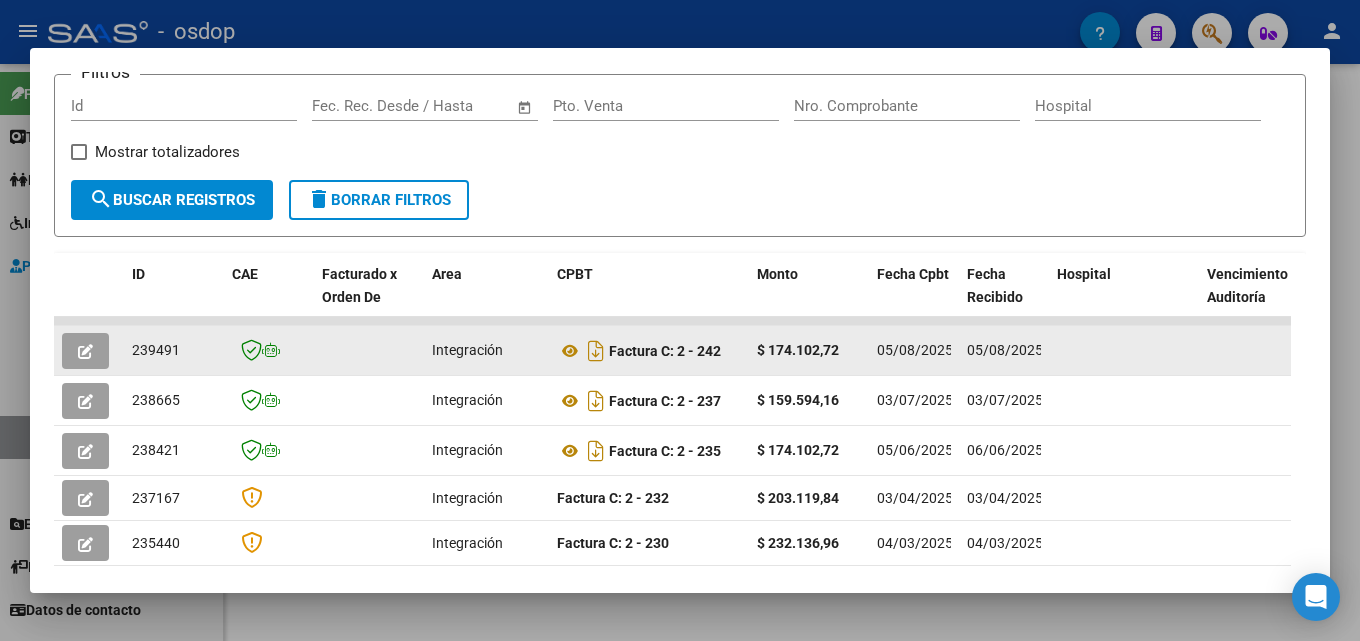 scroll, scrollTop: 300, scrollLeft: 0, axis: vertical 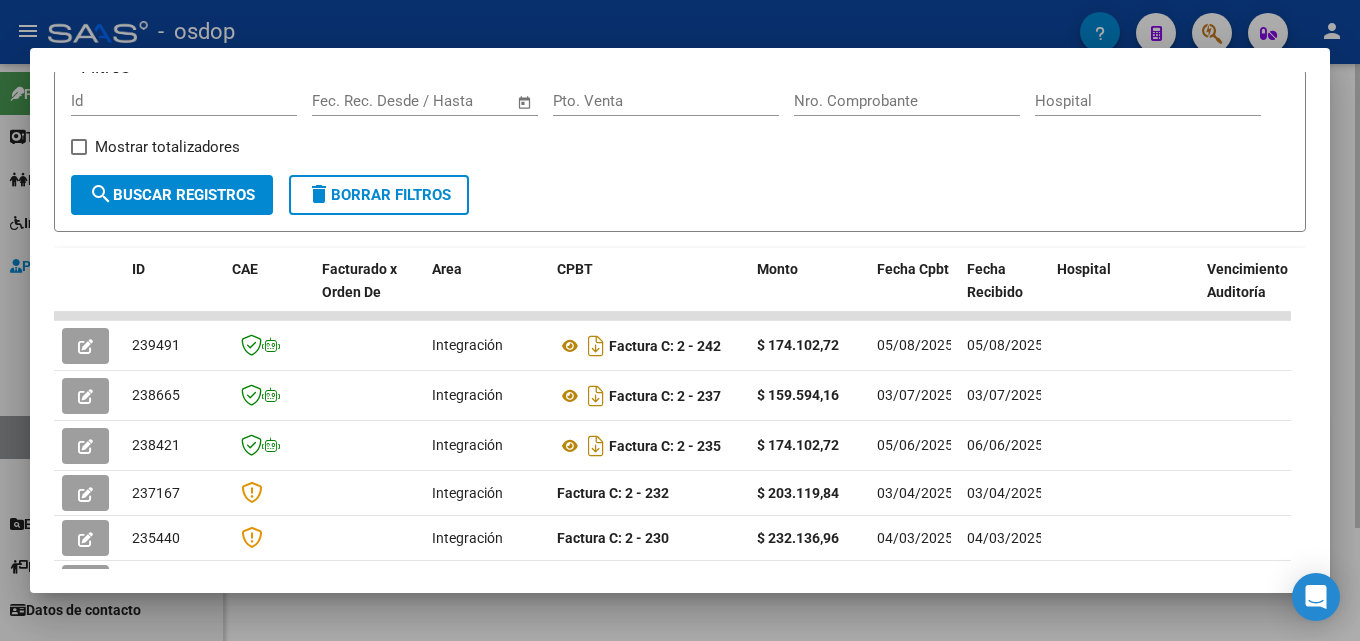 click at bounding box center [680, 320] 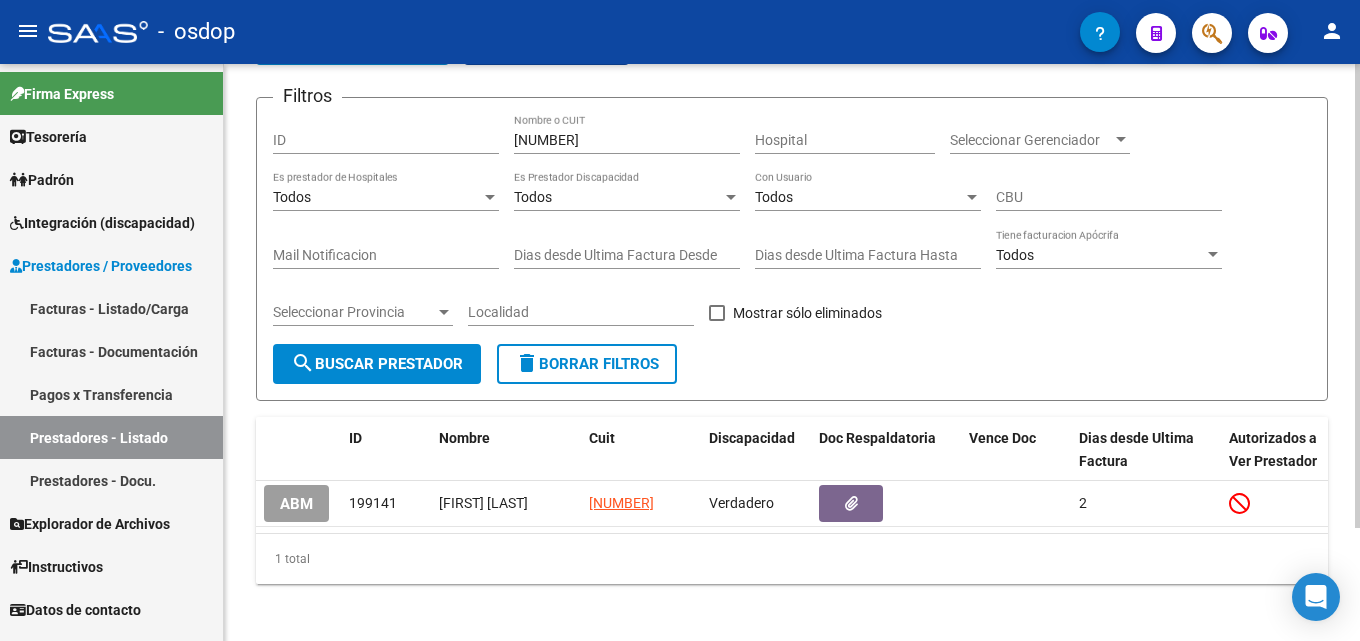 click on "[NUMBER]" at bounding box center (627, 140) 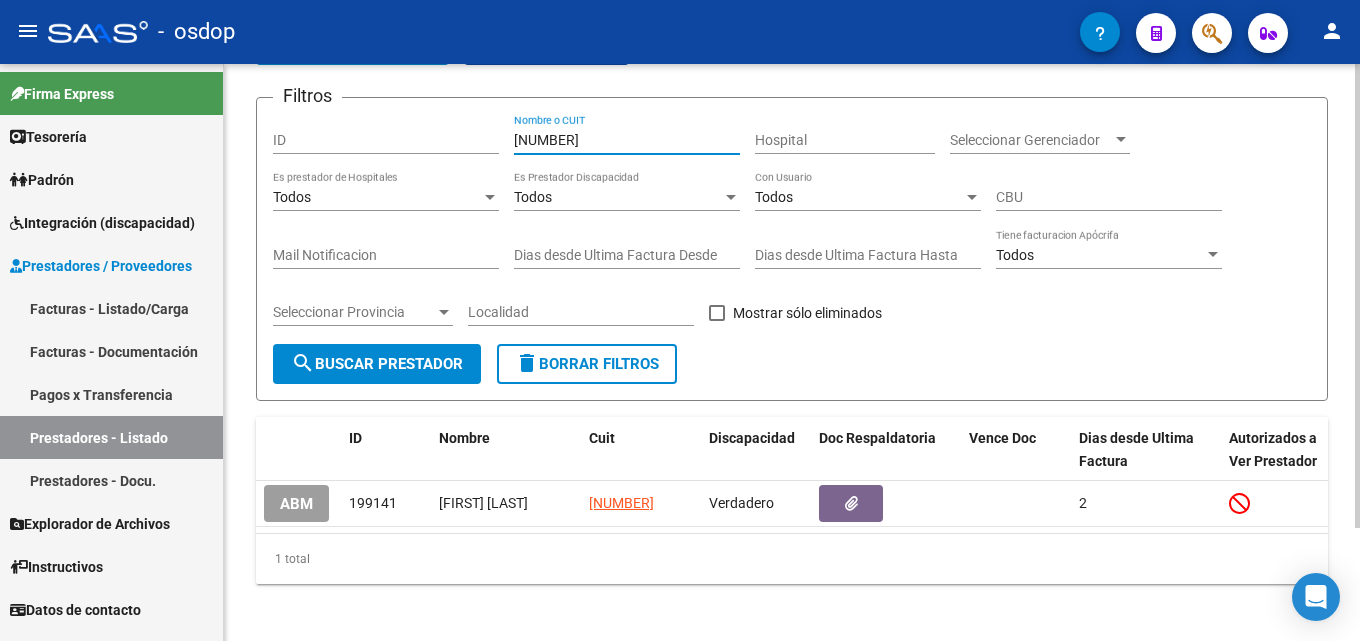 click on "[NUMBER]" at bounding box center (627, 140) 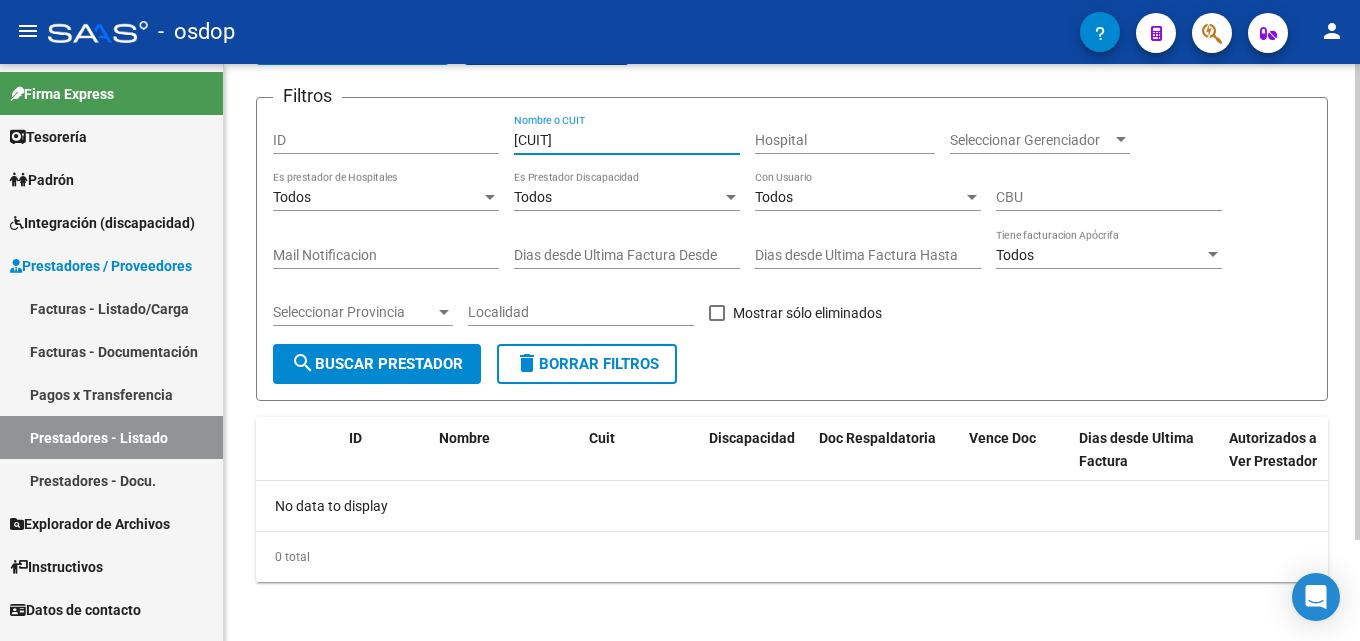 click on "[CUIT]" at bounding box center [627, 140] 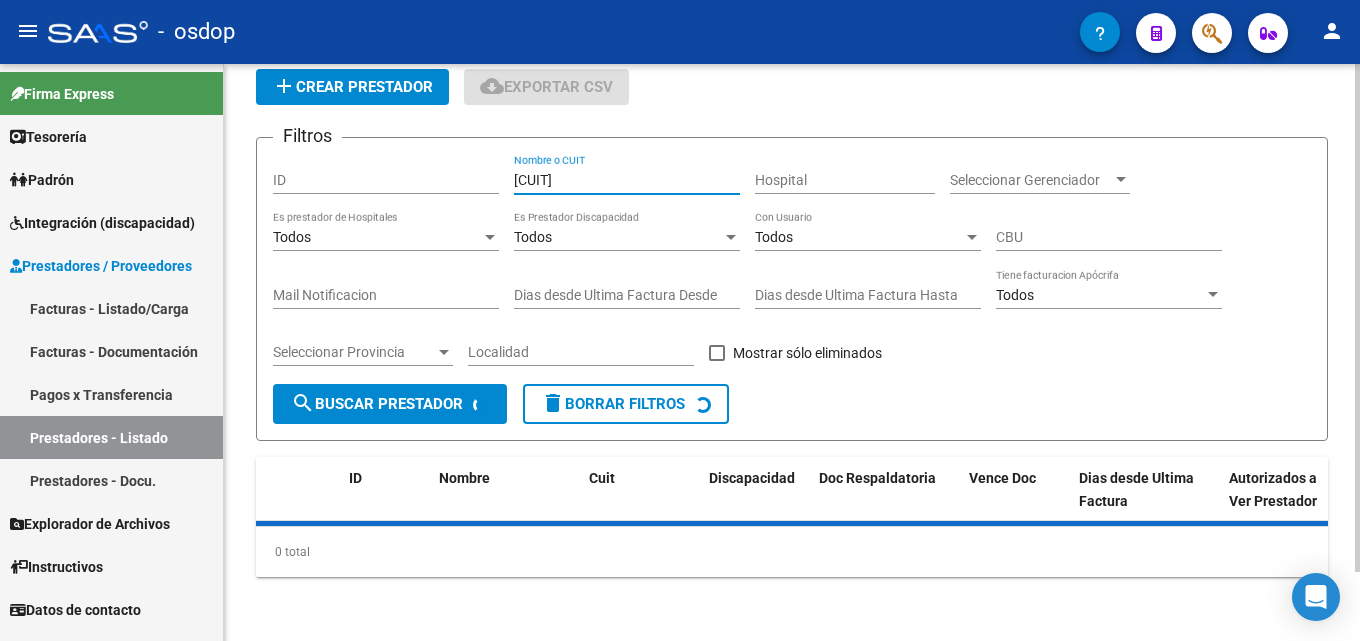 scroll, scrollTop: 118, scrollLeft: 0, axis: vertical 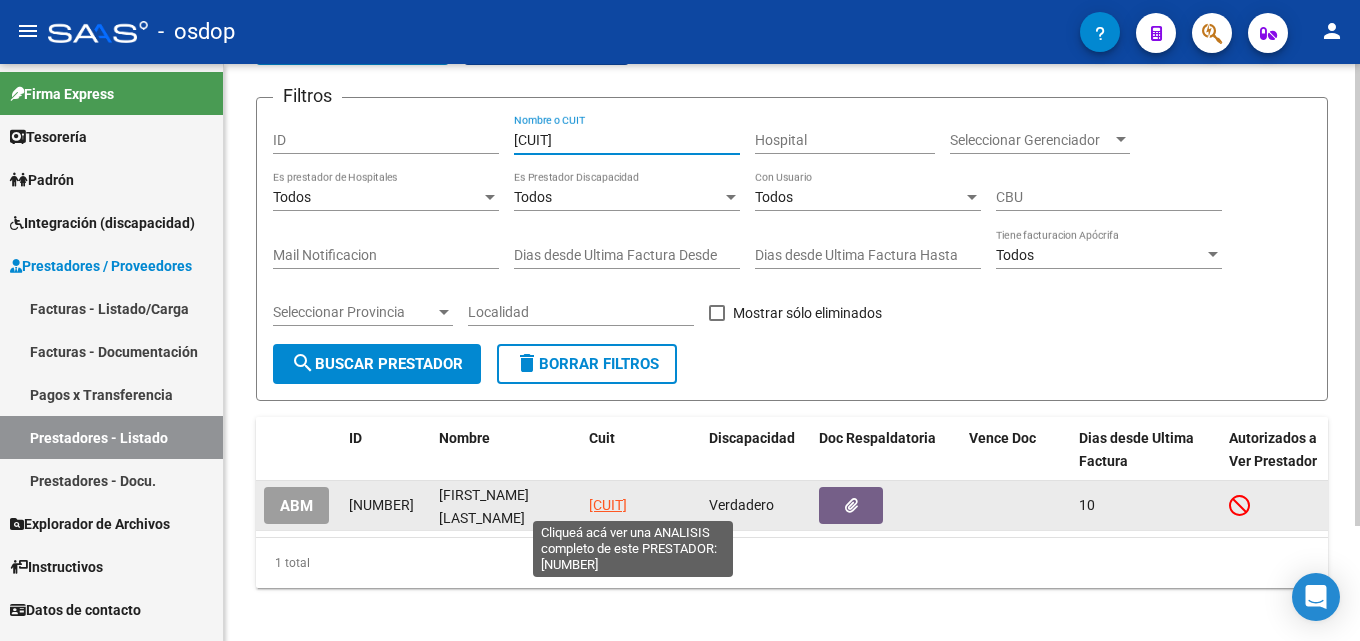 type on "[CUIT]" 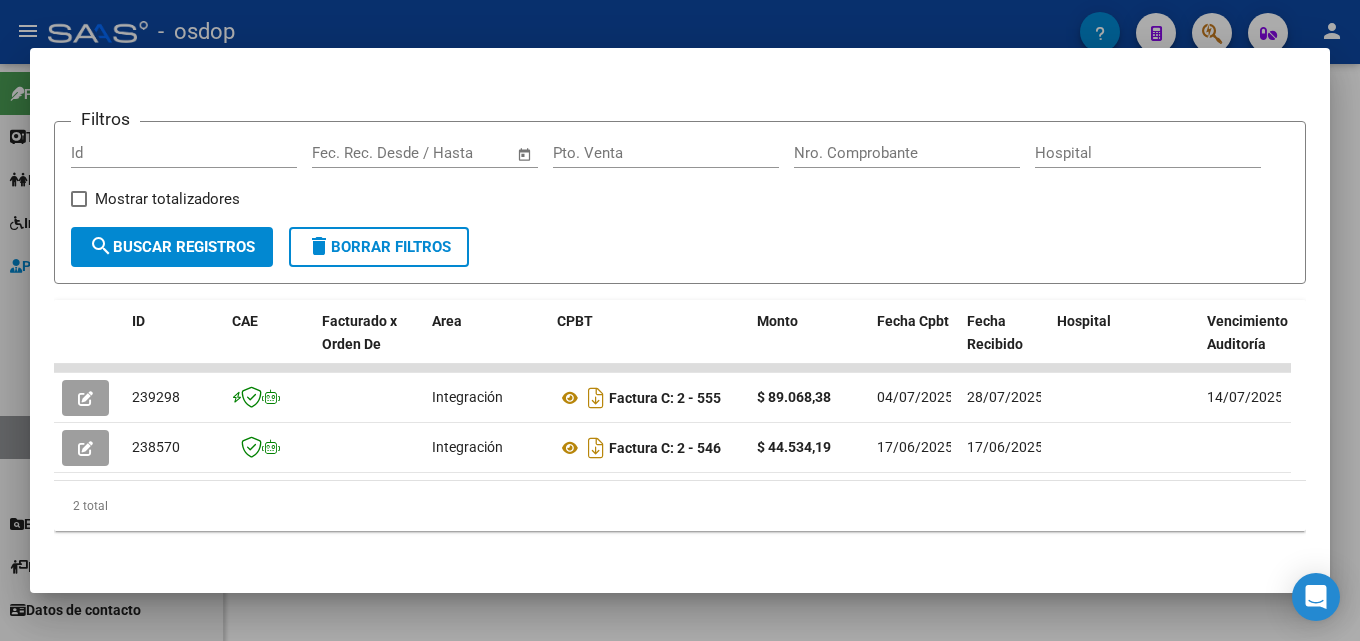 scroll, scrollTop: 272, scrollLeft: 0, axis: vertical 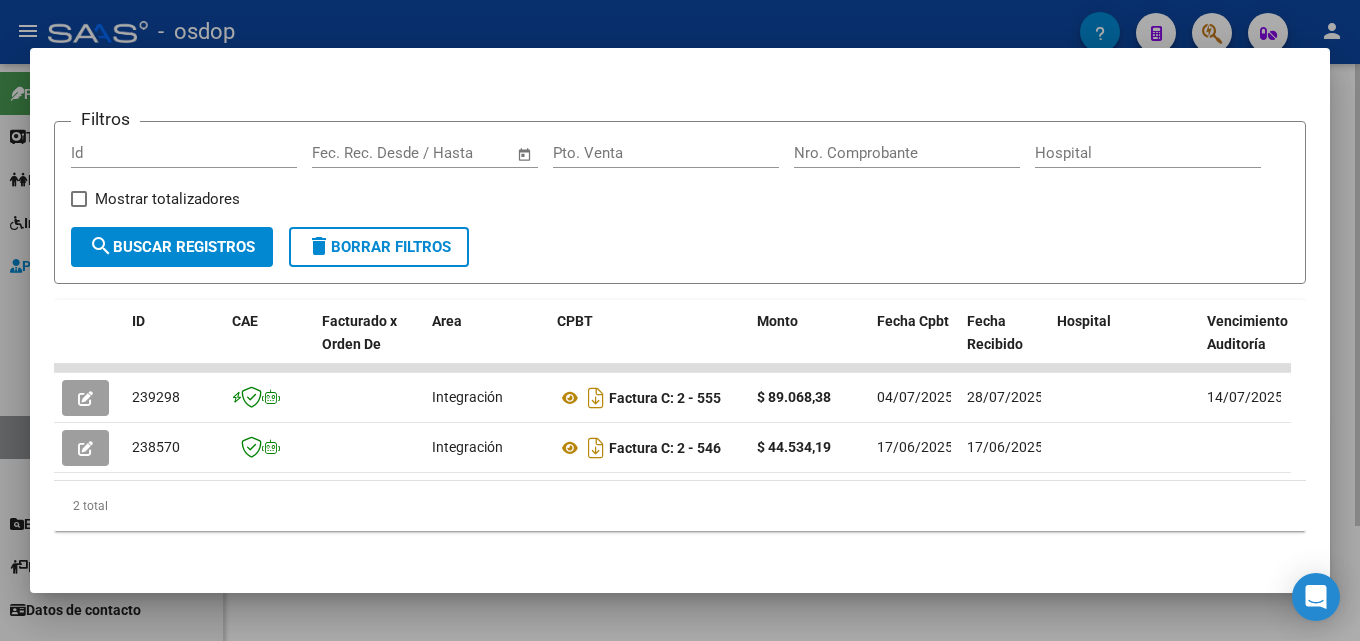 click at bounding box center [680, 320] 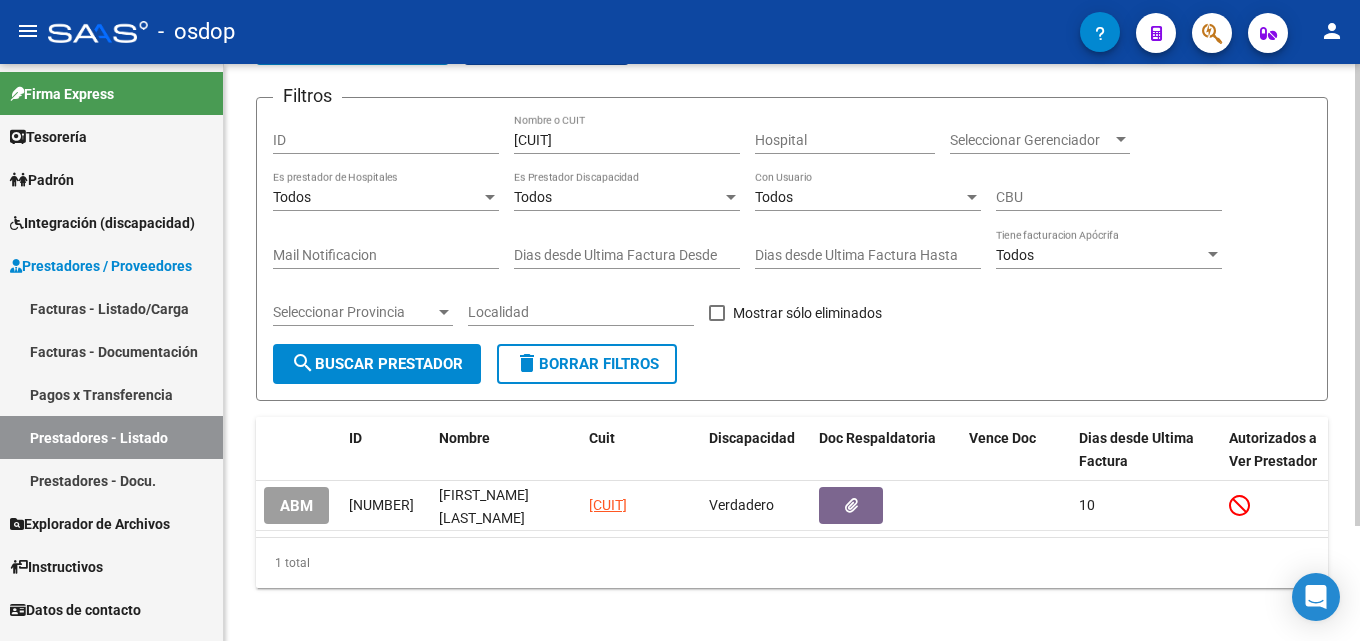 click on "[CUIT]" at bounding box center [627, 140] 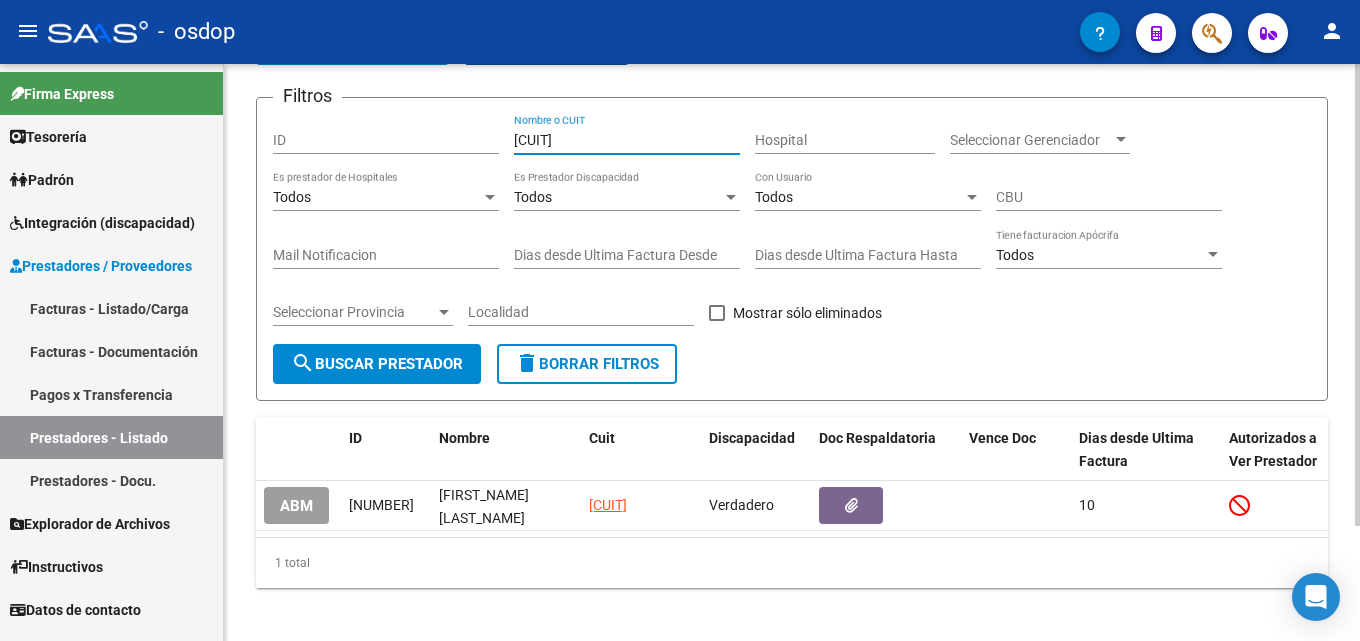 click on "[CUIT]" at bounding box center (627, 140) 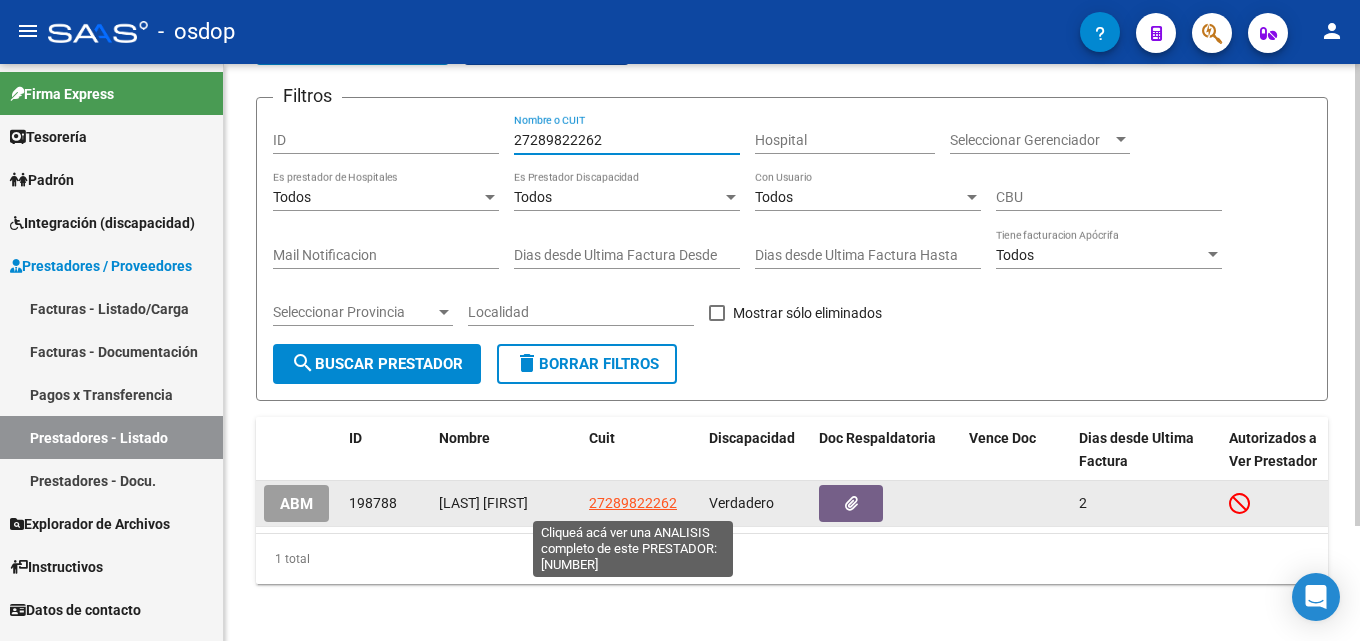 type on "27289822262" 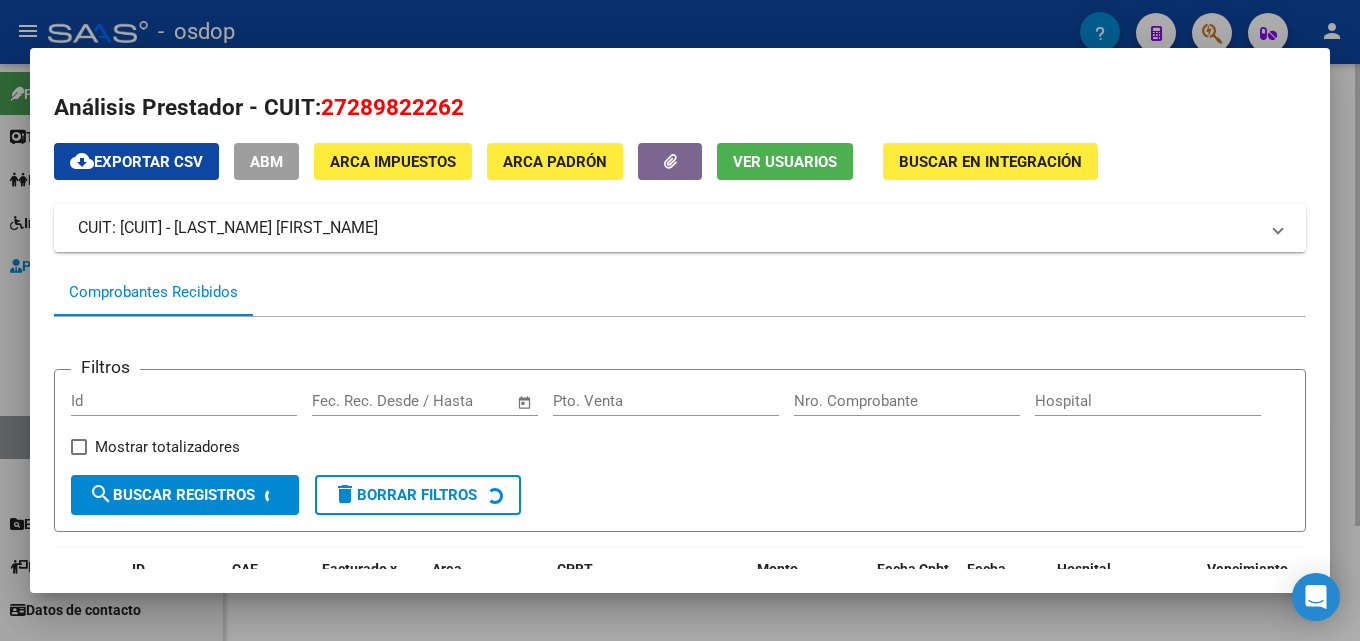 click at bounding box center (680, 320) 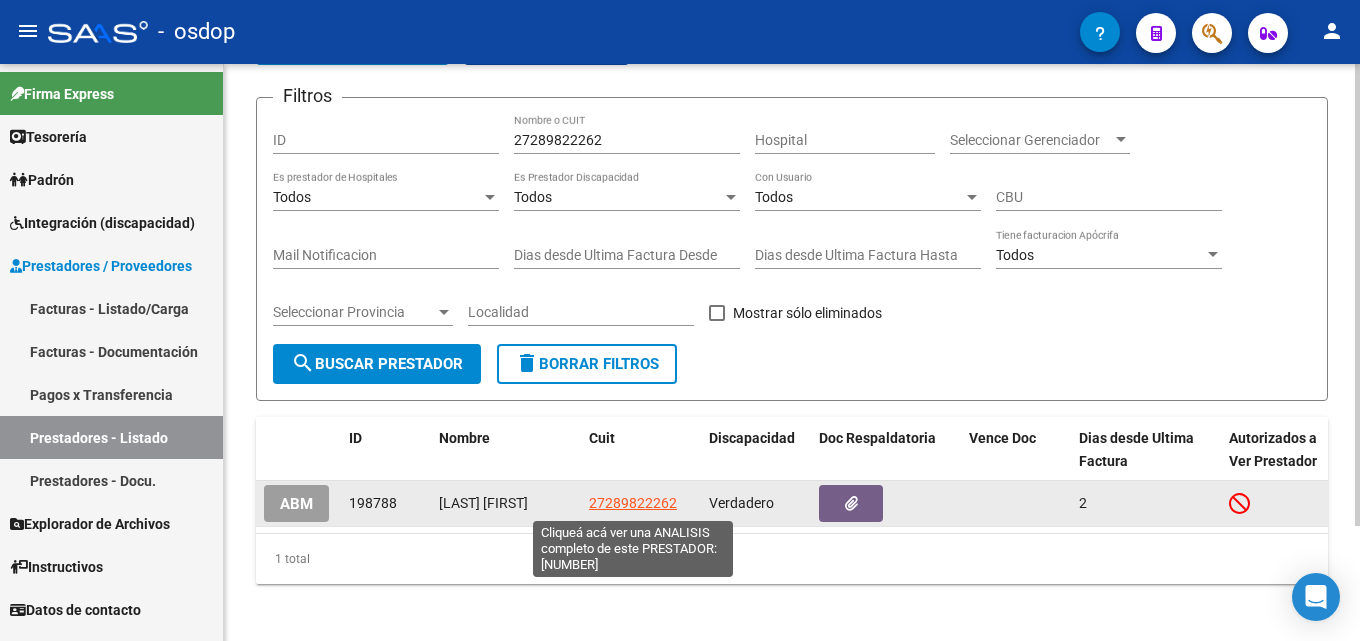 click on "27289822262" 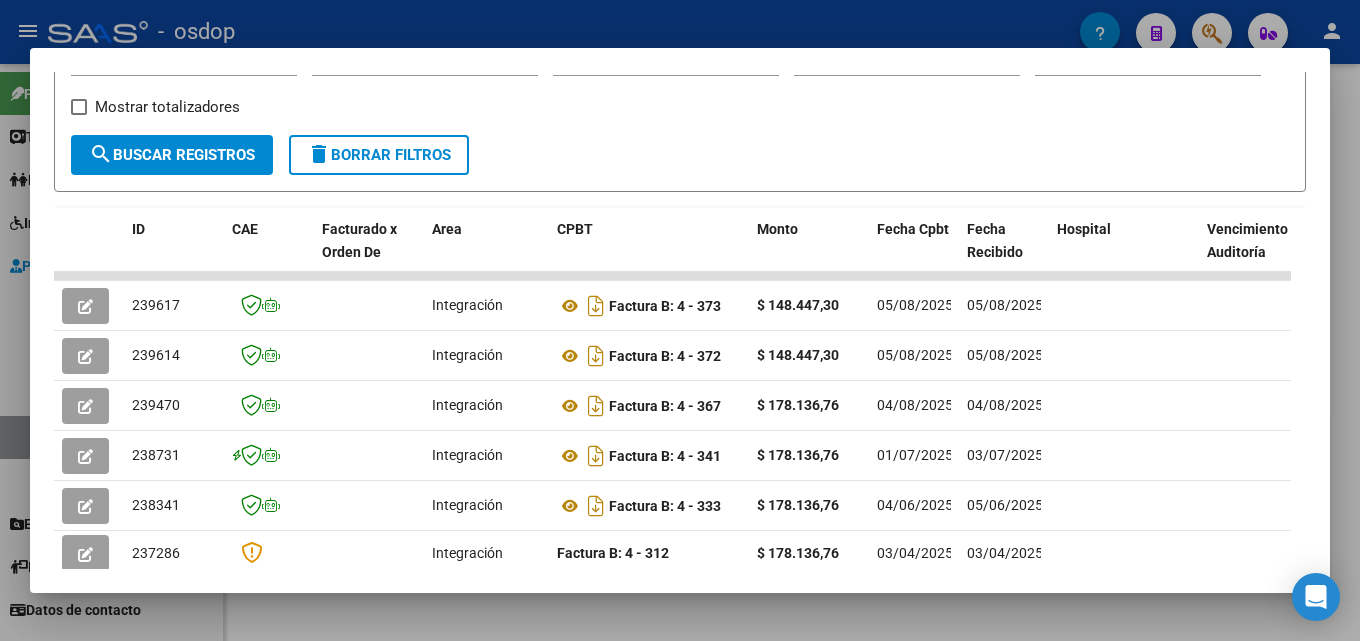 scroll, scrollTop: 347, scrollLeft: 0, axis: vertical 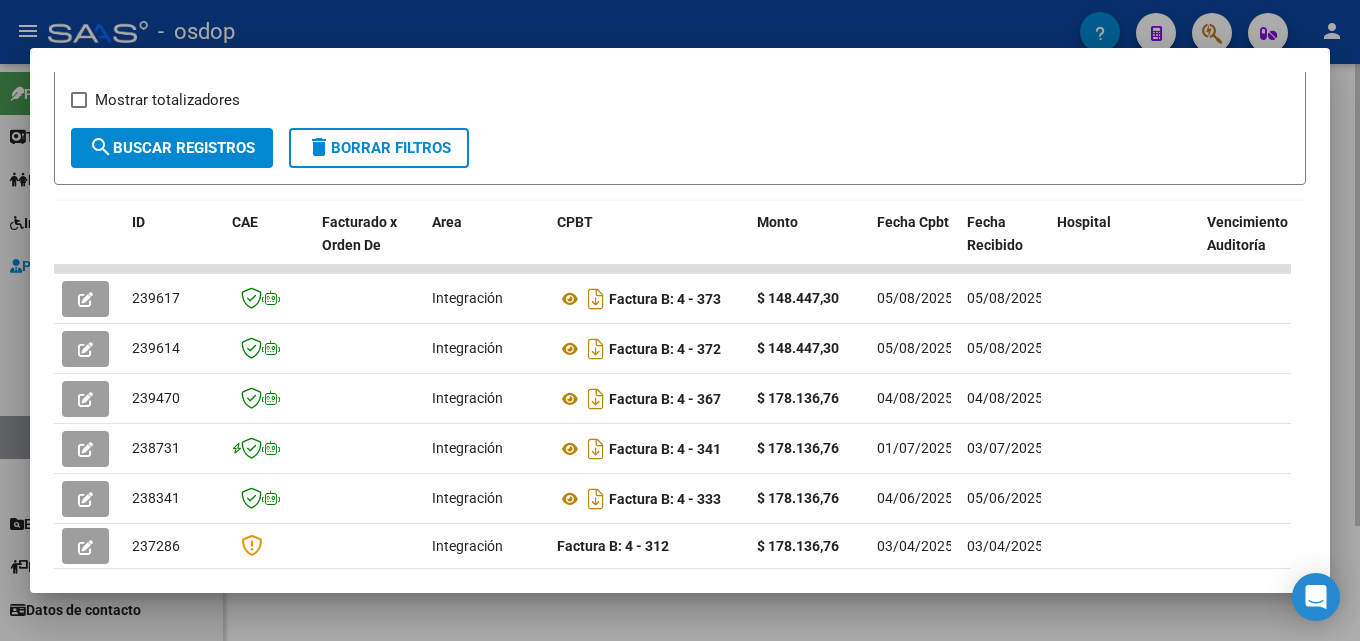 click at bounding box center (680, 320) 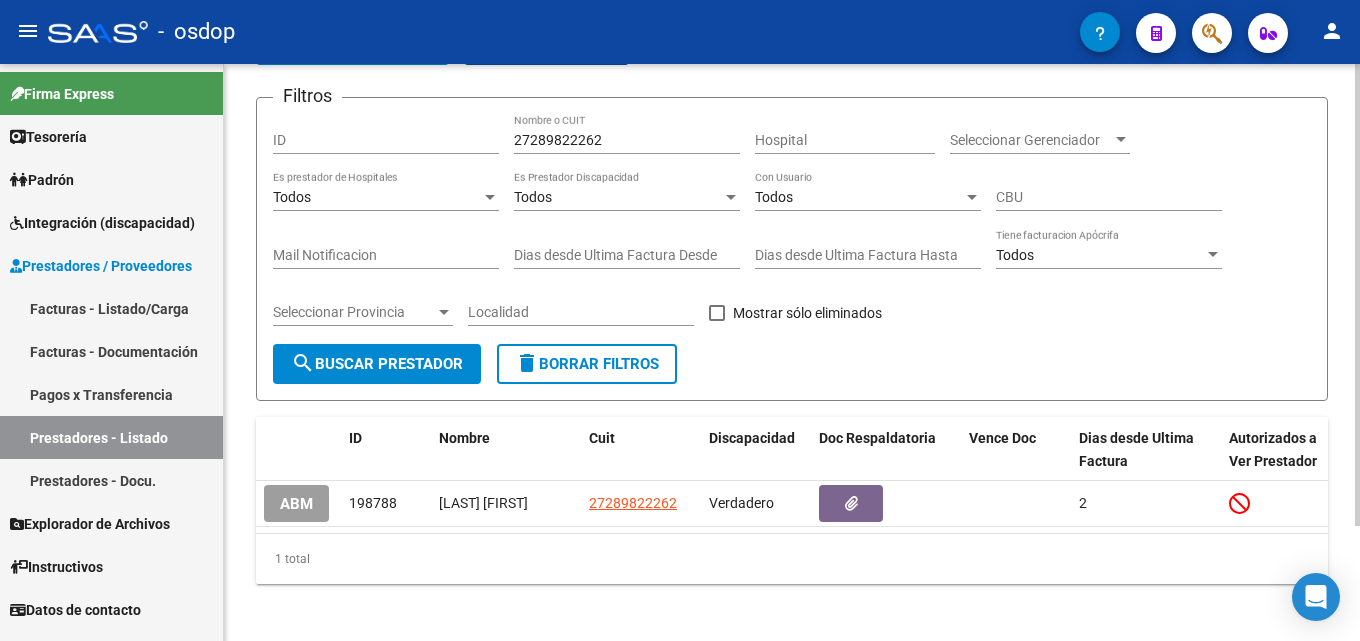 click on "27289822262" at bounding box center [627, 140] 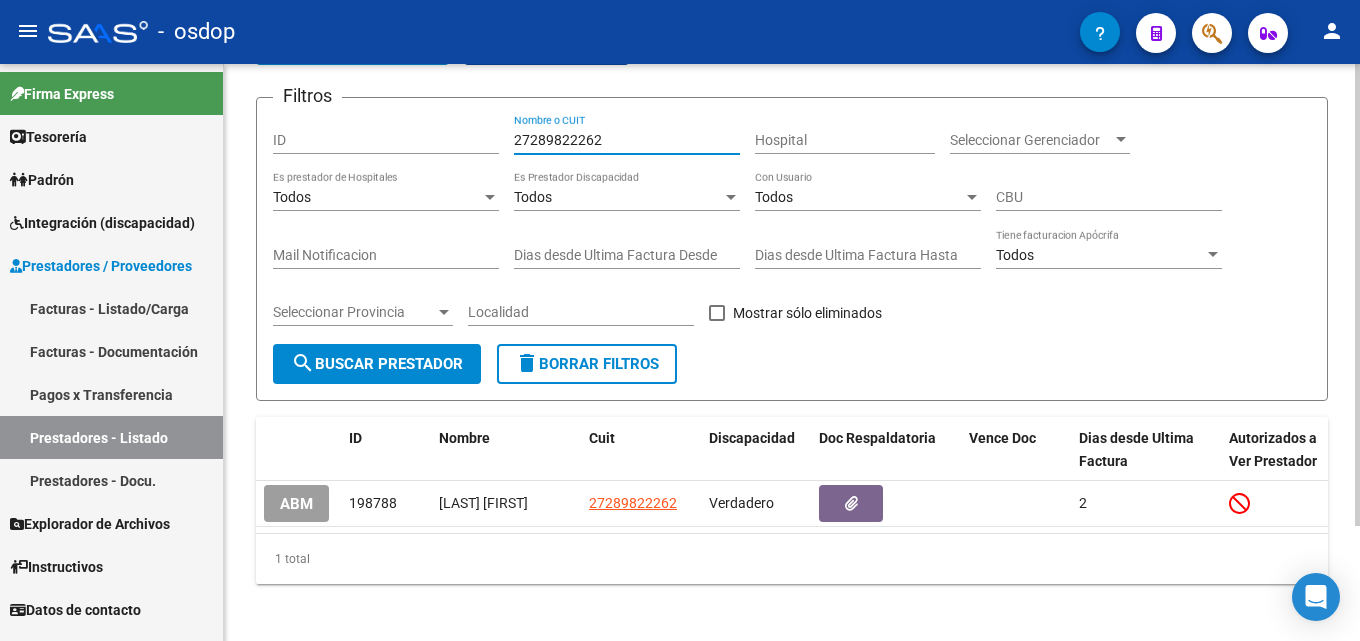 click on "27289822262" at bounding box center [627, 140] 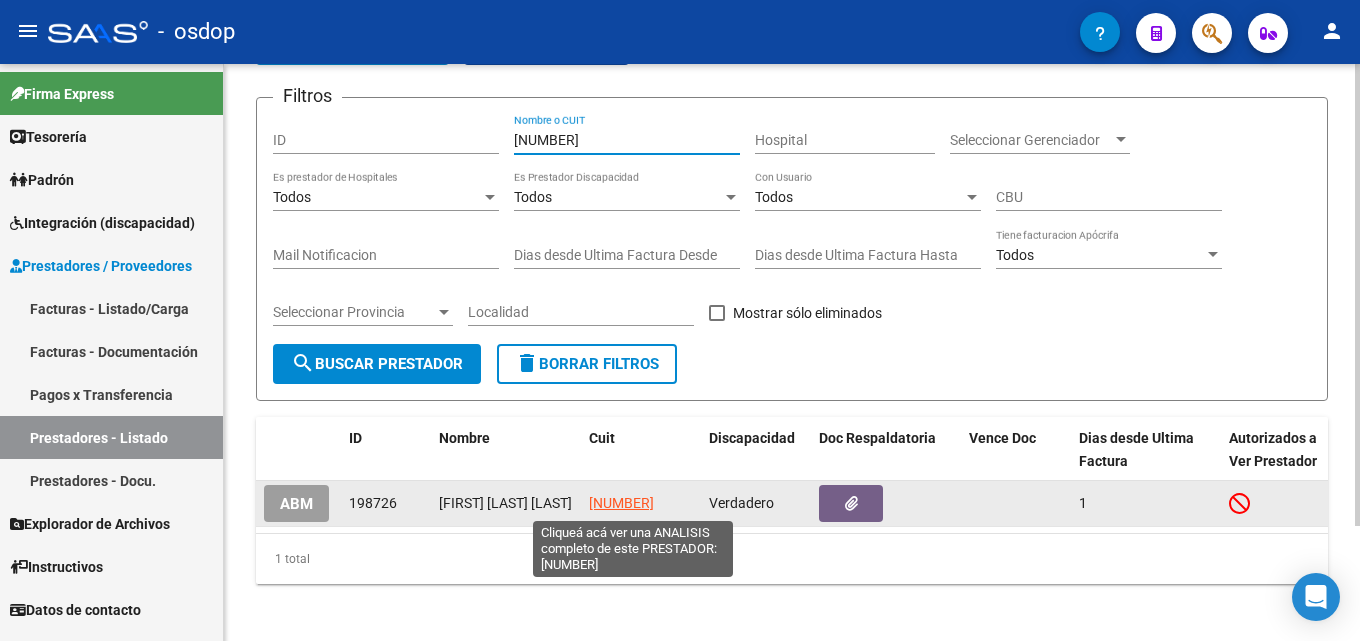 type on "[NUMBER]" 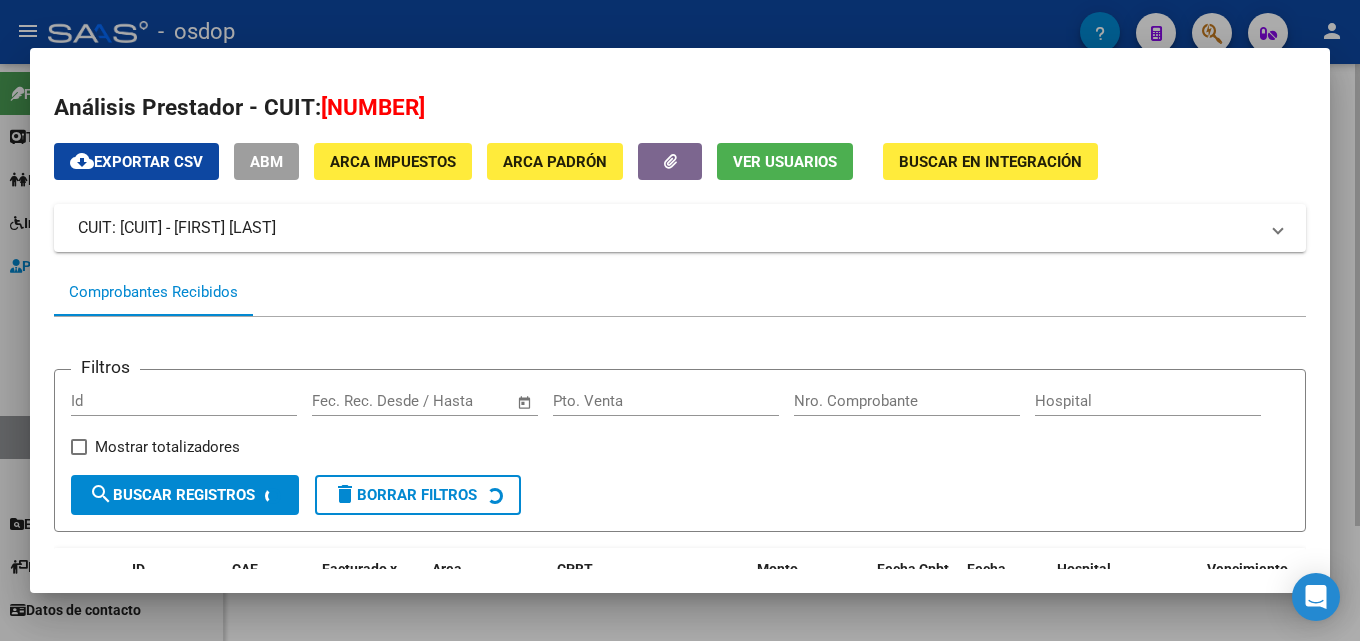 click at bounding box center (680, 320) 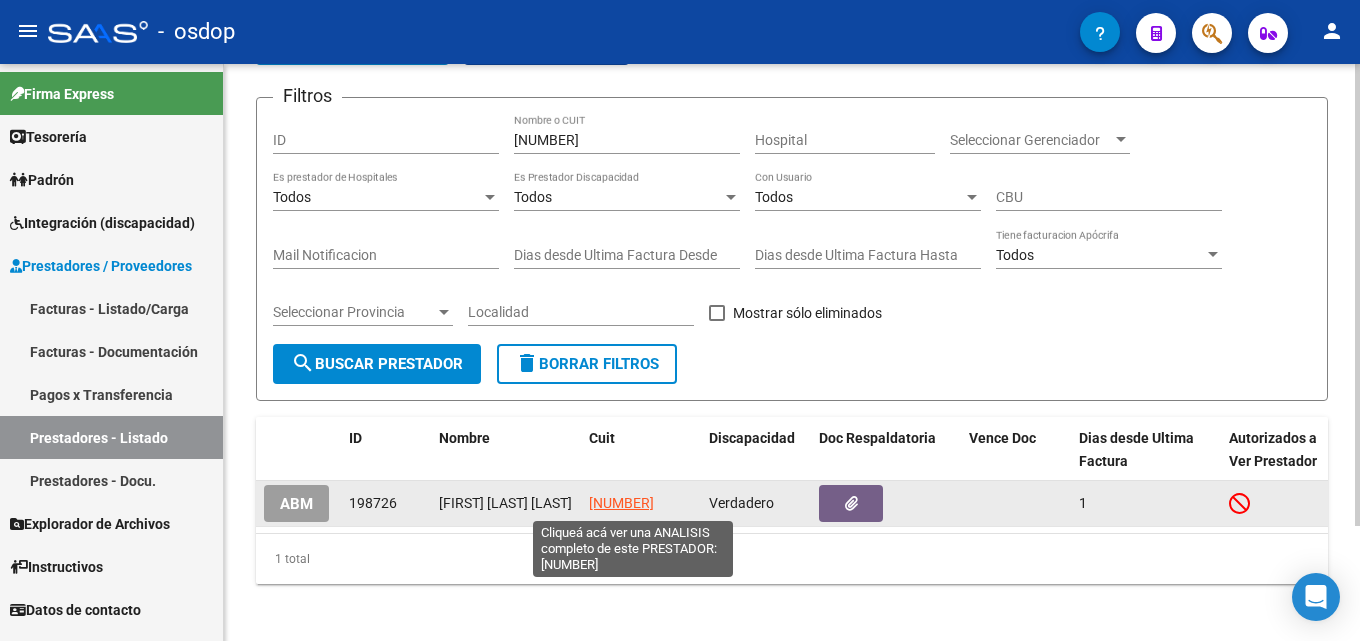 click on "[NUMBER]" 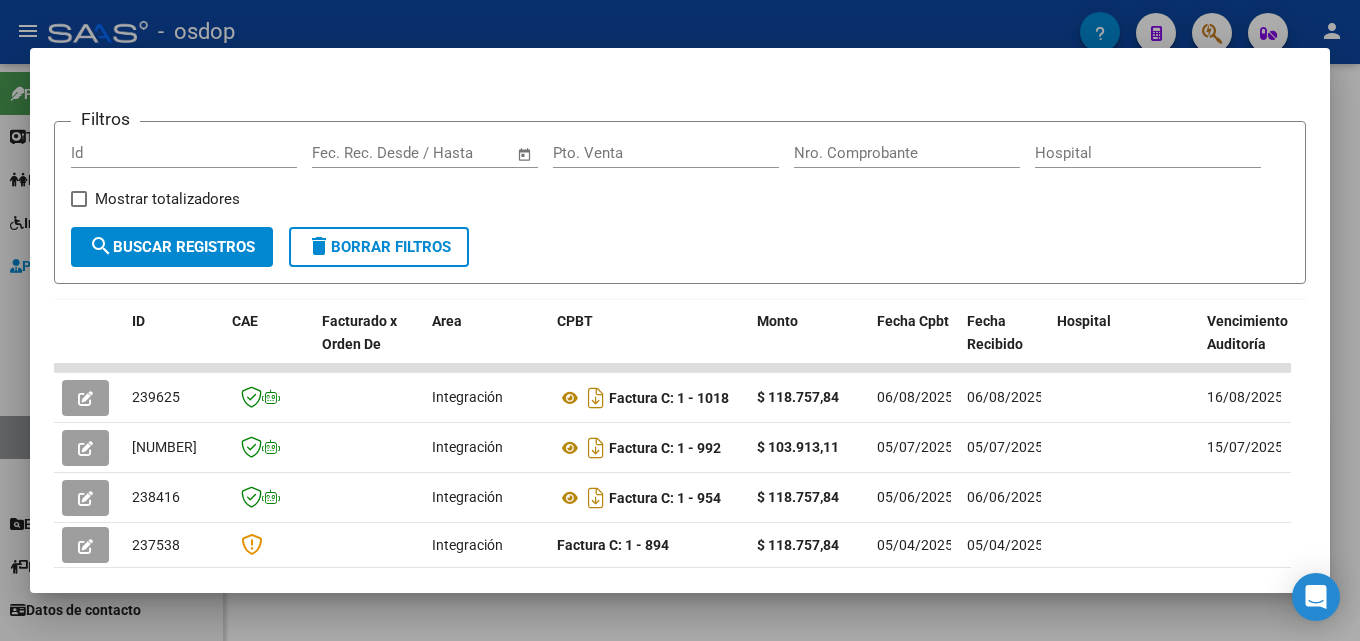 scroll, scrollTop: 256, scrollLeft: 0, axis: vertical 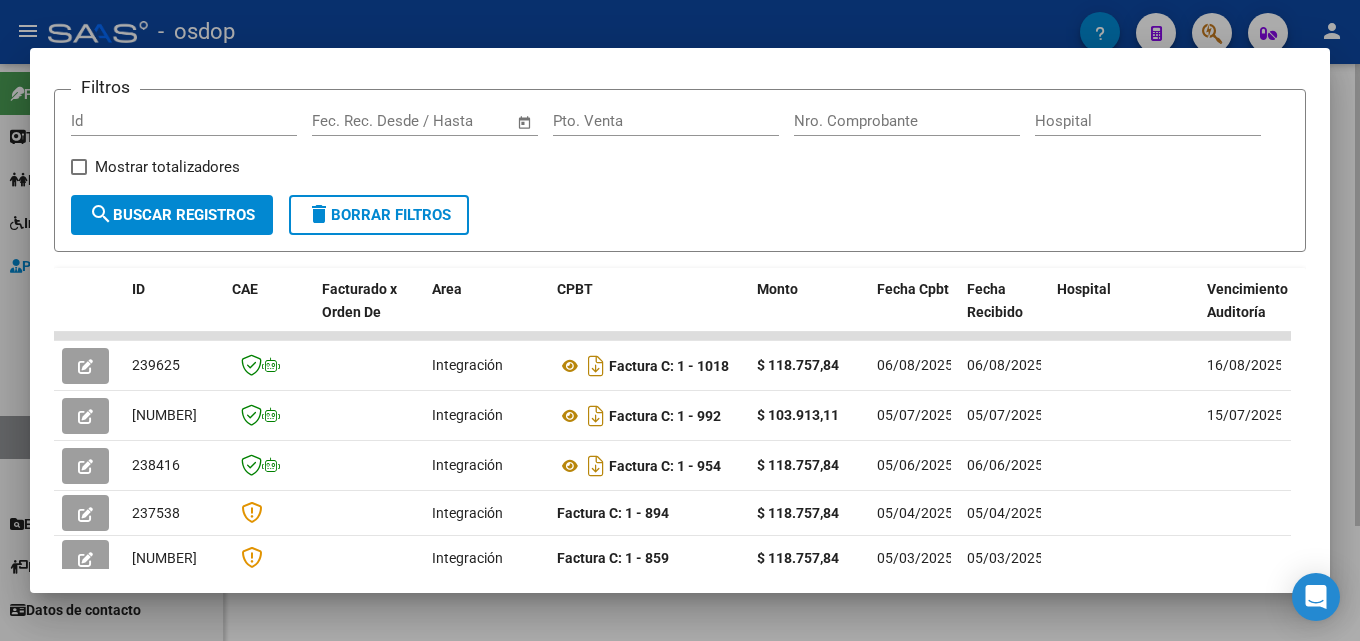 click at bounding box center [680, 320] 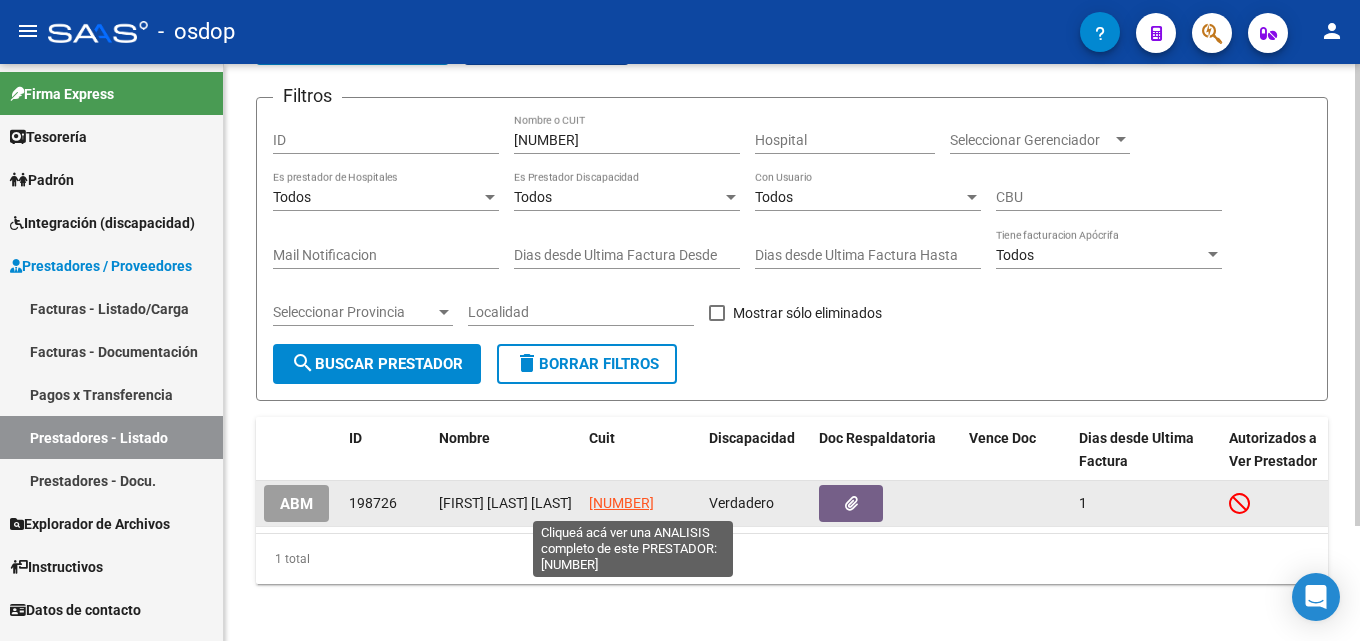 click on "[NUMBER]" 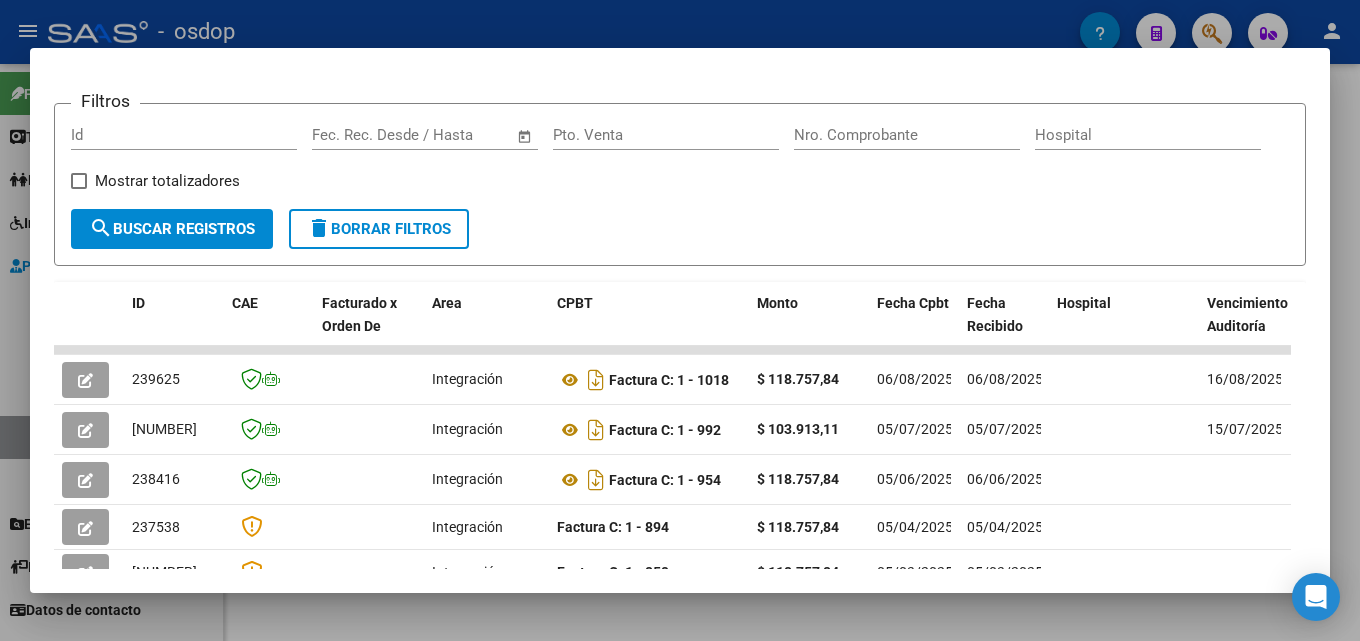 scroll, scrollTop: 273, scrollLeft: 0, axis: vertical 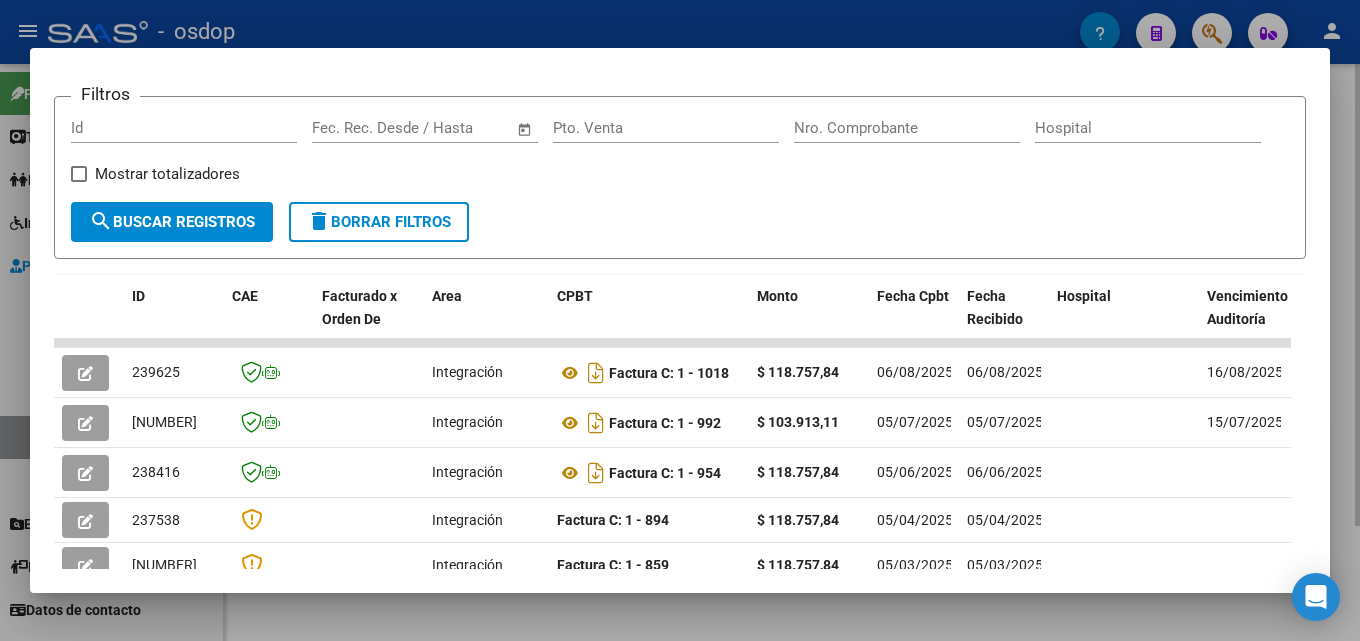 click at bounding box center (680, 320) 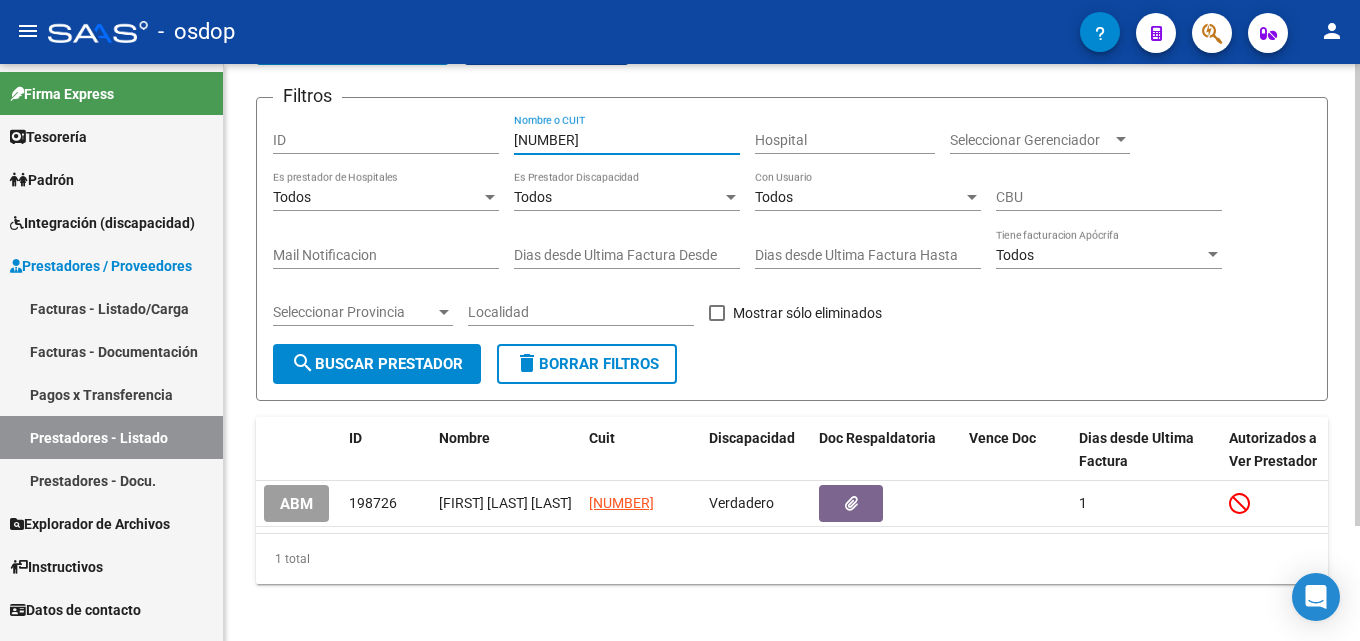 click on "[NUMBER]" at bounding box center [627, 140] 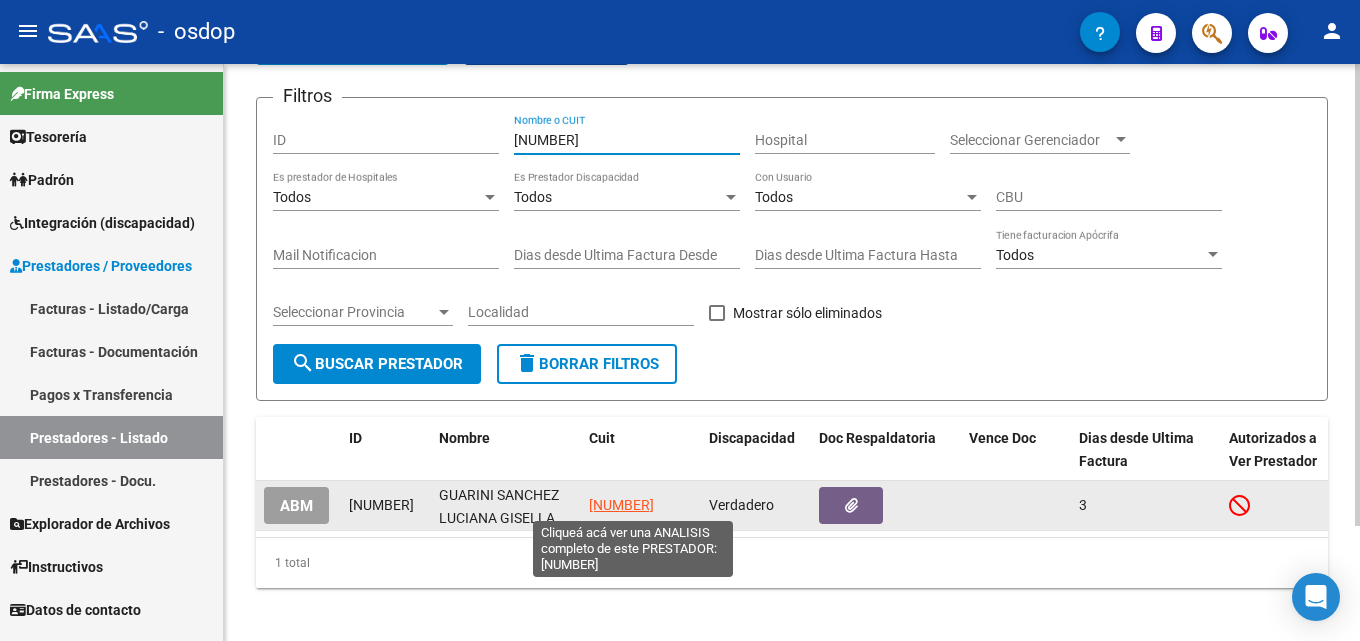 type on "[NUMBER]" 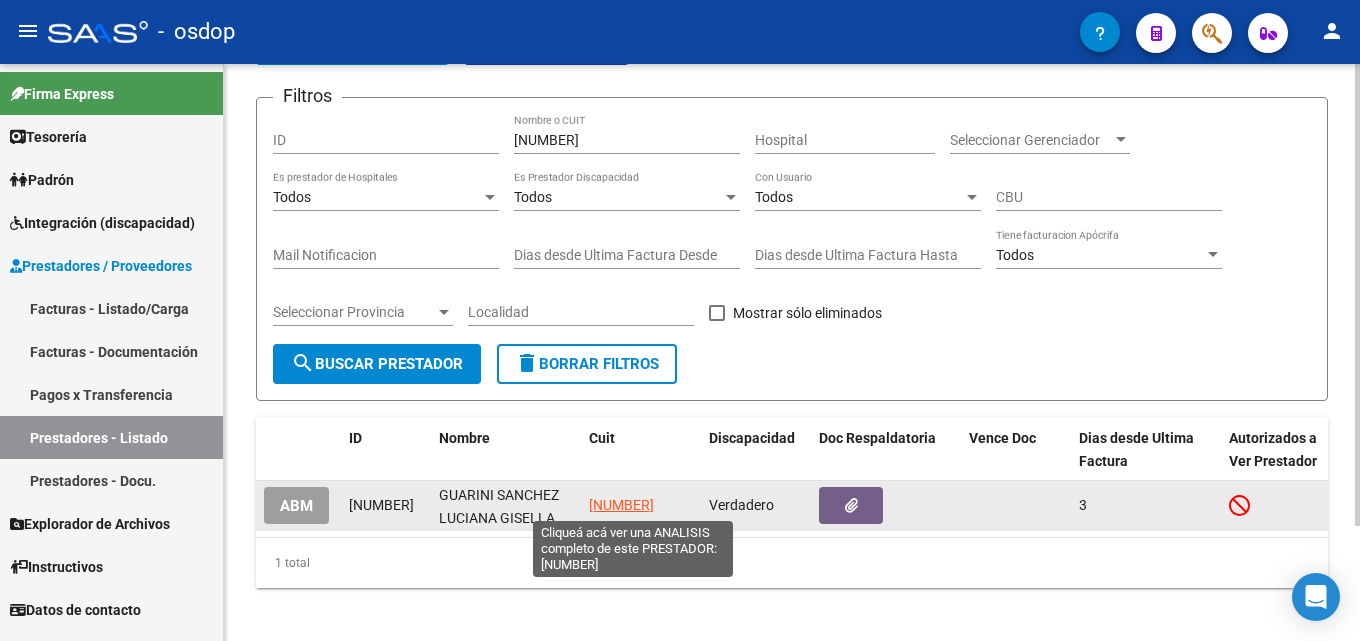click on "[NUMBER]" 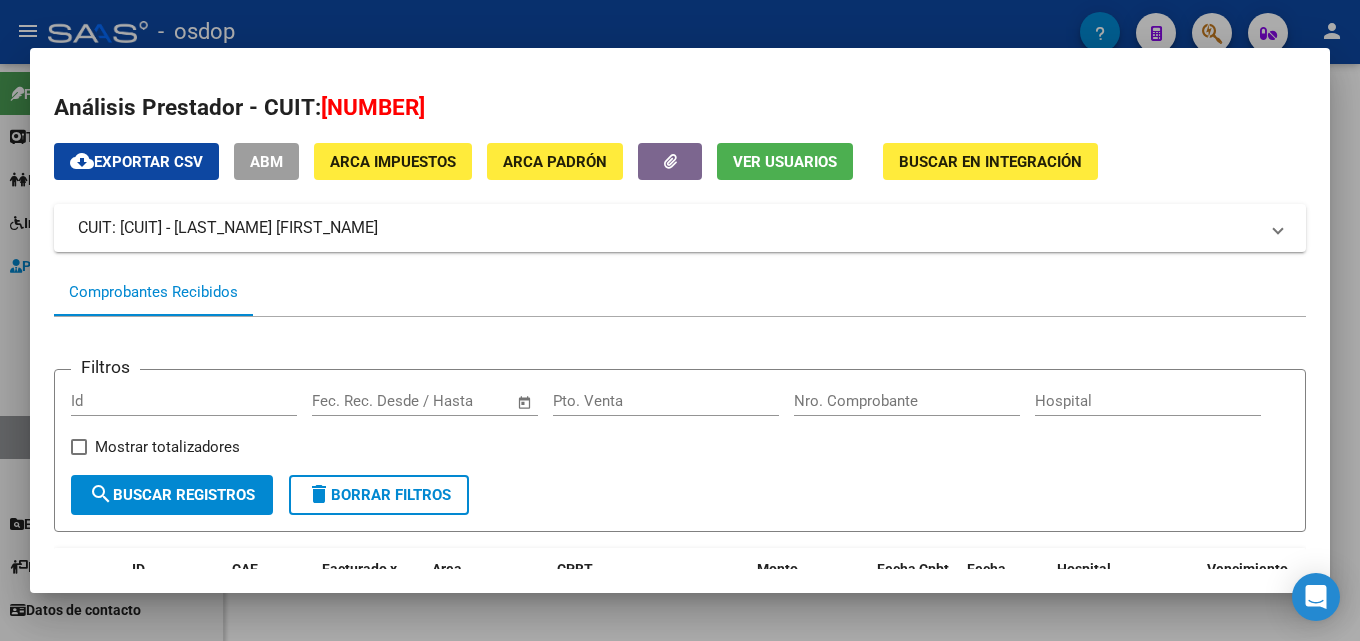 click at bounding box center [680, 320] 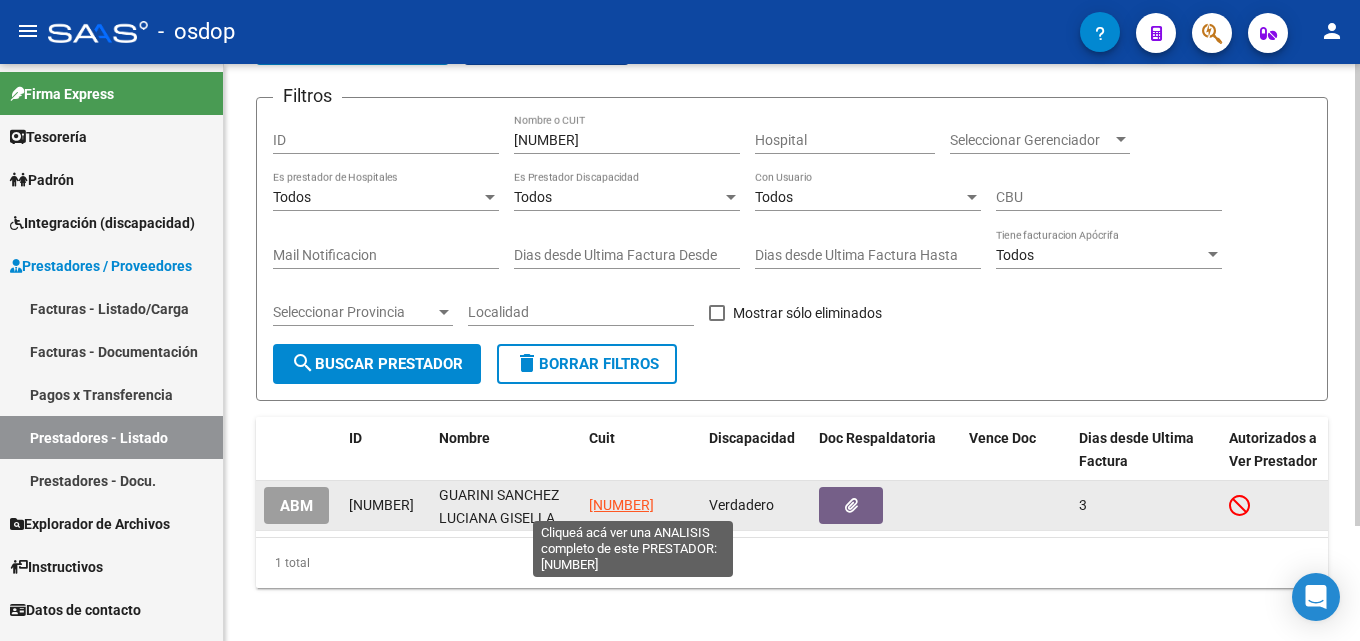 click on "[NUMBER]" 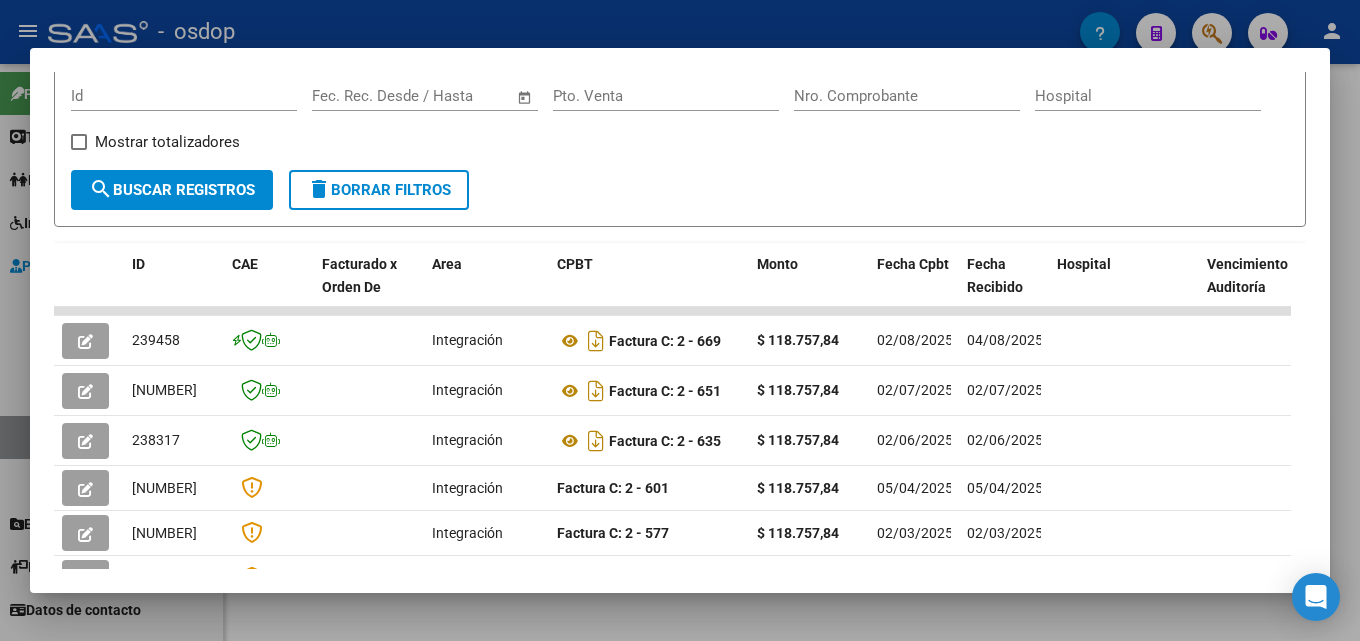 scroll, scrollTop: 312, scrollLeft: 0, axis: vertical 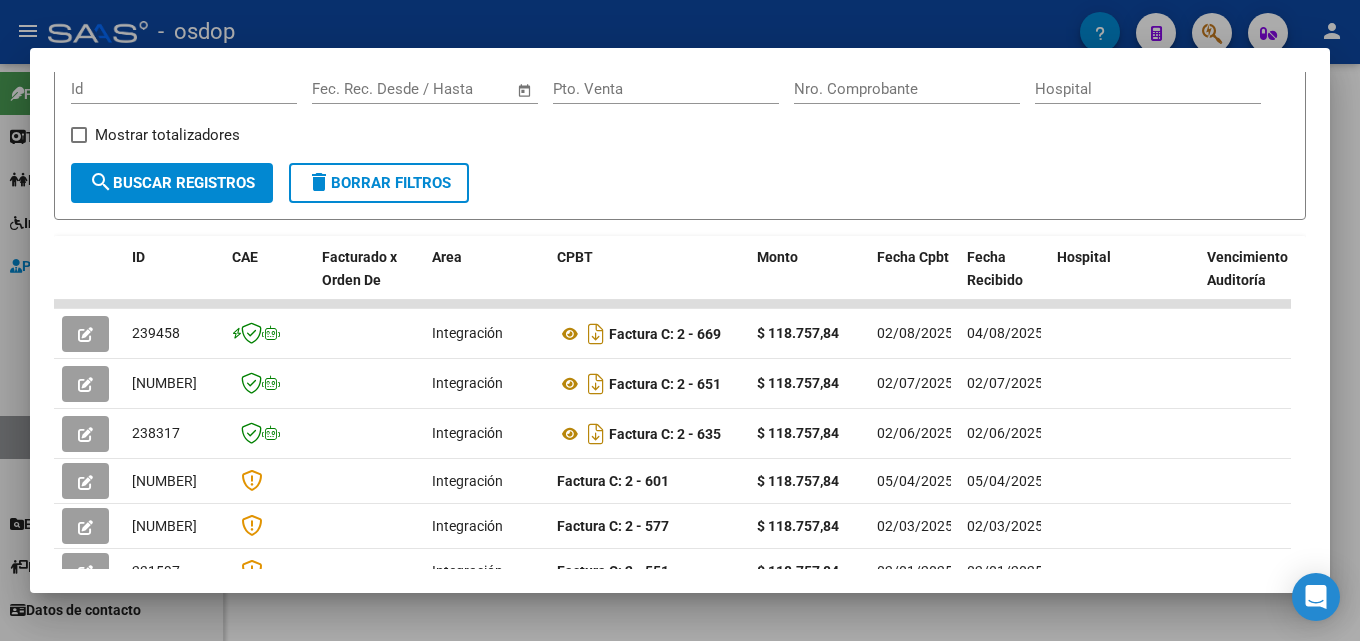 click at bounding box center (680, 320) 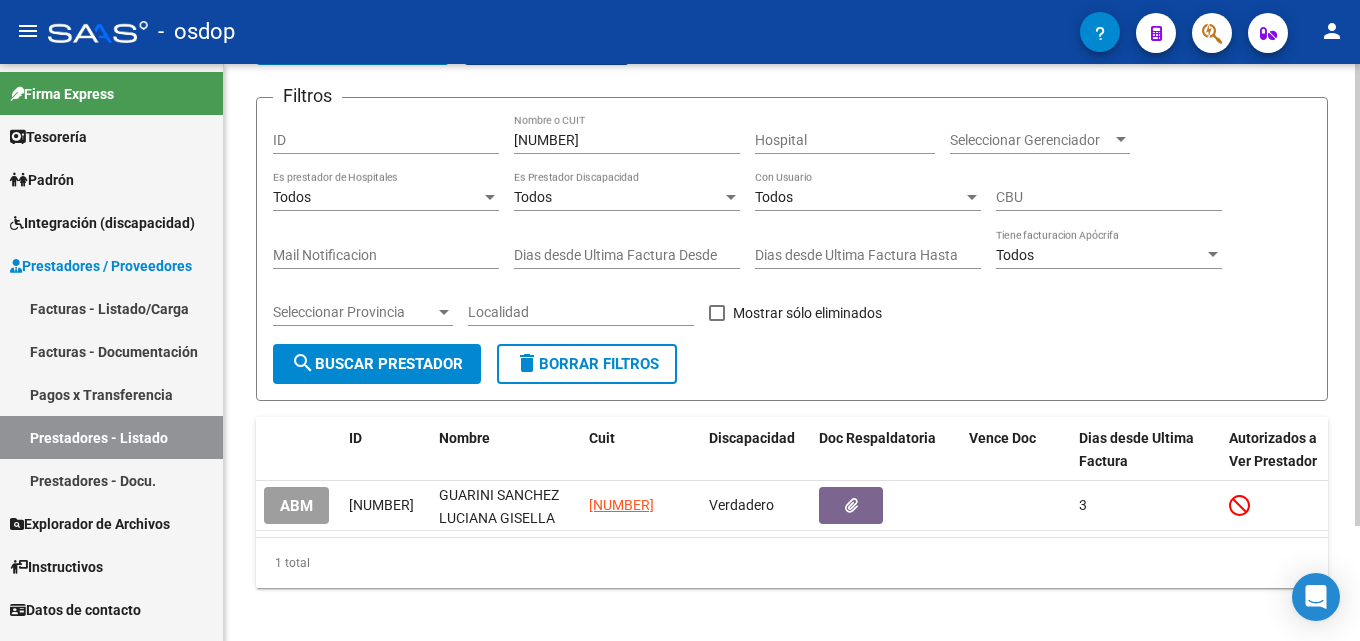 click on "[NUMBER]" at bounding box center (627, 140) 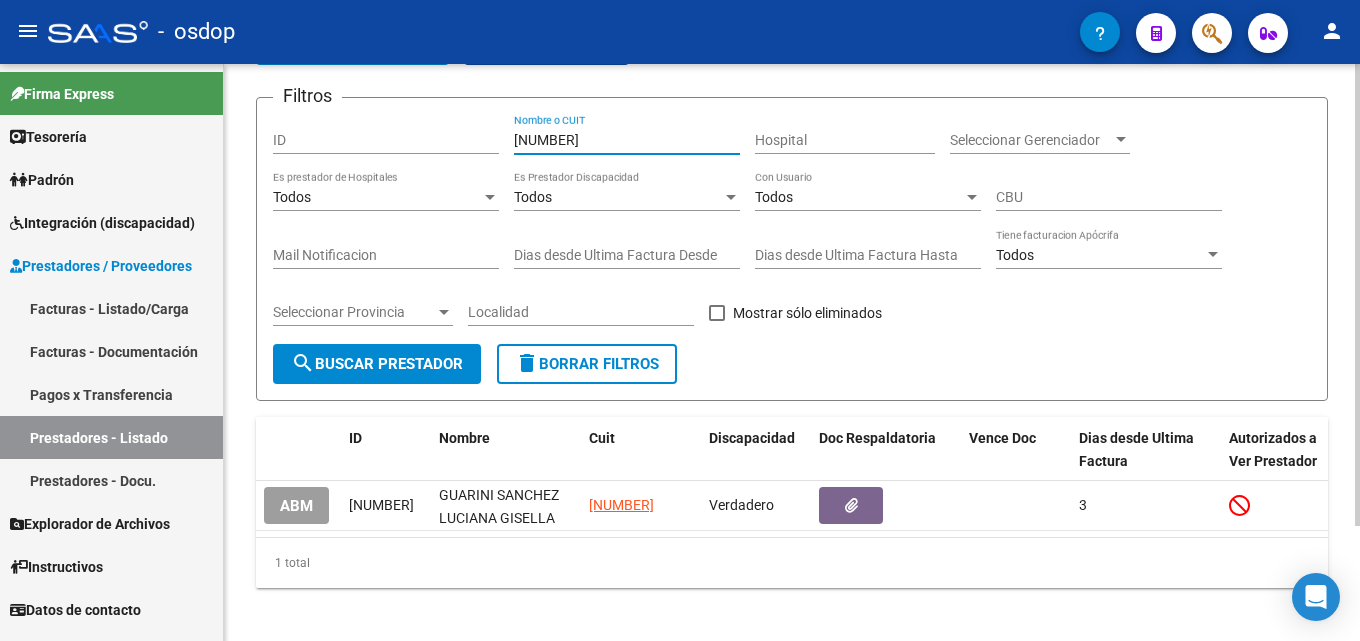 click on "[NUMBER]" at bounding box center [627, 140] 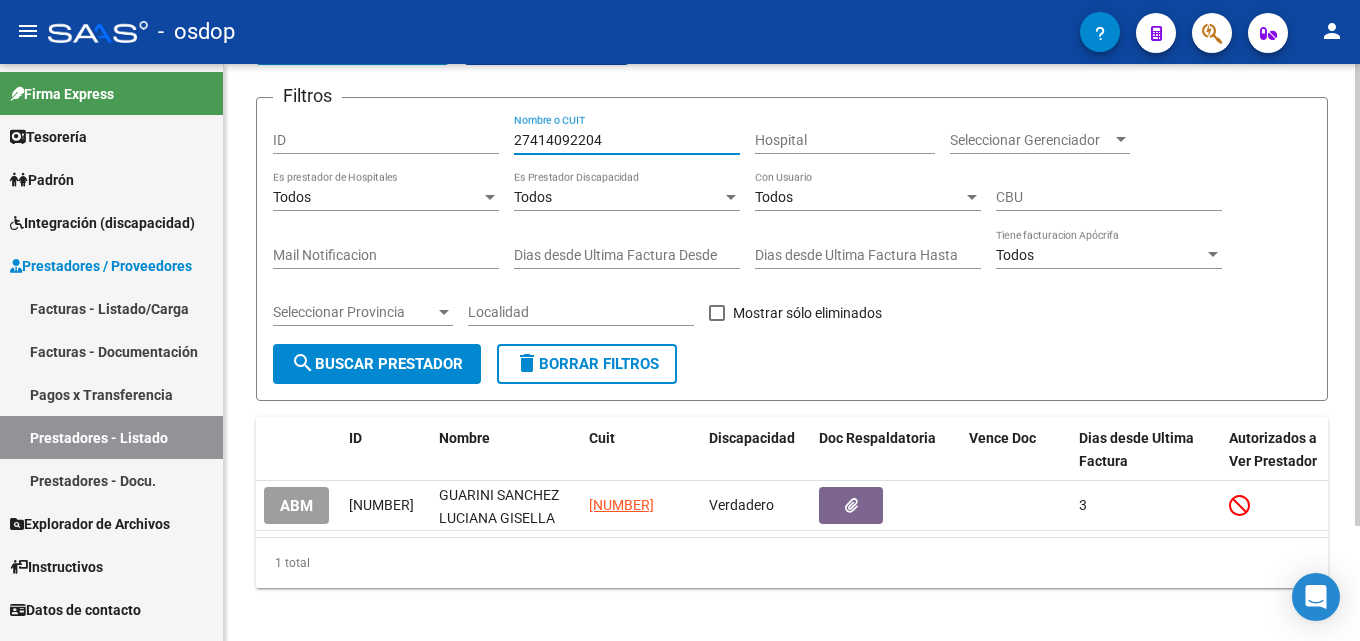 type on "27414092204" 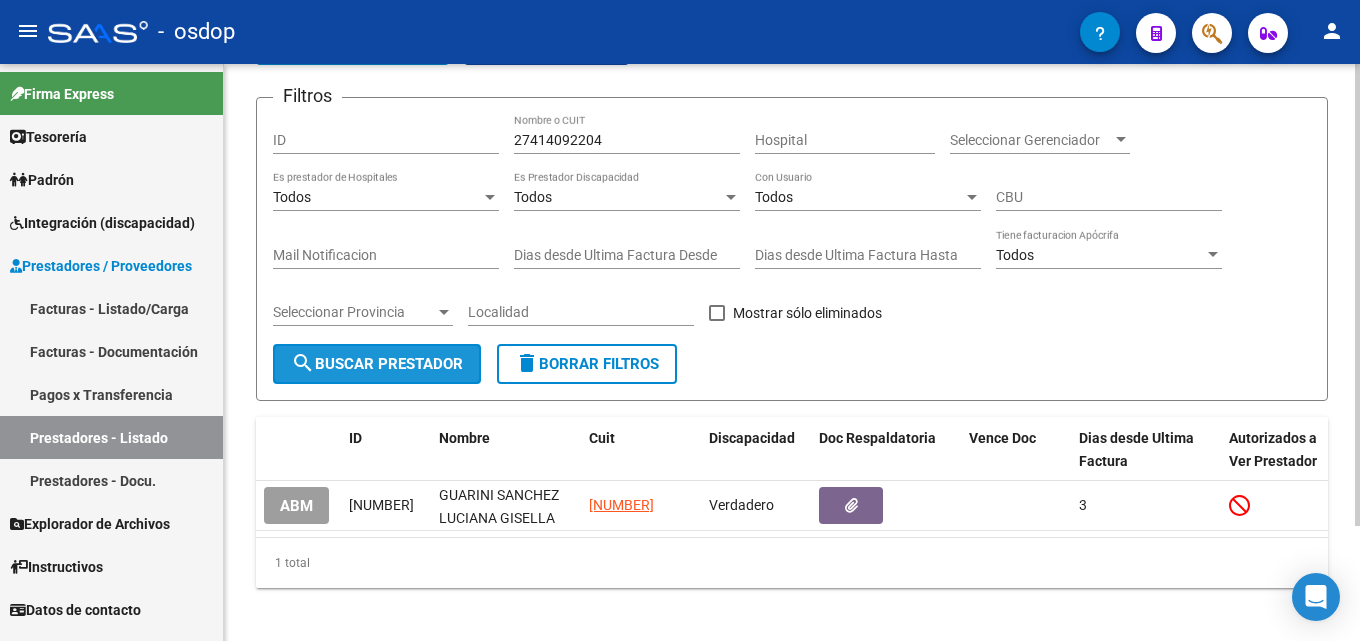 click on "search  Buscar Prestador" 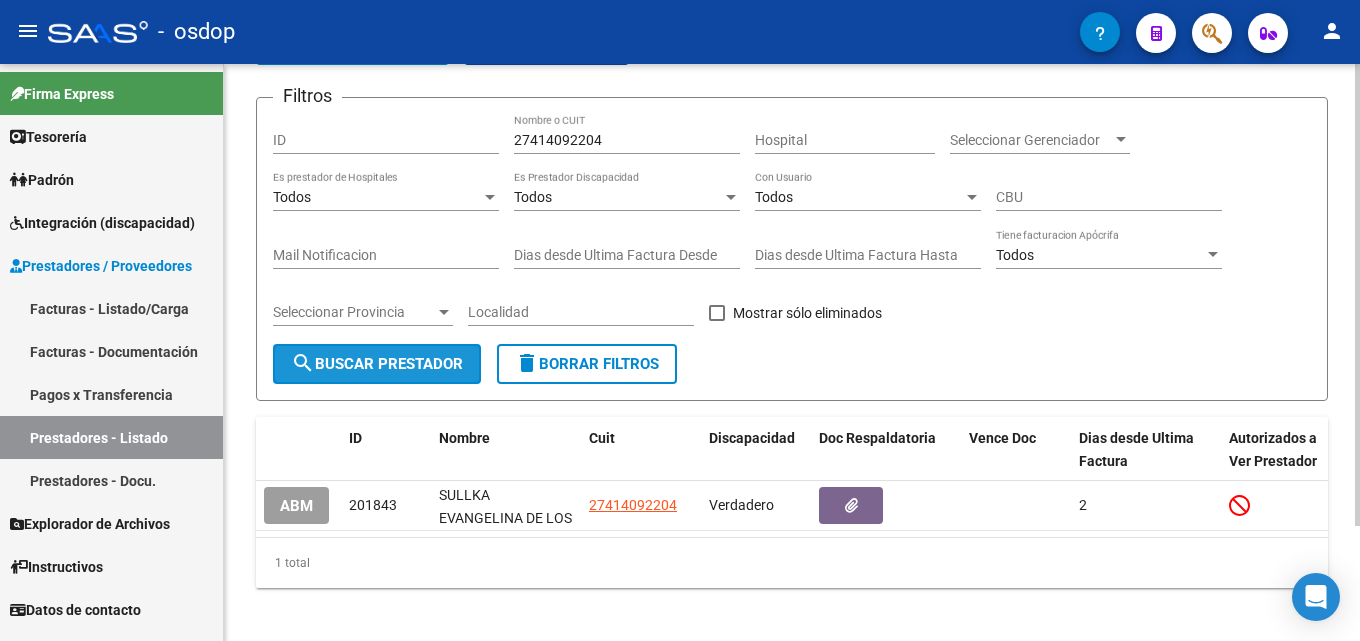 click on "search  Buscar Prestador" 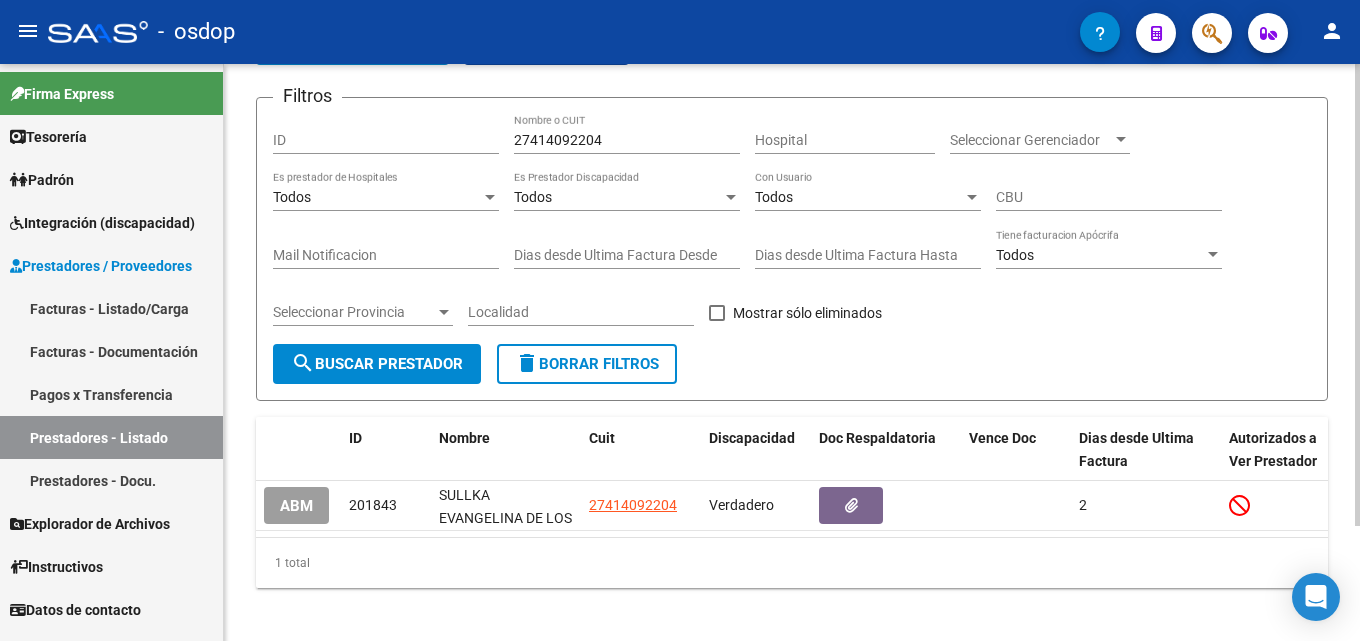 click on "search  Buscar Prestador" 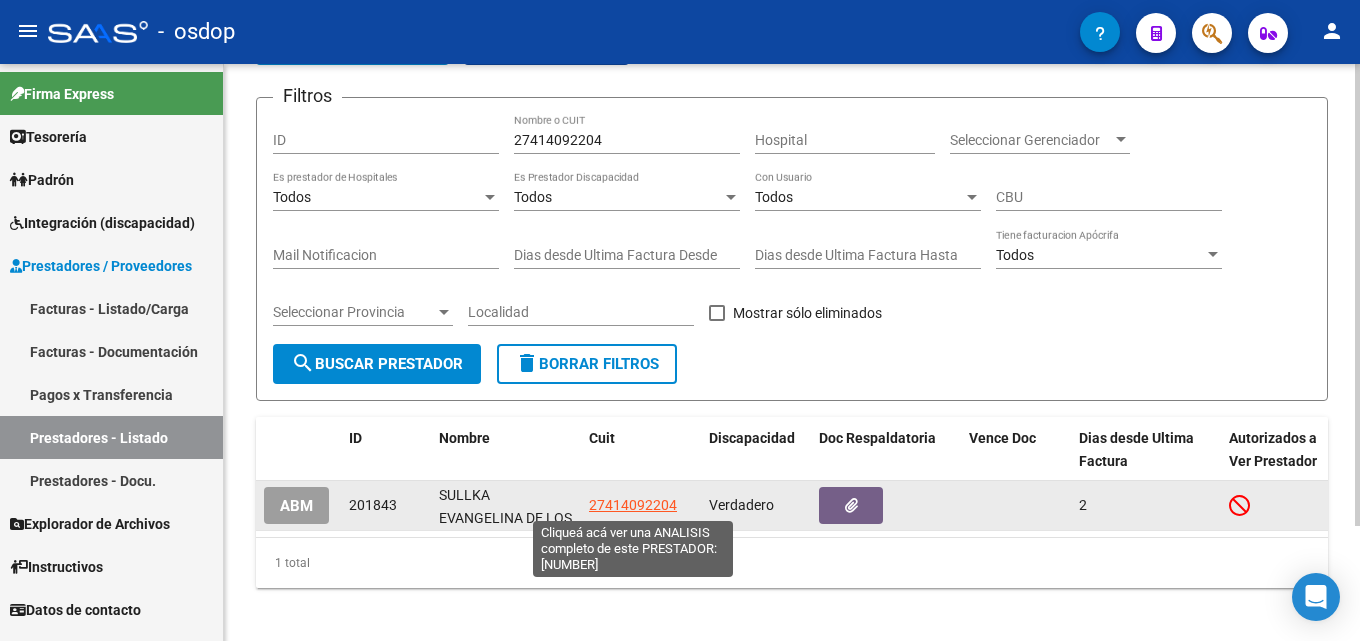 click on "27414092204" 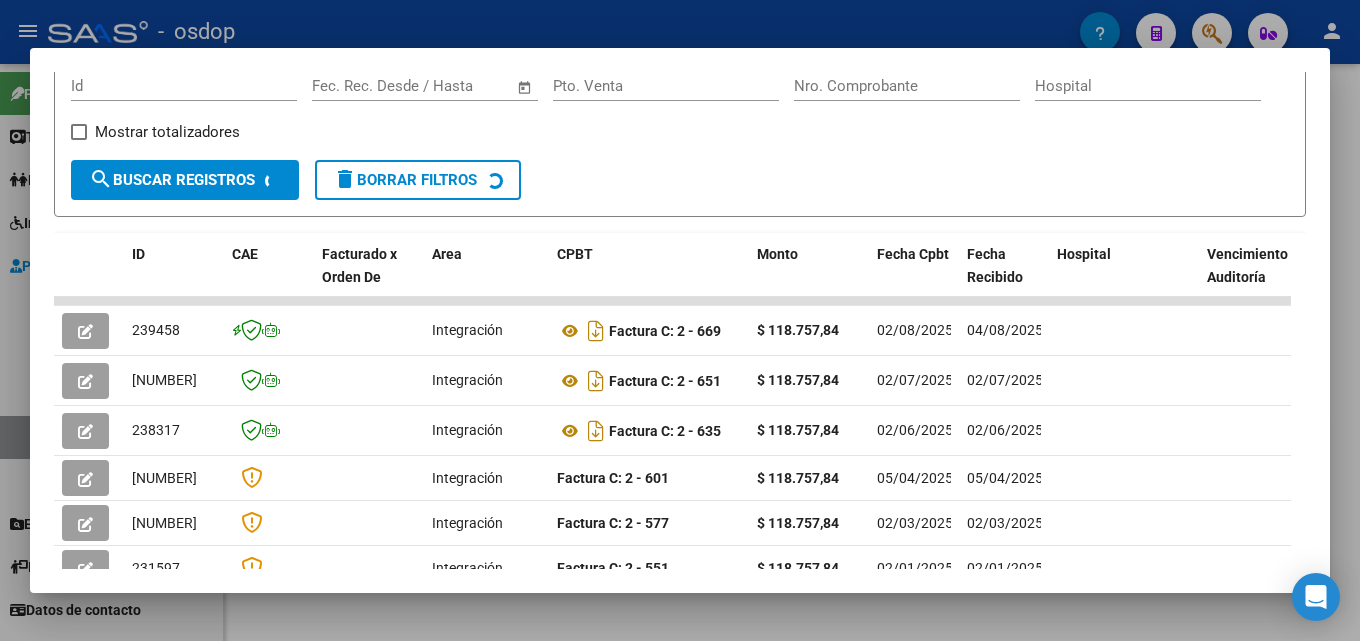 scroll, scrollTop: 325, scrollLeft: 0, axis: vertical 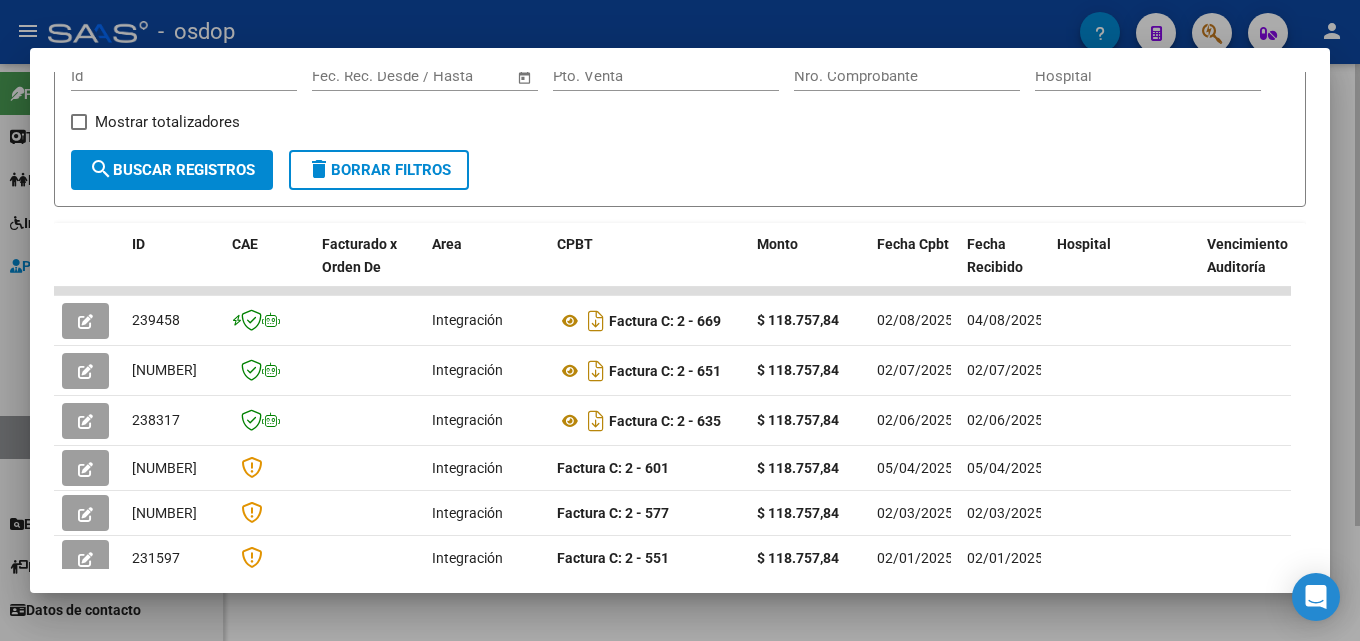 click at bounding box center [680, 320] 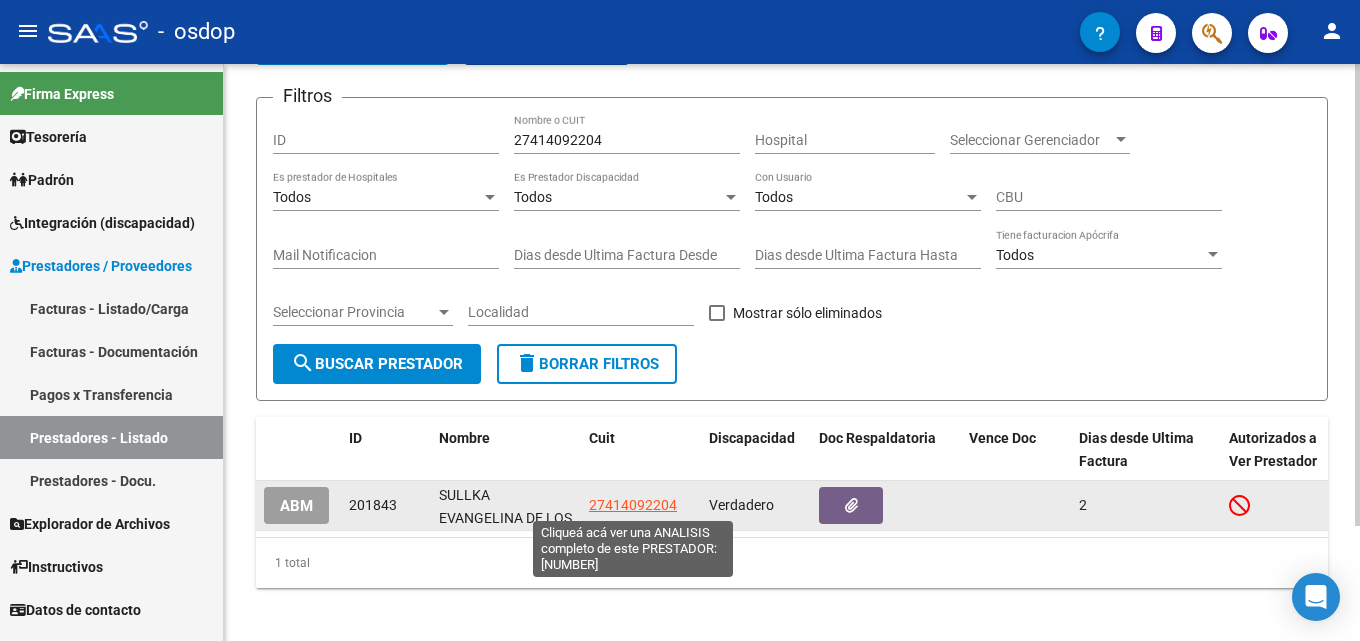 click on "27414092204" 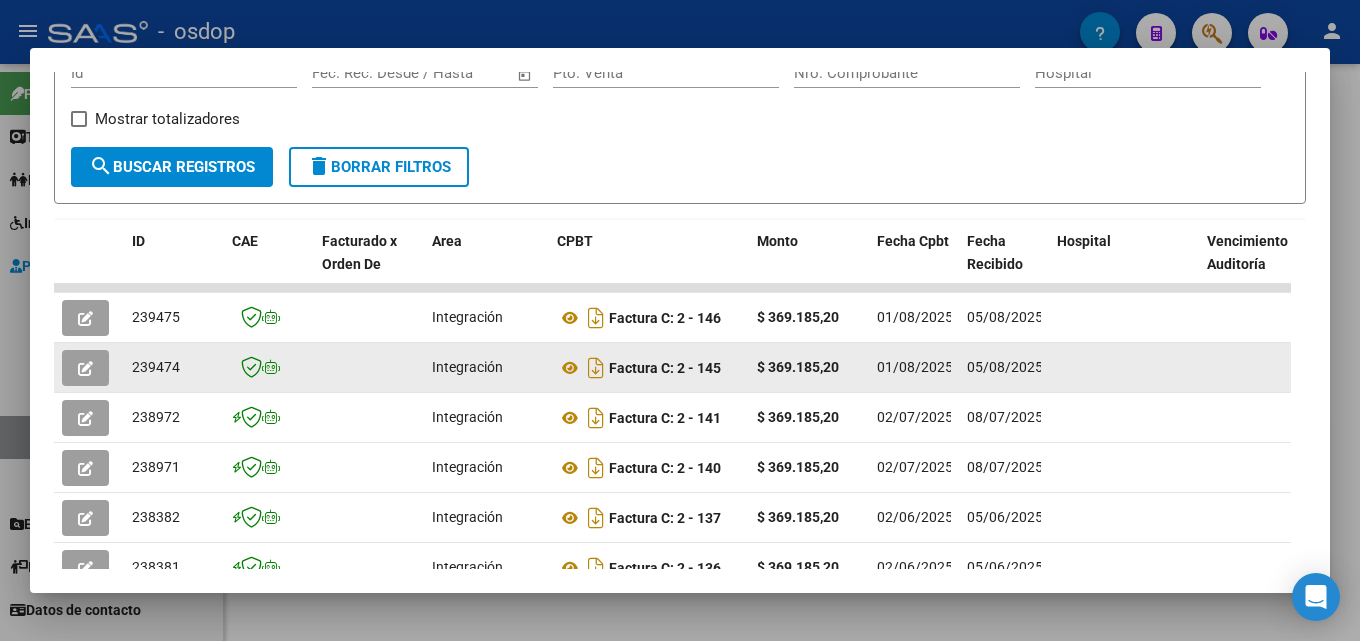 scroll, scrollTop: 338, scrollLeft: 0, axis: vertical 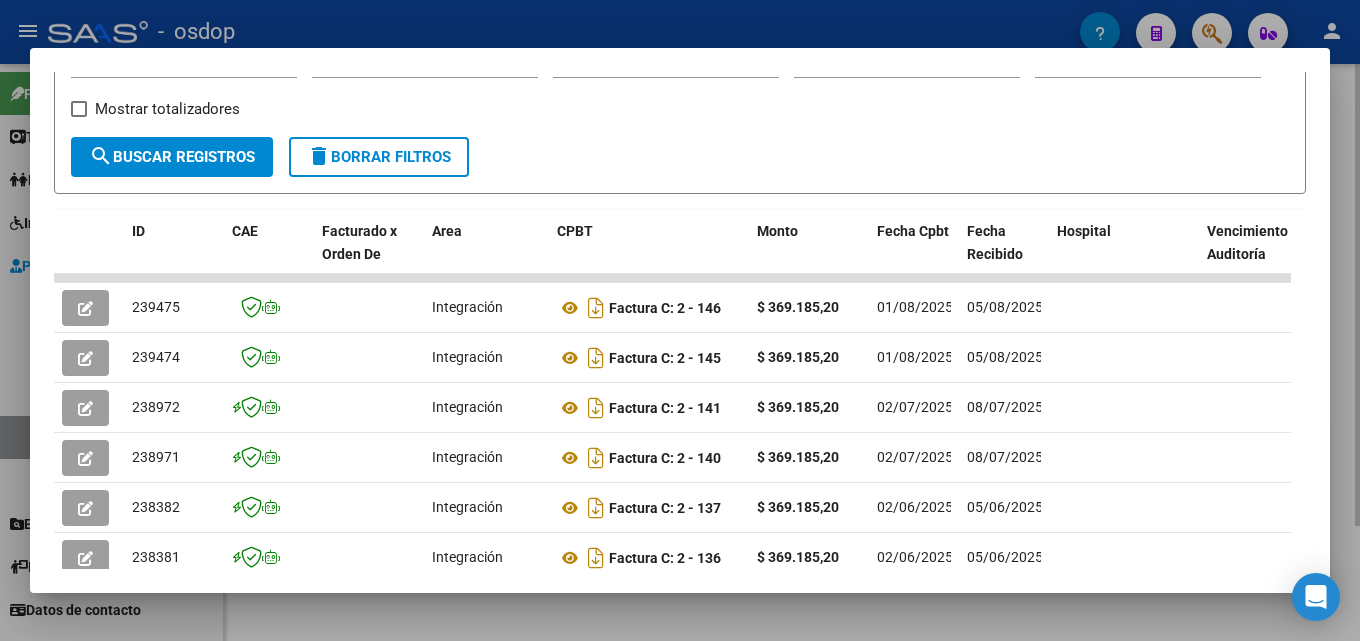 click at bounding box center (680, 320) 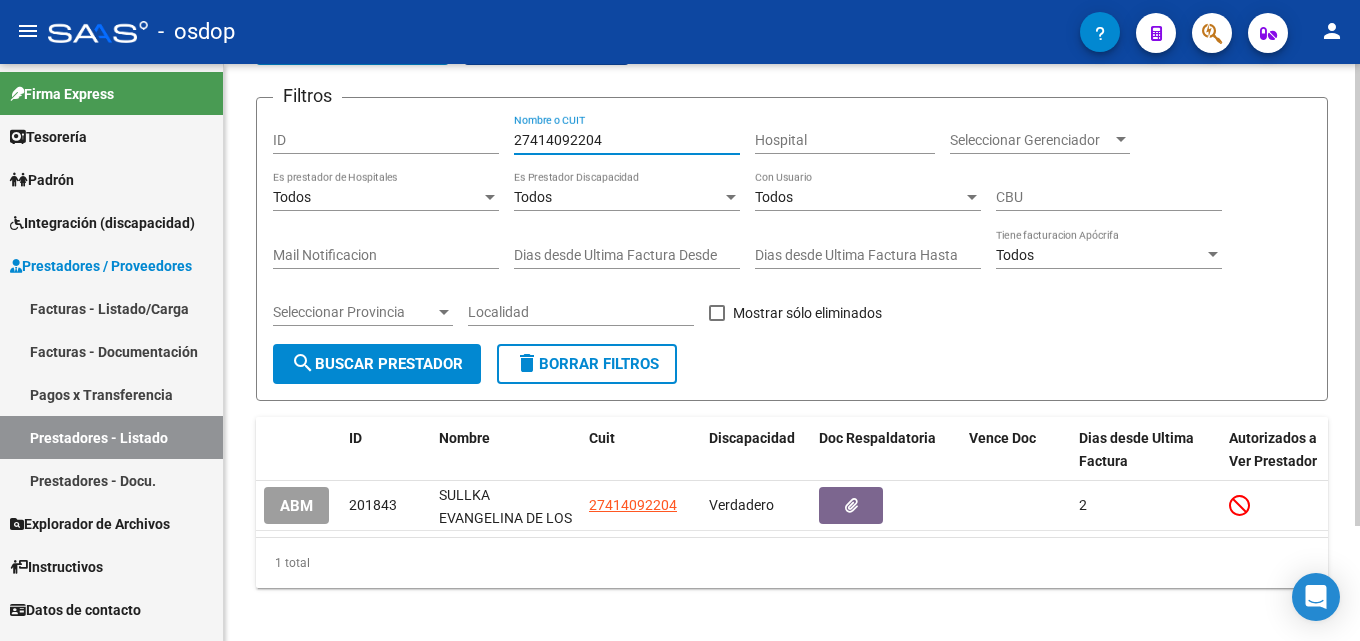 click on "27414092204" at bounding box center (627, 140) 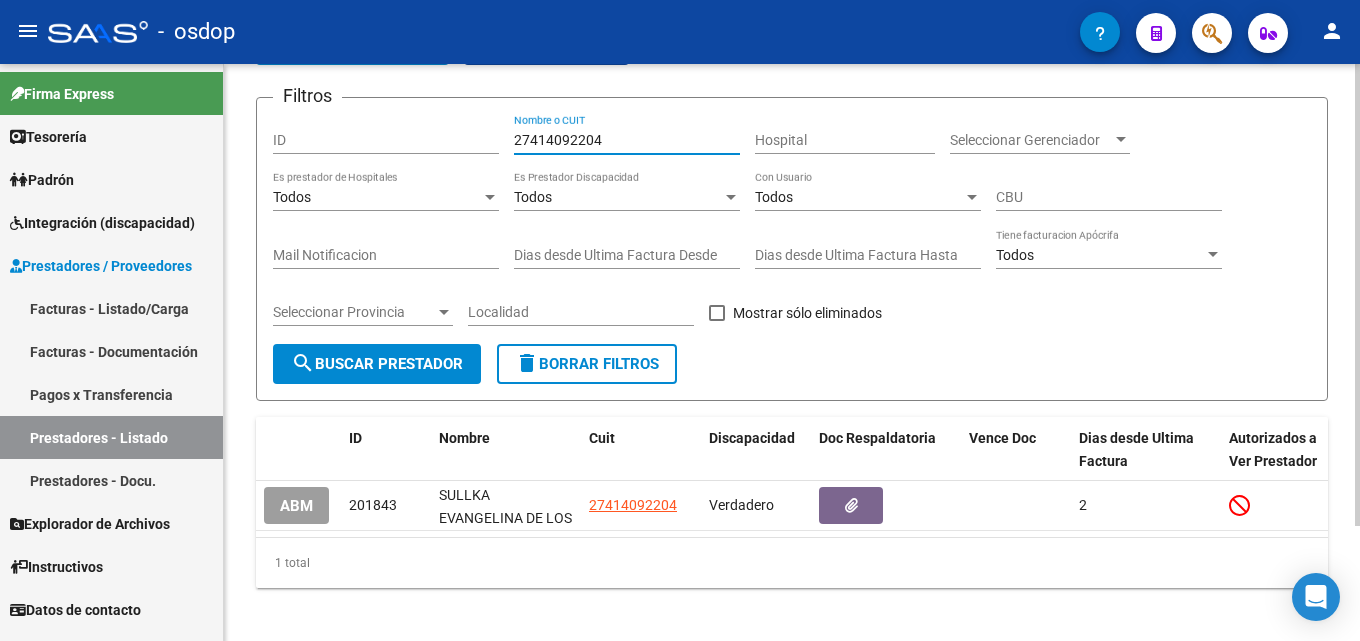 paste on "64833876" 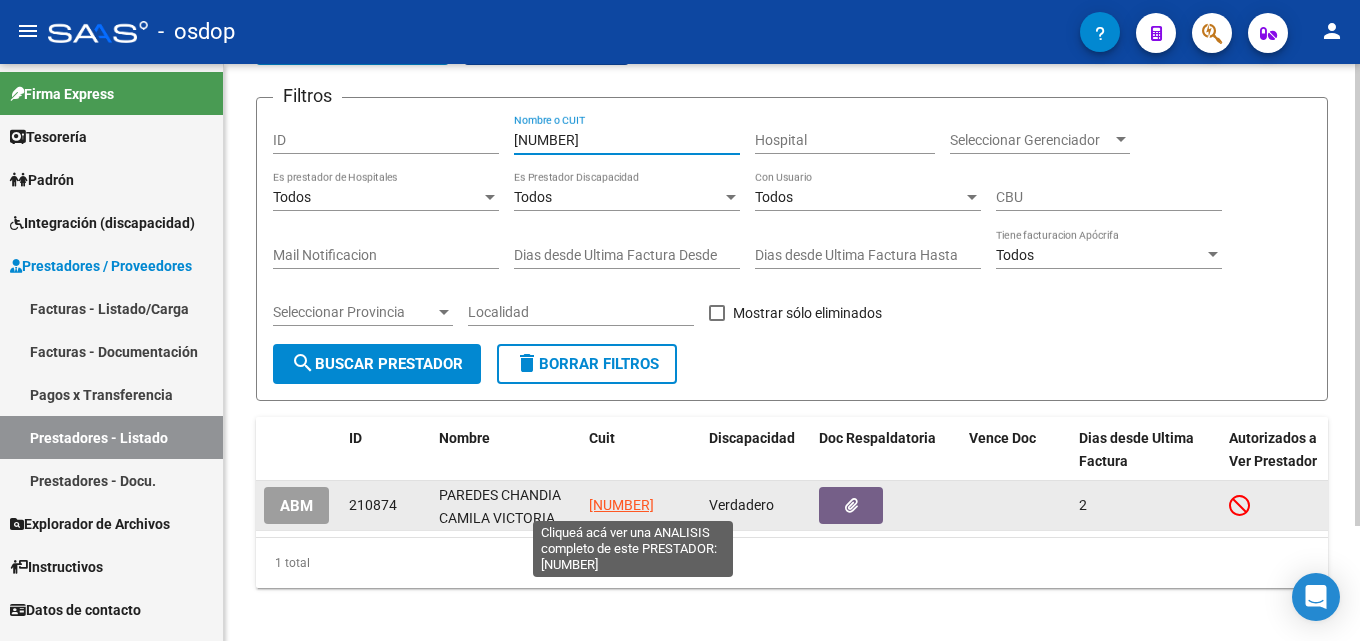 type on "[NUMBER]" 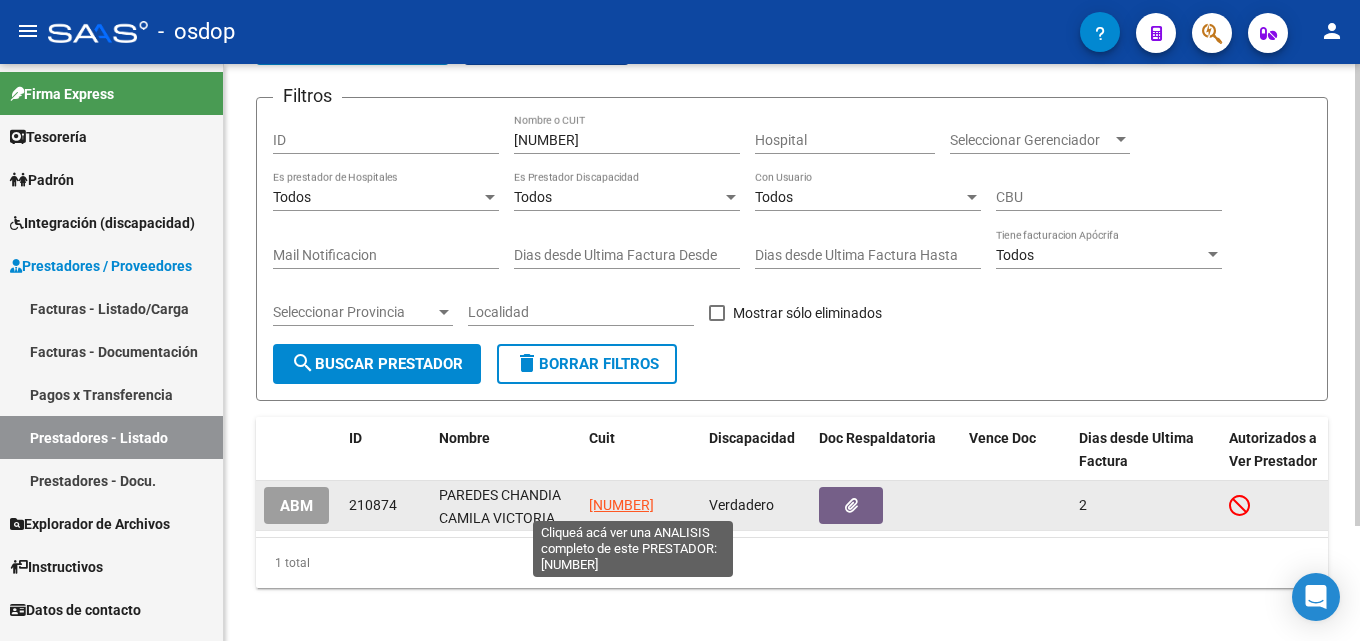 click on "[NUMBER]" 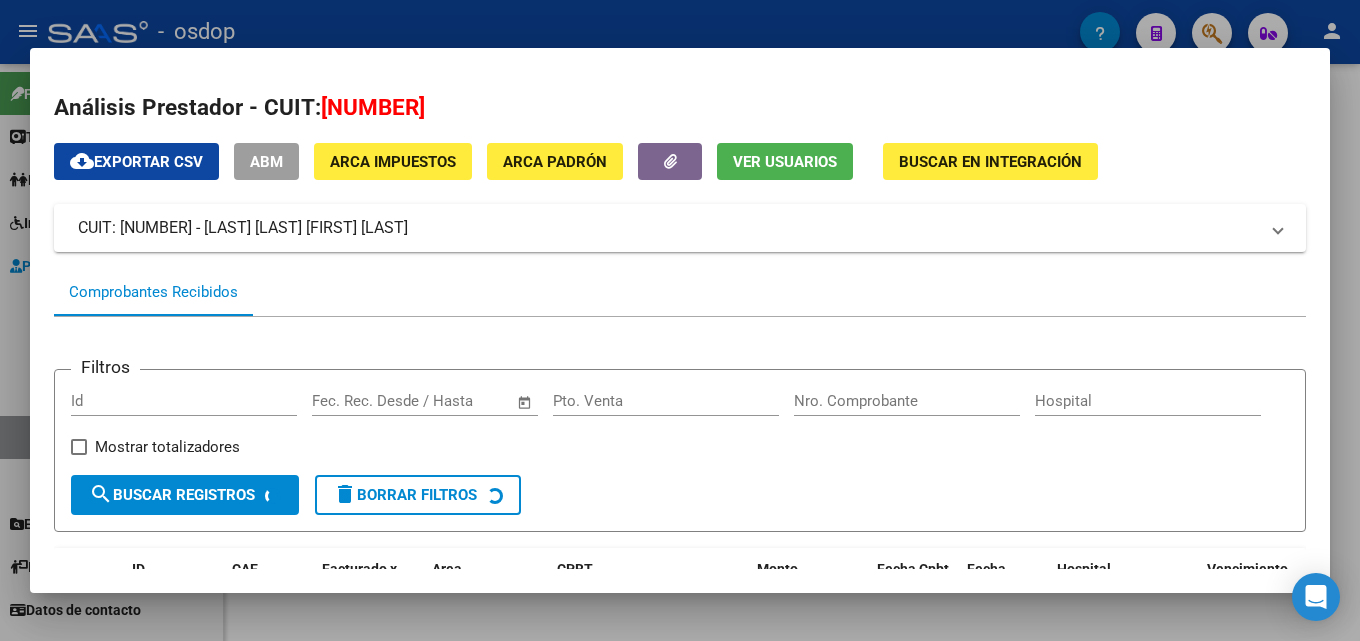 click at bounding box center (680, 320) 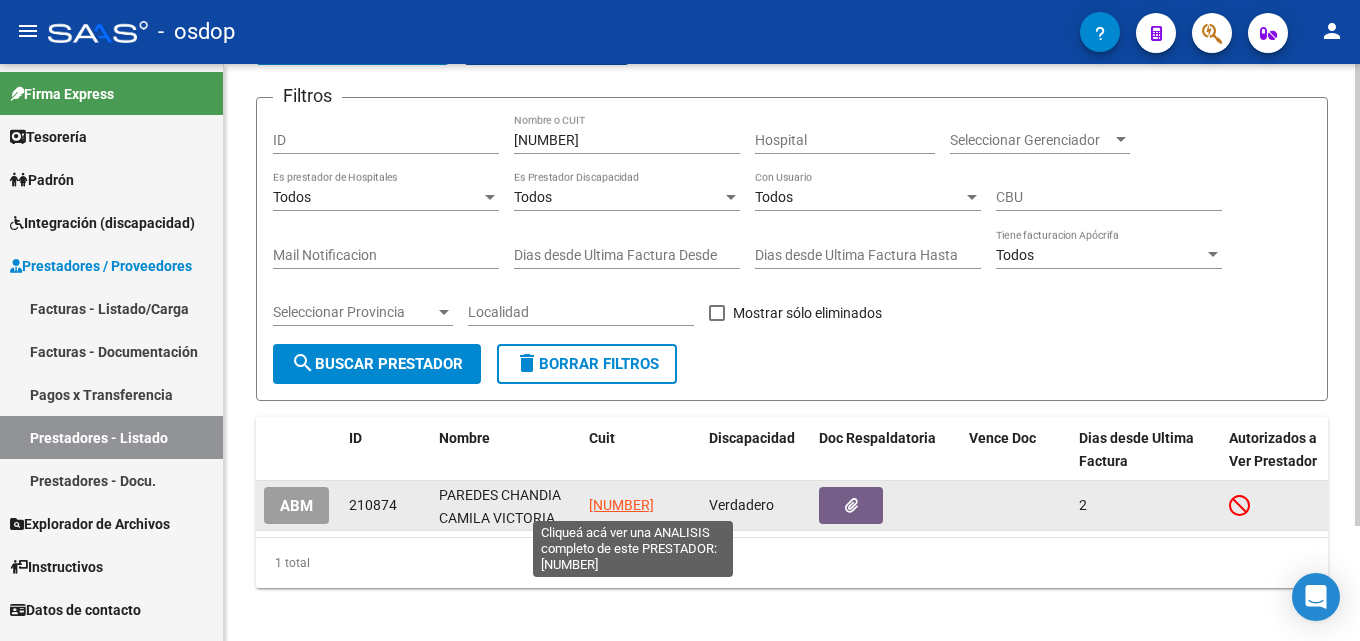 click on "[NUMBER]" 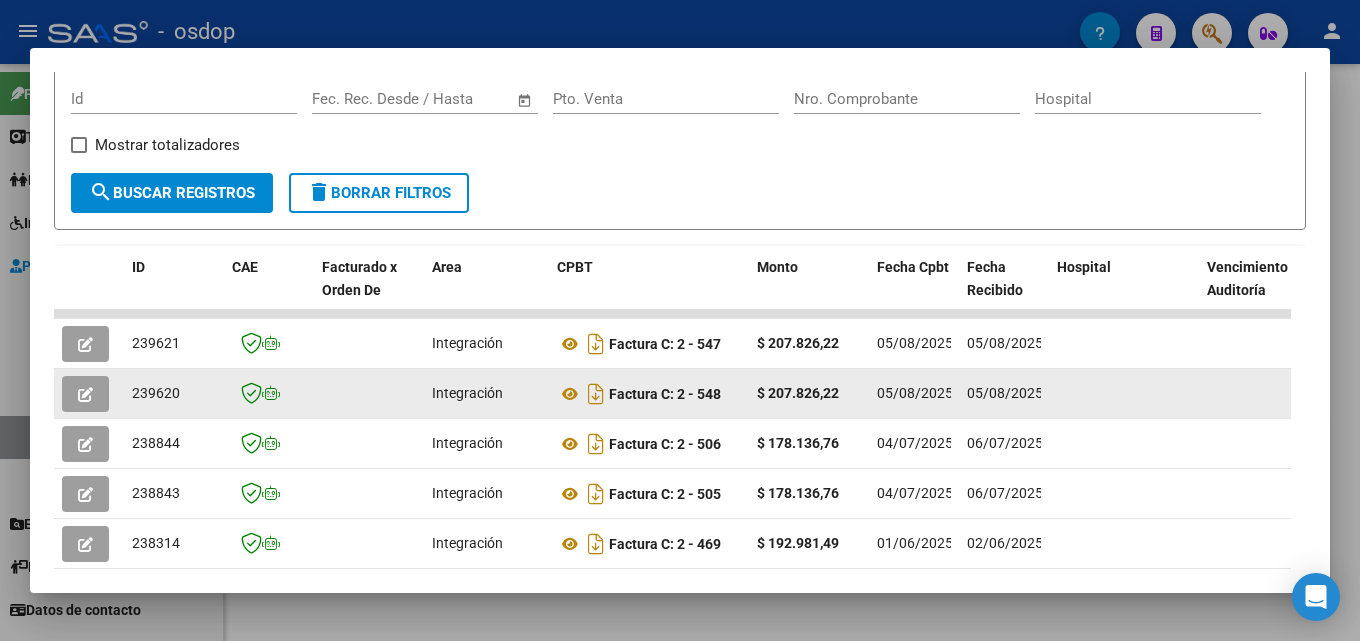 scroll, scrollTop: 304, scrollLeft: 0, axis: vertical 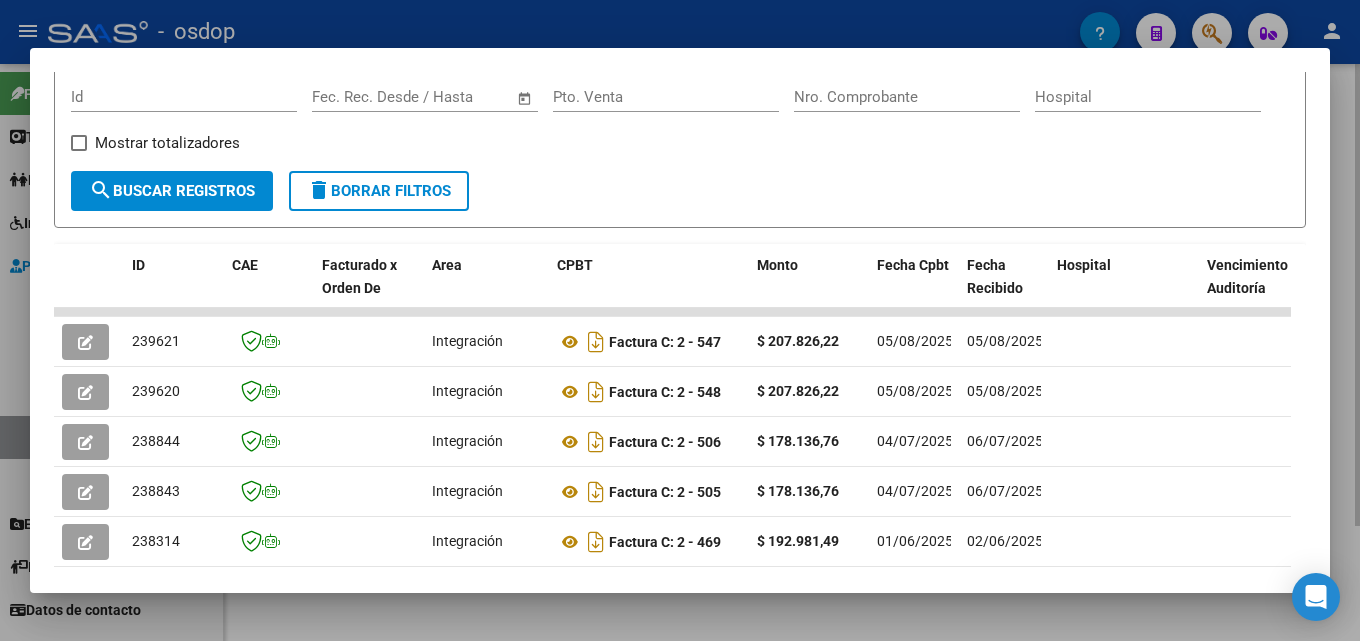 click at bounding box center [680, 320] 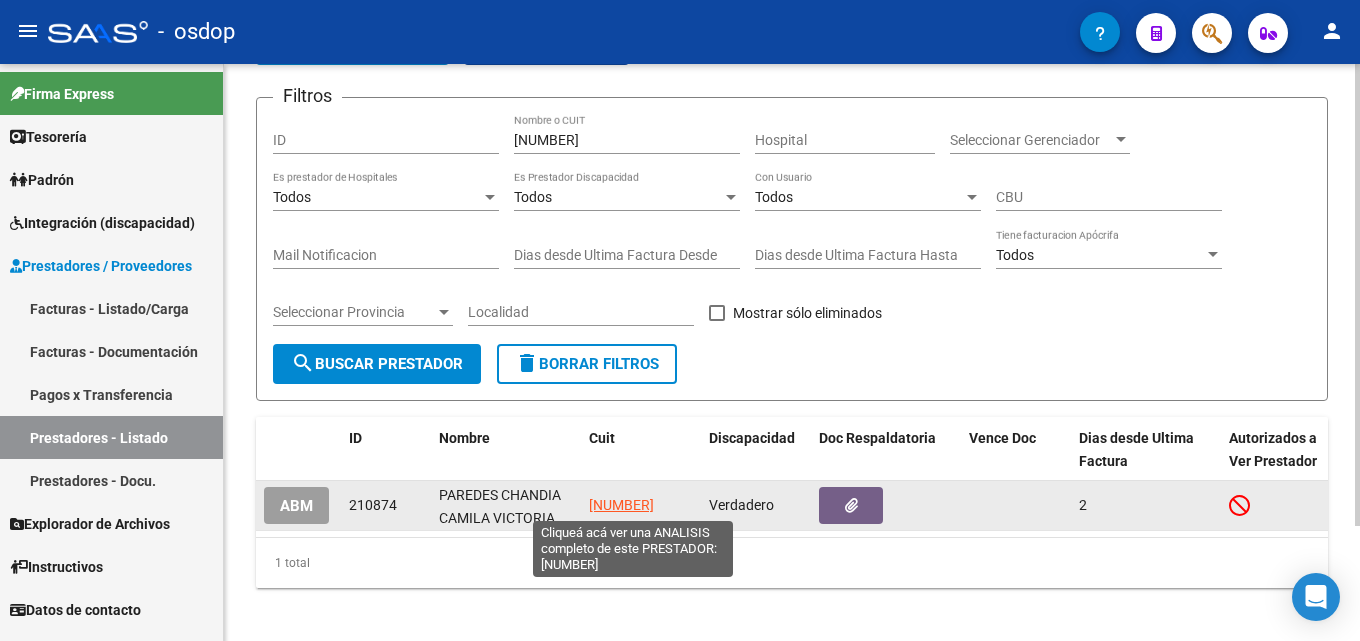 click on "[NUMBER]" 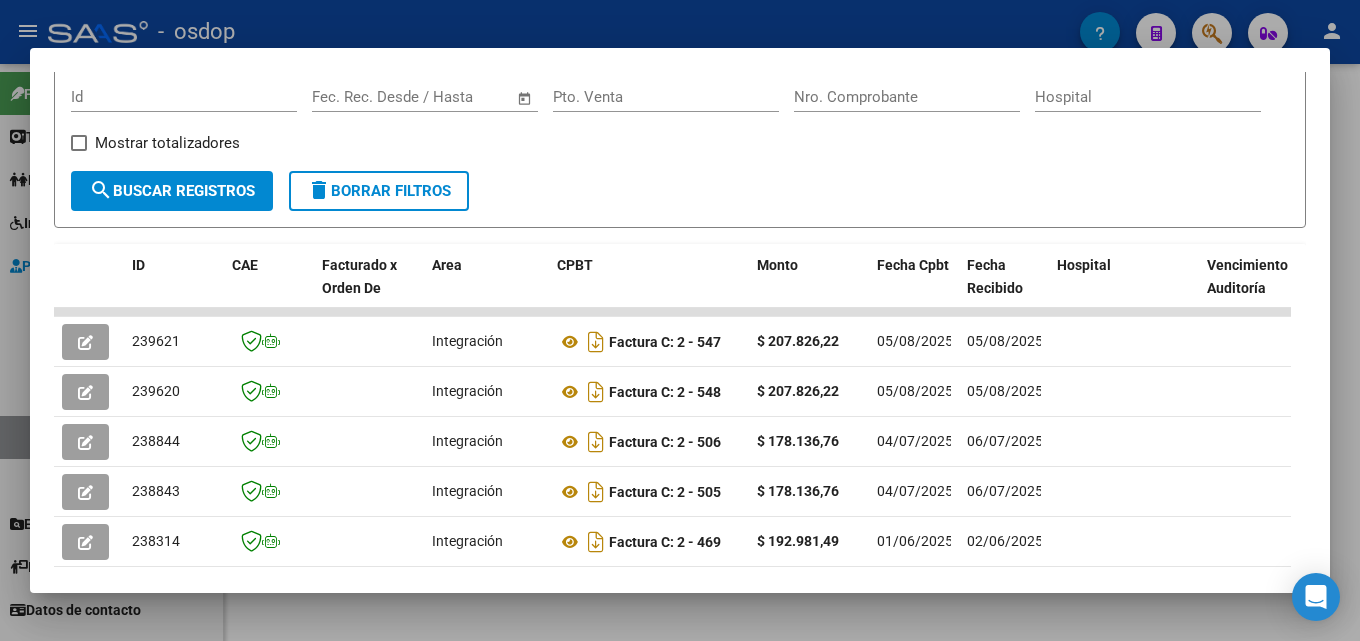 scroll, scrollTop: 310, scrollLeft: 0, axis: vertical 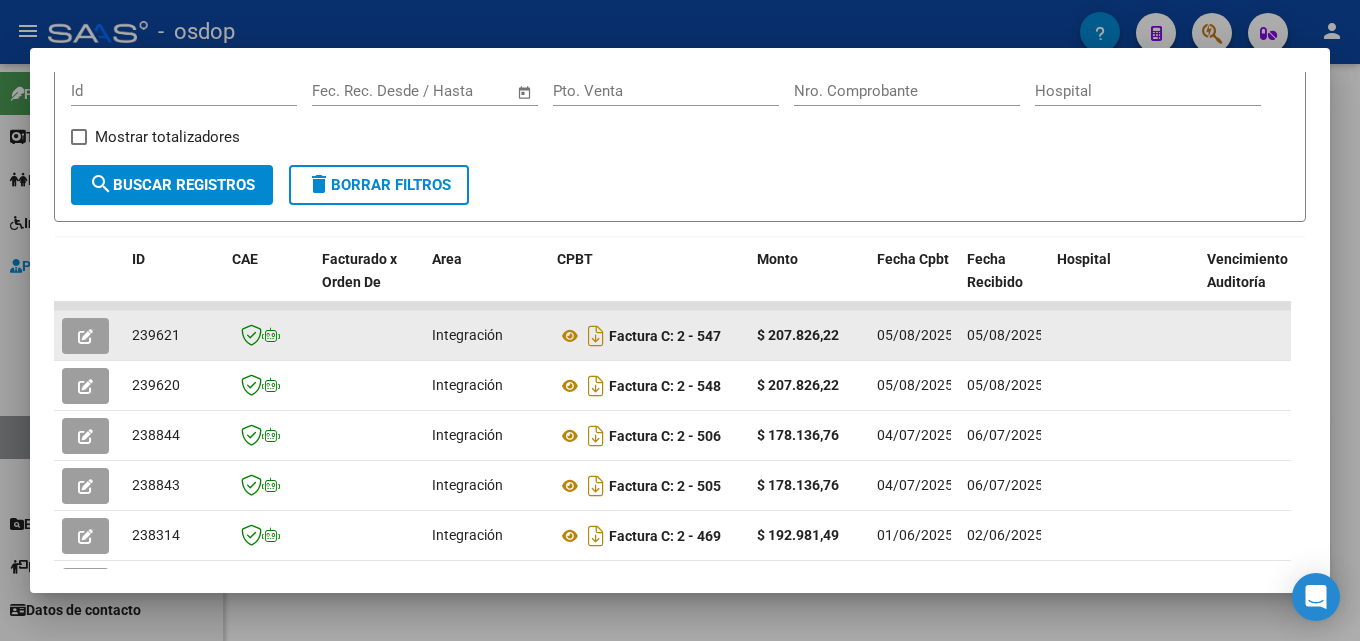 click 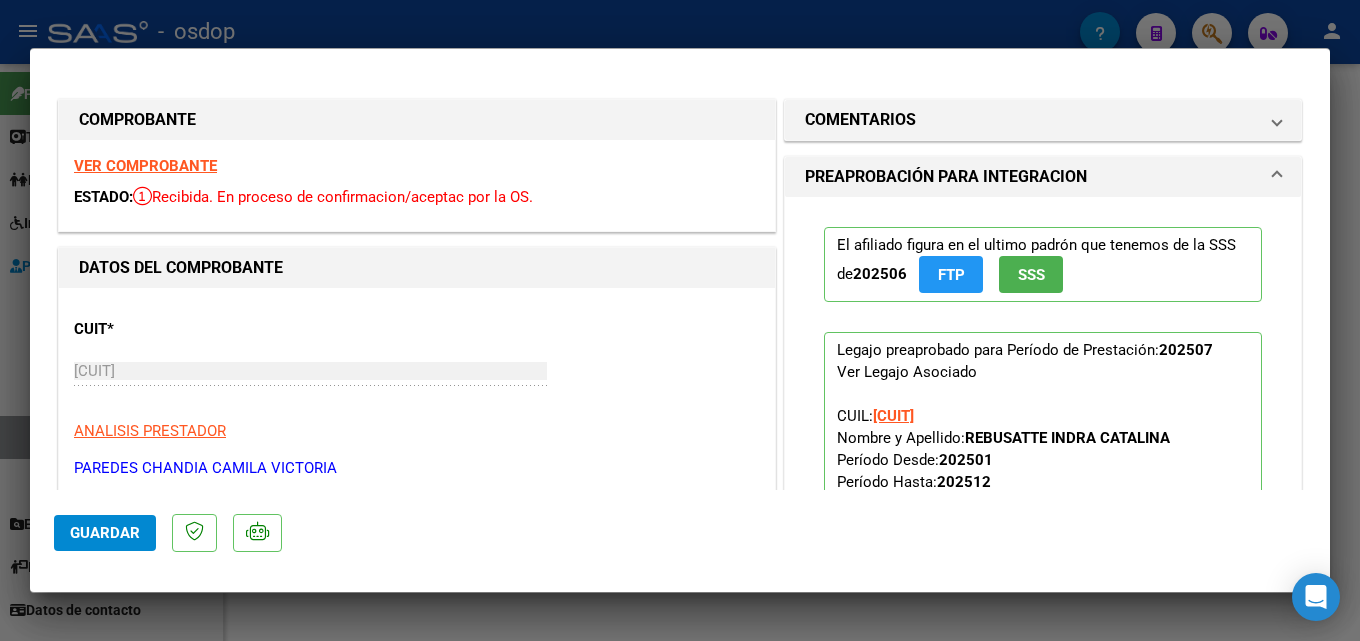 click at bounding box center (680, 320) 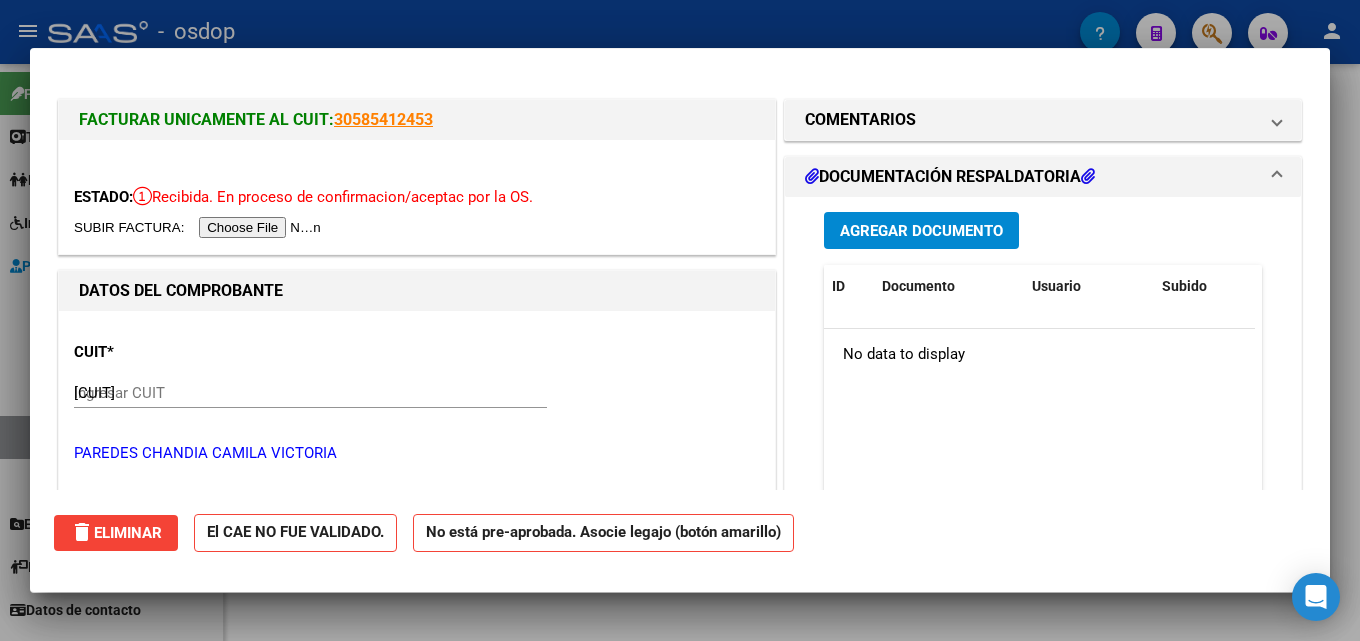 type 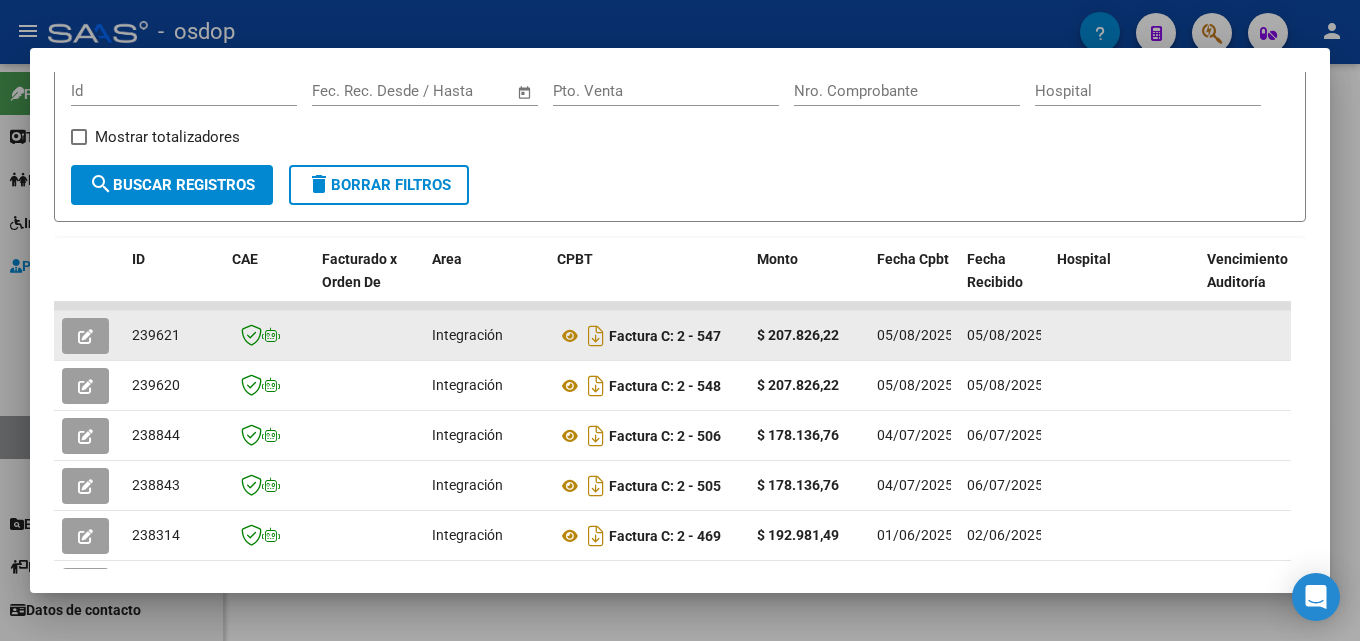 click 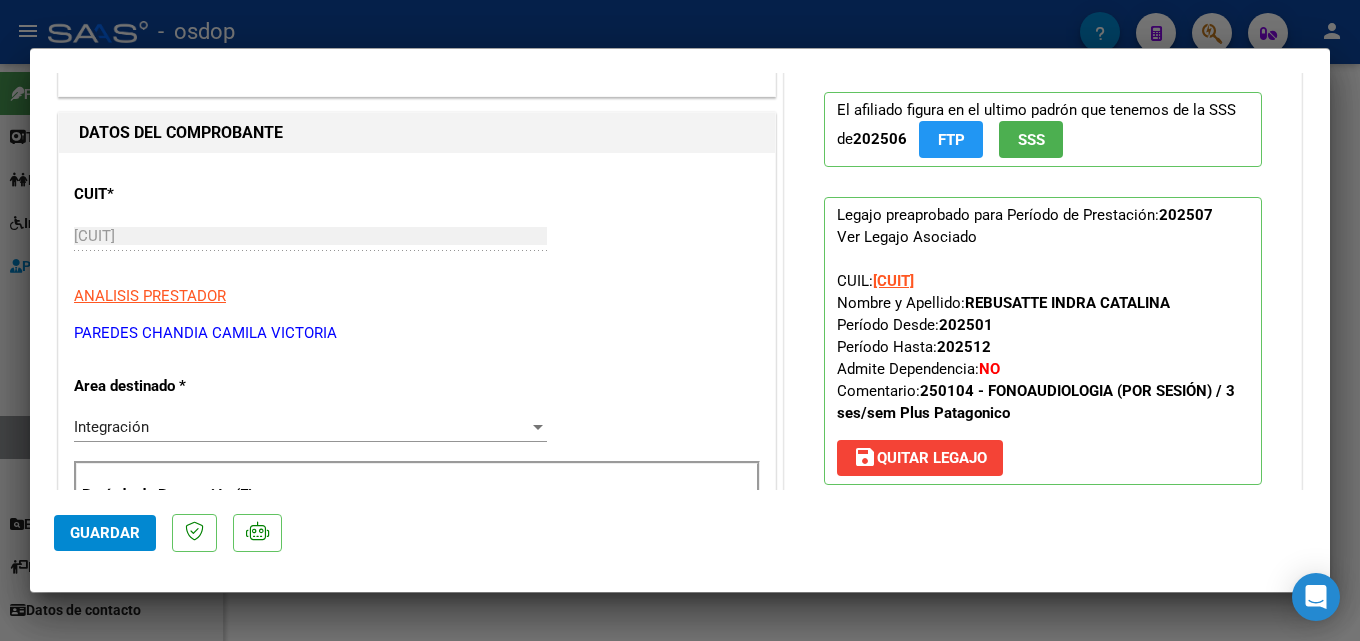scroll, scrollTop: 154, scrollLeft: 0, axis: vertical 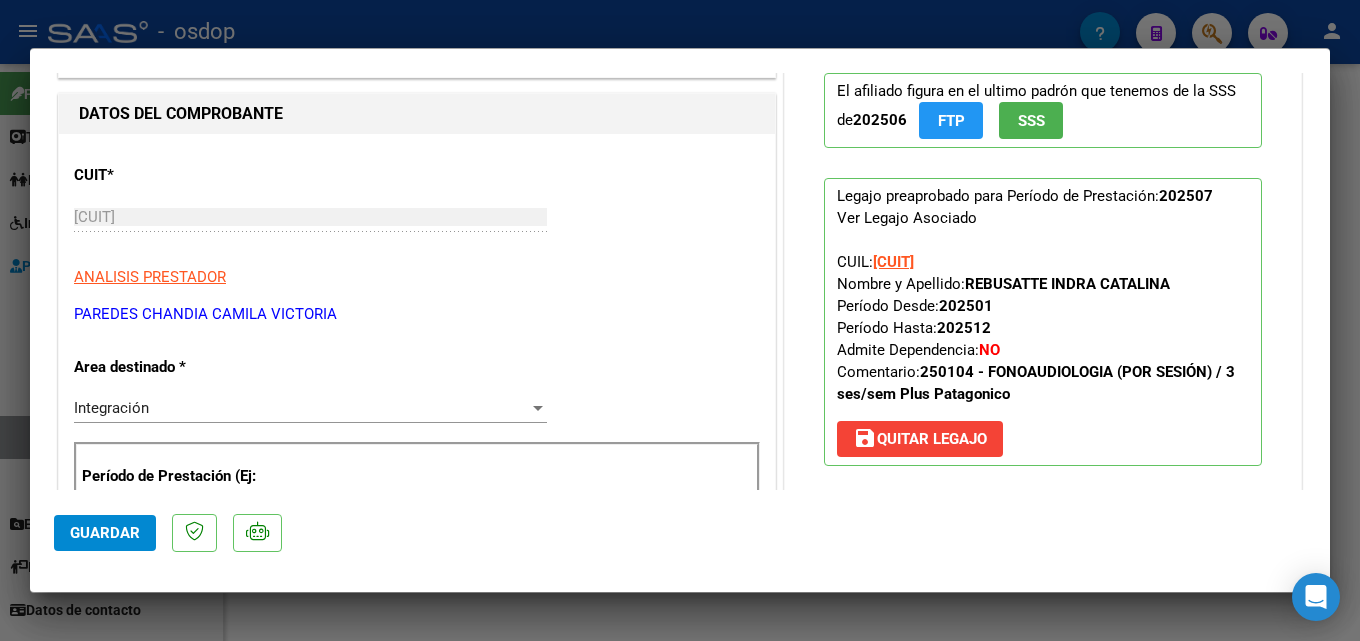 click at bounding box center [680, 320] 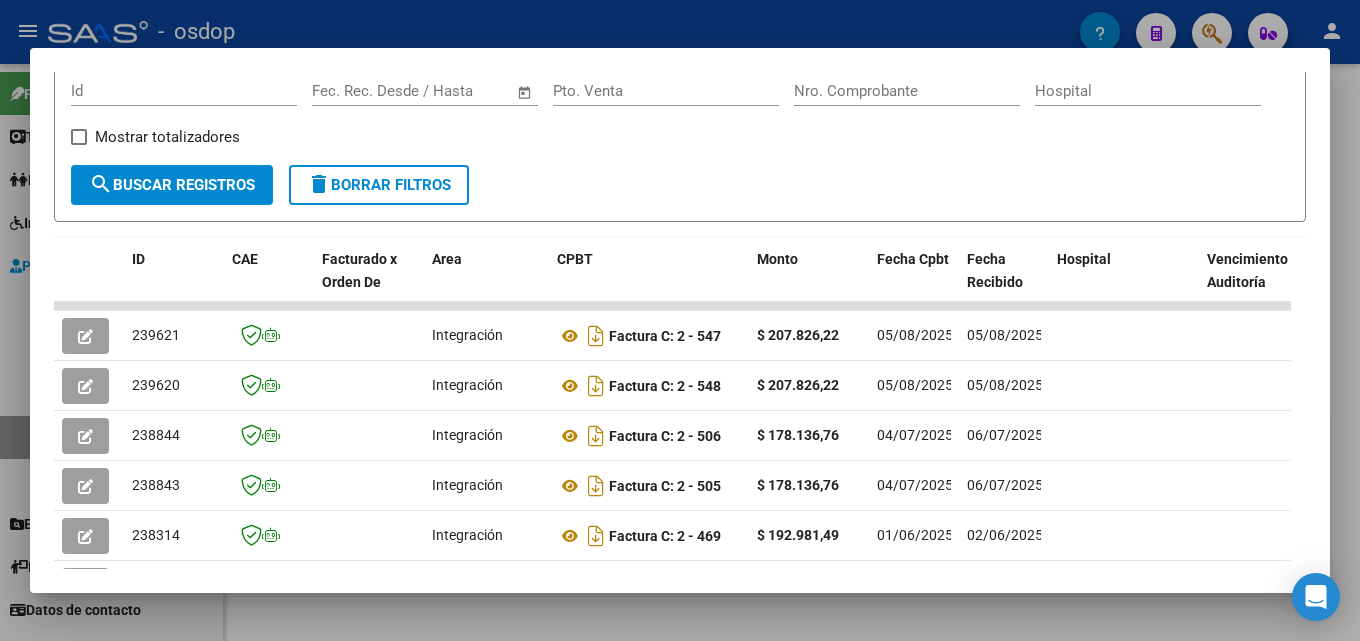 click at bounding box center [680, 320] 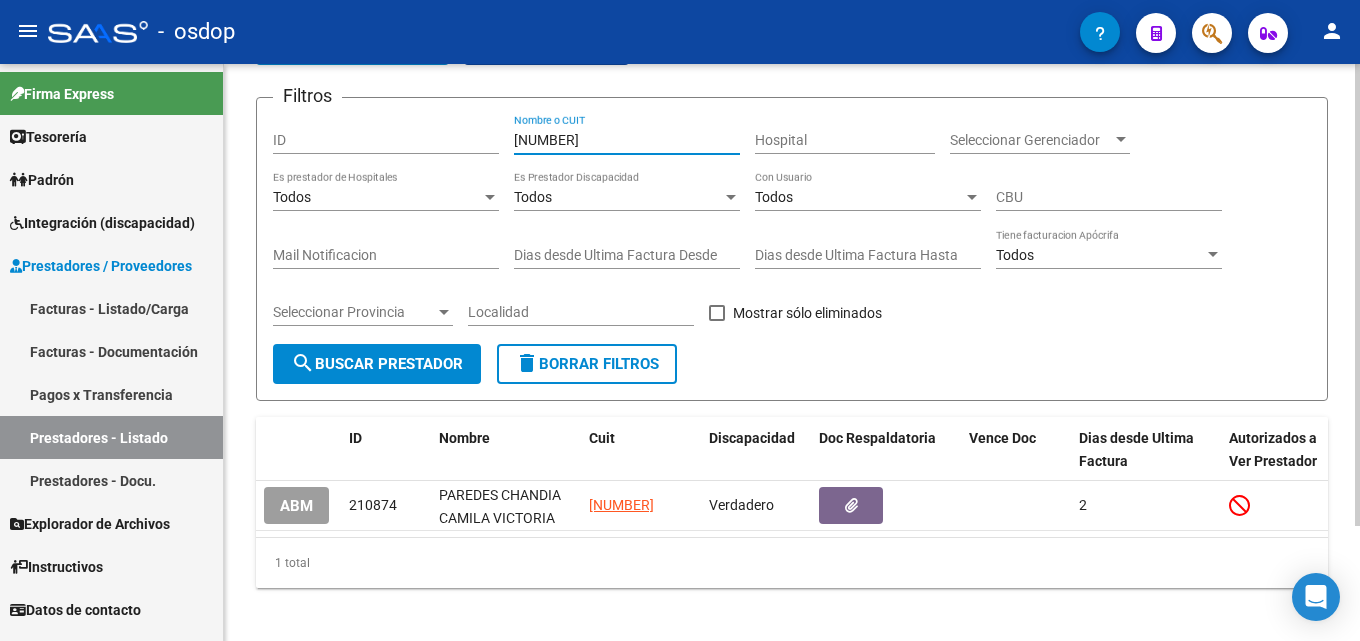 click on "[NUMBER]" at bounding box center (627, 140) 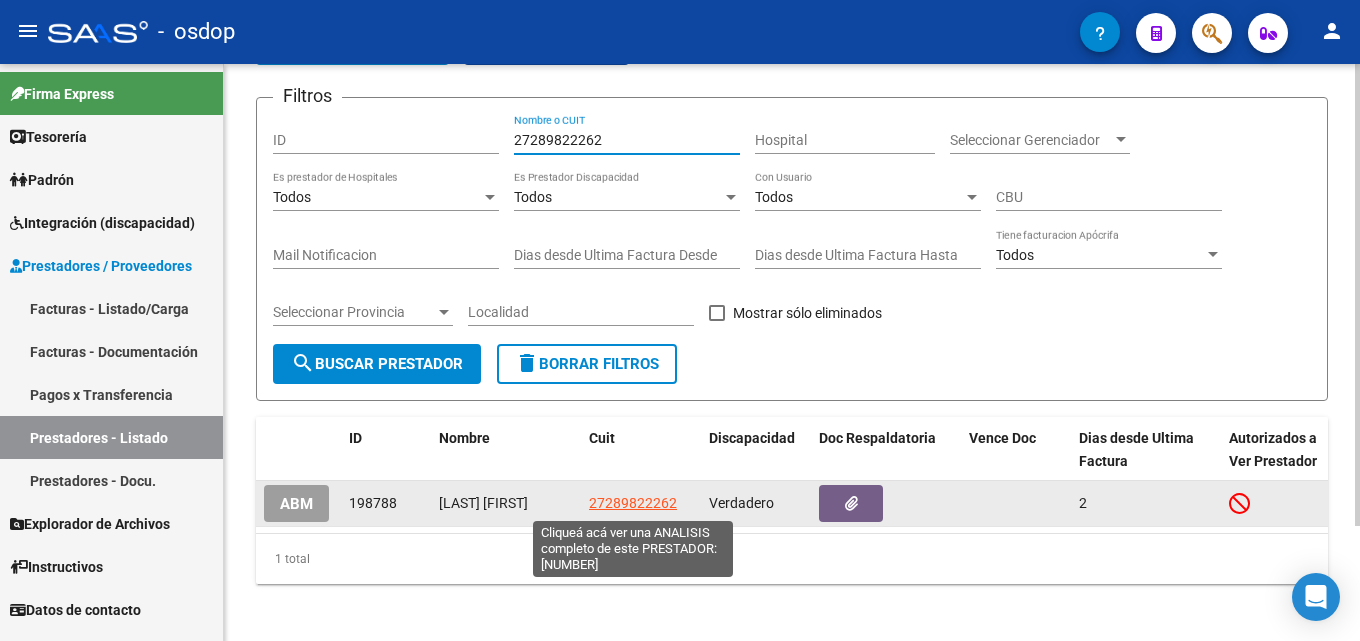 type on "27289822262" 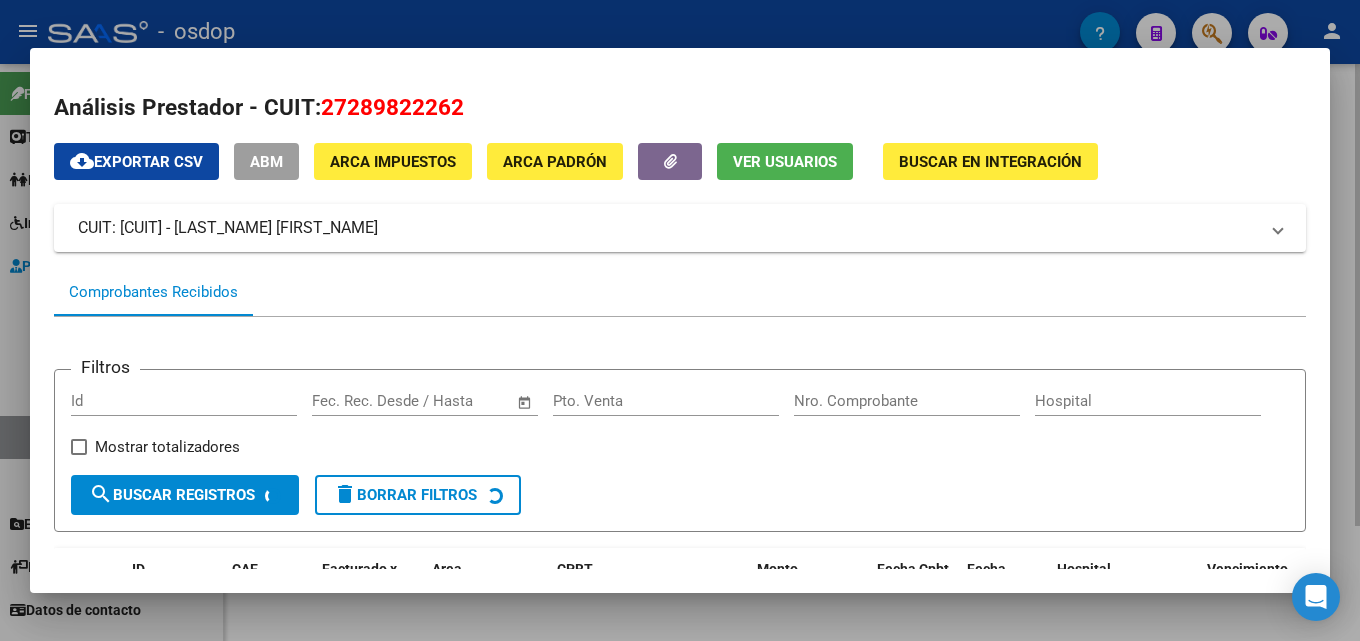 click at bounding box center [680, 320] 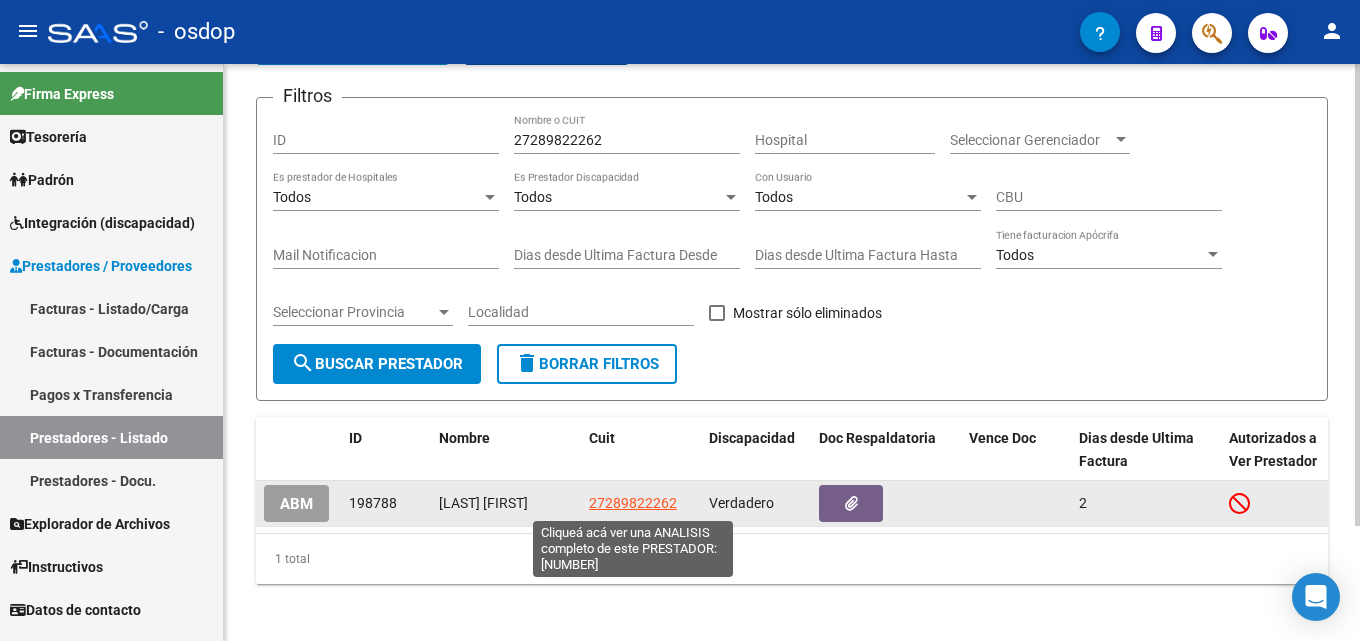 click on "27289822262" 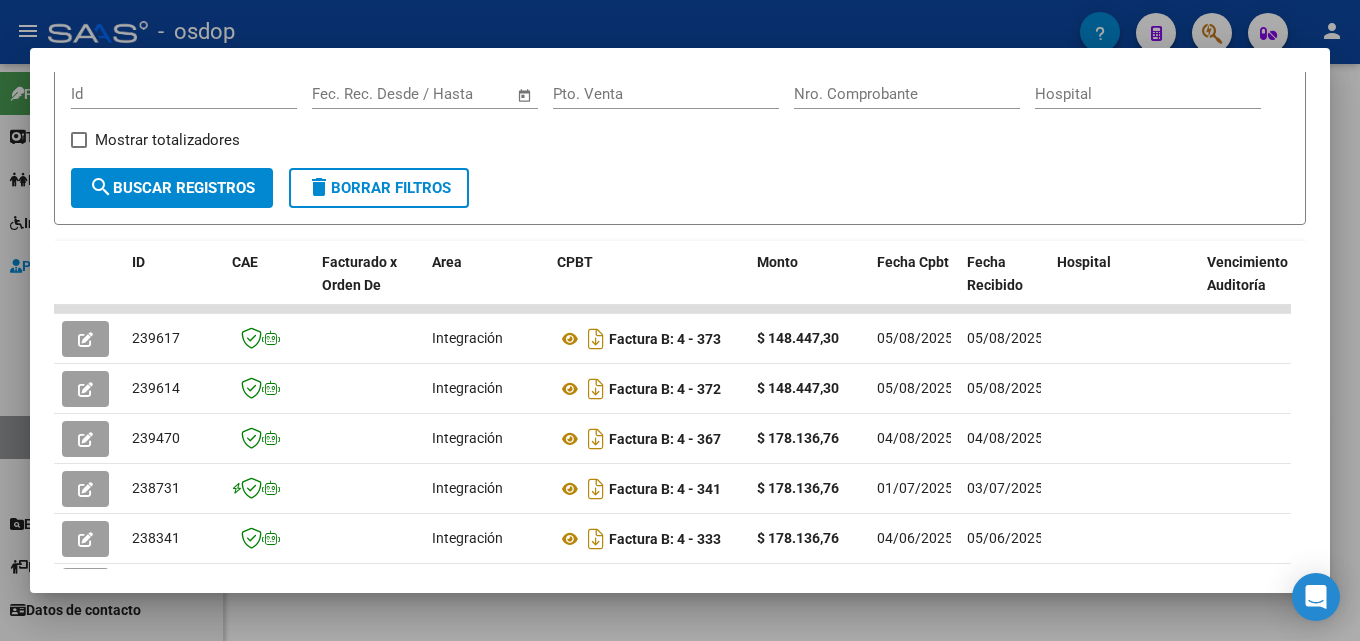 scroll, scrollTop: 317, scrollLeft: 0, axis: vertical 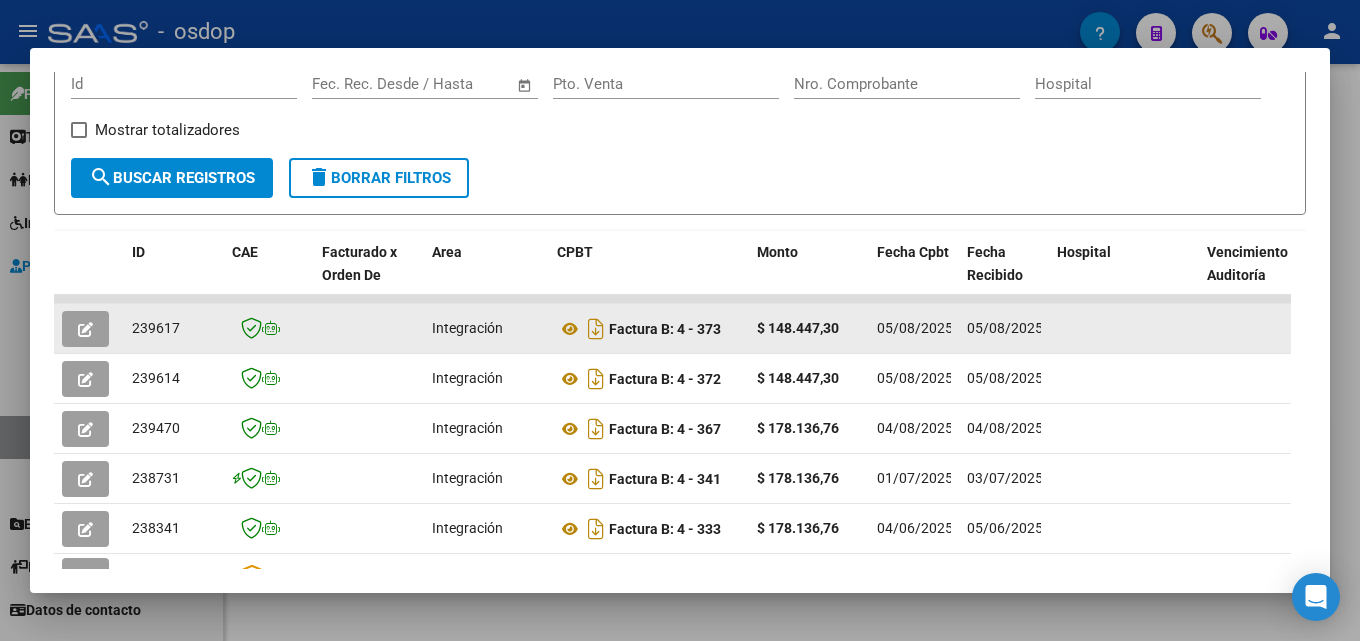 click 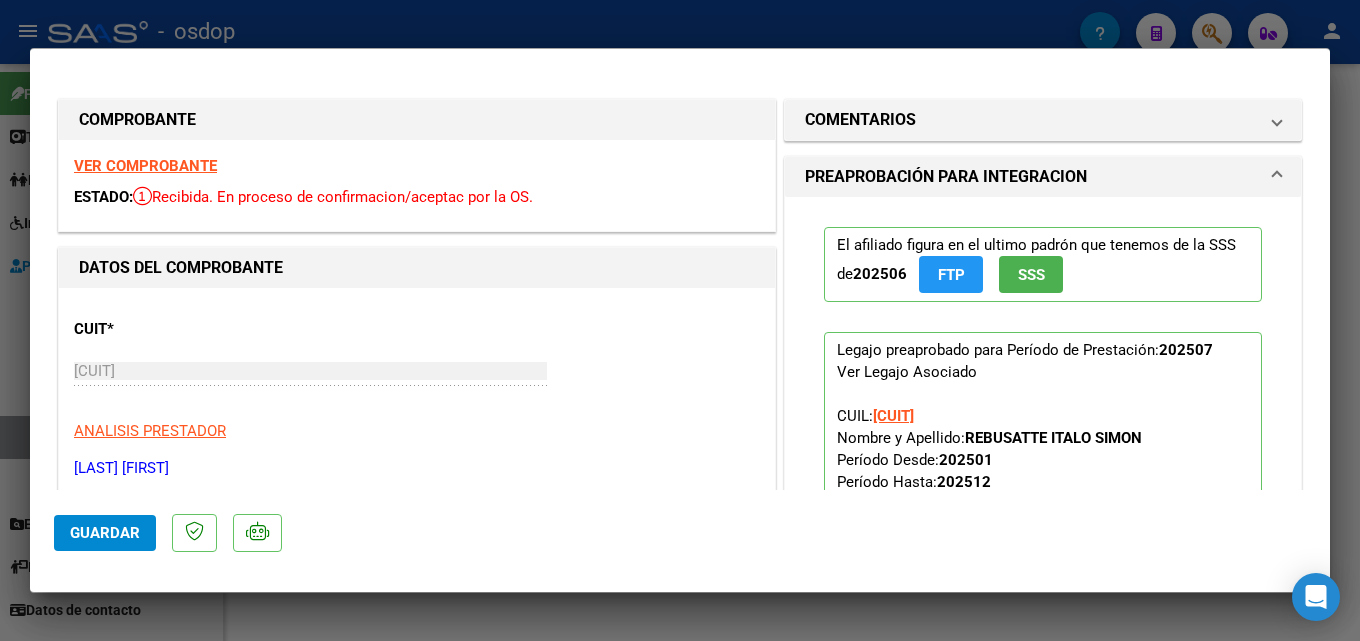 click at bounding box center [680, 320] 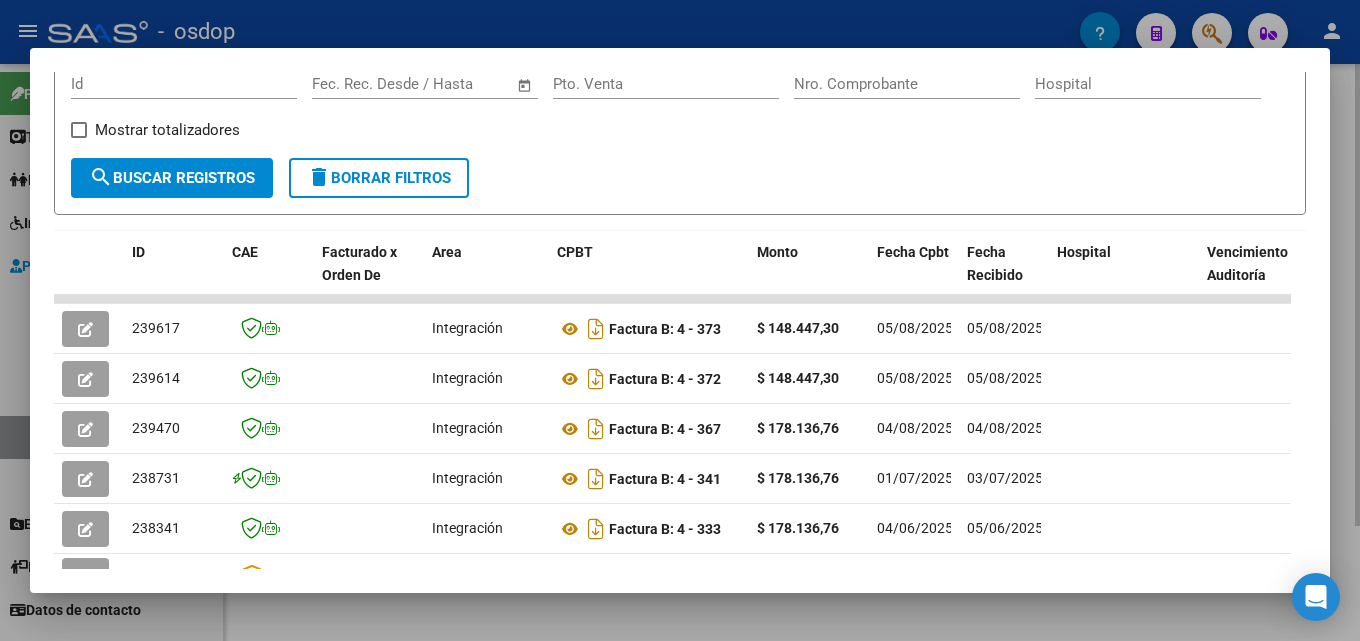 click at bounding box center (680, 320) 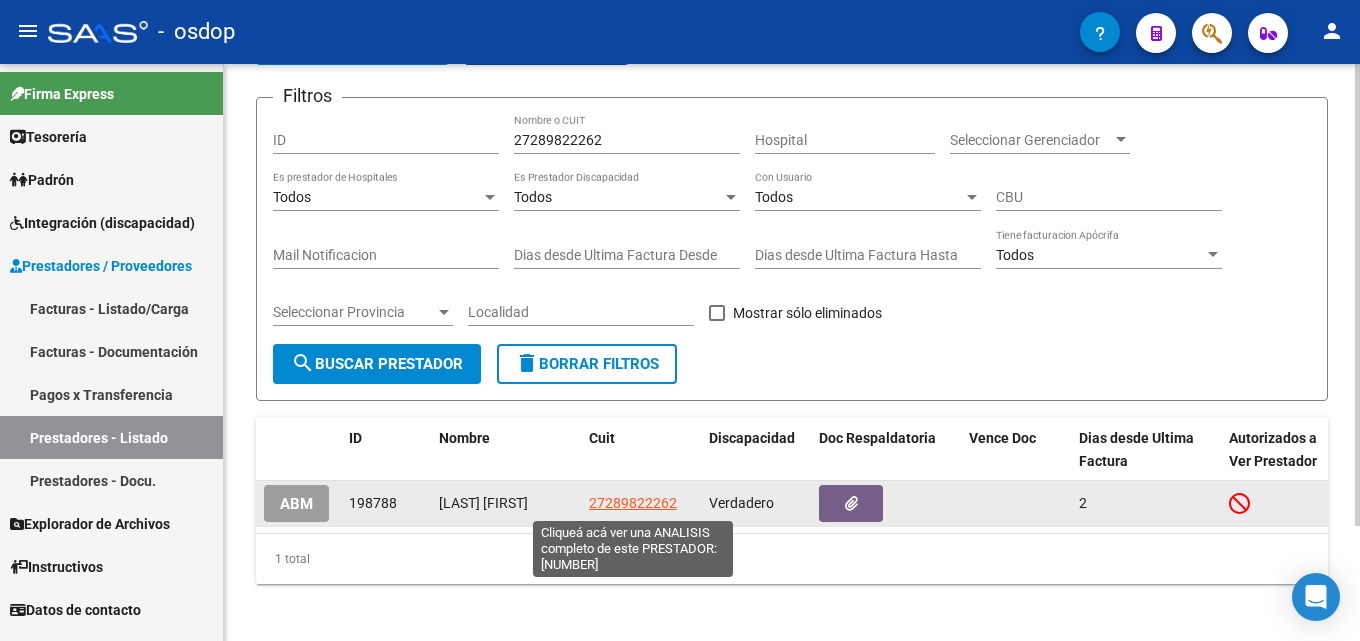 click on "27289822262" 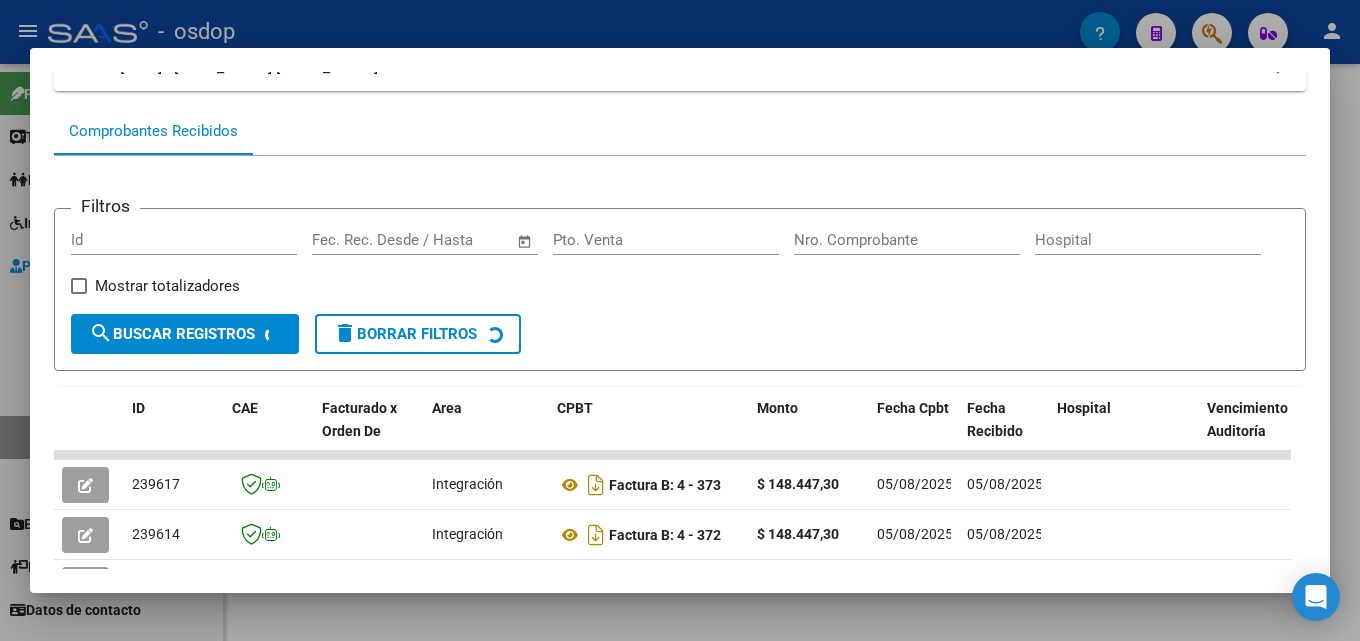 scroll, scrollTop: 193, scrollLeft: 0, axis: vertical 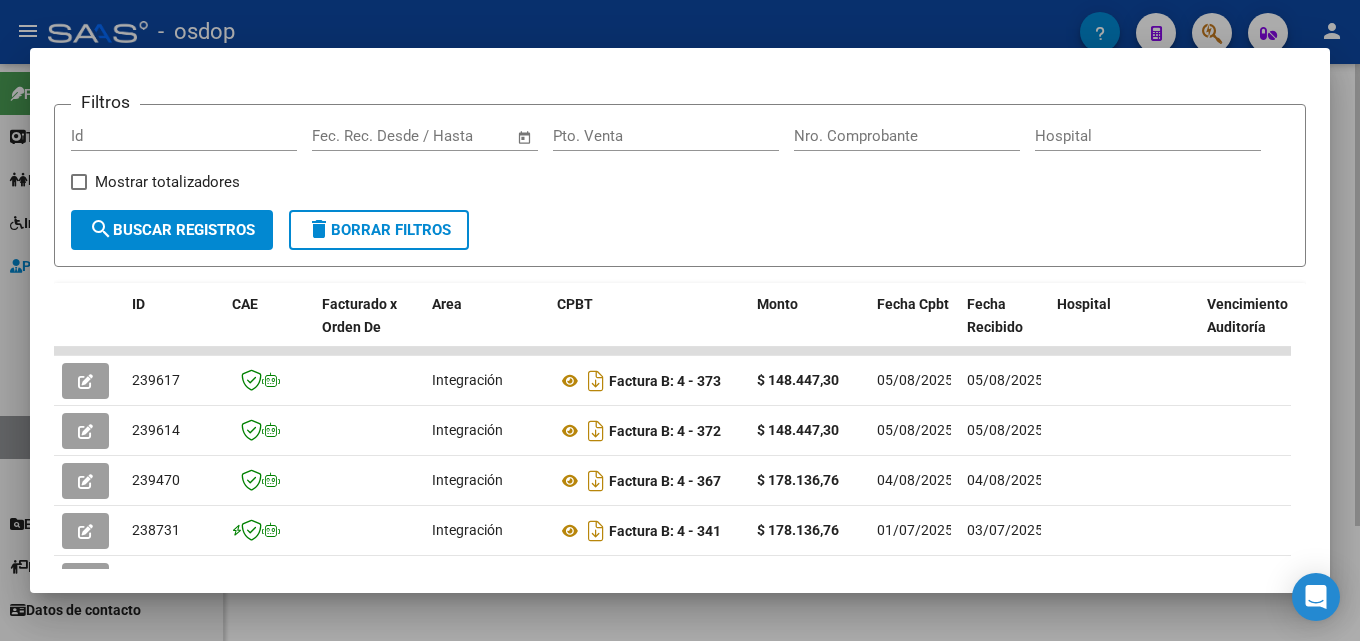 click at bounding box center [680, 320] 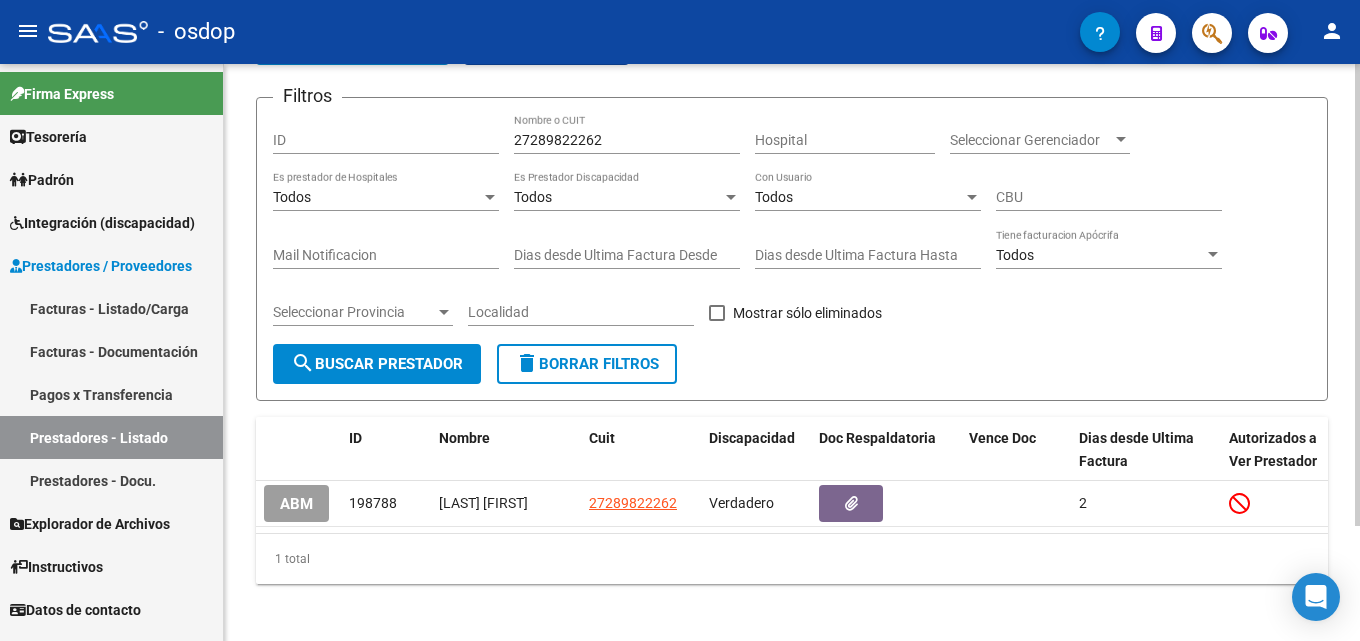 click on "27289822262" at bounding box center [627, 140] 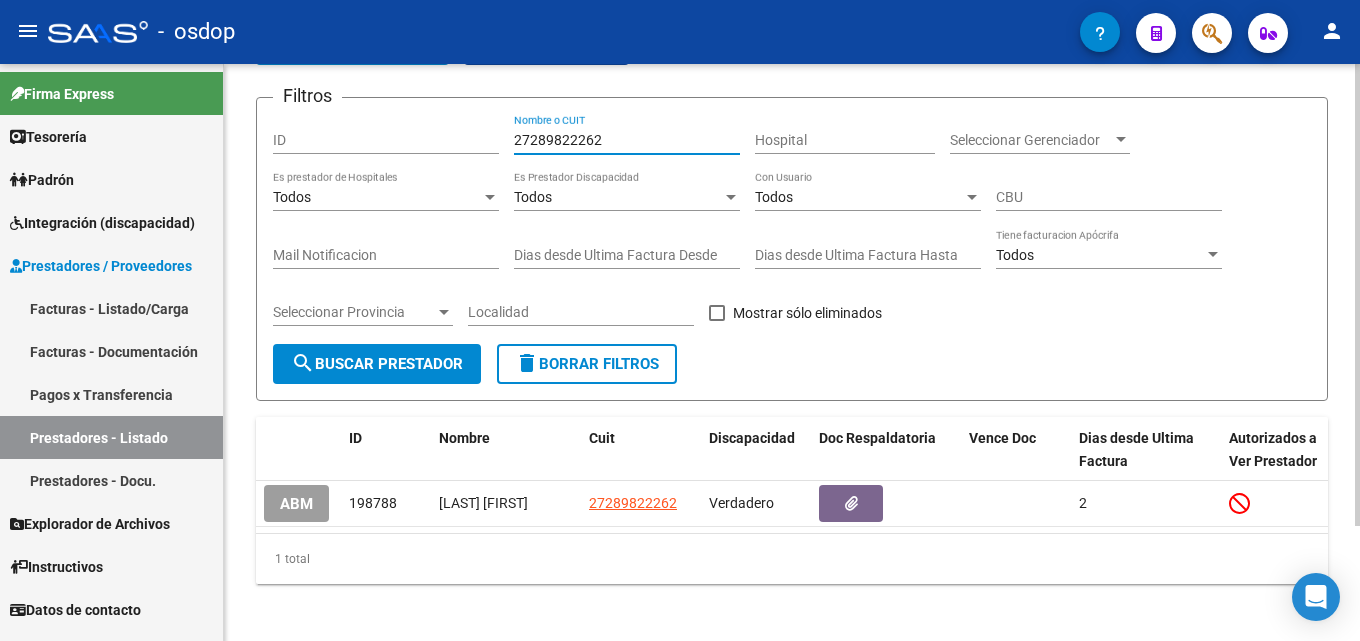 click on "27289822262" at bounding box center (627, 140) 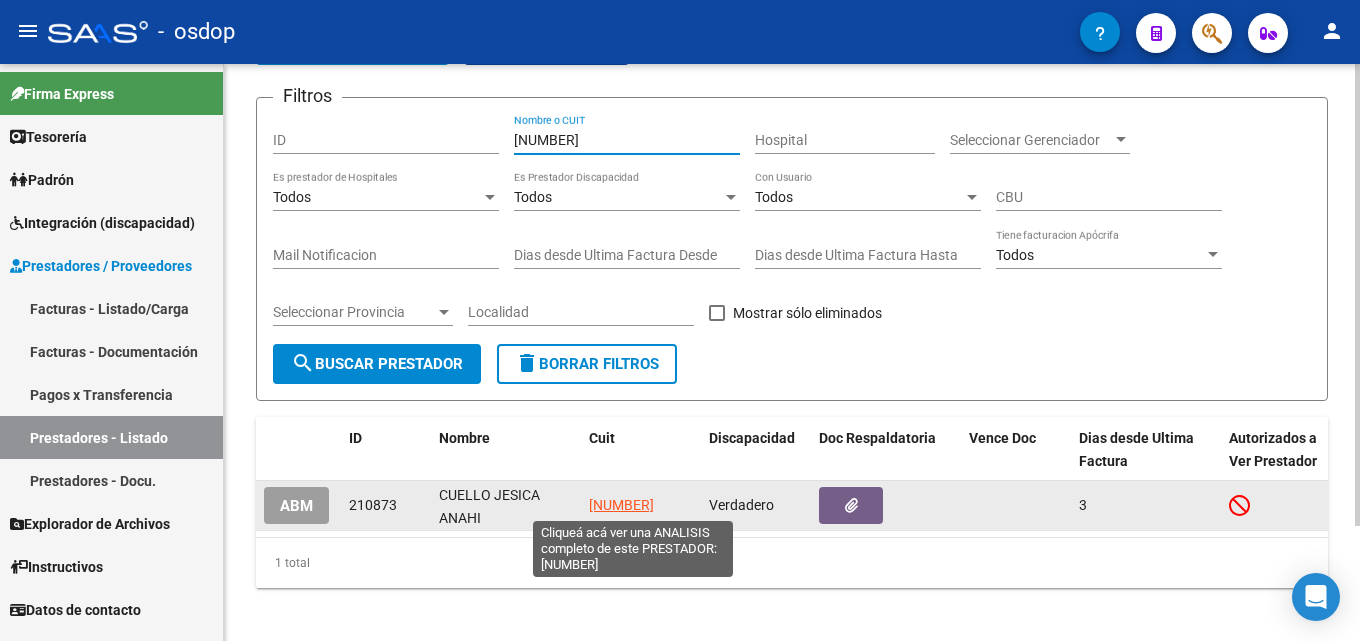 type on "[NUMBER]" 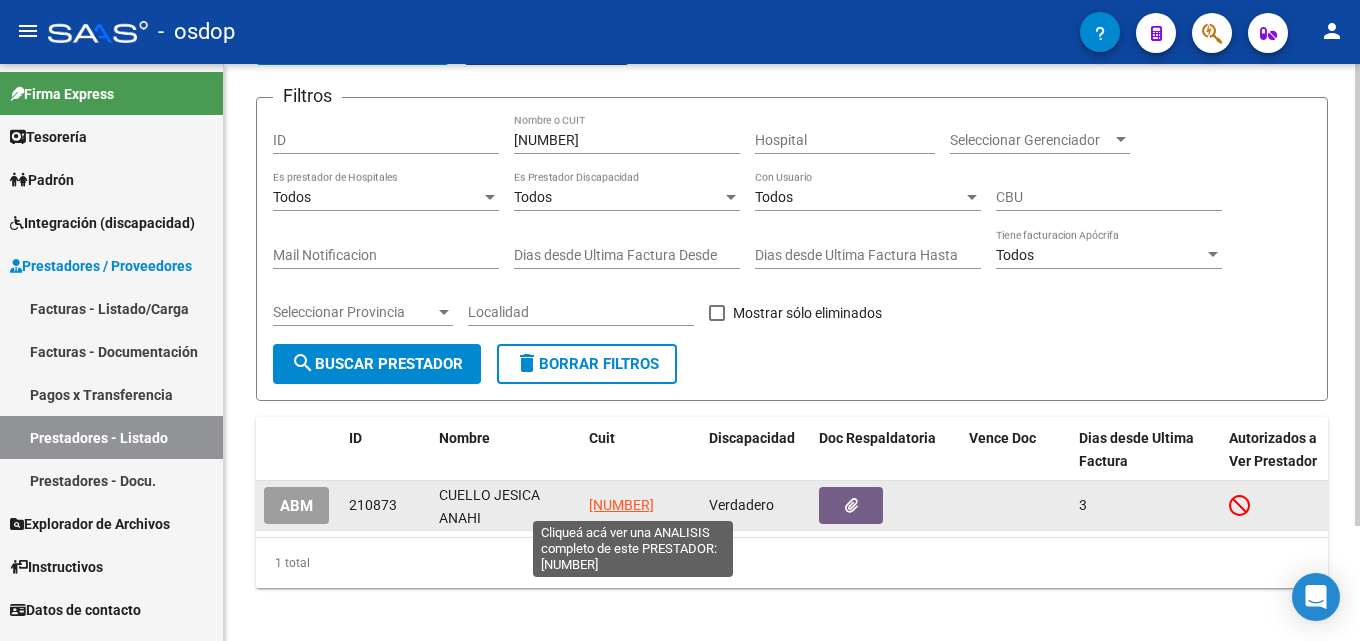 click on "[NUMBER]" 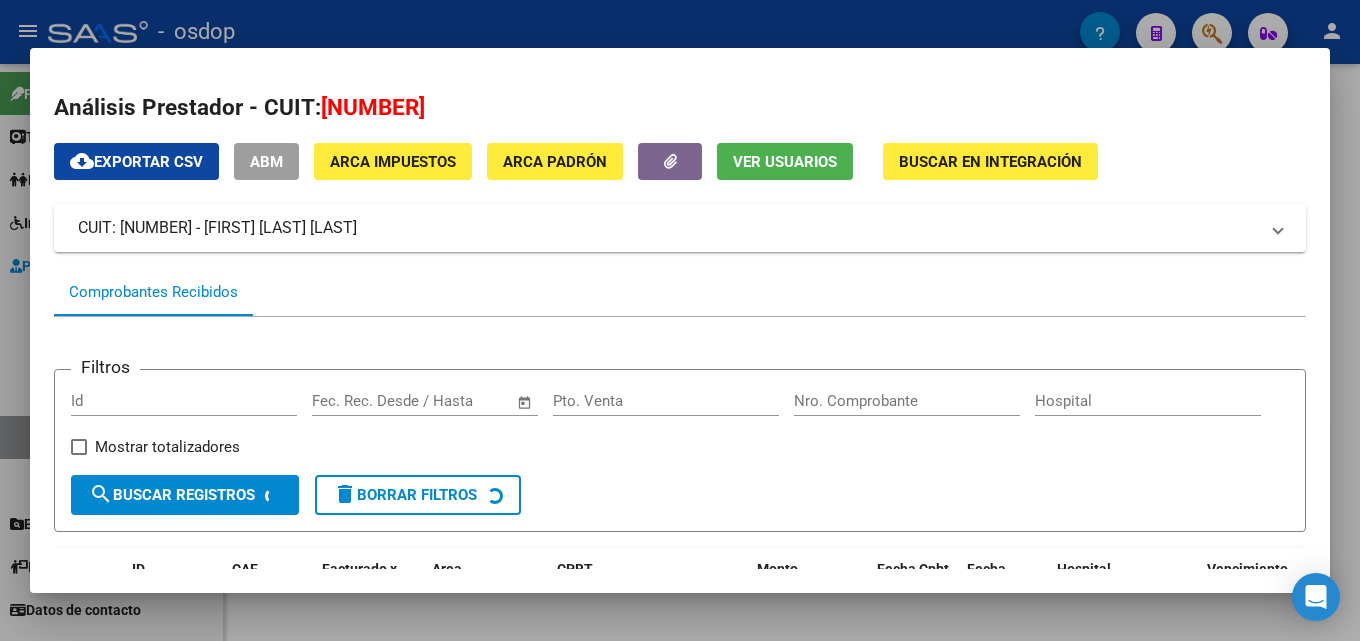 click at bounding box center [680, 320] 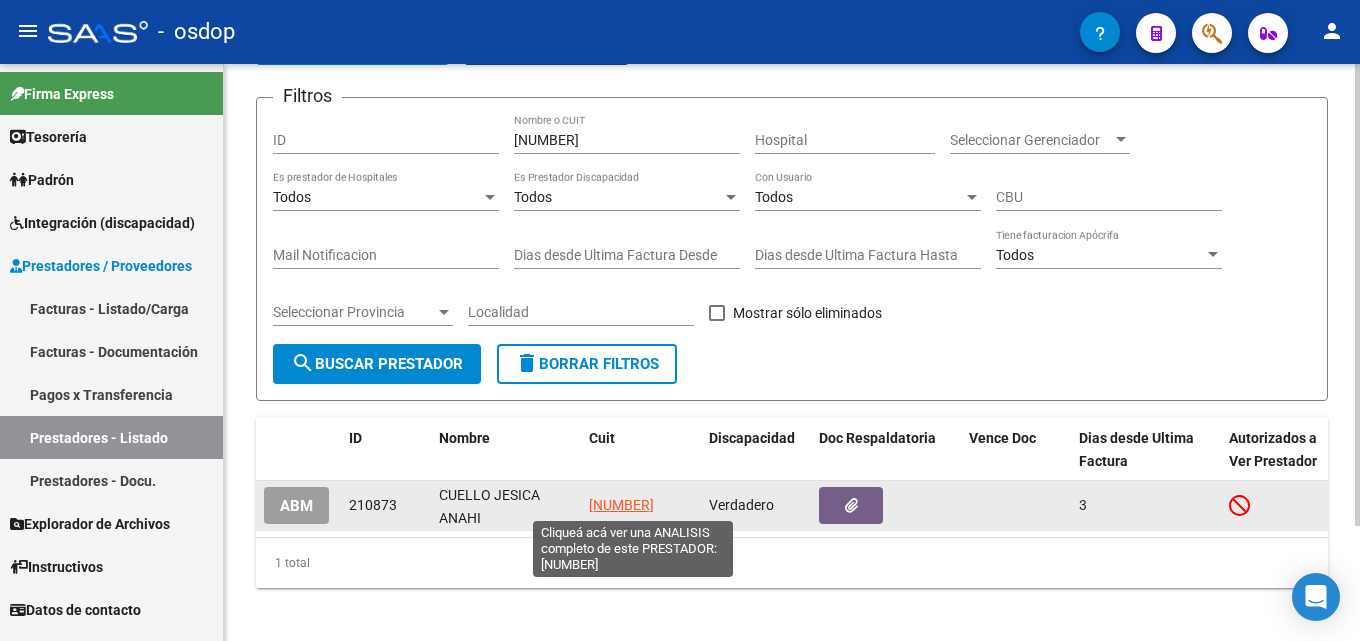 click on "[NUMBER]" 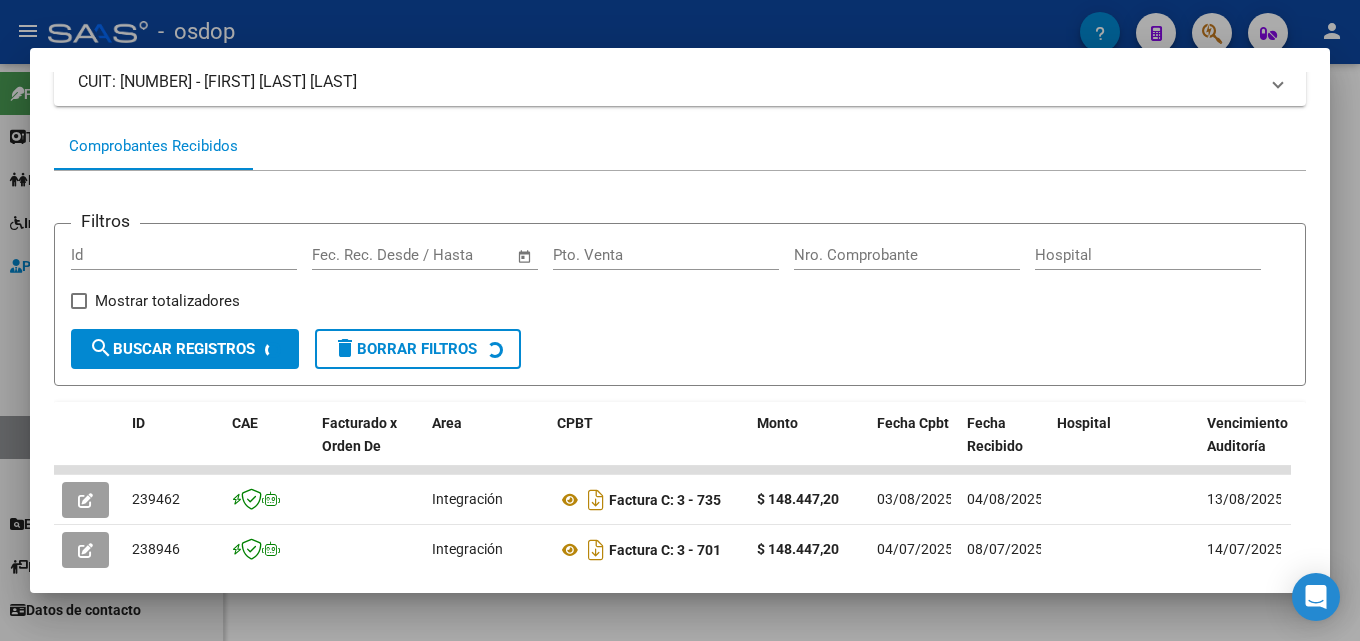 scroll, scrollTop: 149, scrollLeft: 0, axis: vertical 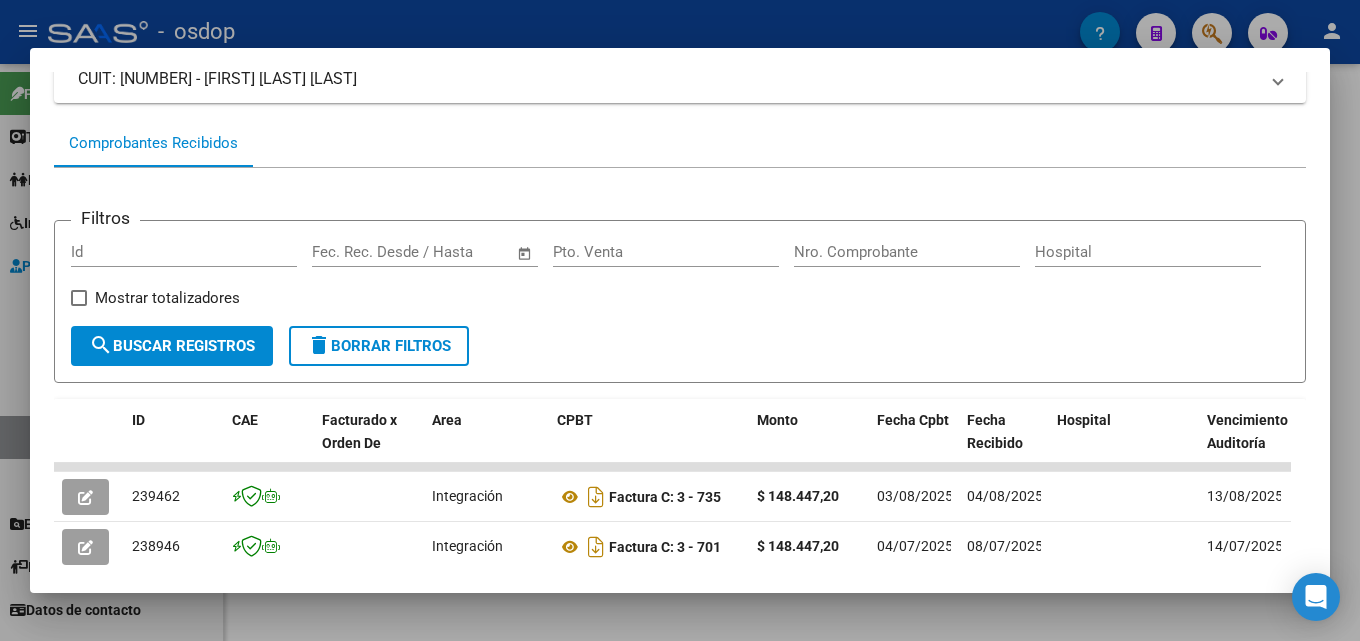 drag, startPoint x: 1359, startPoint y: 336, endPoint x: 1253, endPoint y: 339, distance: 106.04244 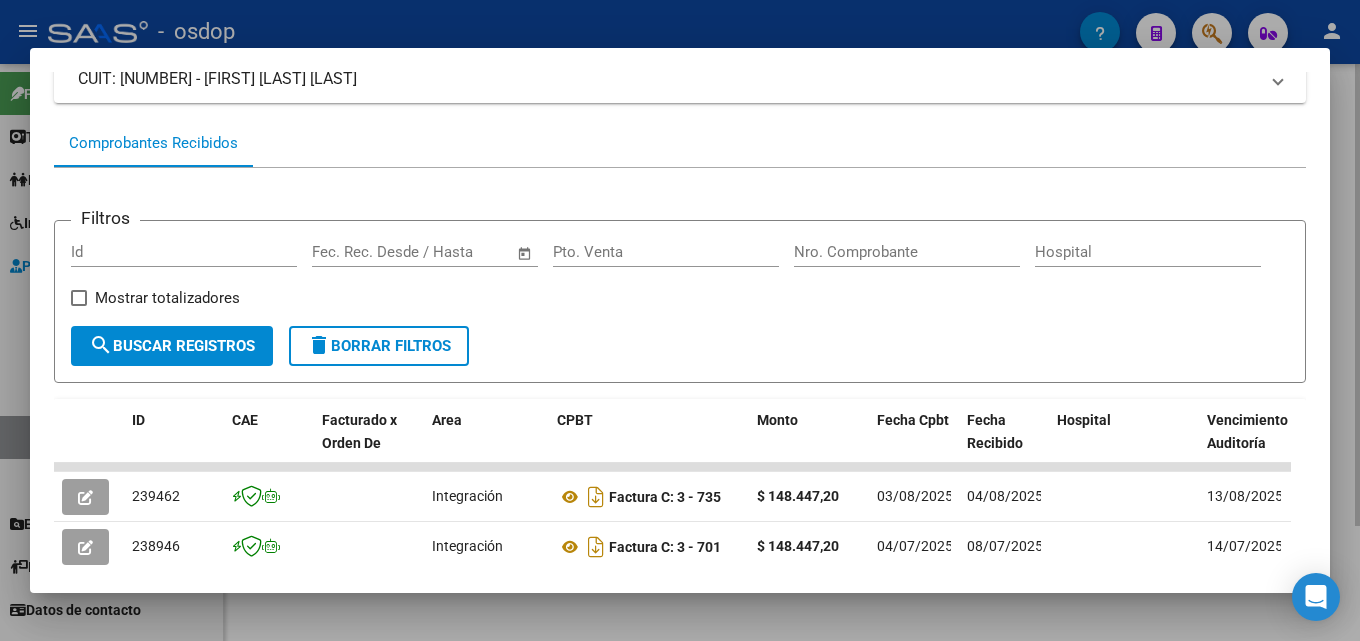 click at bounding box center [680, 320] 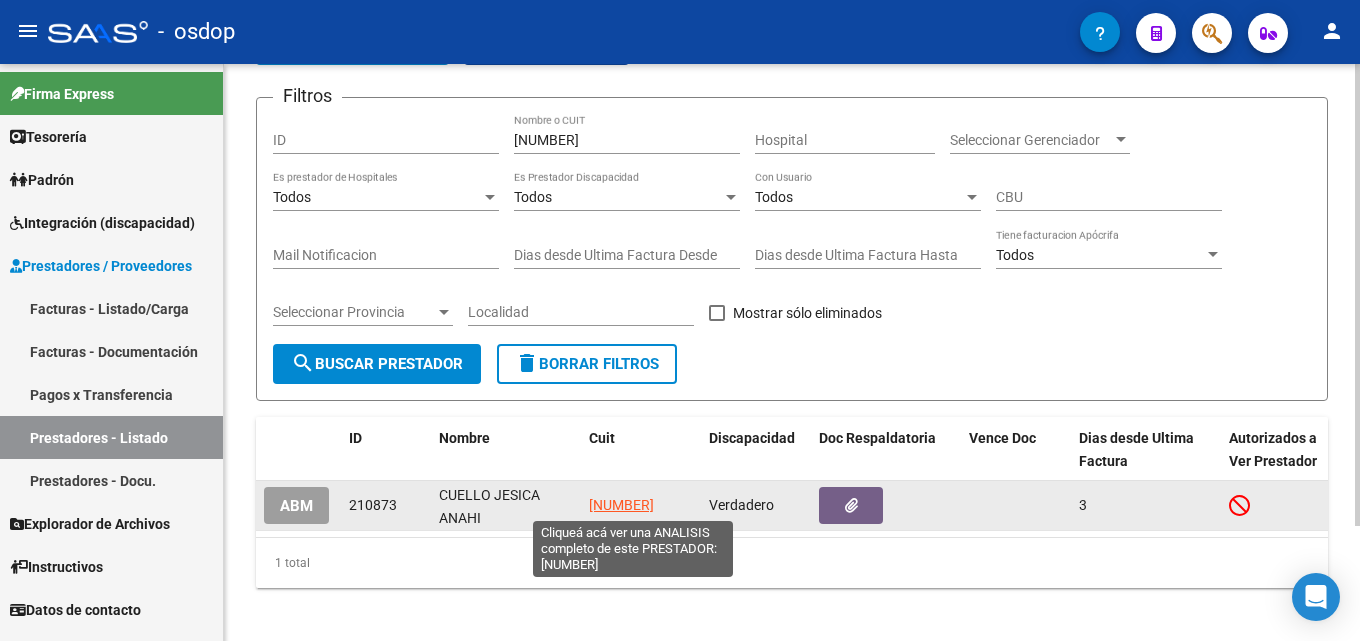 click on "[NUMBER]" 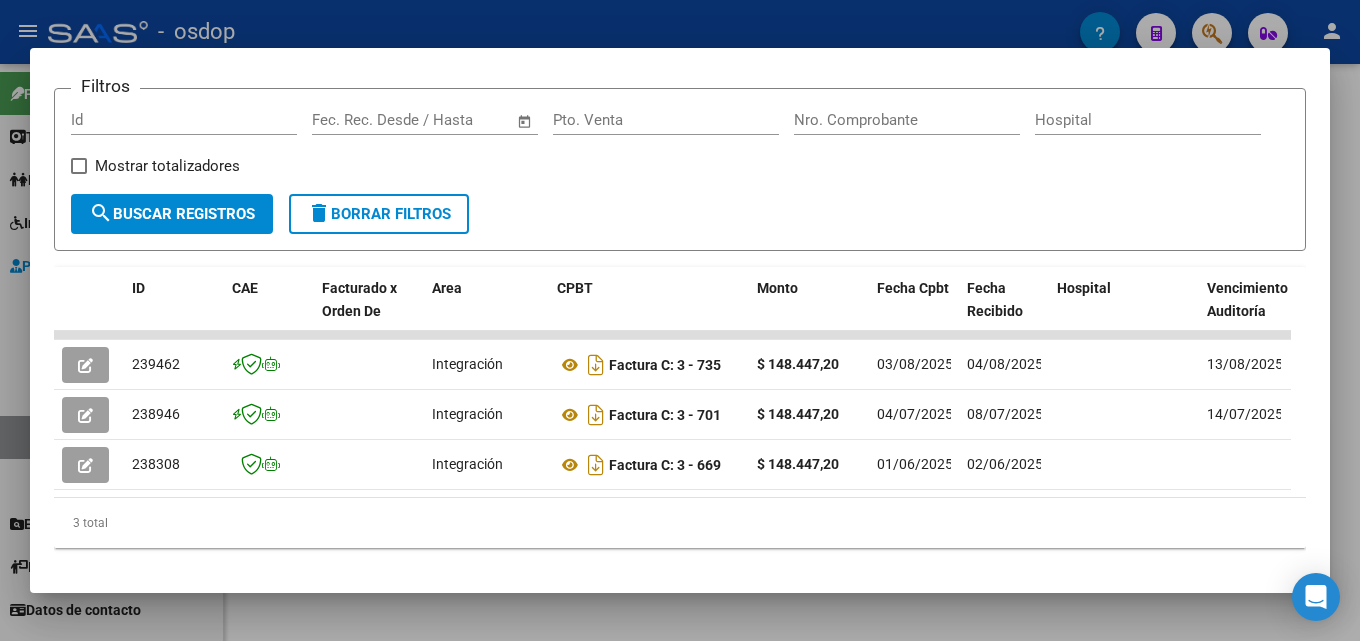 scroll, scrollTop: 322, scrollLeft: 0, axis: vertical 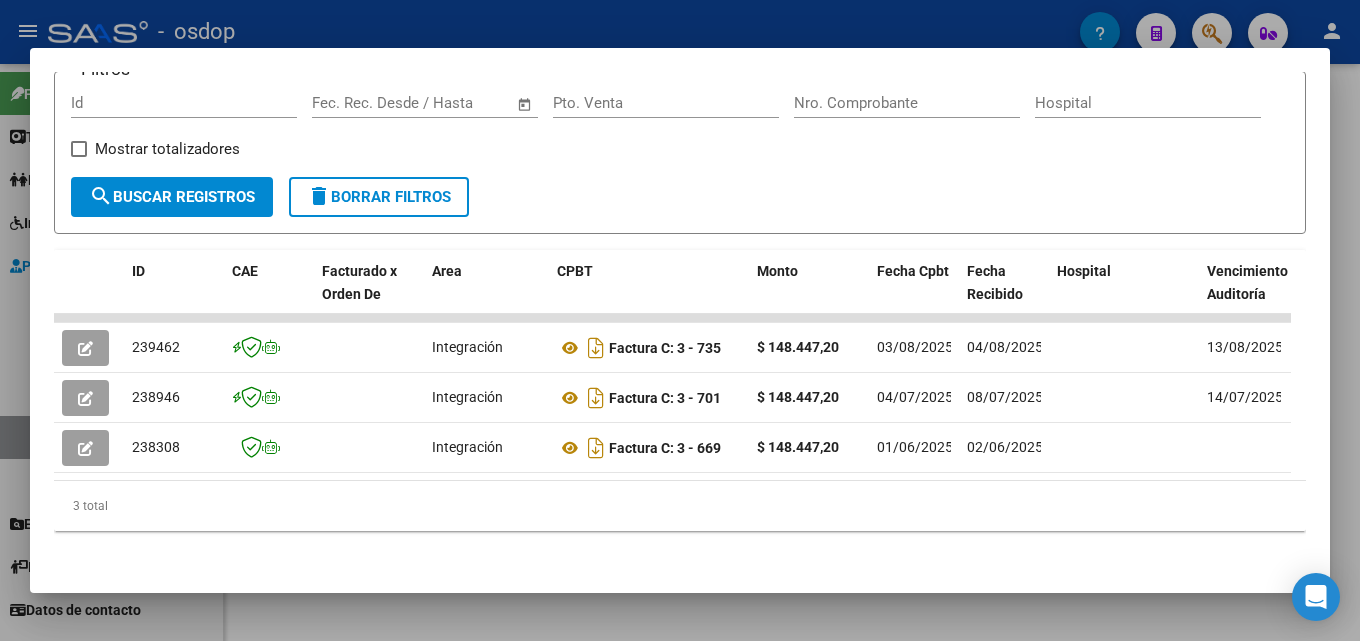 click at bounding box center (680, 320) 